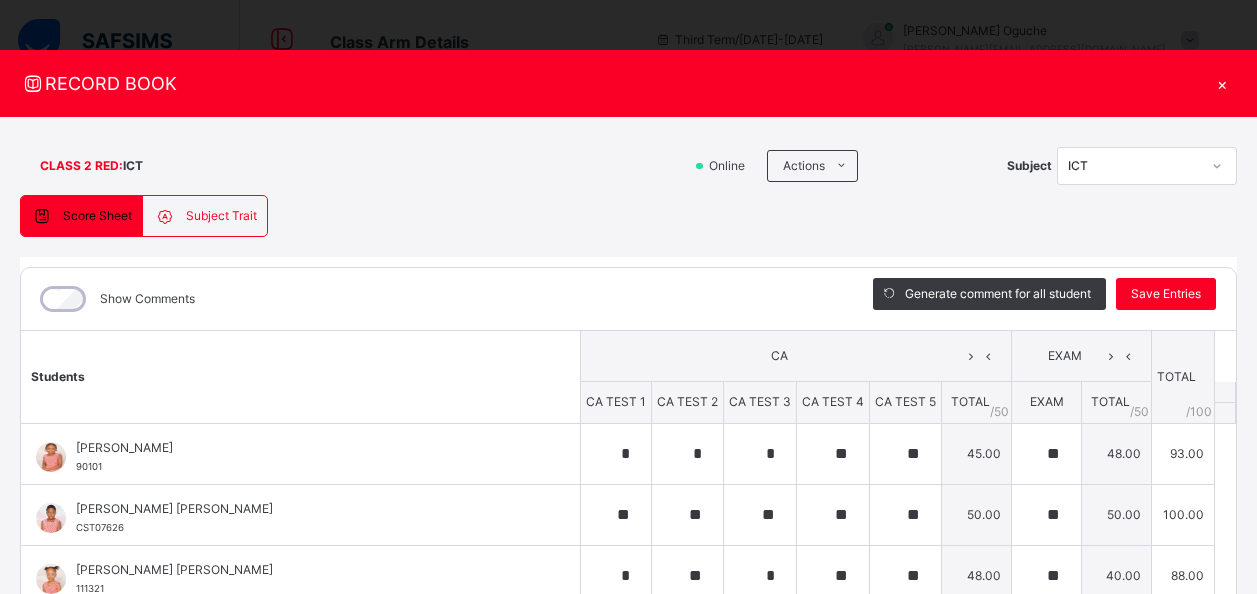scroll, scrollTop: 1000, scrollLeft: 0, axis: vertical 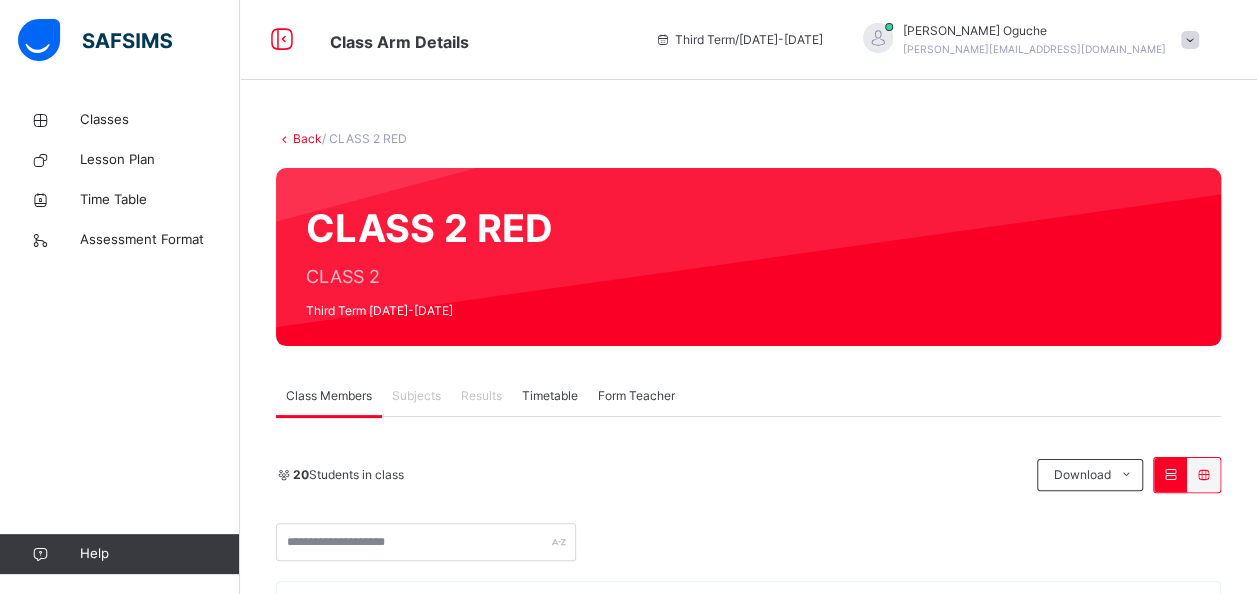 click on "Subjects" at bounding box center (416, 396) 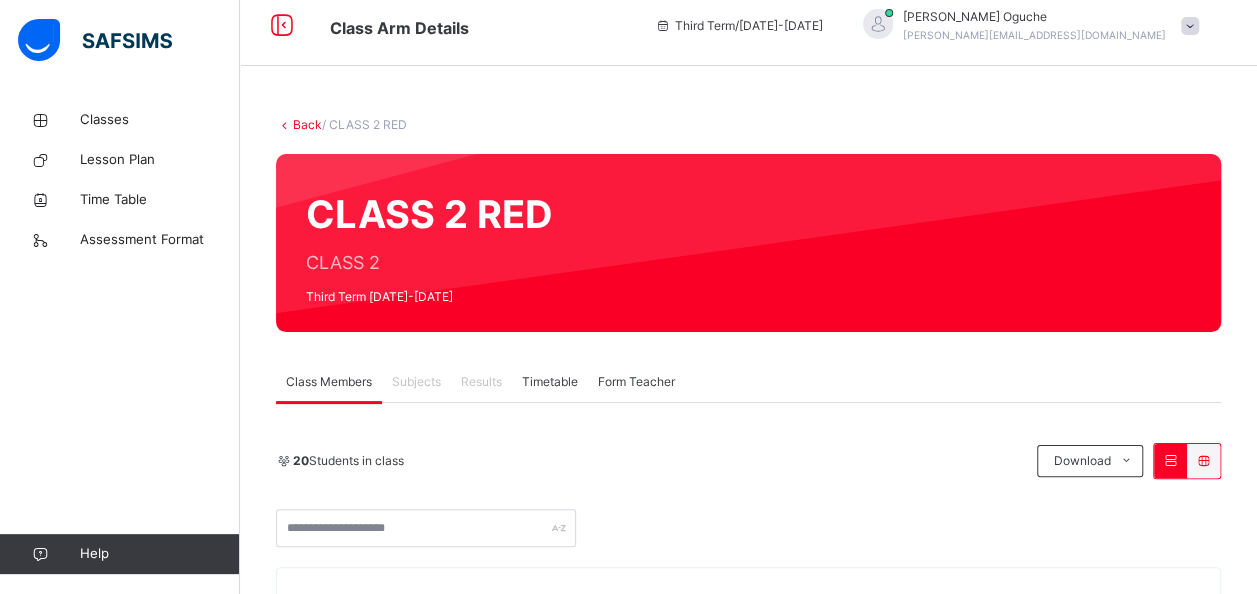 scroll, scrollTop: 0, scrollLeft: 0, axis: both 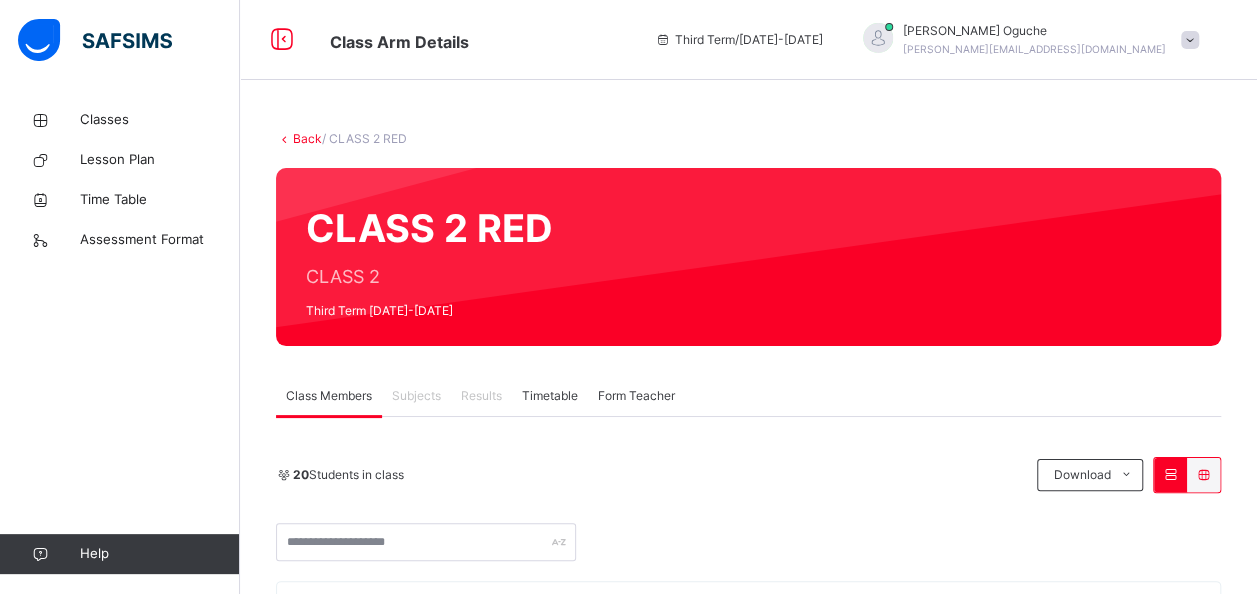 click on "Subjects" at bounding box center (416, 396) 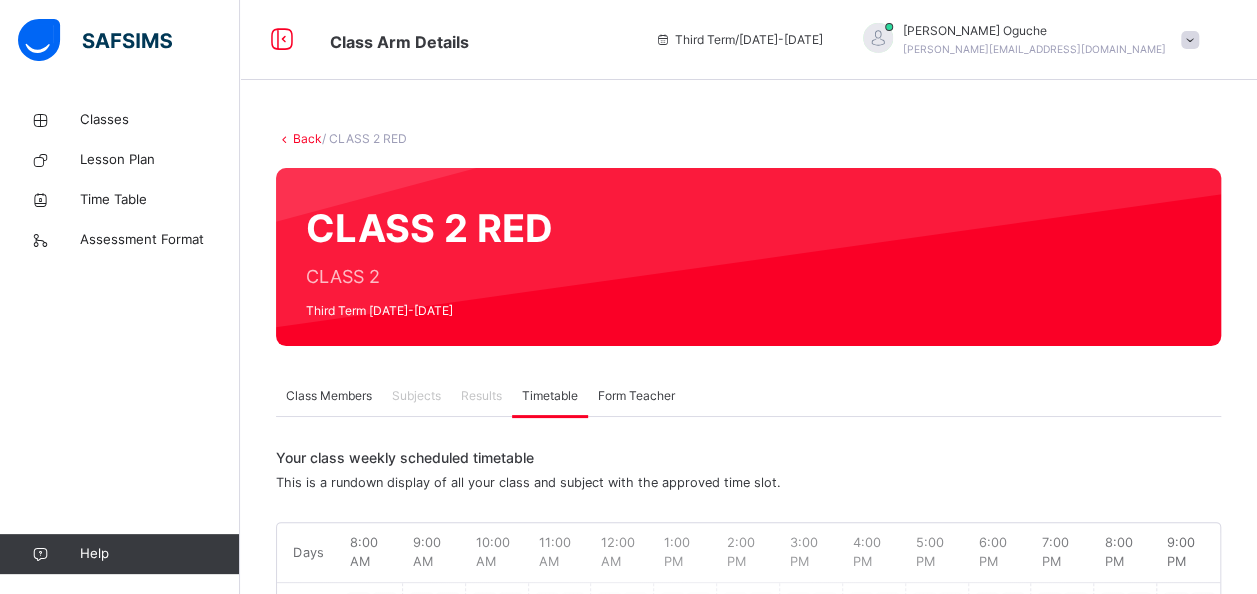 click on "Subjects" at bounding box center [416, 396] 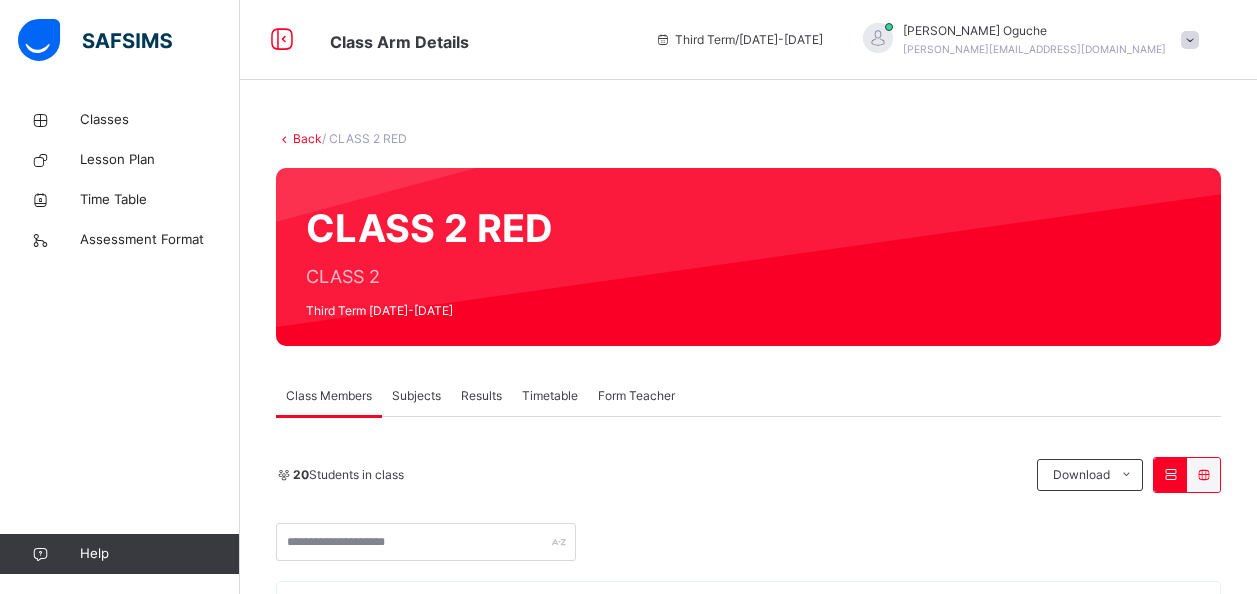 click on "Subjects" at bounding box center [416, 396] 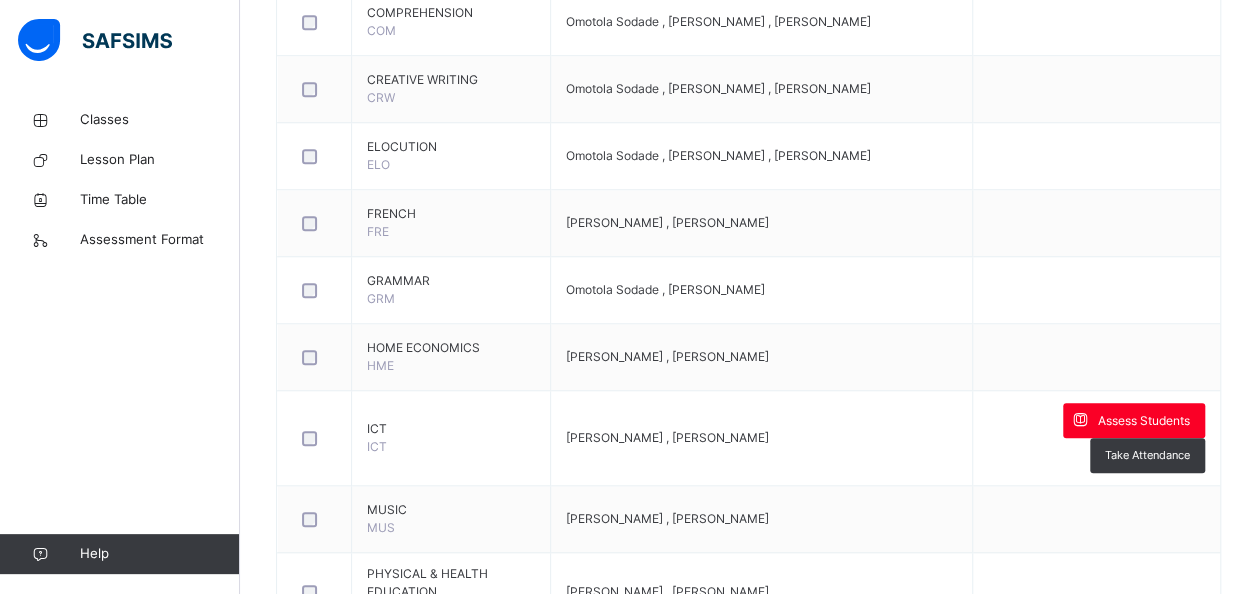 scroll, scrollTop: 720, scrollLeft: 0, axis: vertical 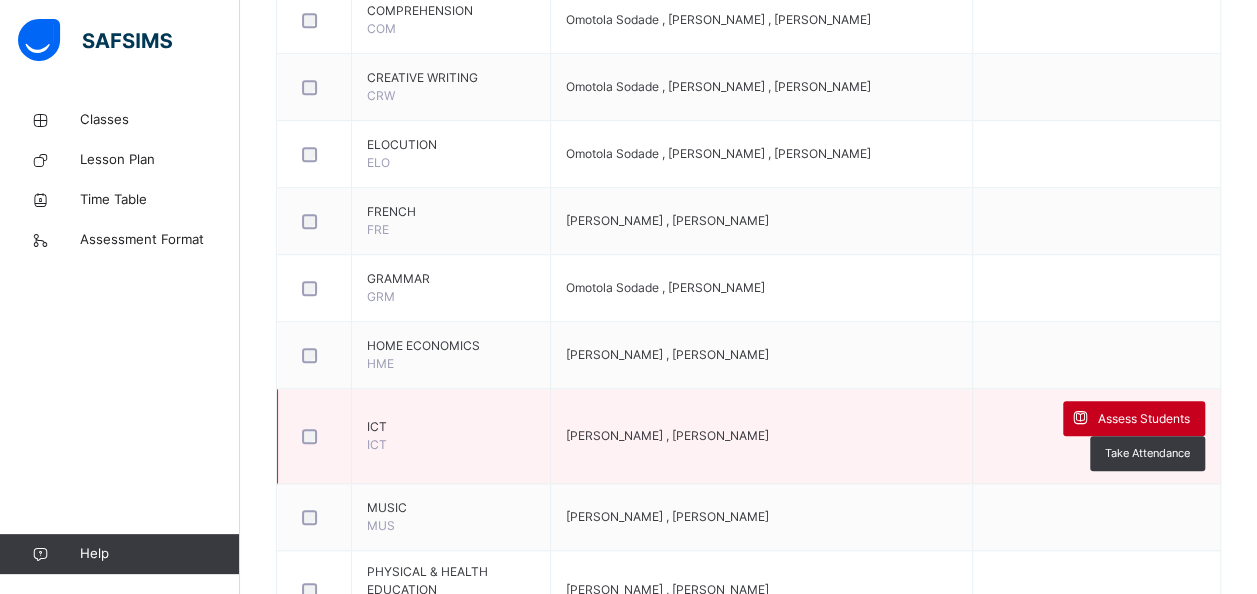 click on "Assess Students" at bounding box center (1144, 419) 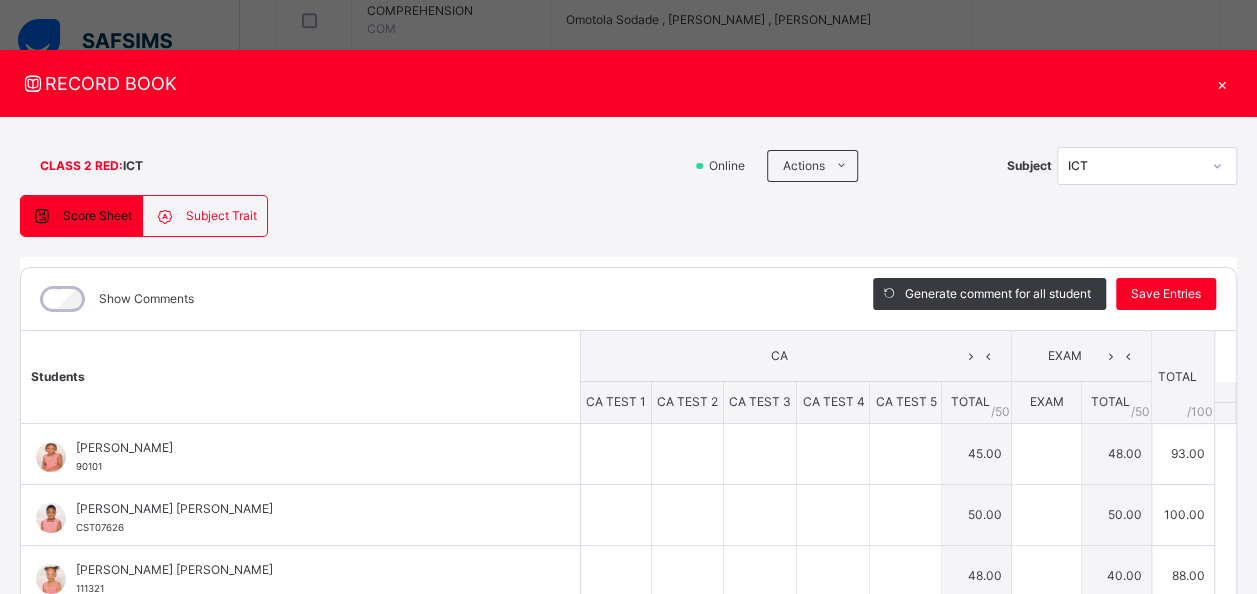 type on "*" 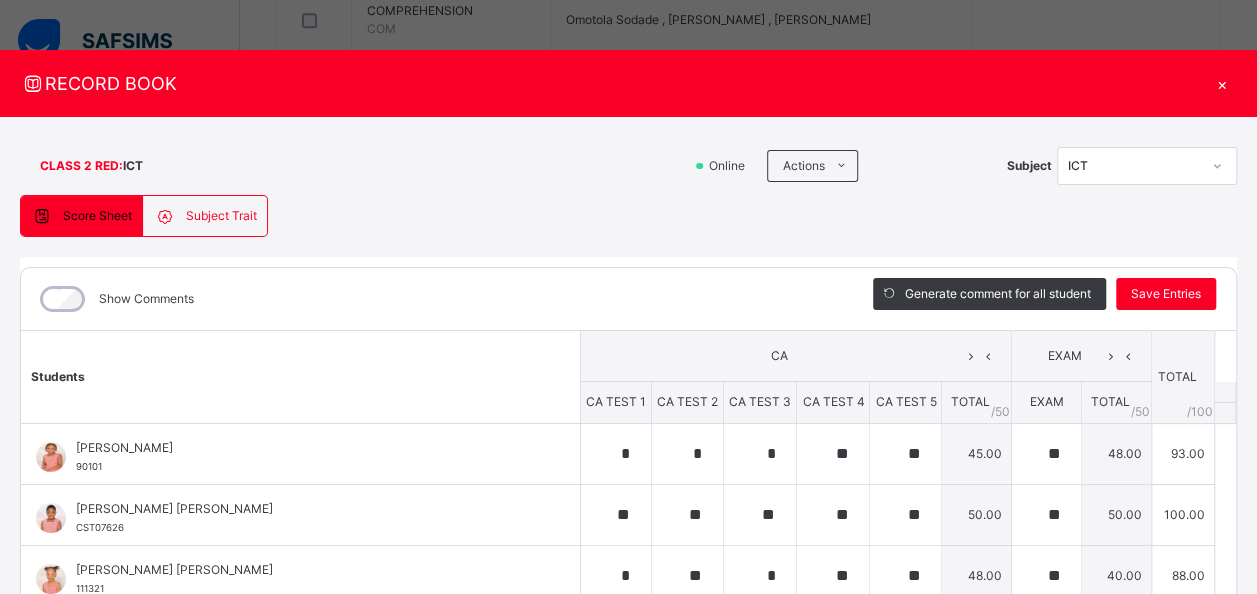 type on "**" 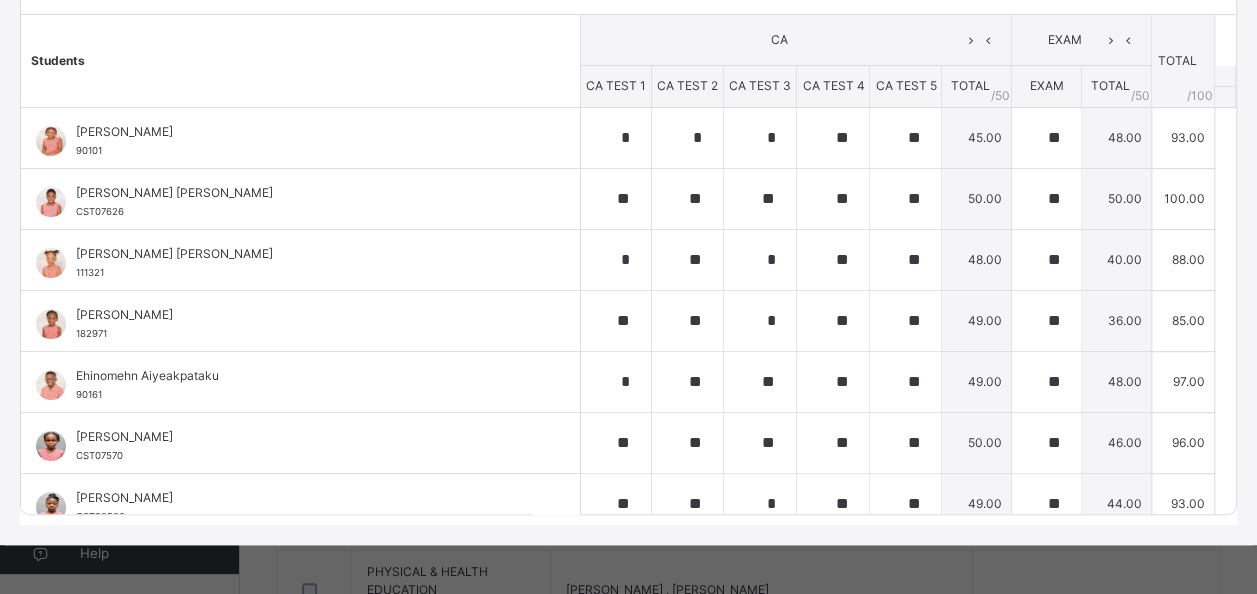 scroll, scrollTop: 0, scrollLeft: 0, axis: both 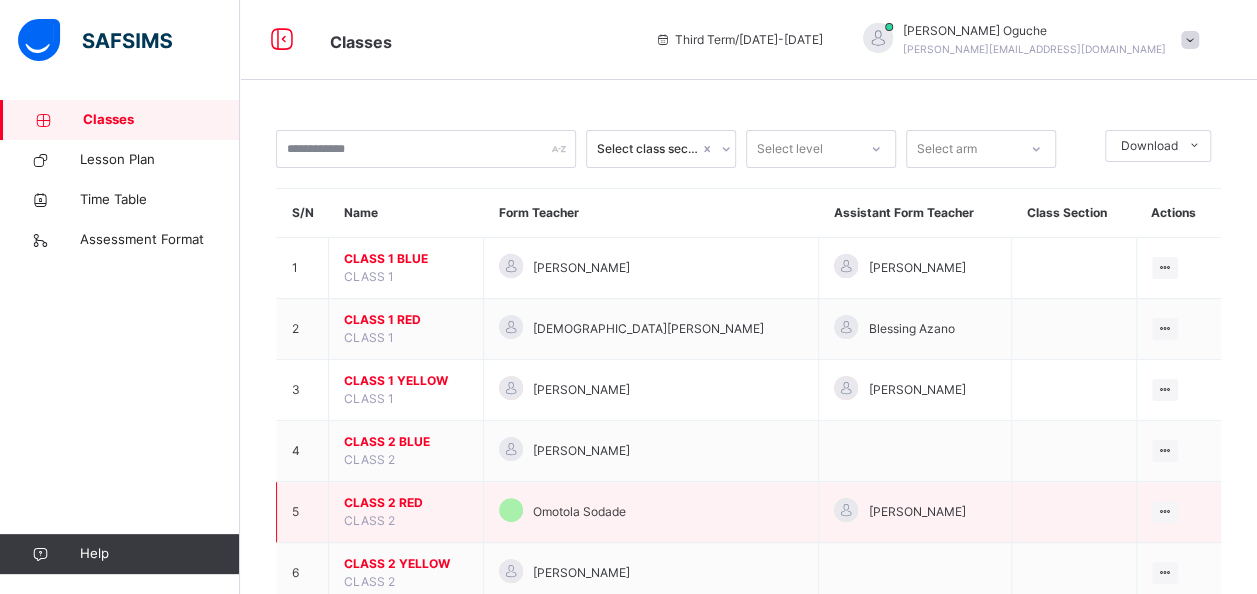 click on "CLASS 2   RED   CLASS 2" at bounding box center (406, 512) 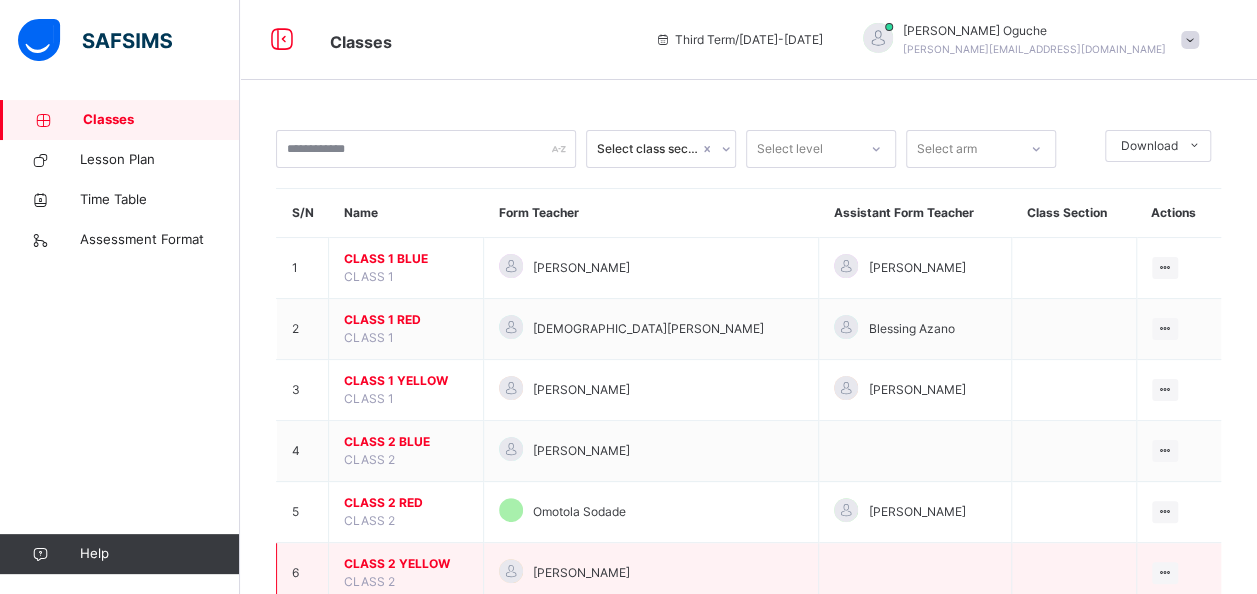 click on "CLASS 2   YELLOW" at bounding box center [406, 564] 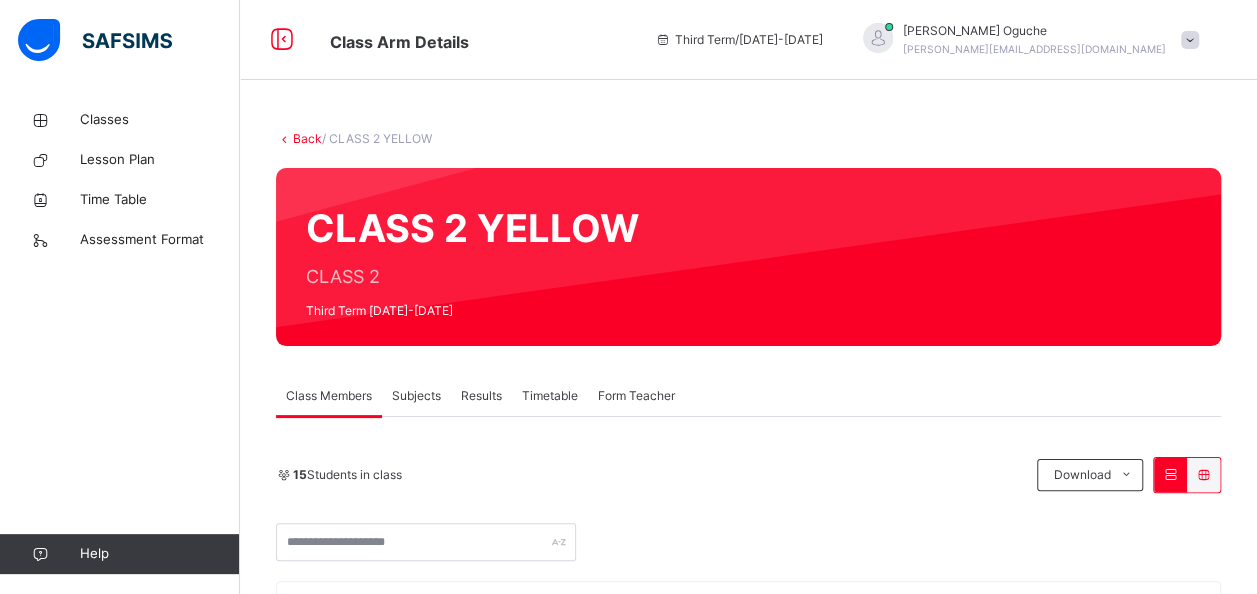 click on "Subjects" at bounding box center (416, 396) 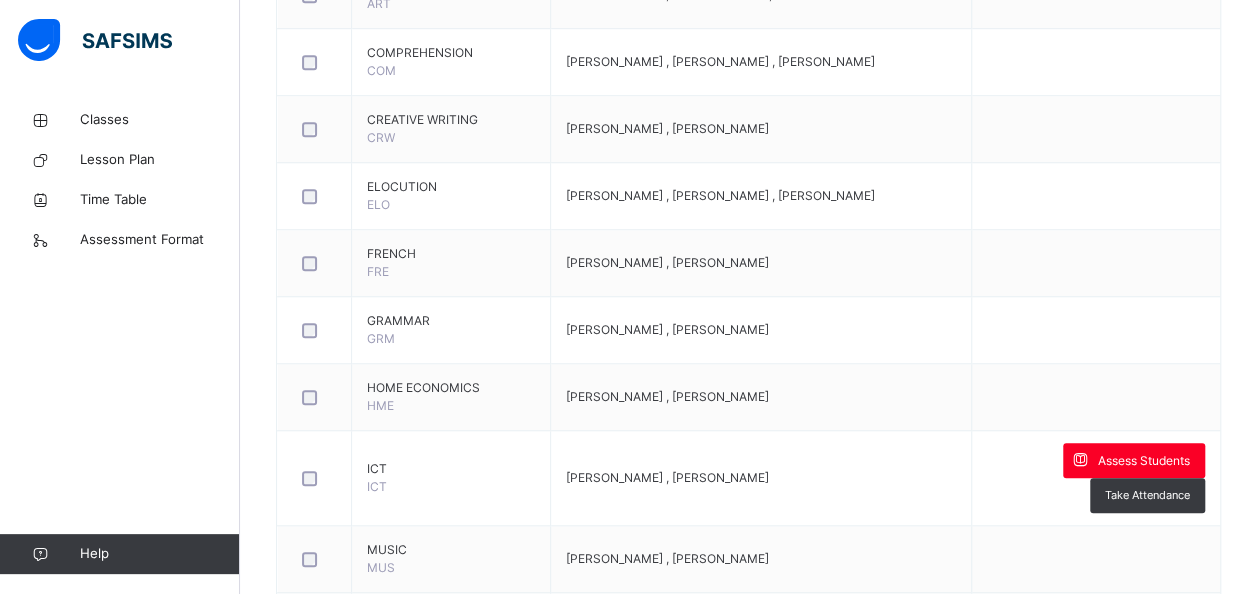 scroll, scrollTop: 680, scrollLeft: 0, axis: vertical 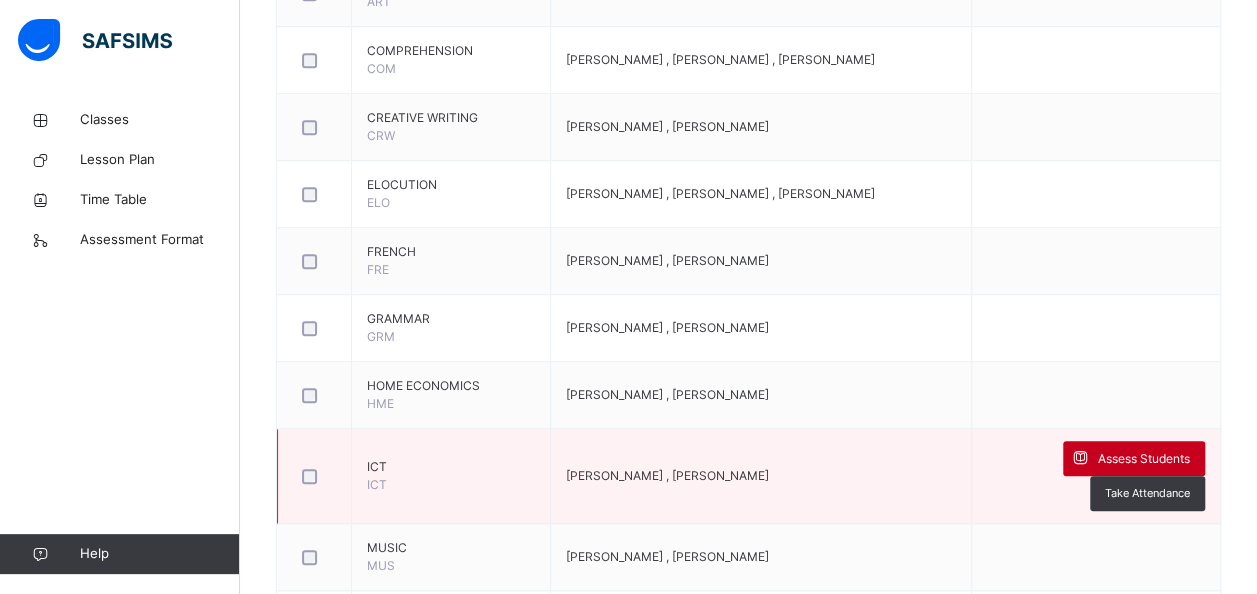 click on "Assess Students" at bounding box center [1144, 459] 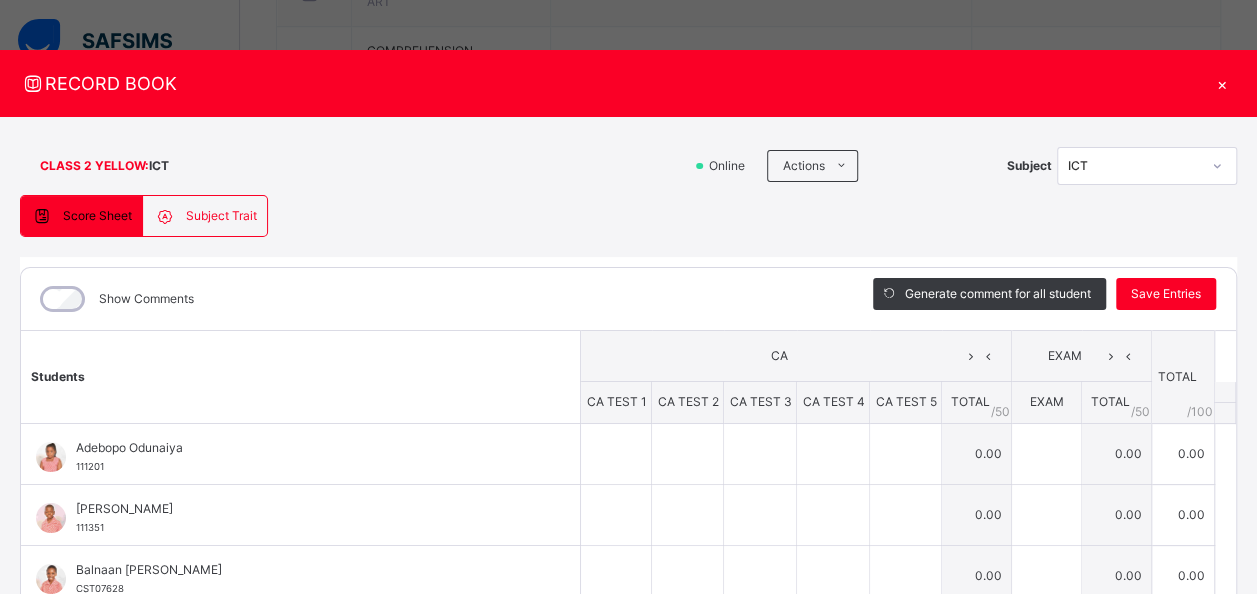 scroll, scrollTop: 0, scrollLeft: 0, axis: both 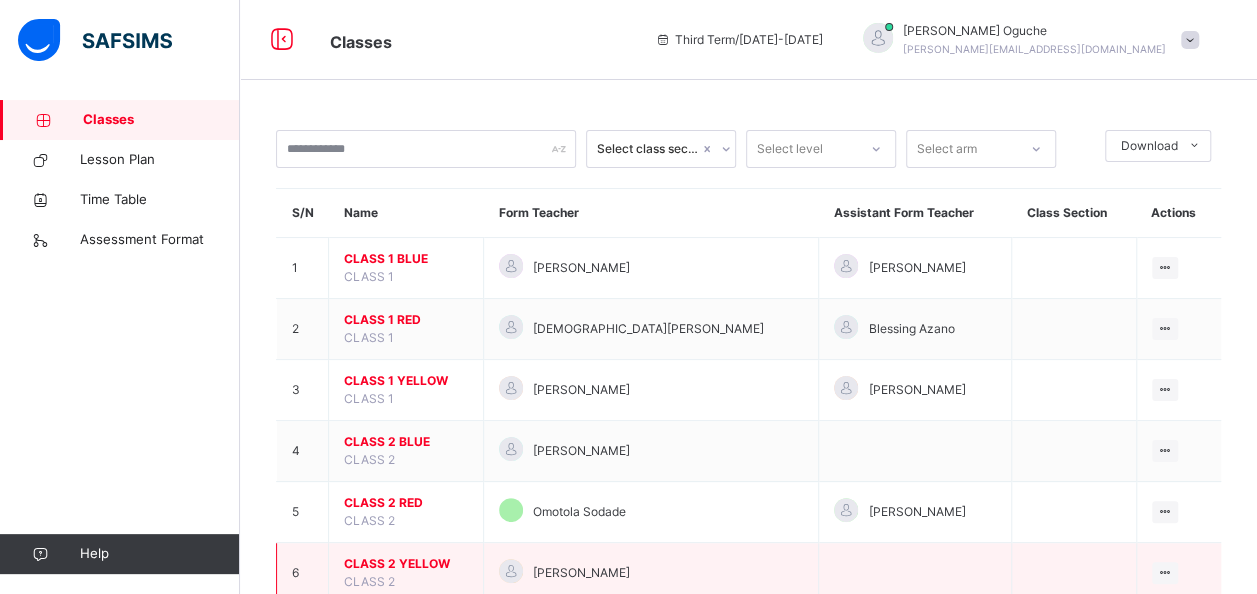 click on "CLASS 2   YELLOW" at bounding box center (406, 564) 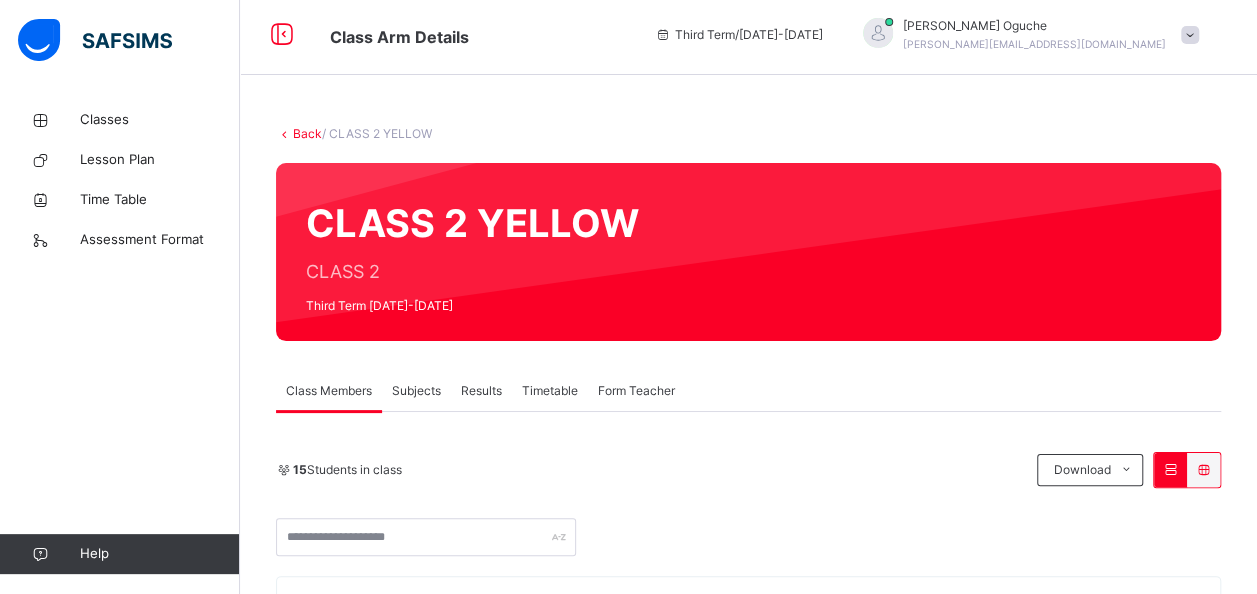 scroll, scrollTop: 0, scrollLeft: 0, axis: both 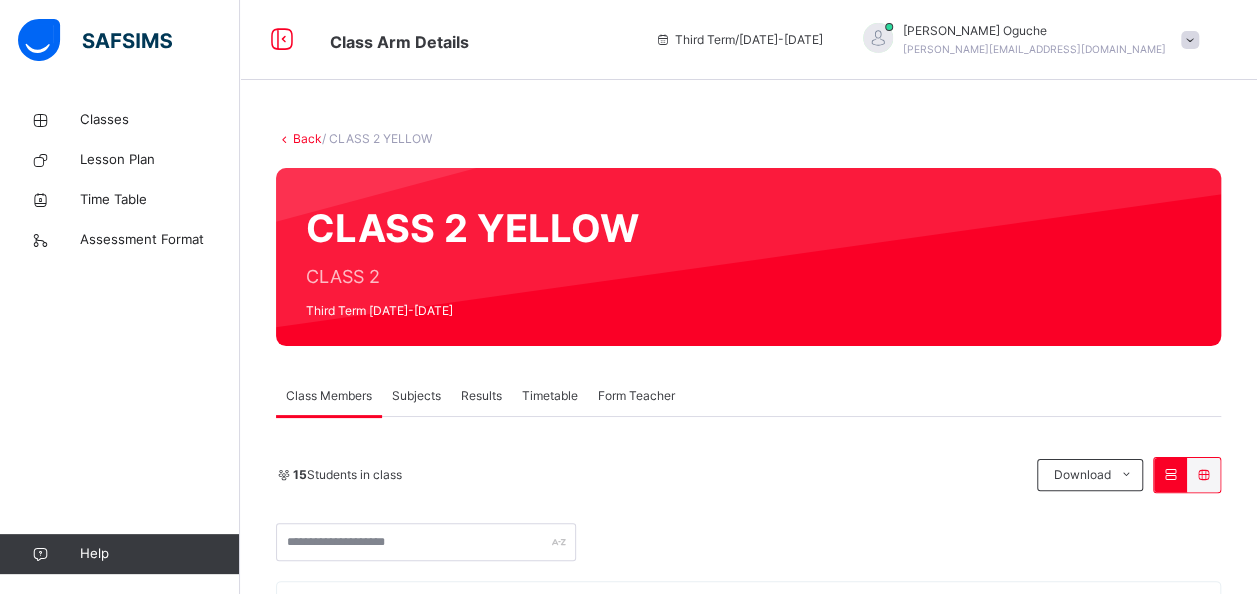 click on "Subjects" at bounding box center [416, 396] 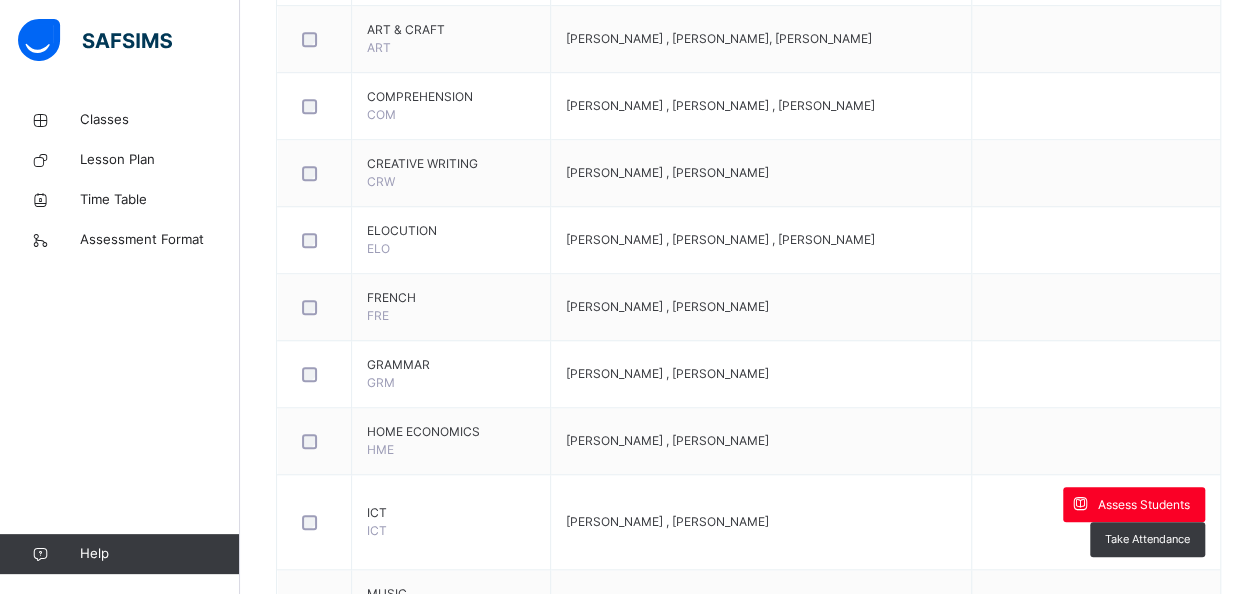 scroll, scrollTop: 840, scrollLeft: 0, axis: vertical 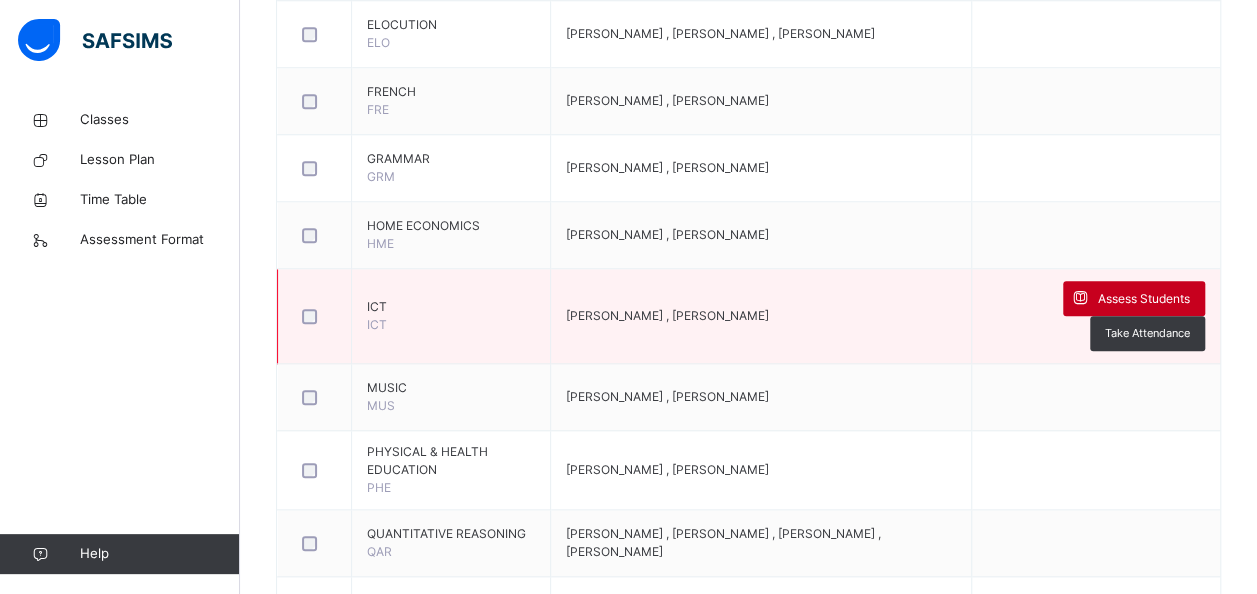 click on "Assess Students" at bounding box center [1144, 299] 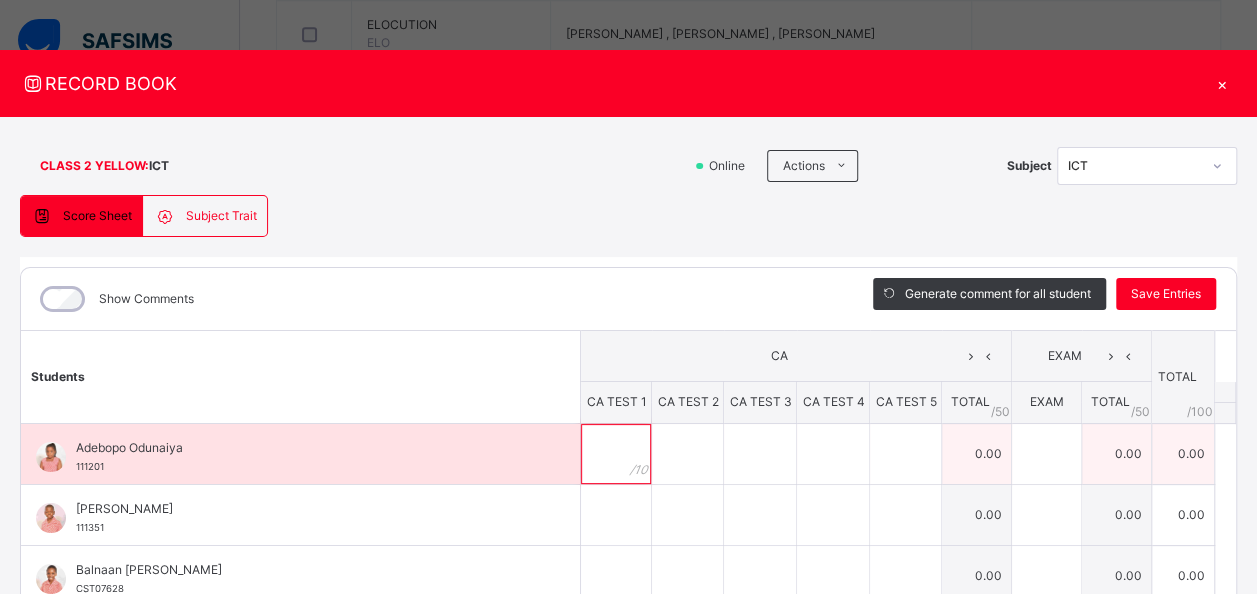 click at bounding box center [616, 454] 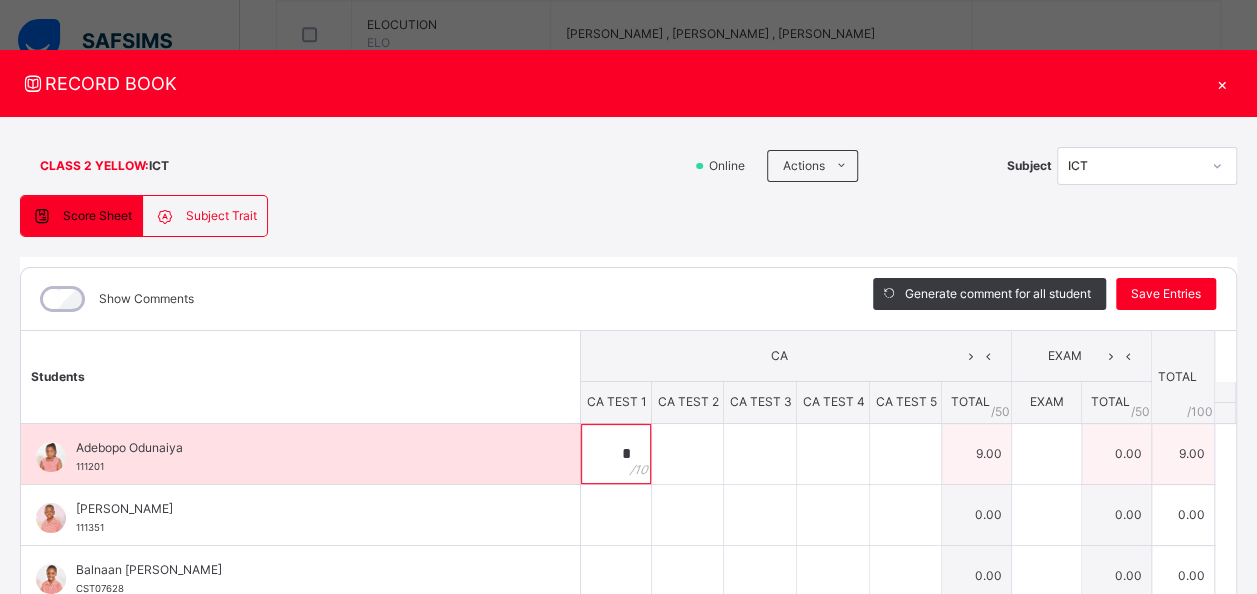 type on "*" 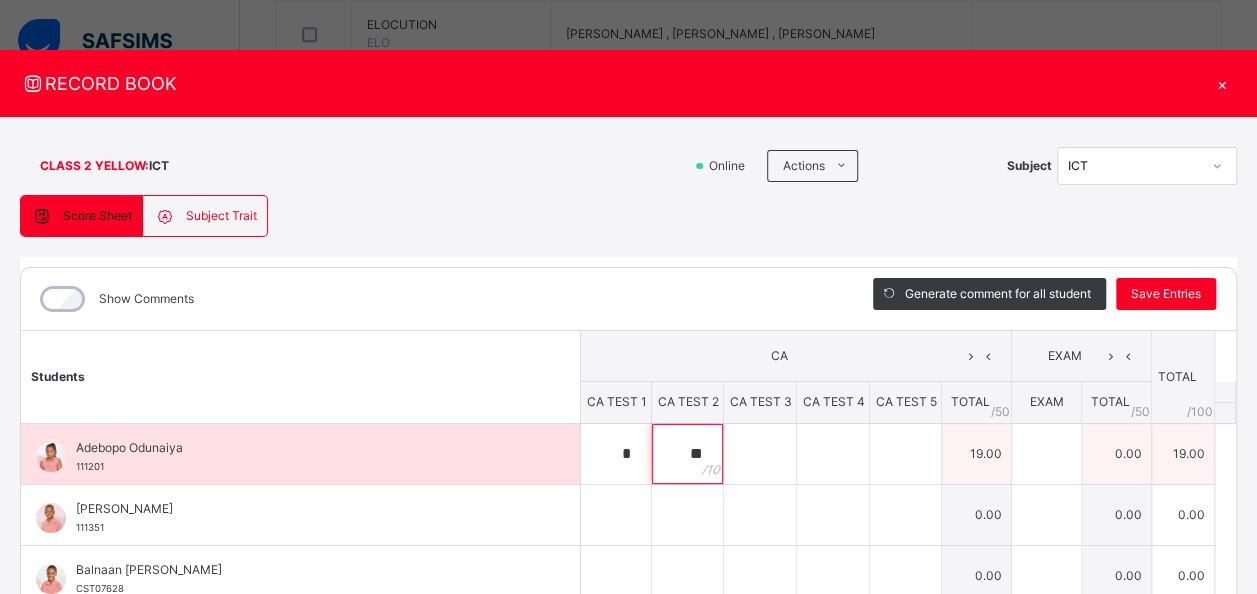 type on "**" 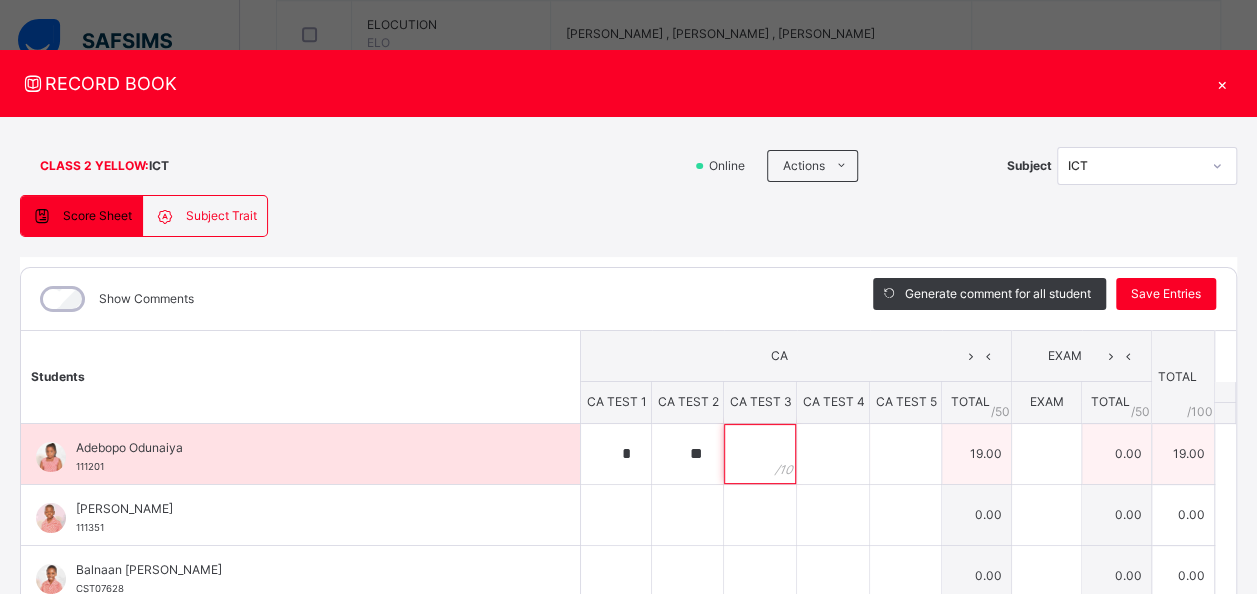 paste on "**" 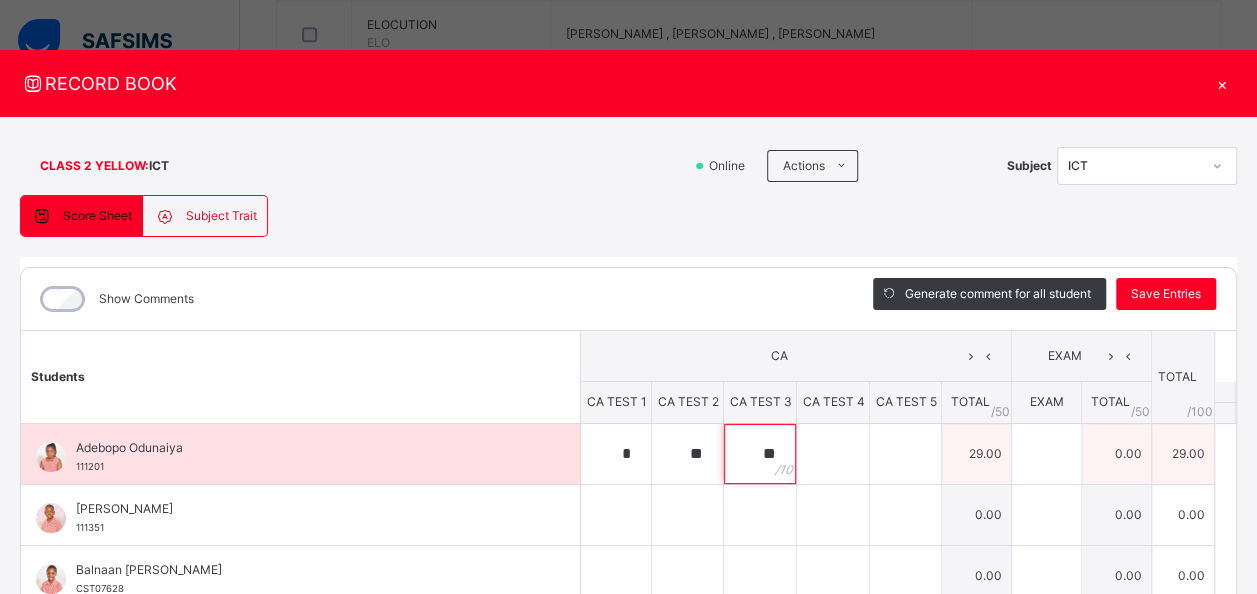type on "**" 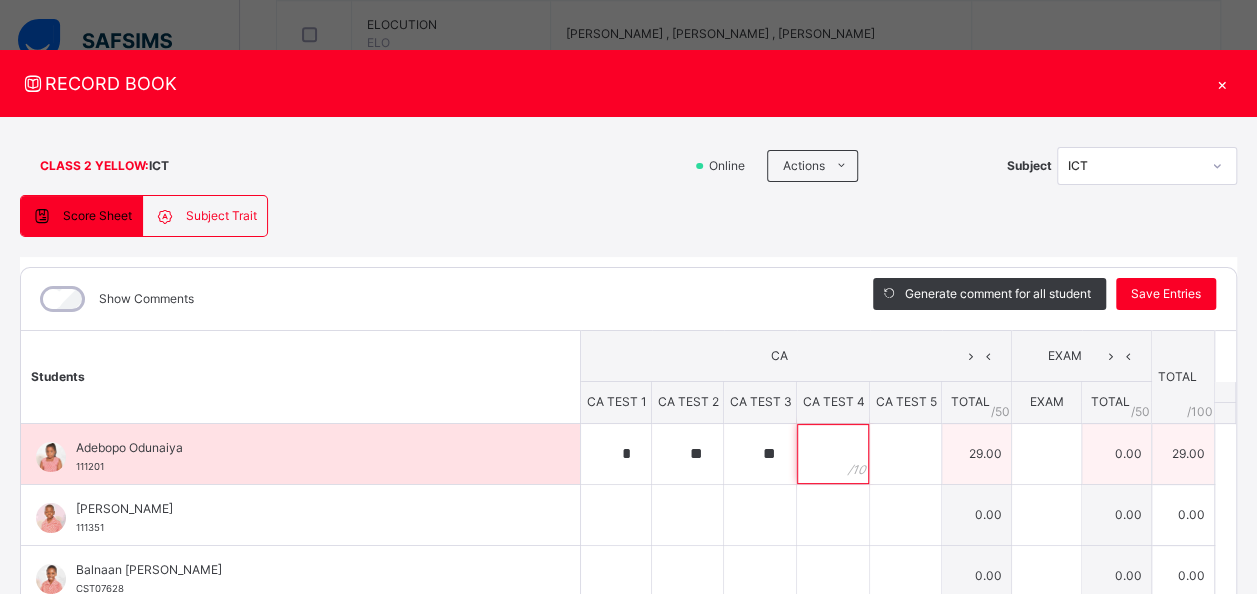 paste on "**" 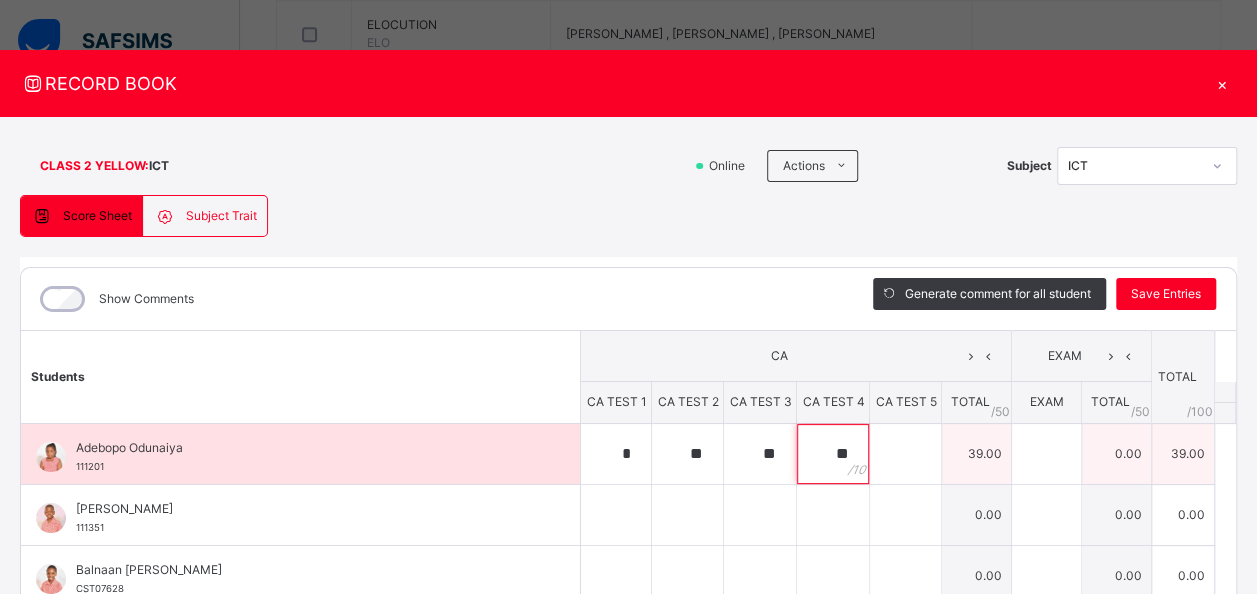 type on "**" 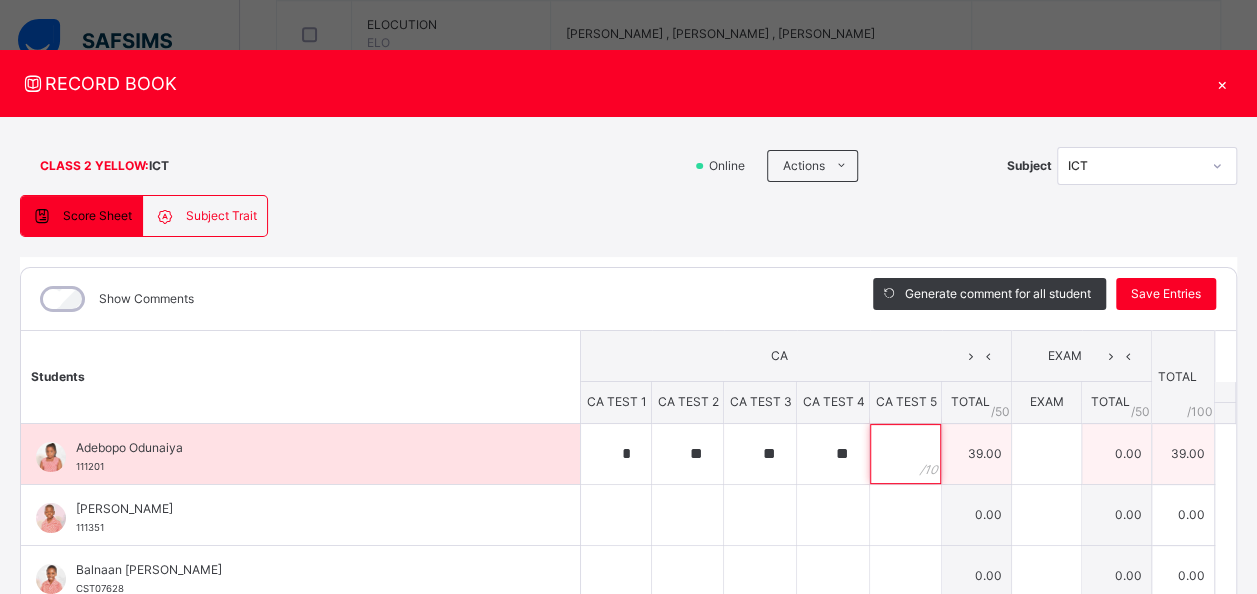 paste on "**" 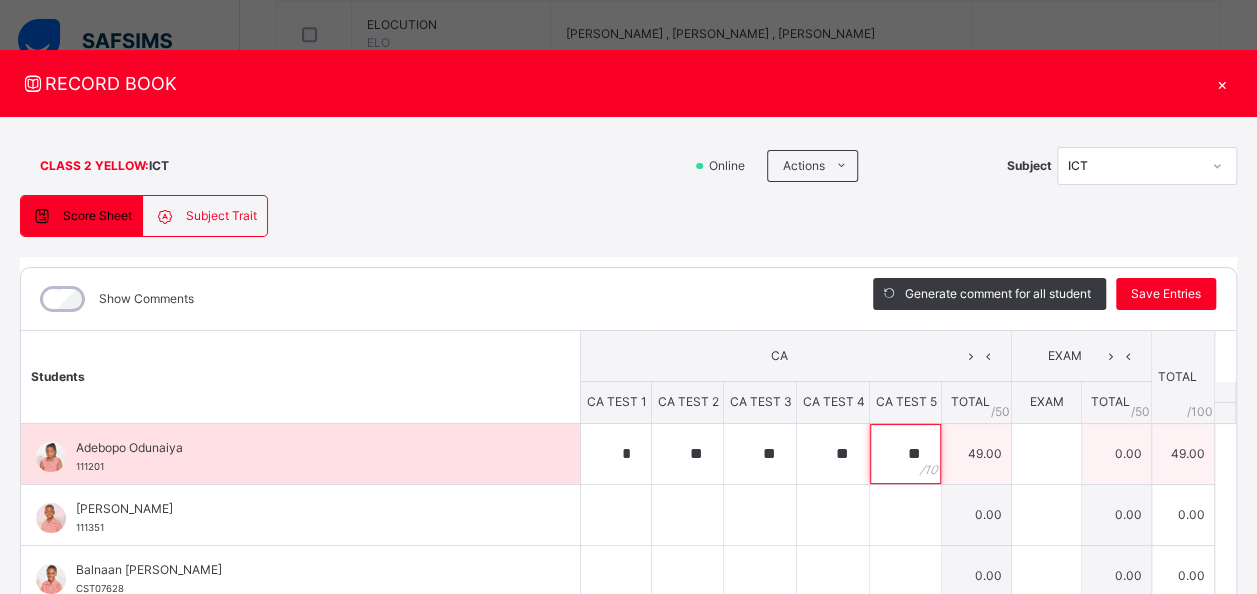 type on "**" 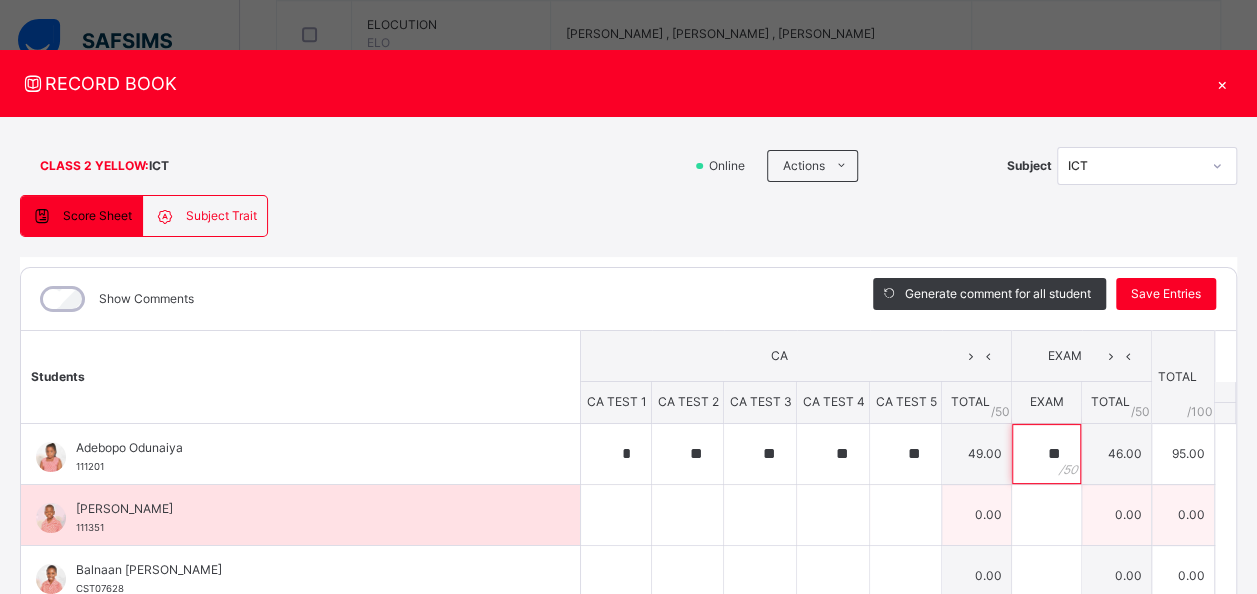 type on "**" 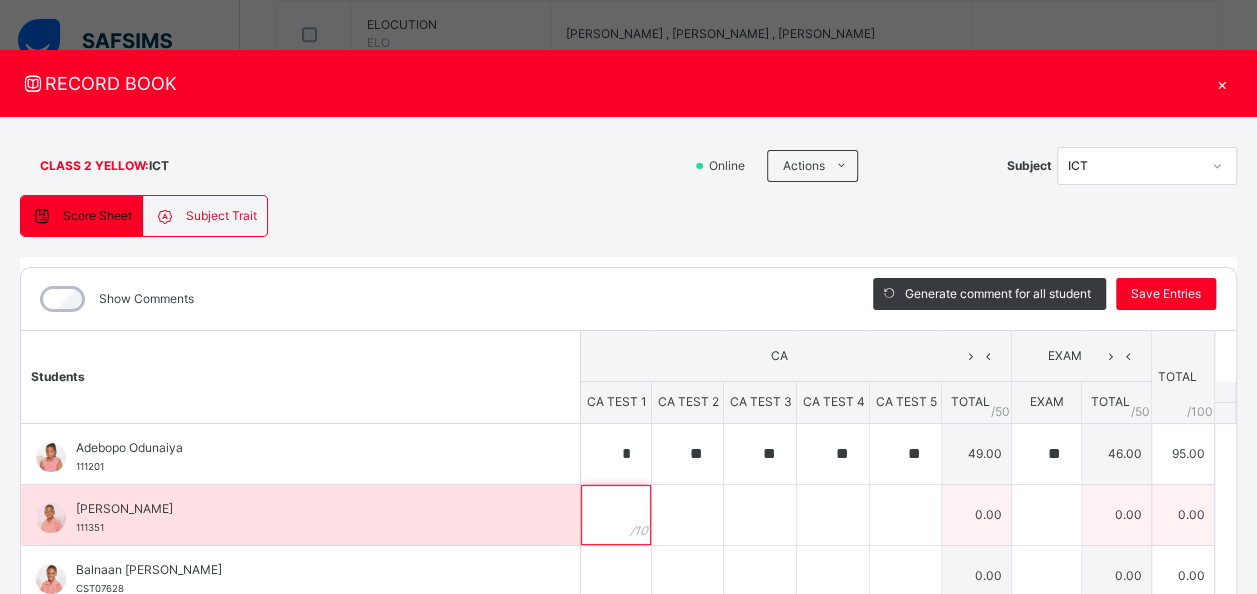 click at bounding box center [616, 515] 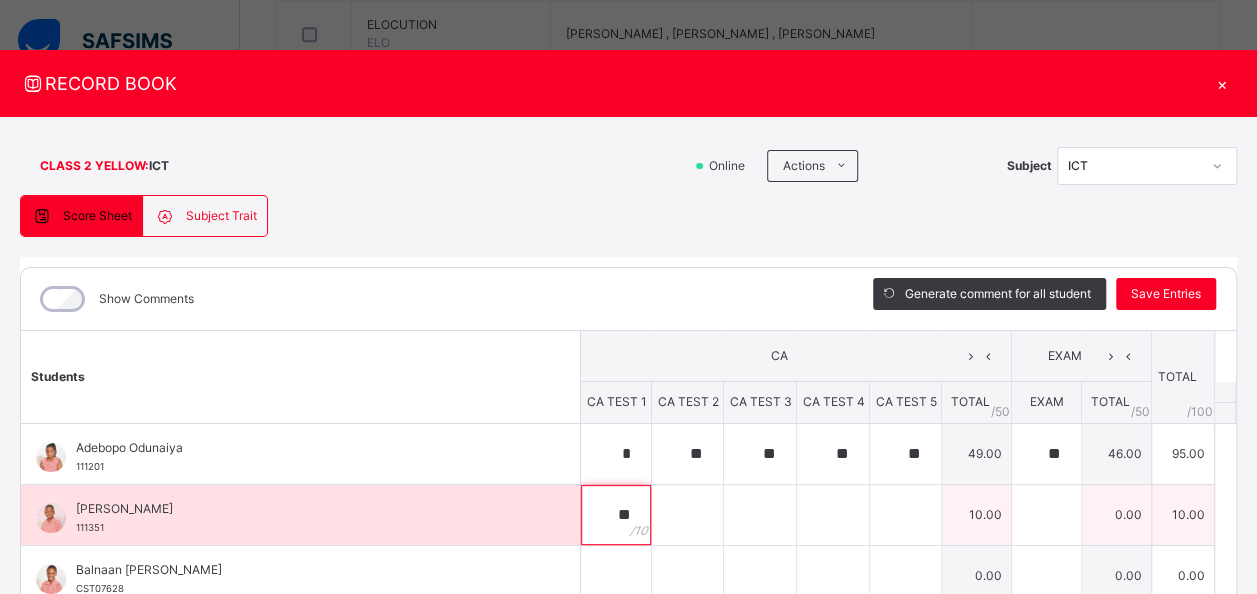 type on "**" 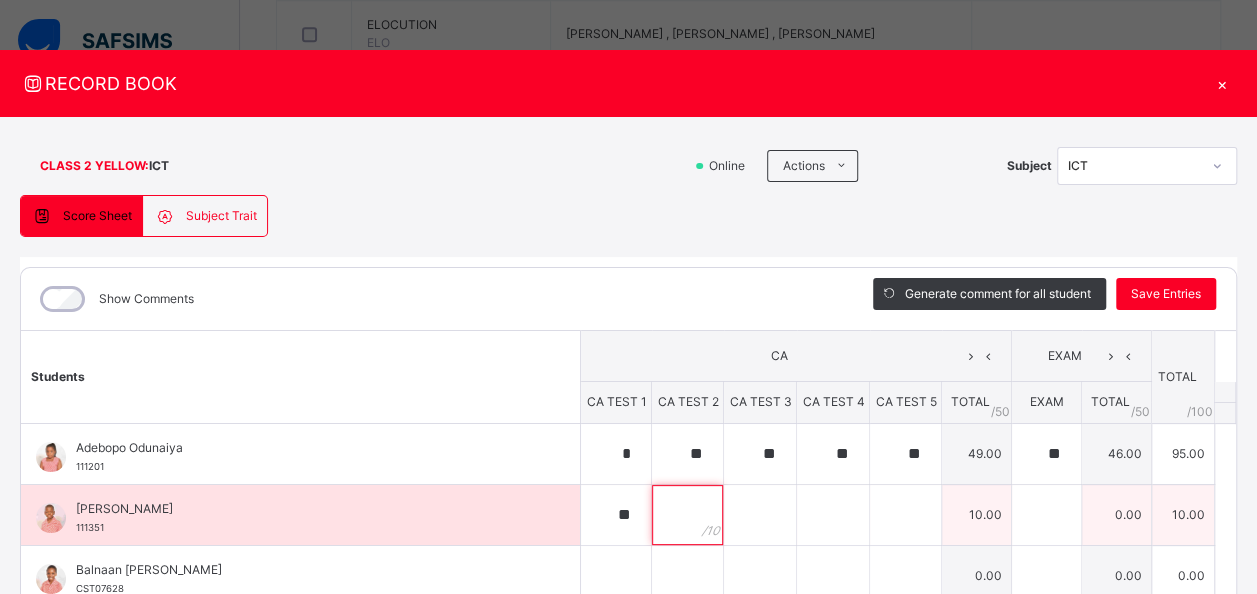 paste on "**" 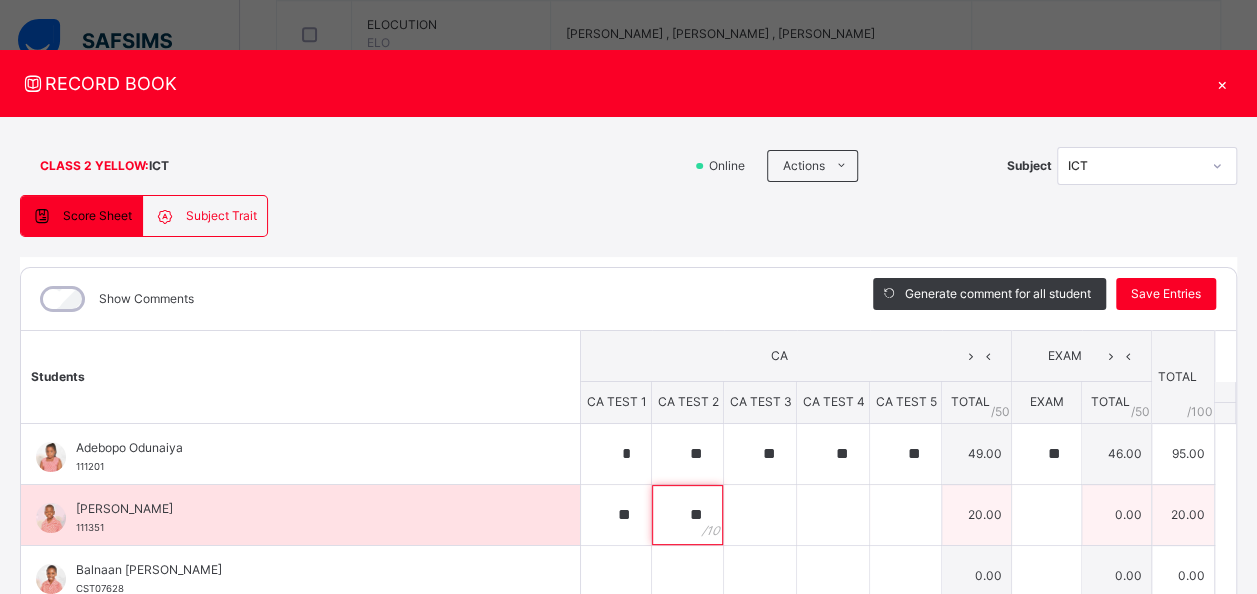 type on "**" 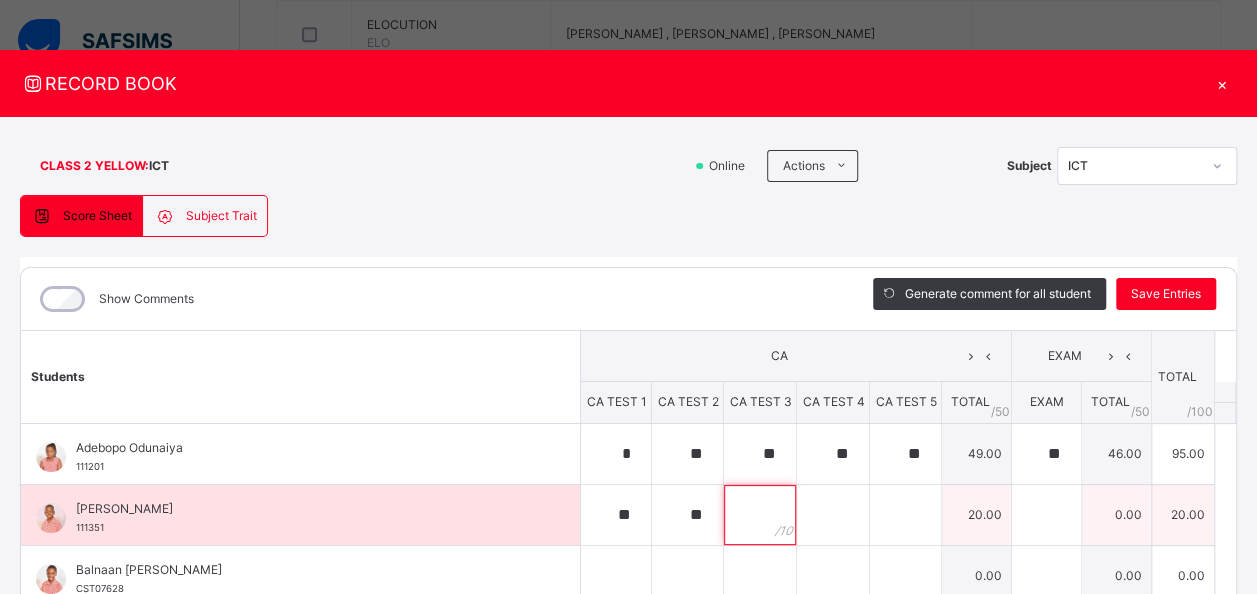 paste on "**" 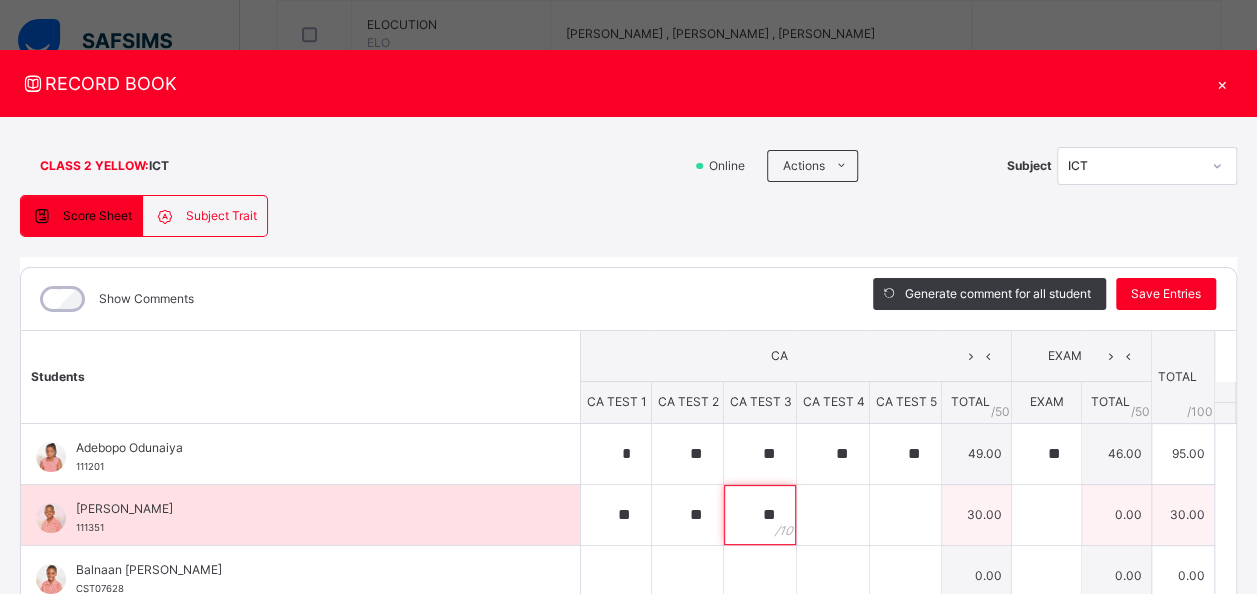 type on "**" 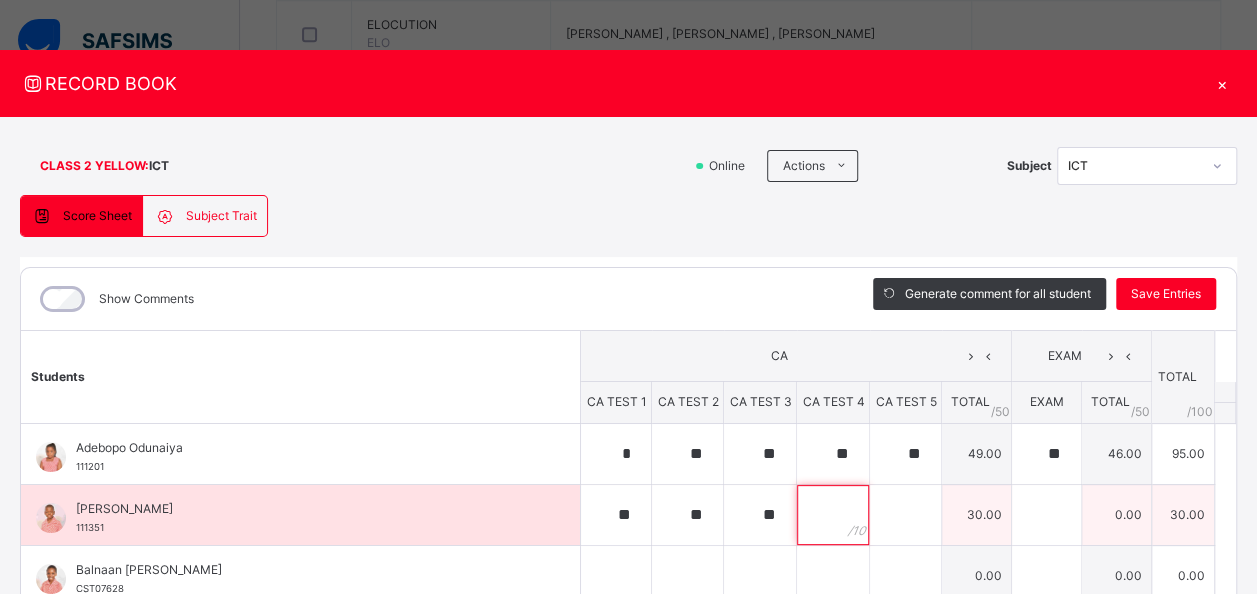 paste on "**" 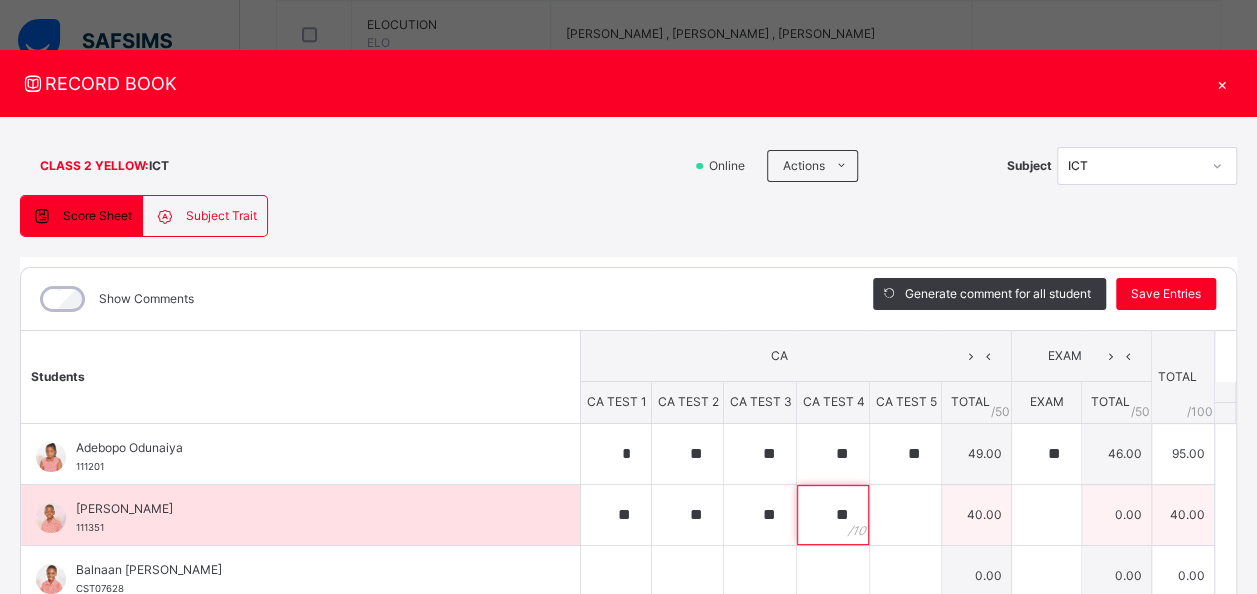 type on "**" 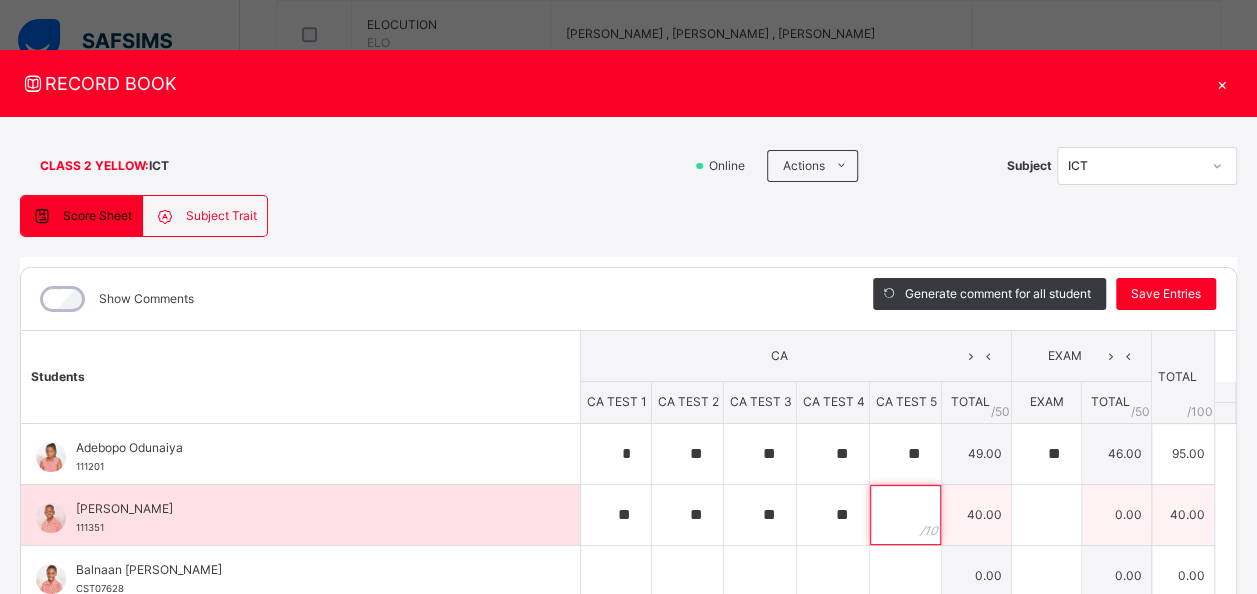 paste on "**" 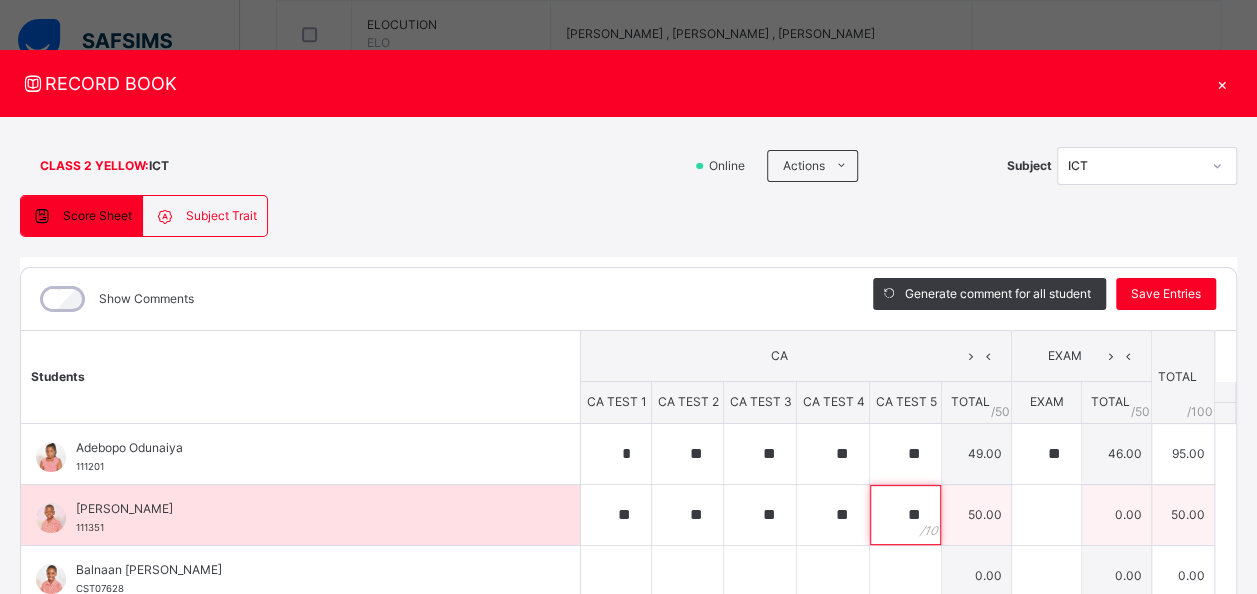 type on "**" 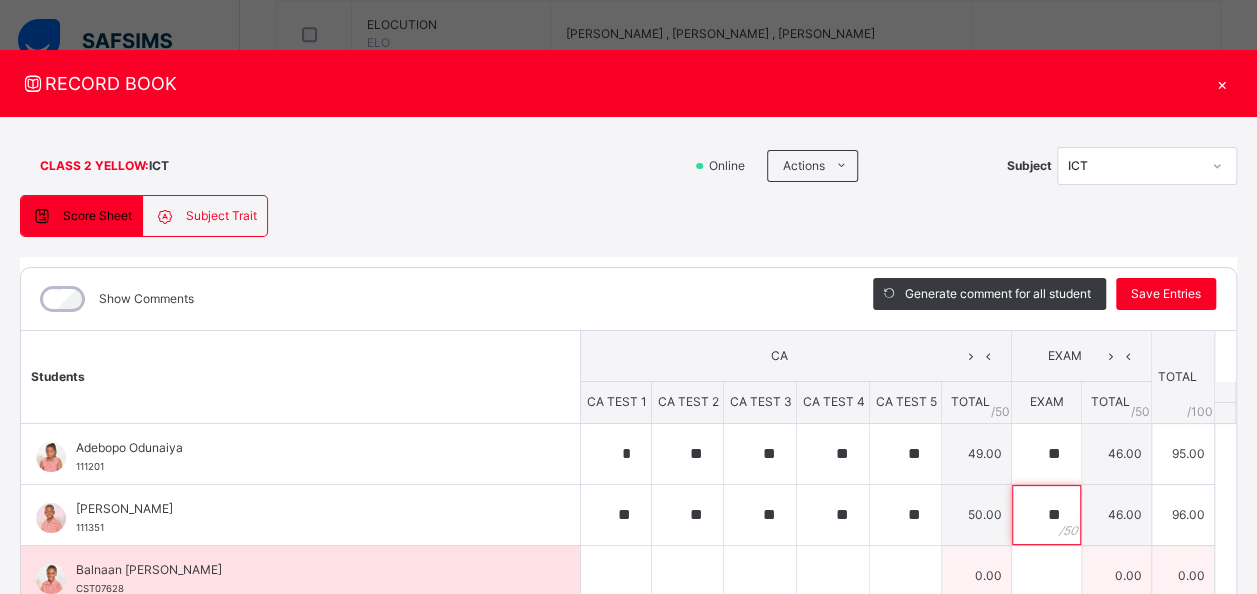type on "**" 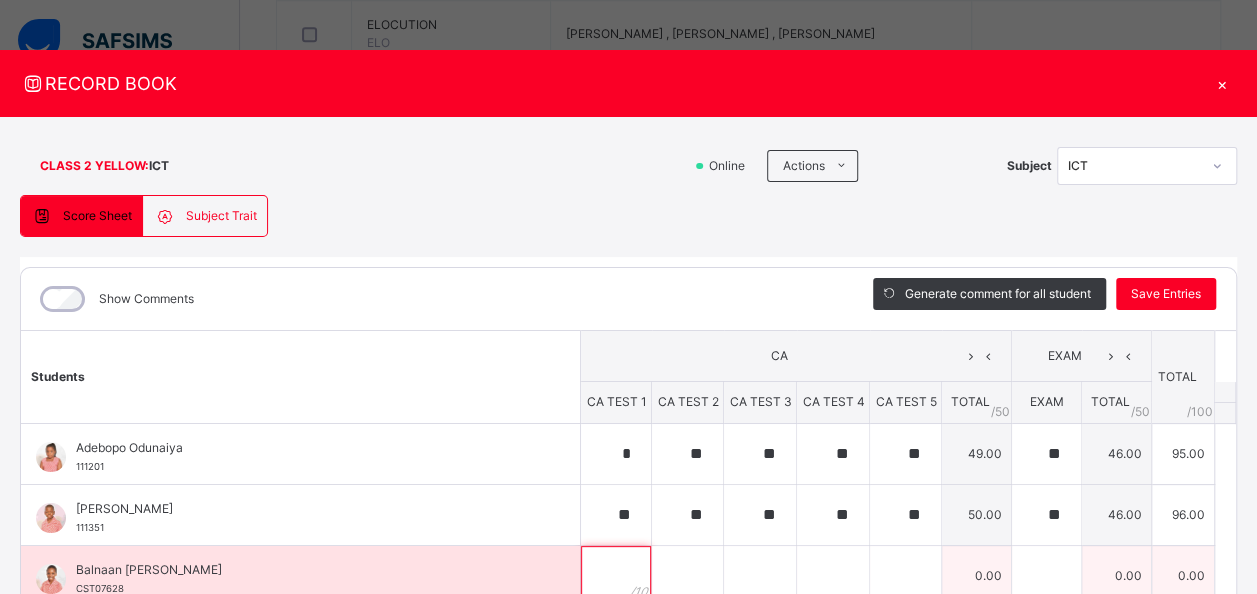 click at bounding box center [616, 576] 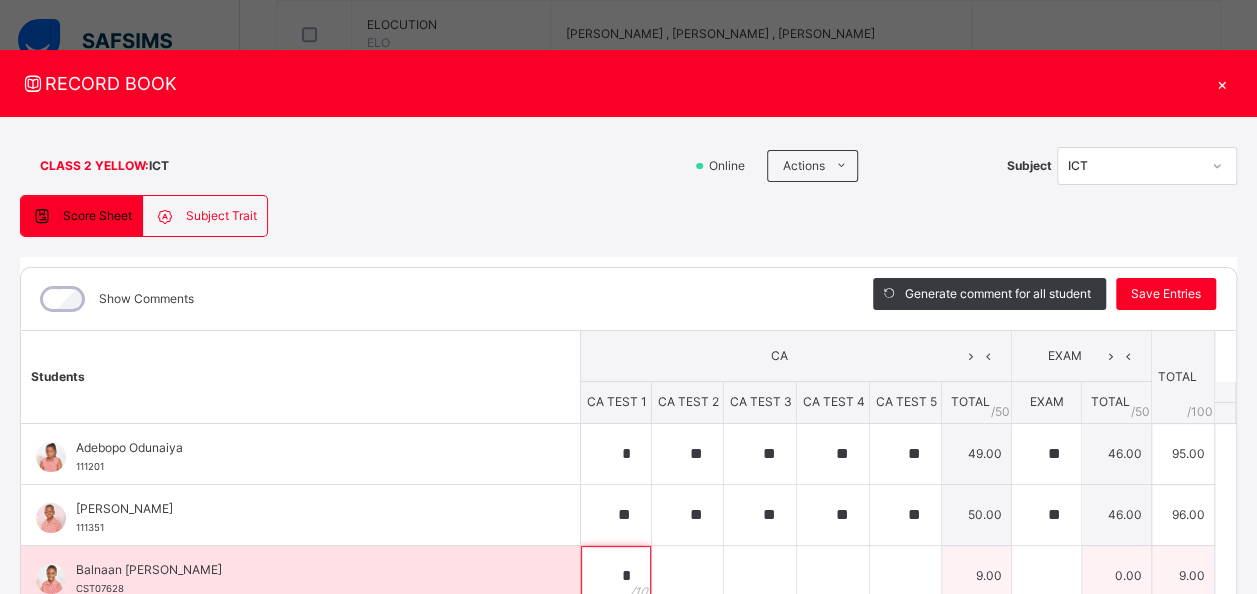 type on "*" 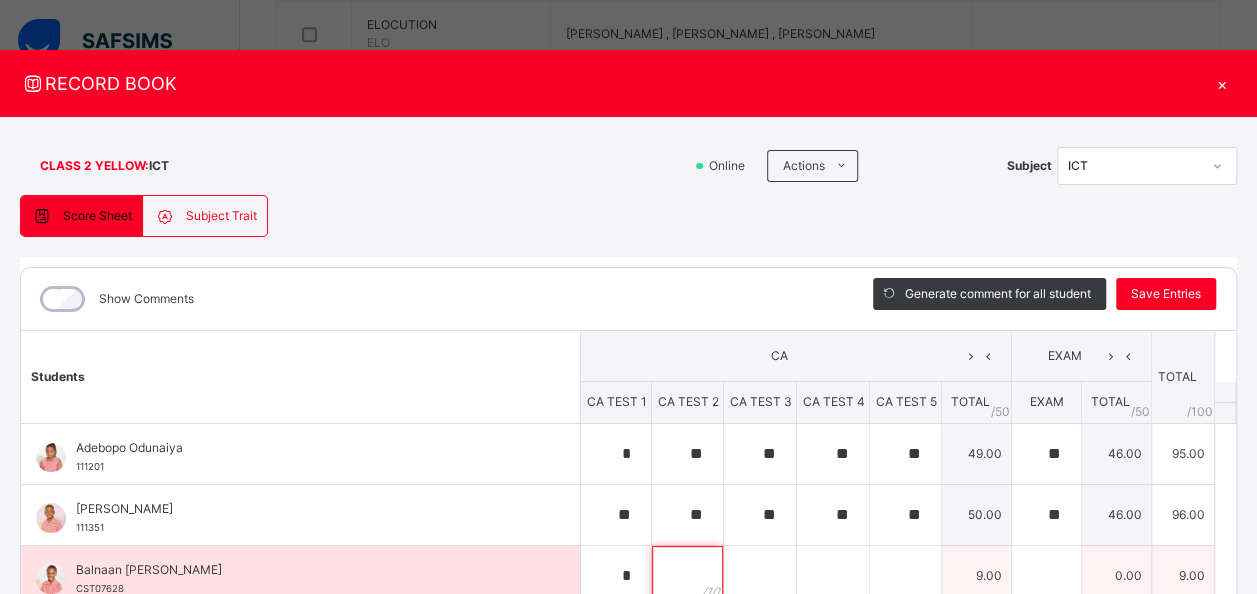 scroll, scrollTop: 8, scrollLeft: 0, axis: vertical 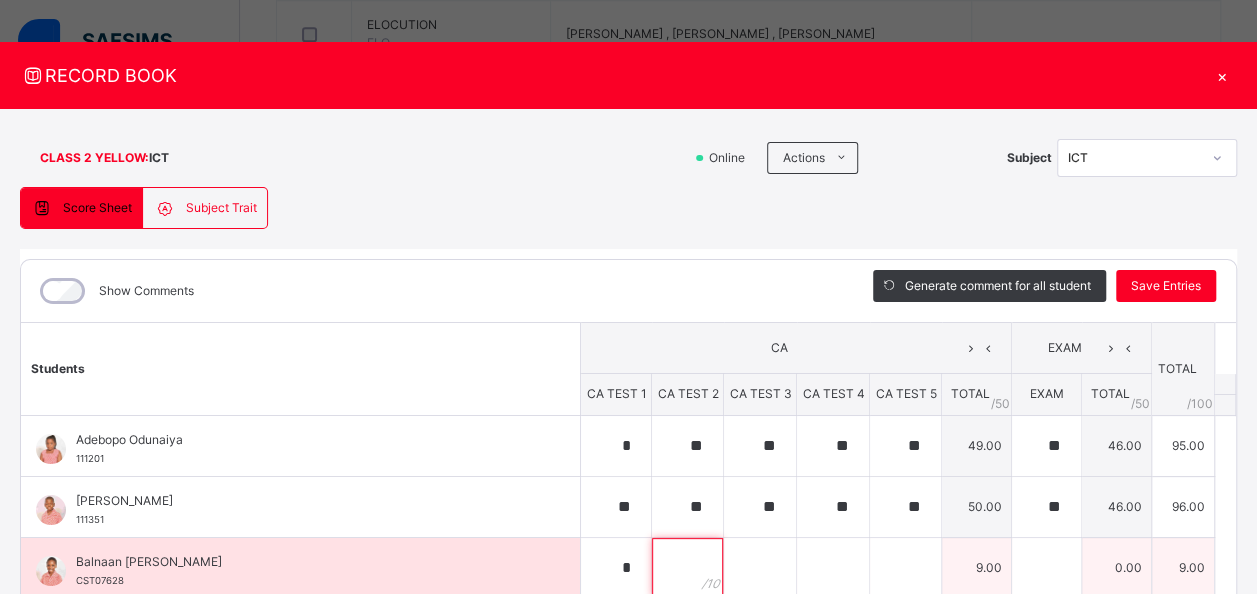paste on "**" 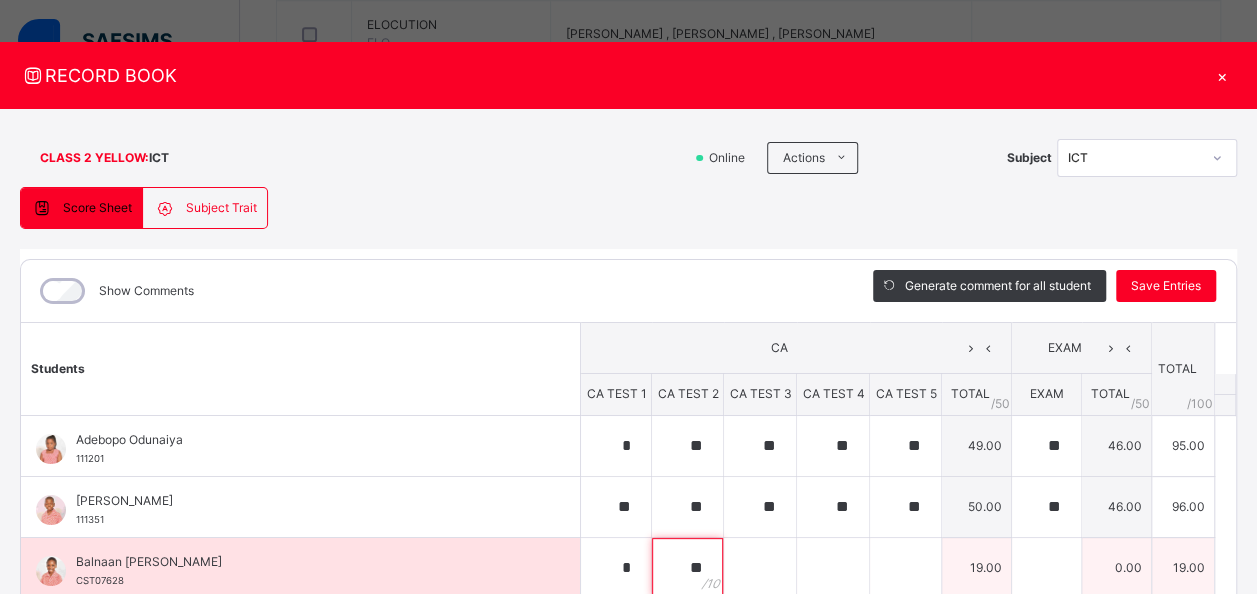 type on "**" 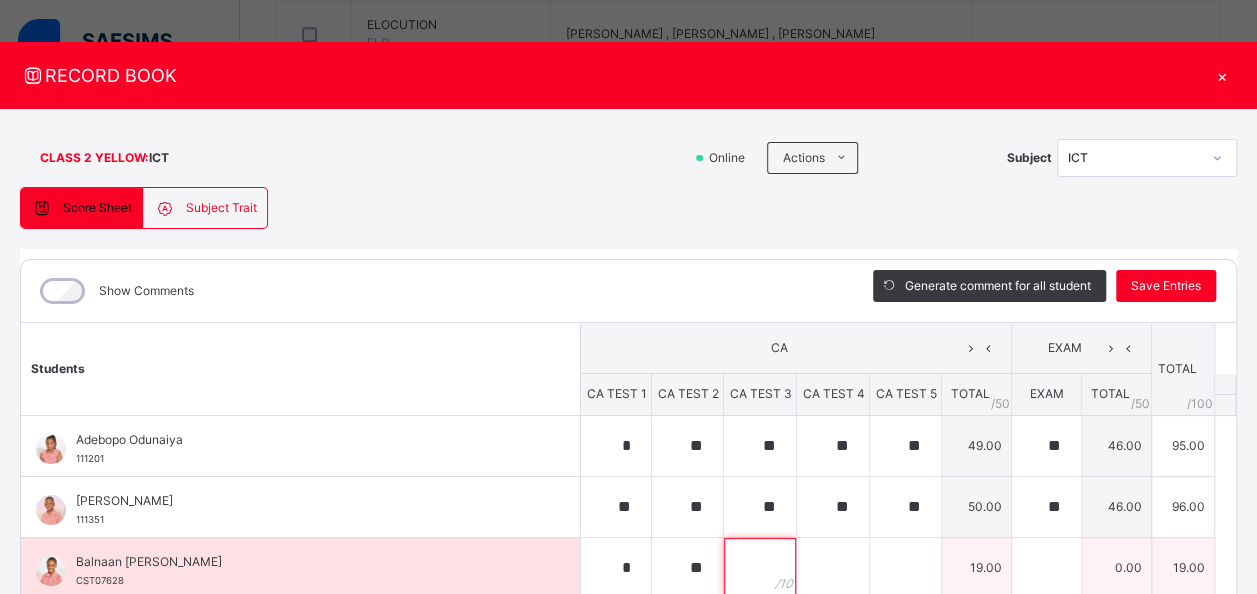 paste on "**" 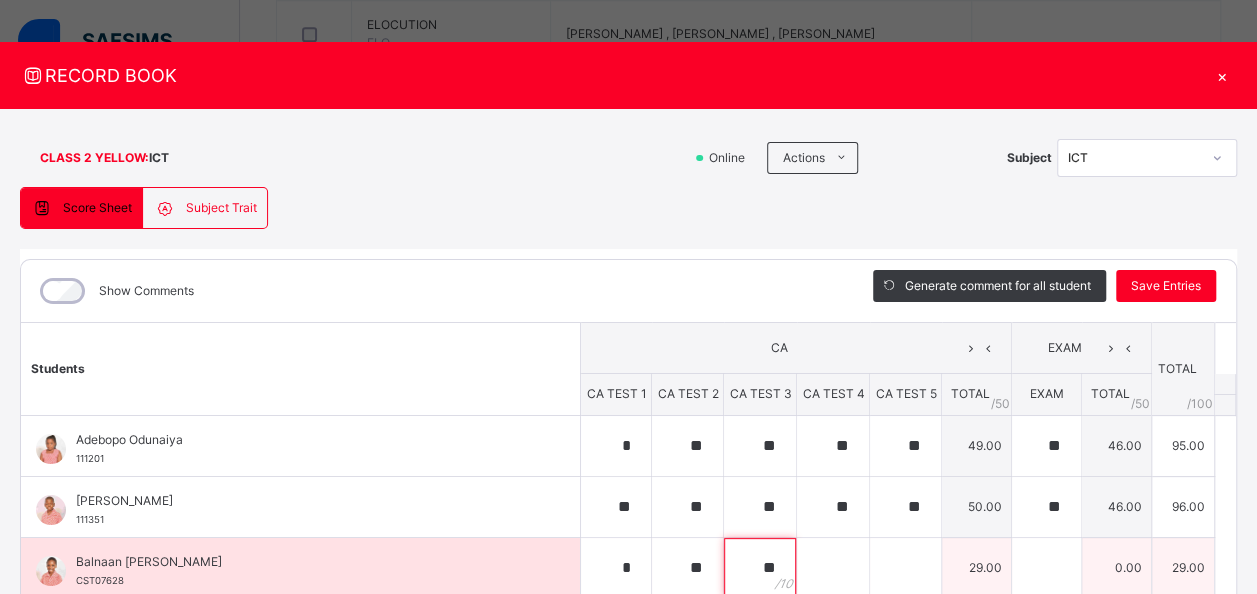 type on "**" 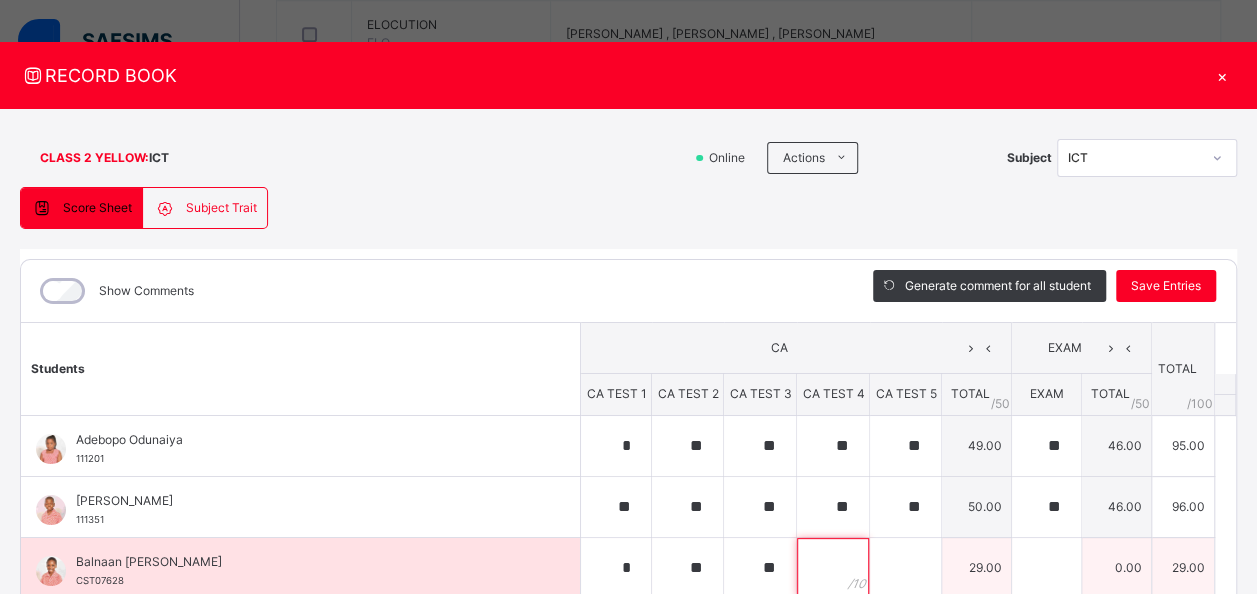 paste on "**" 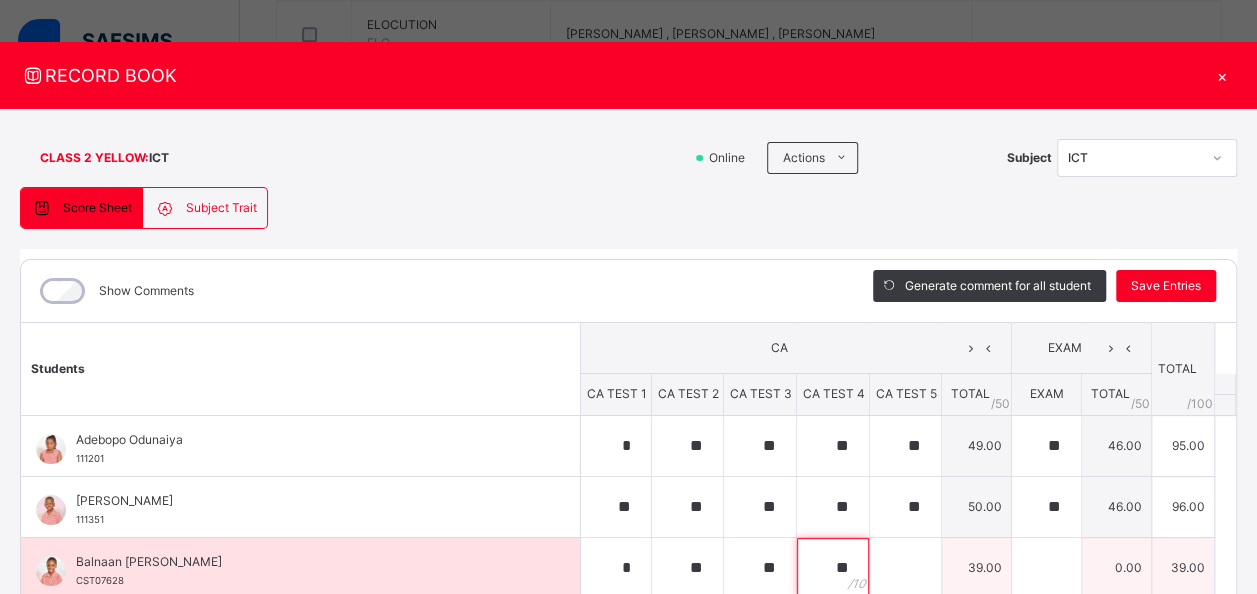 type on "**" 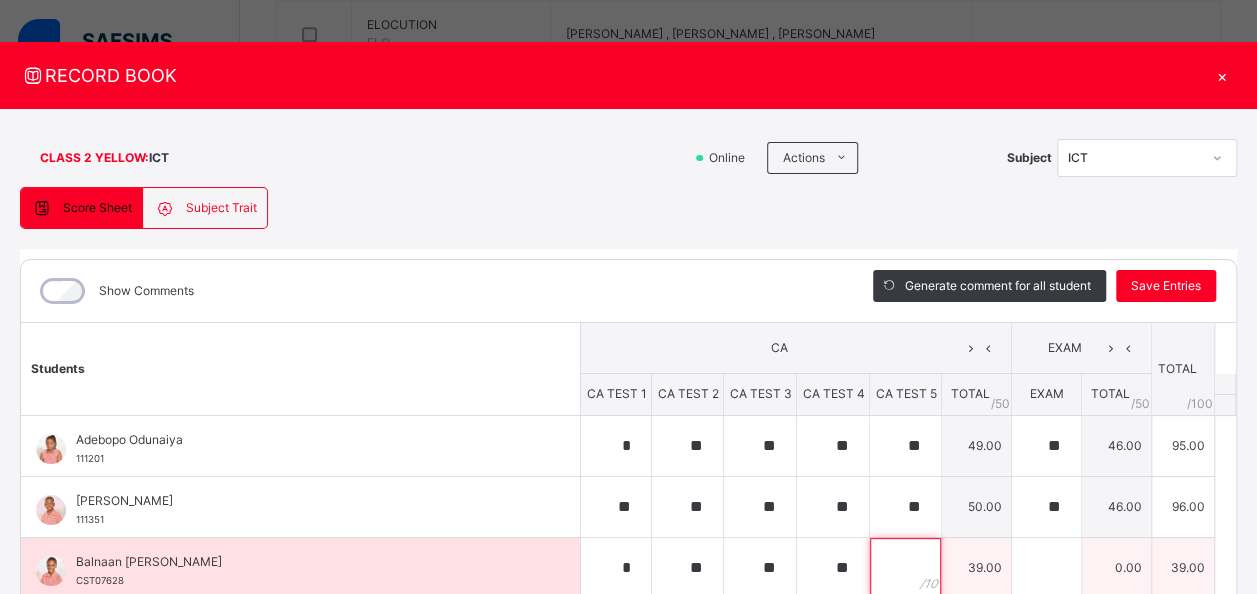 paste on "**" 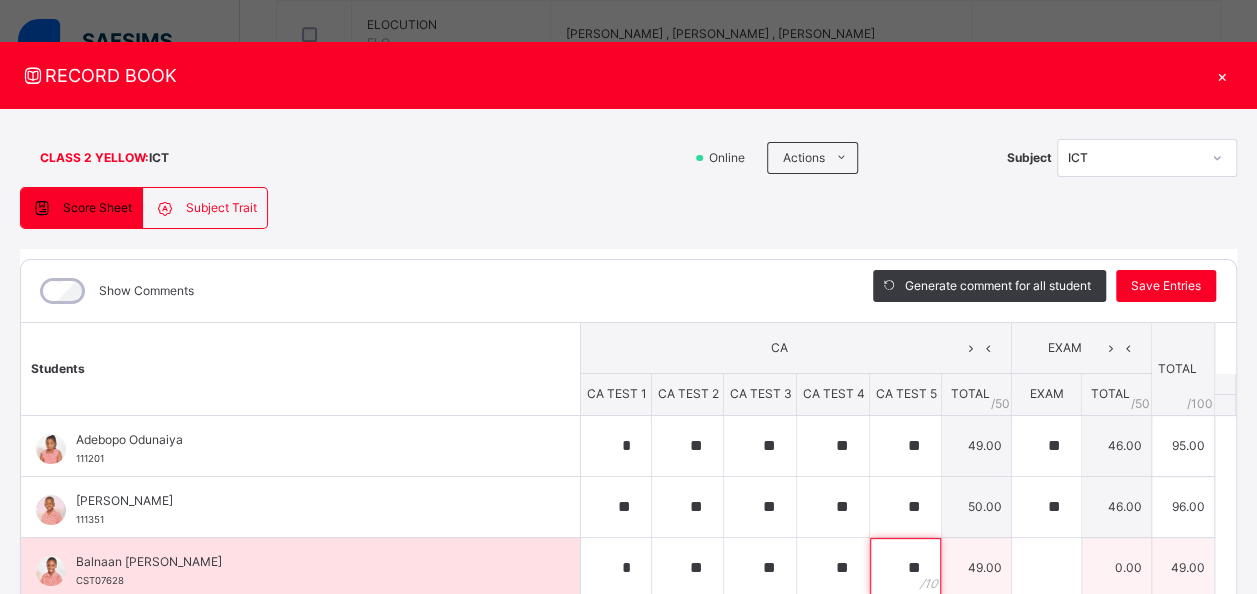 type on "**" 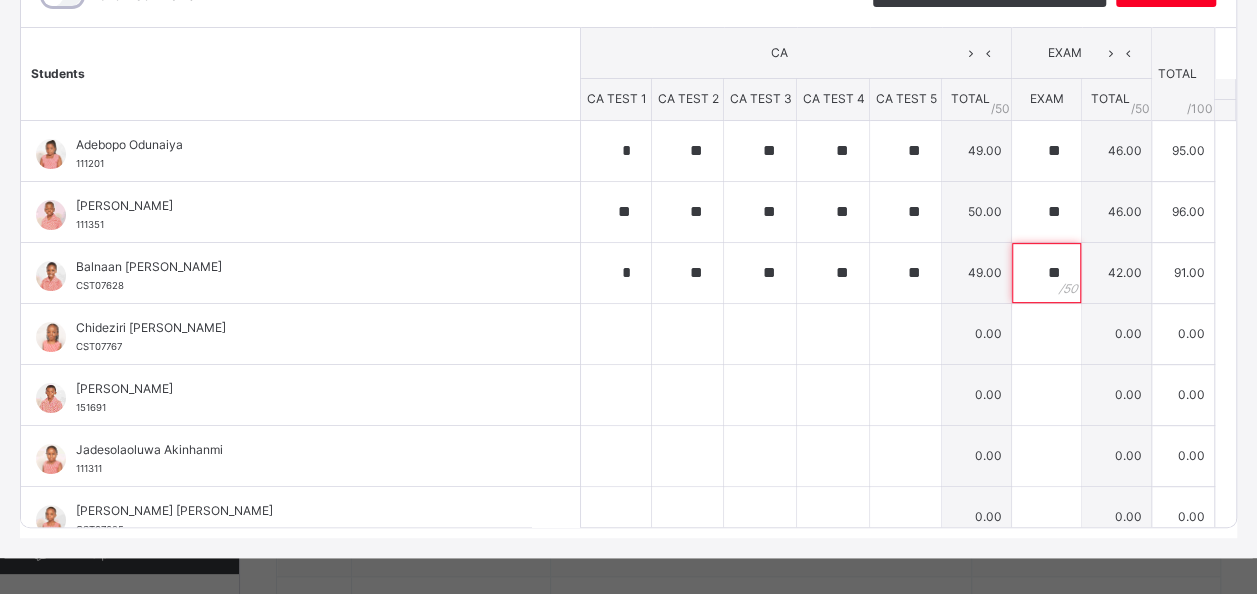 scroll, scrollTop: 316, scrollLeft: 0, axis: vertical 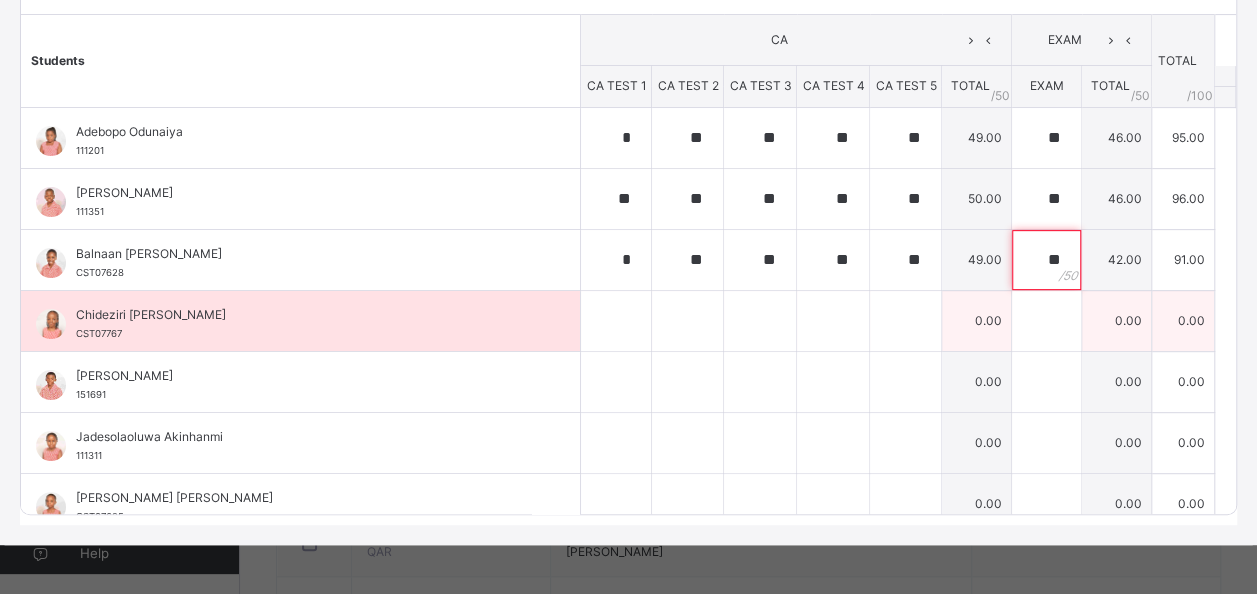 type on "**" 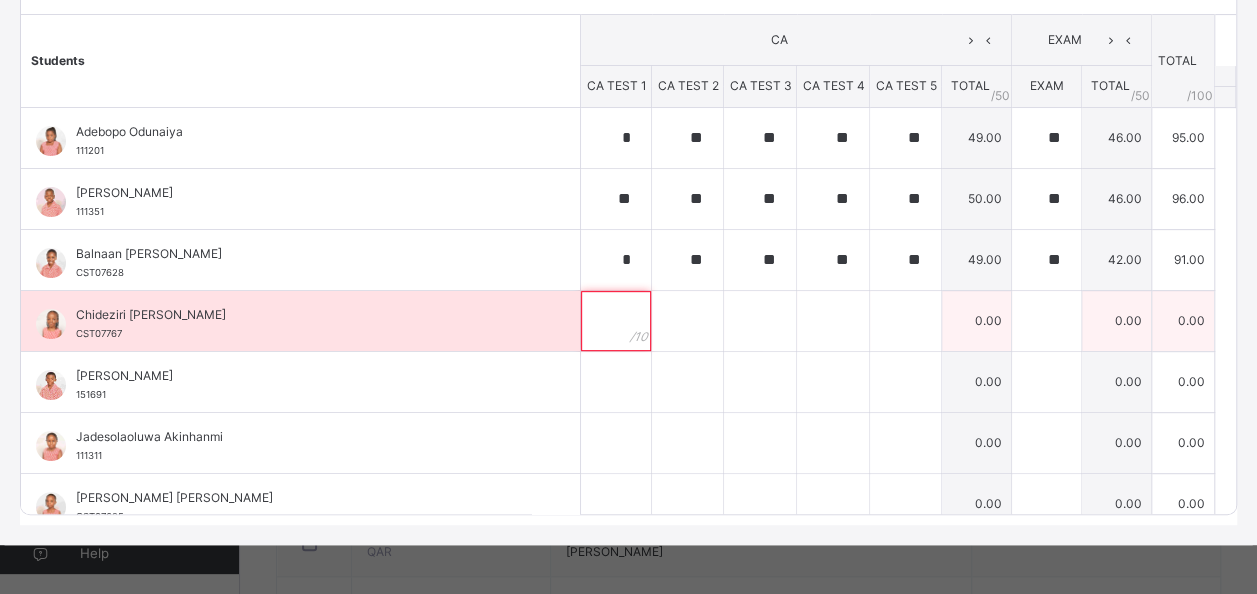 click at bounding box center [616, 321] 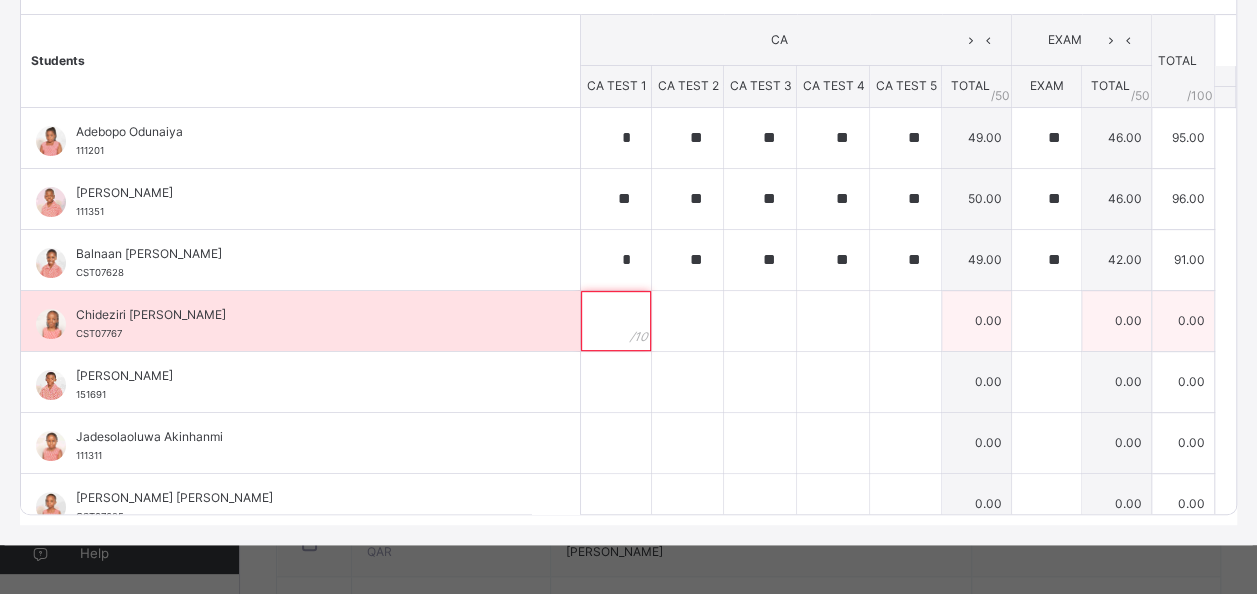 paste on "**" 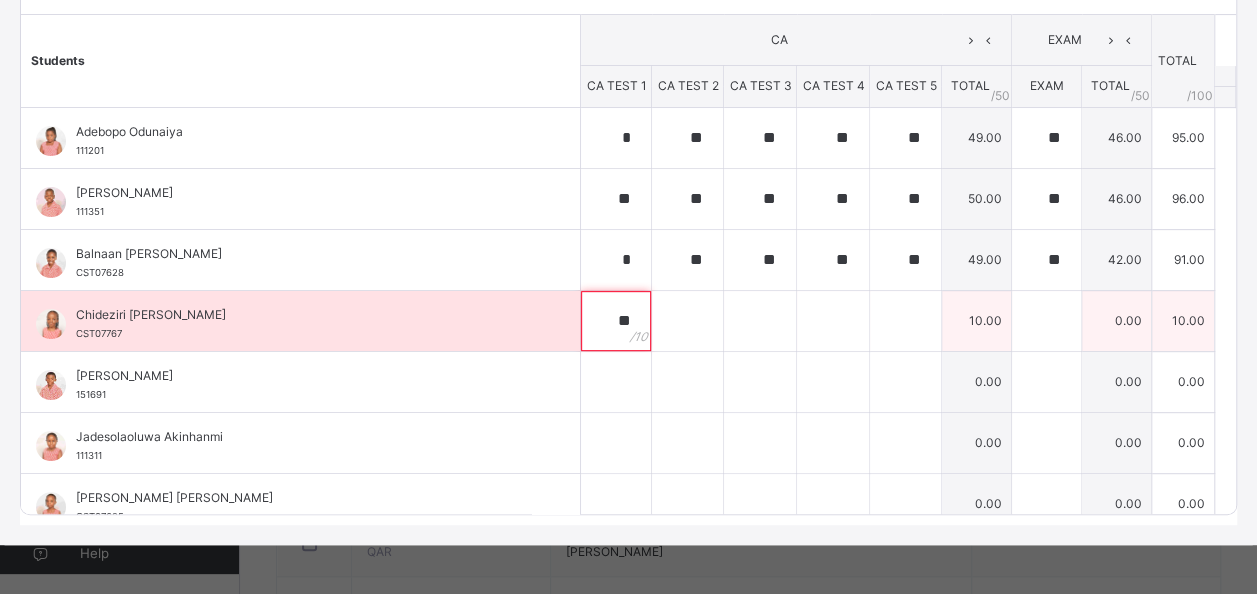 type on "**" 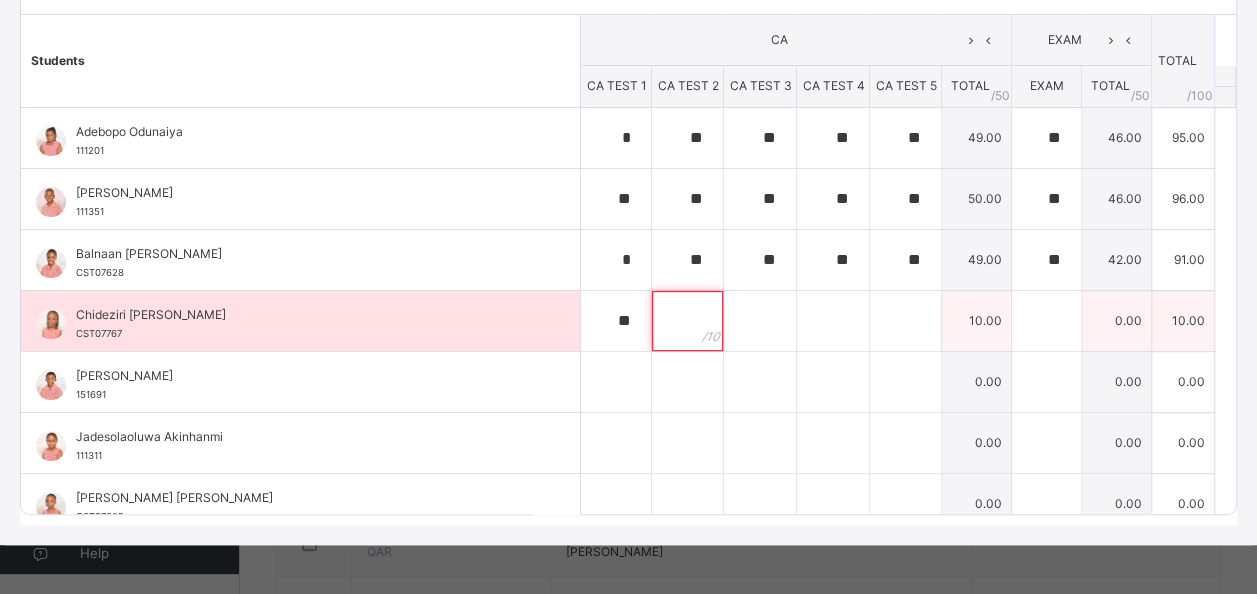 paste on "**" 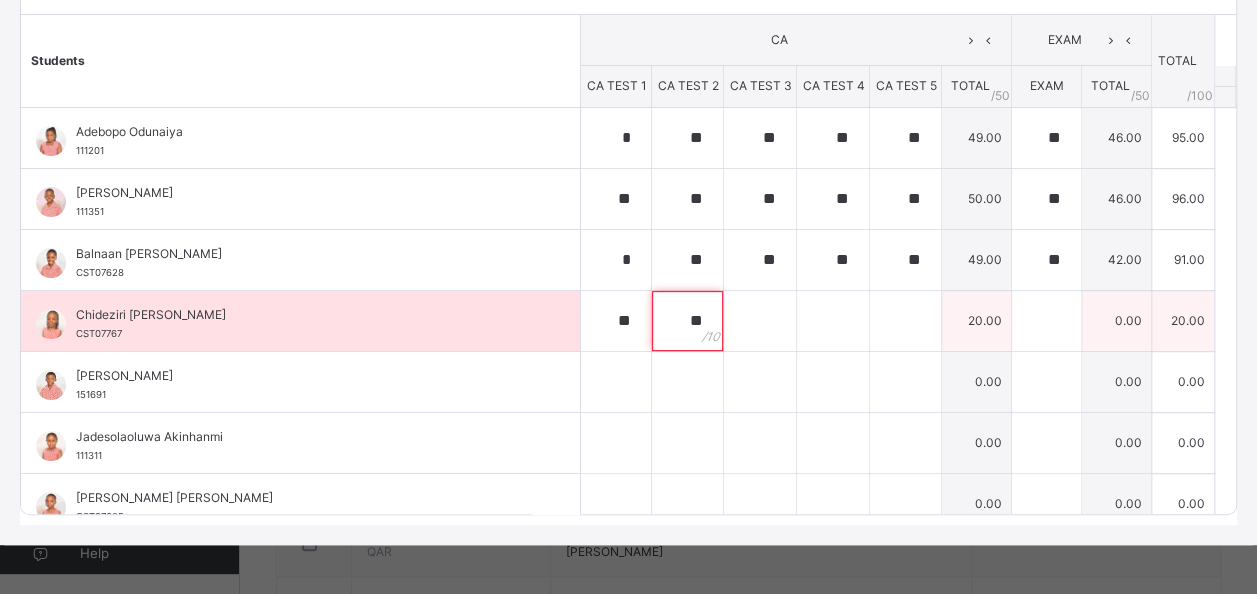 type on "**" 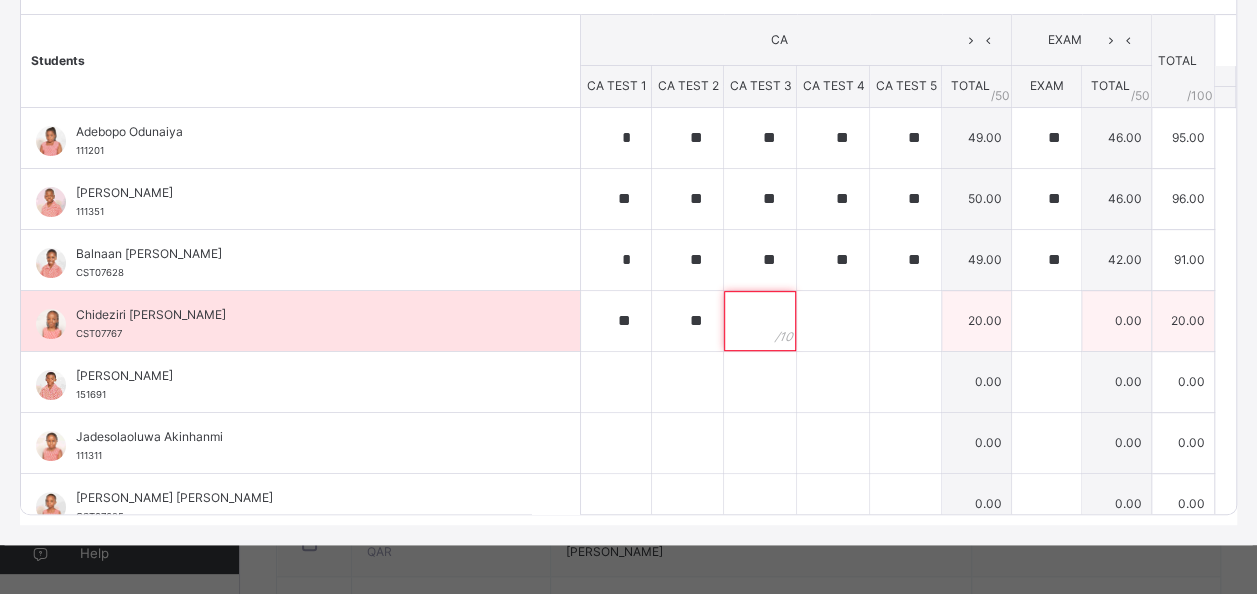 paste on "**" 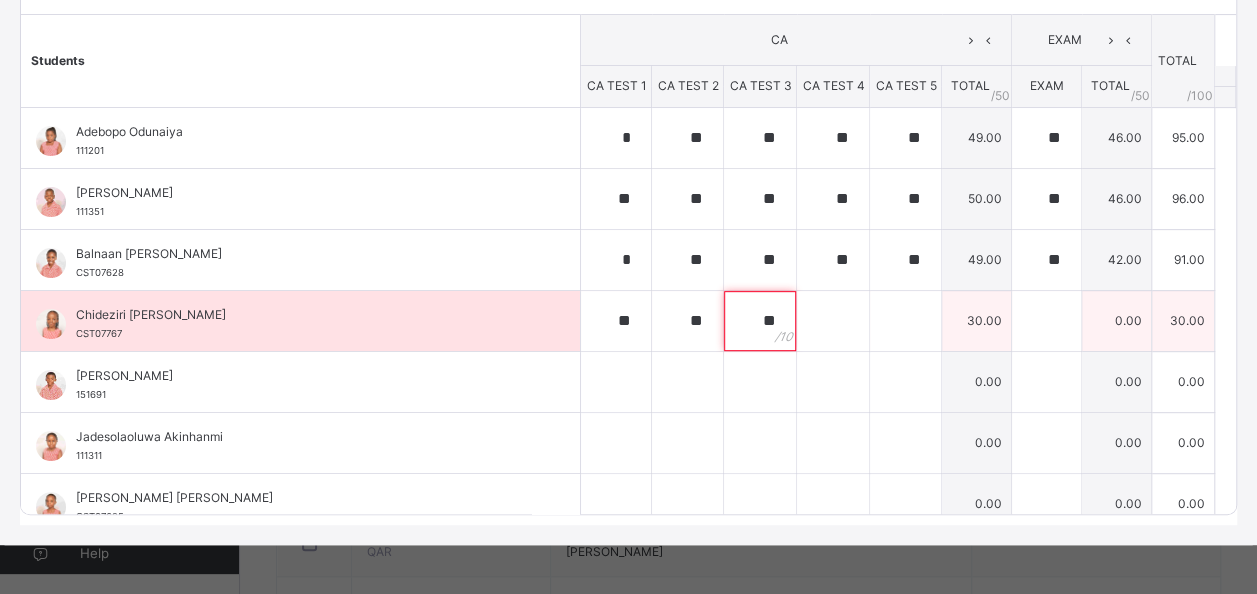type on "**" 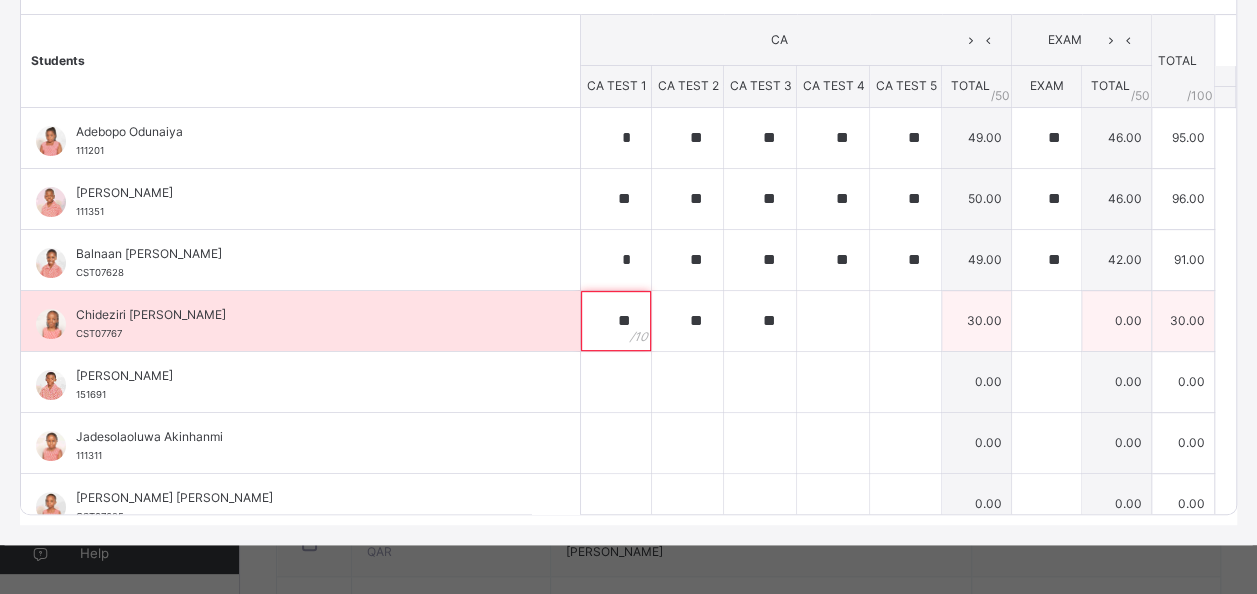 click on "**" at bounding box center (616, 321) 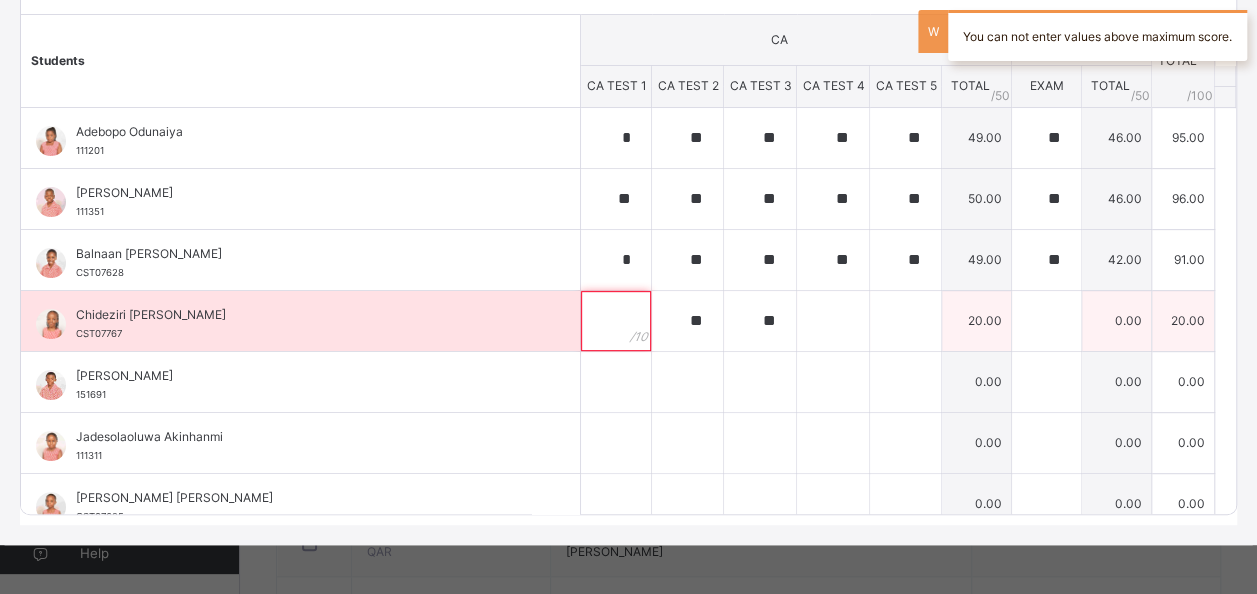 paste on "**" 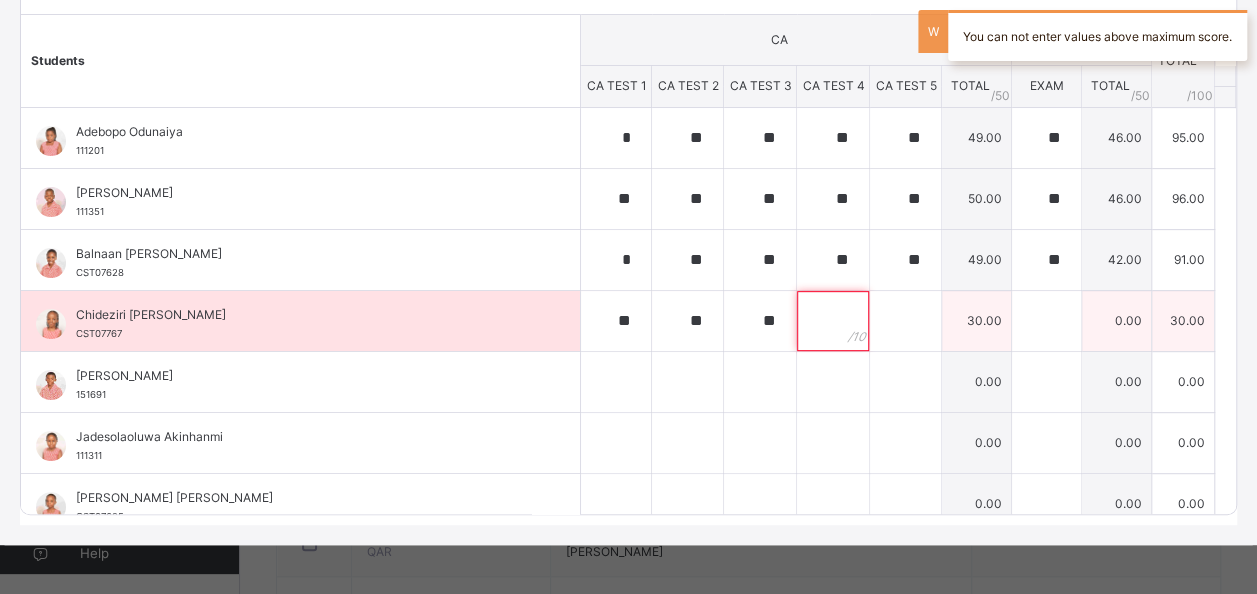click at bounding box center [833, 321] 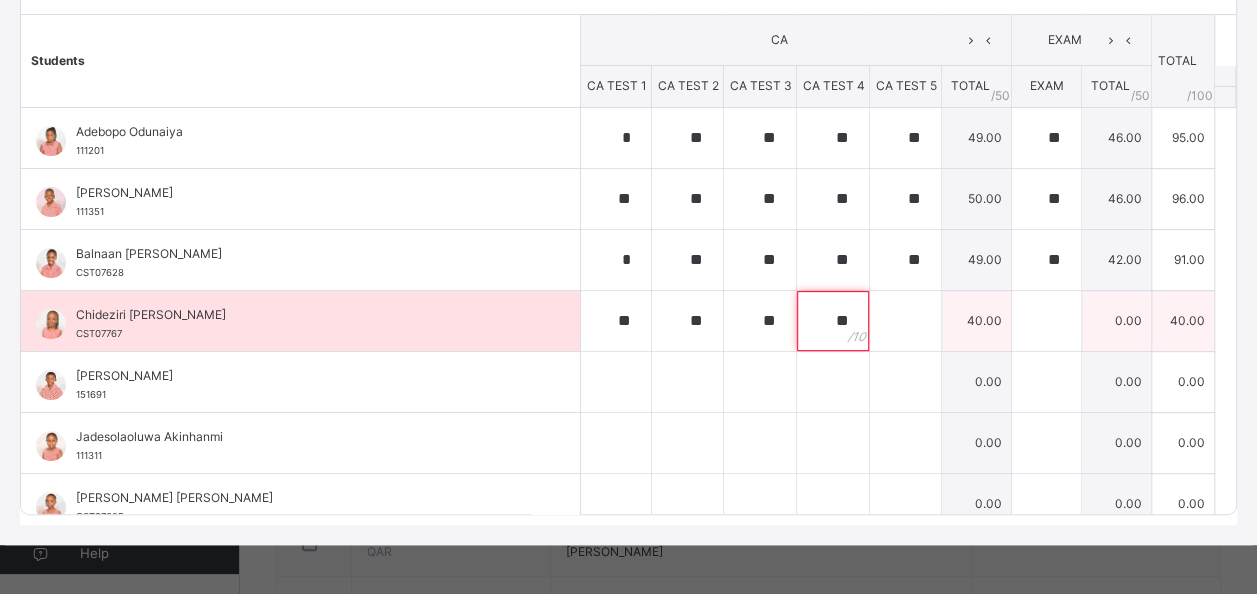 type on "**" 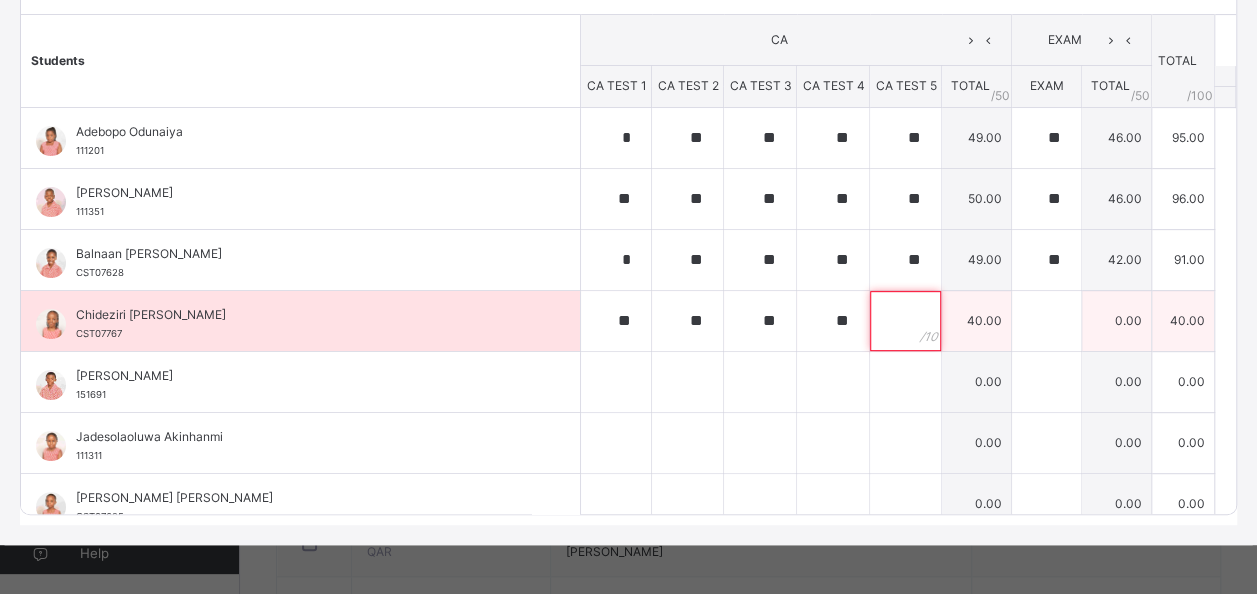 click at bounding box center [905, 321] 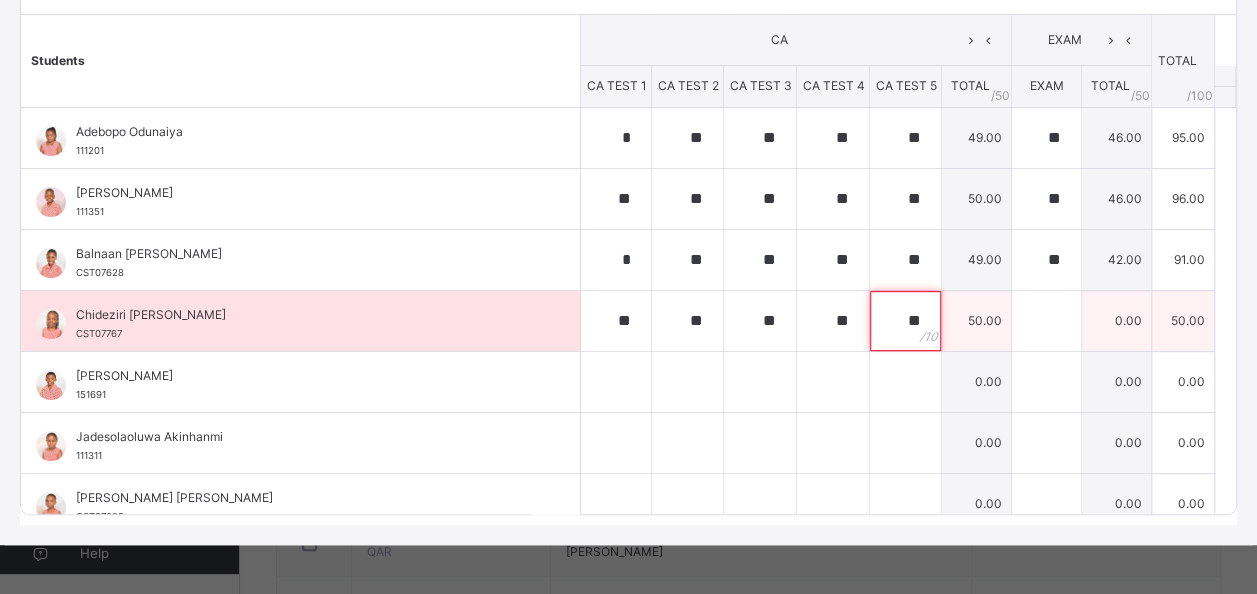 type on "**" 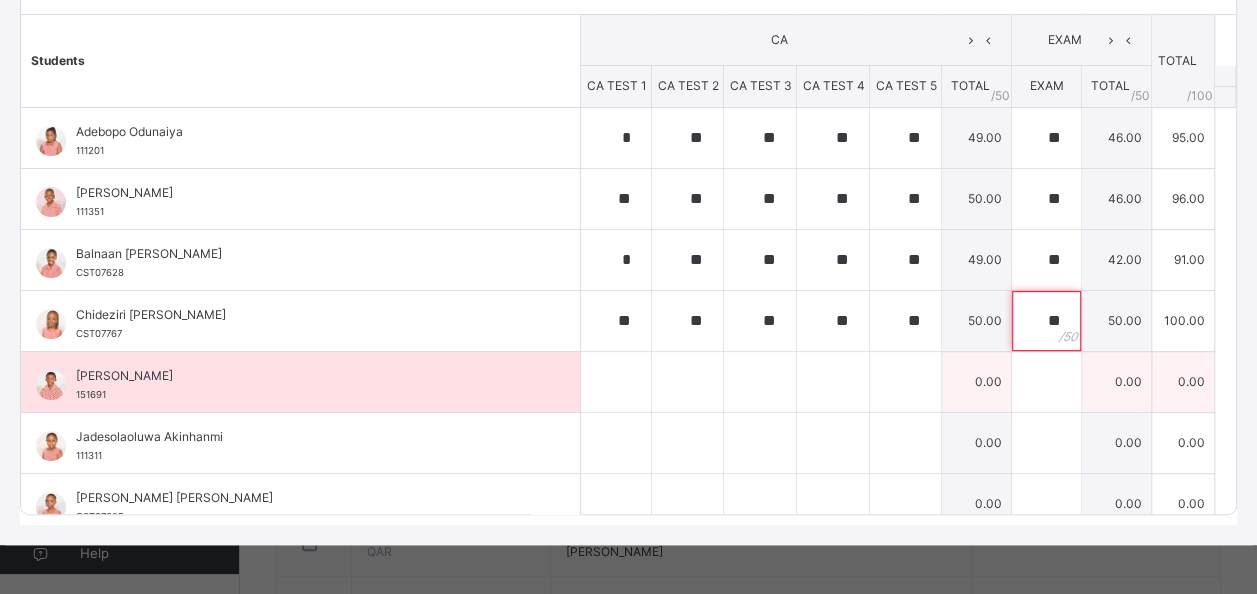 type on "**" 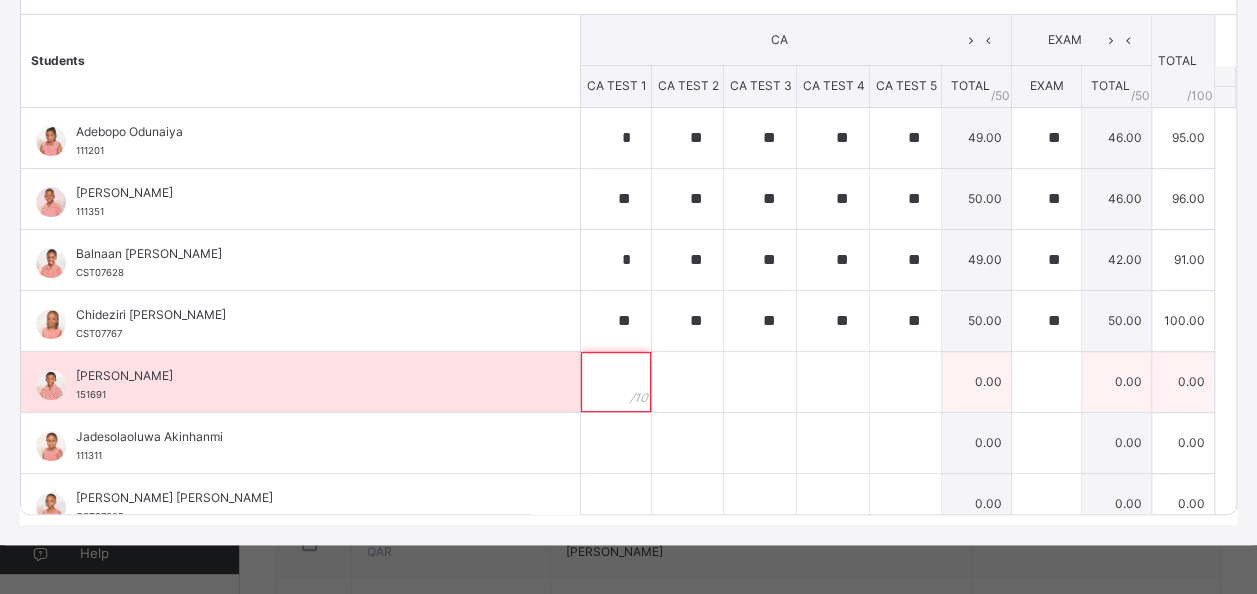 click at bounding box center (616, 382) 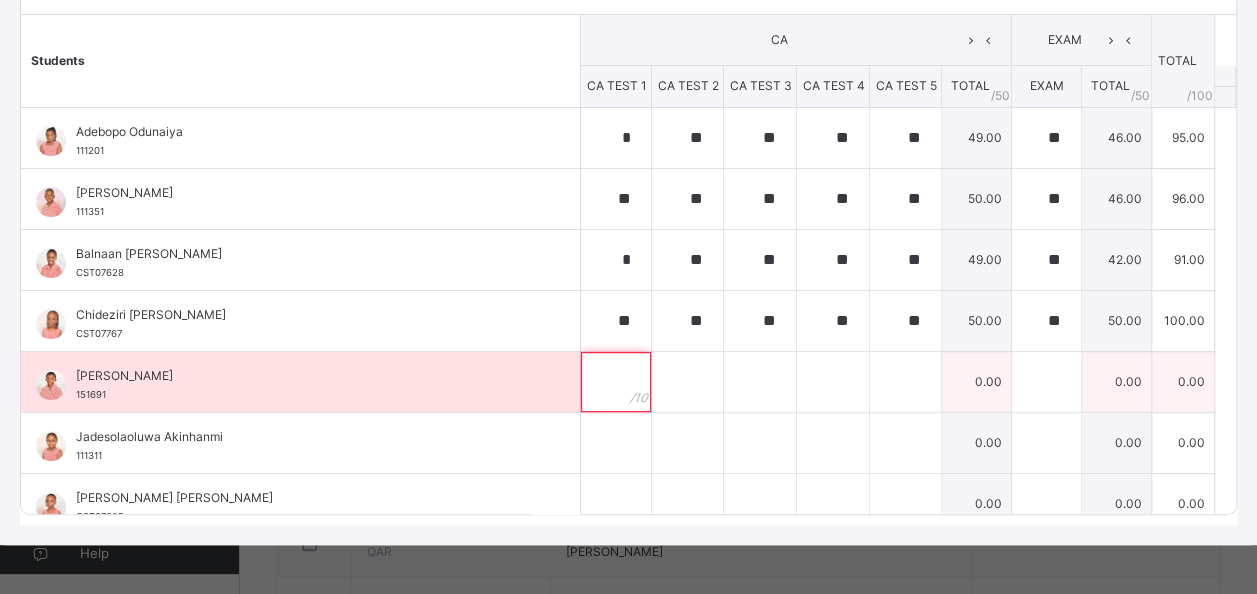 paste on "**" 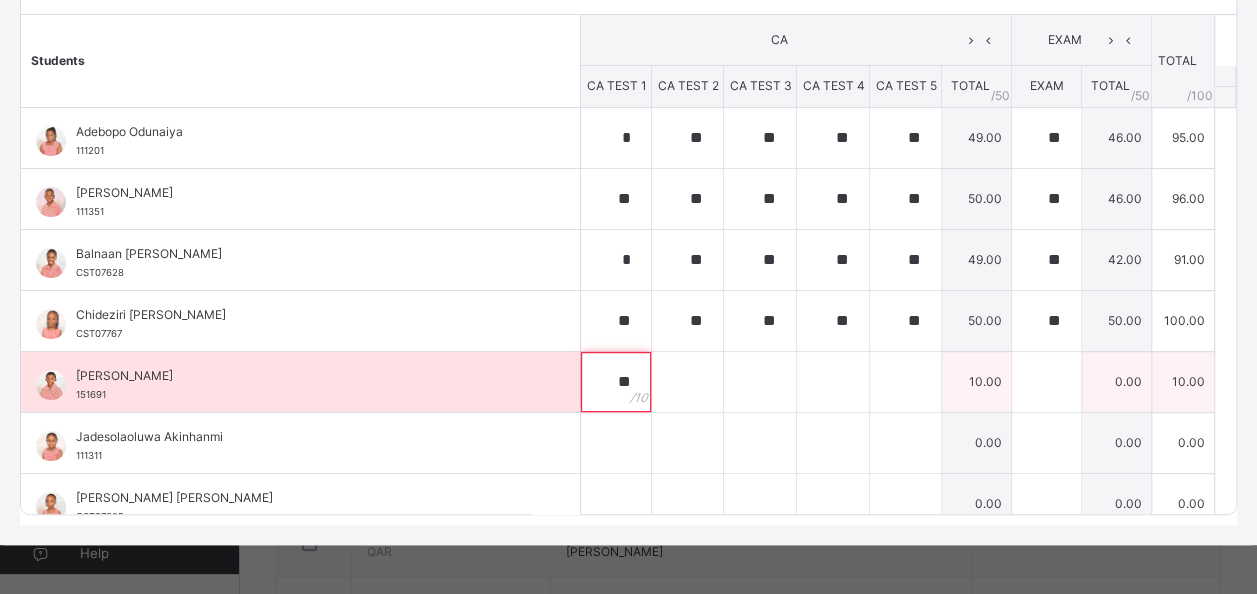 type on "**" 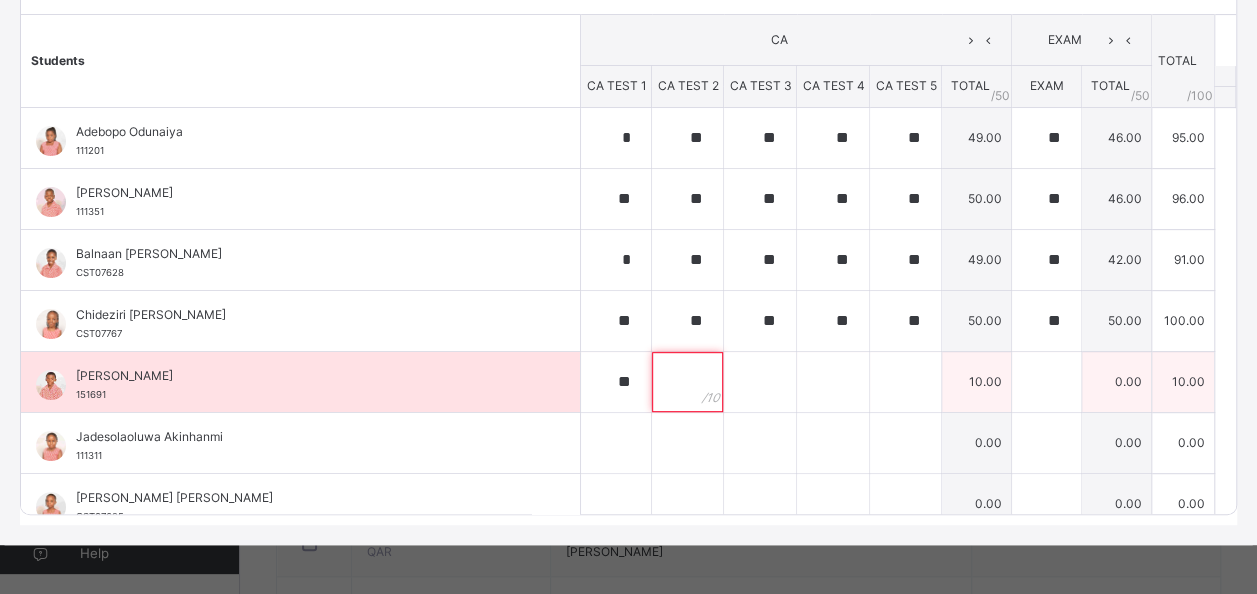 paste on "**" 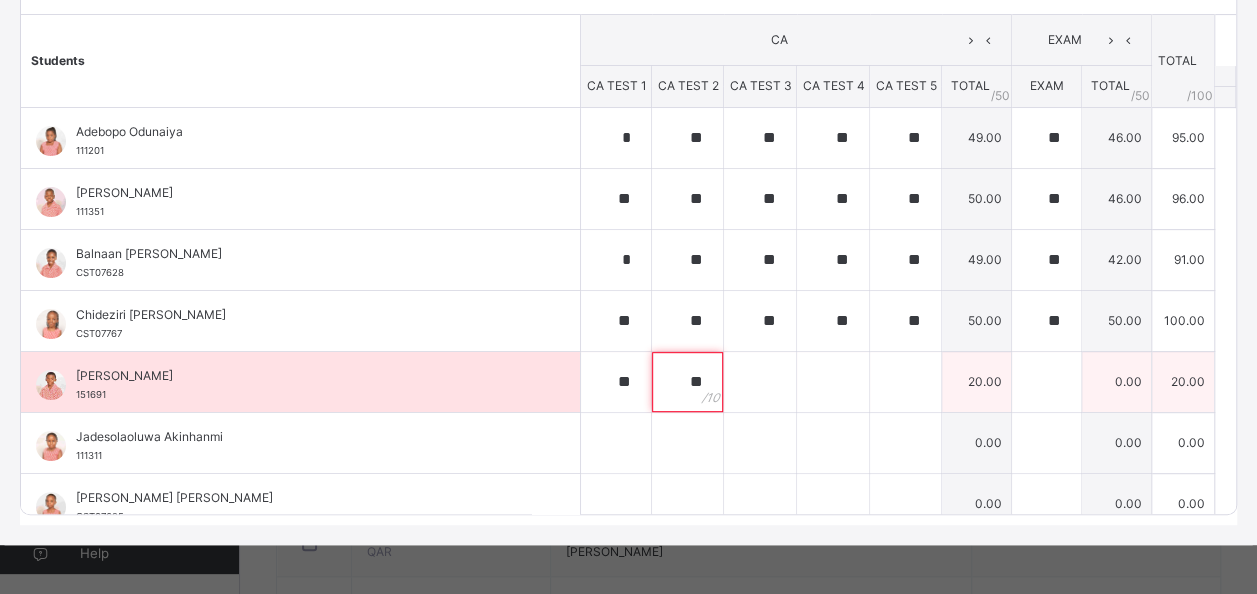 type on "**" 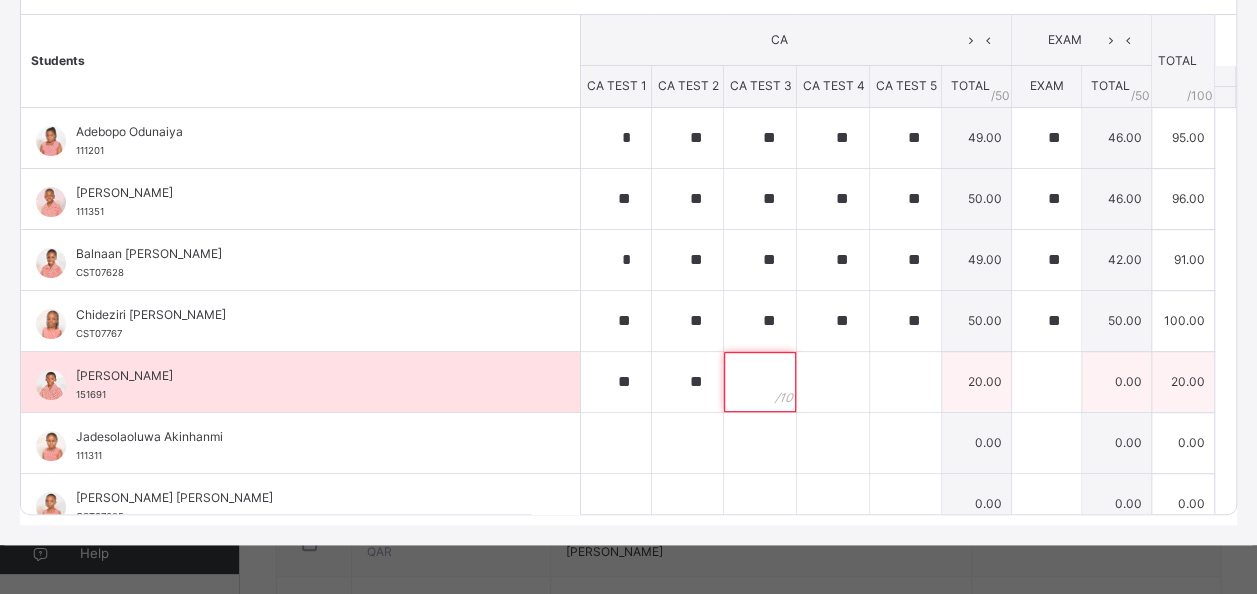 paste on "**" 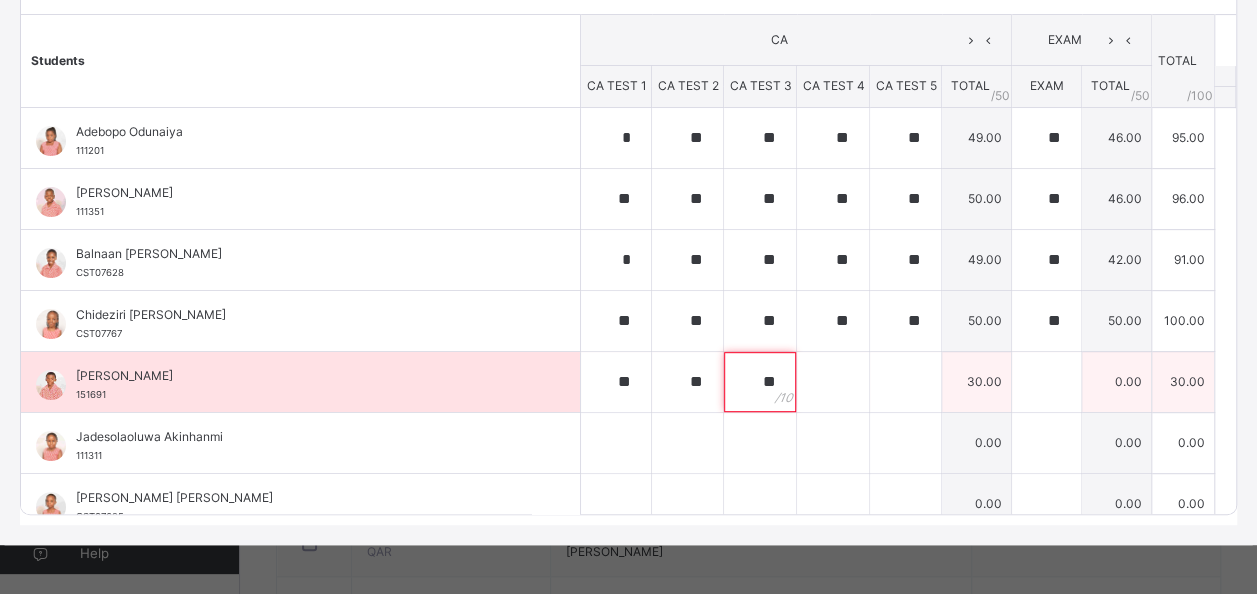 type on "**" 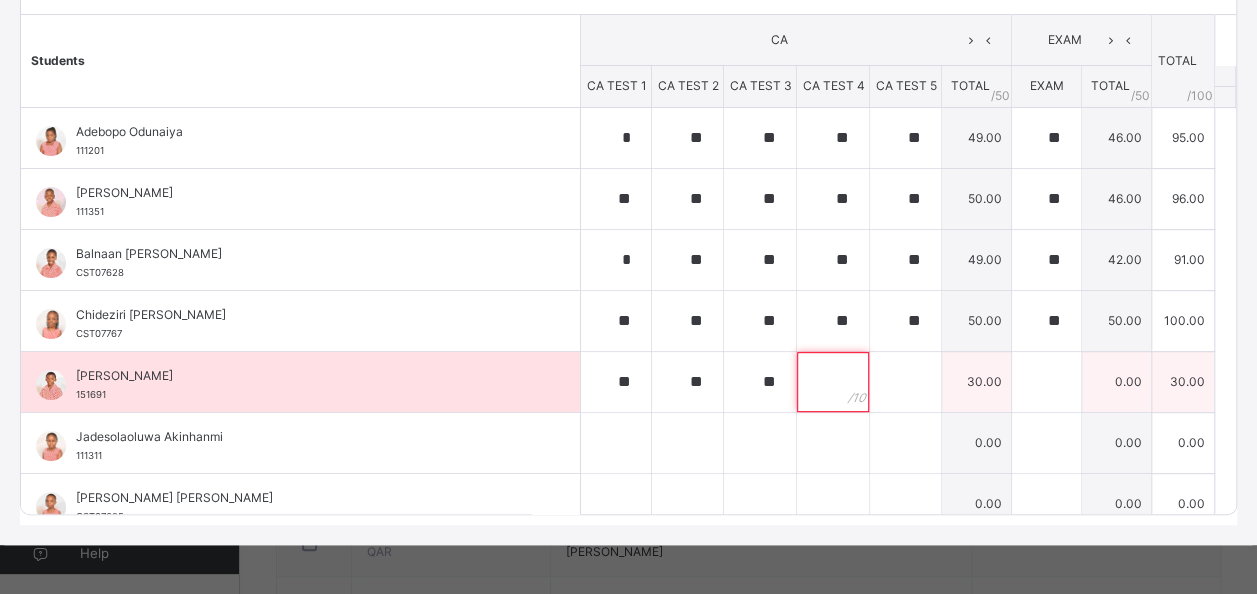 paste on "**" 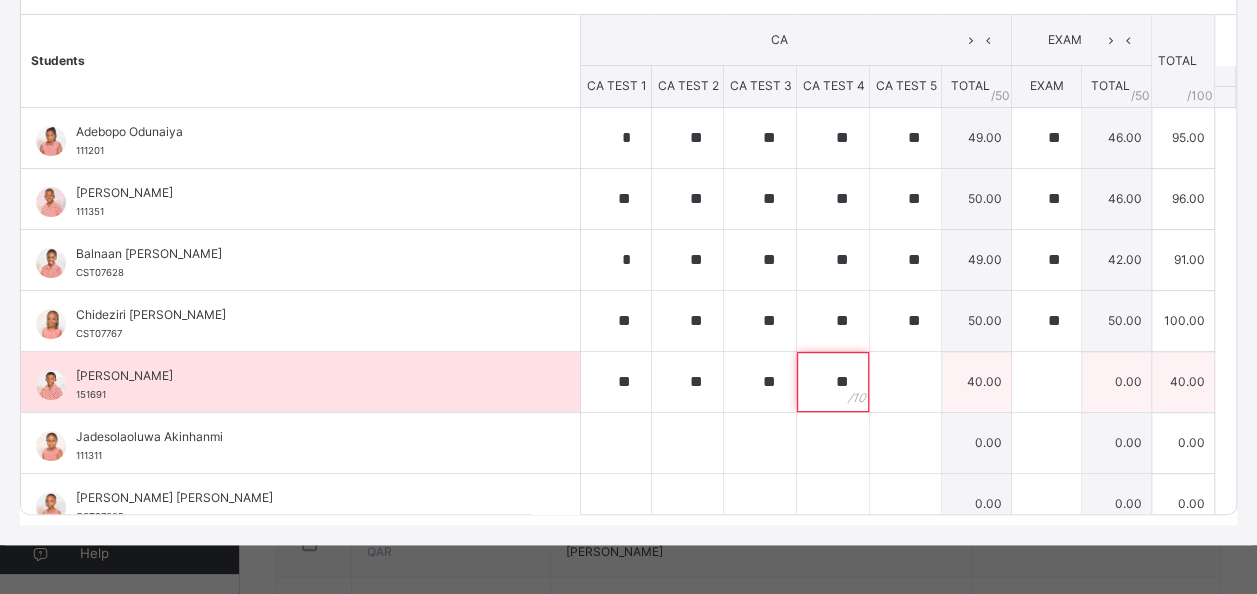 type on "**" 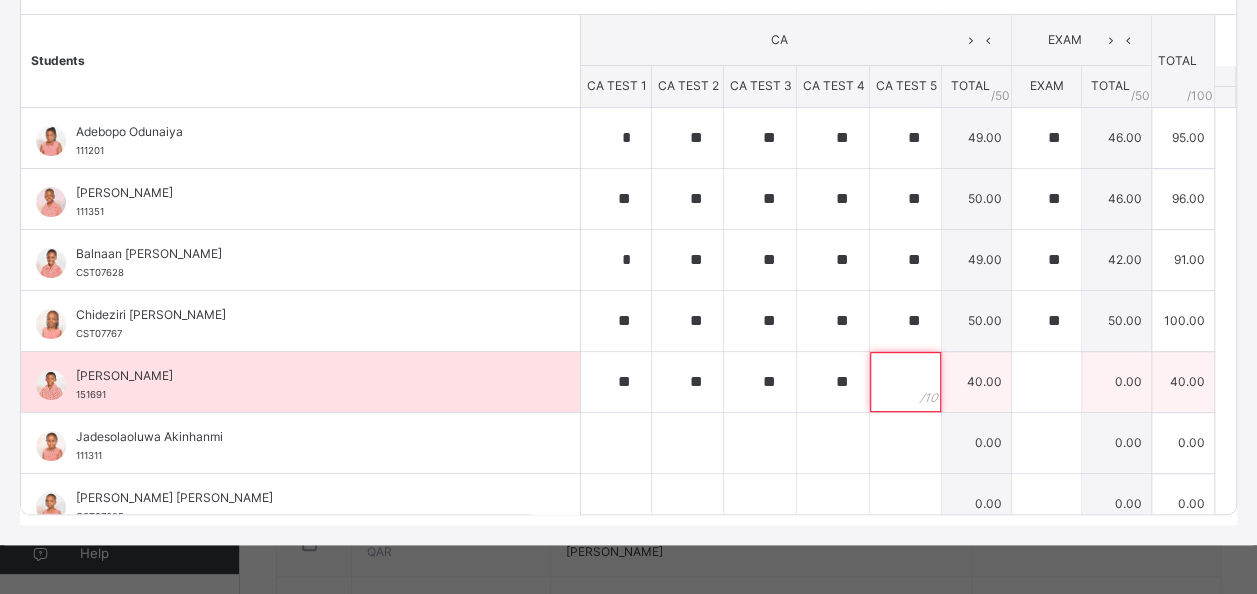 paste on "**" 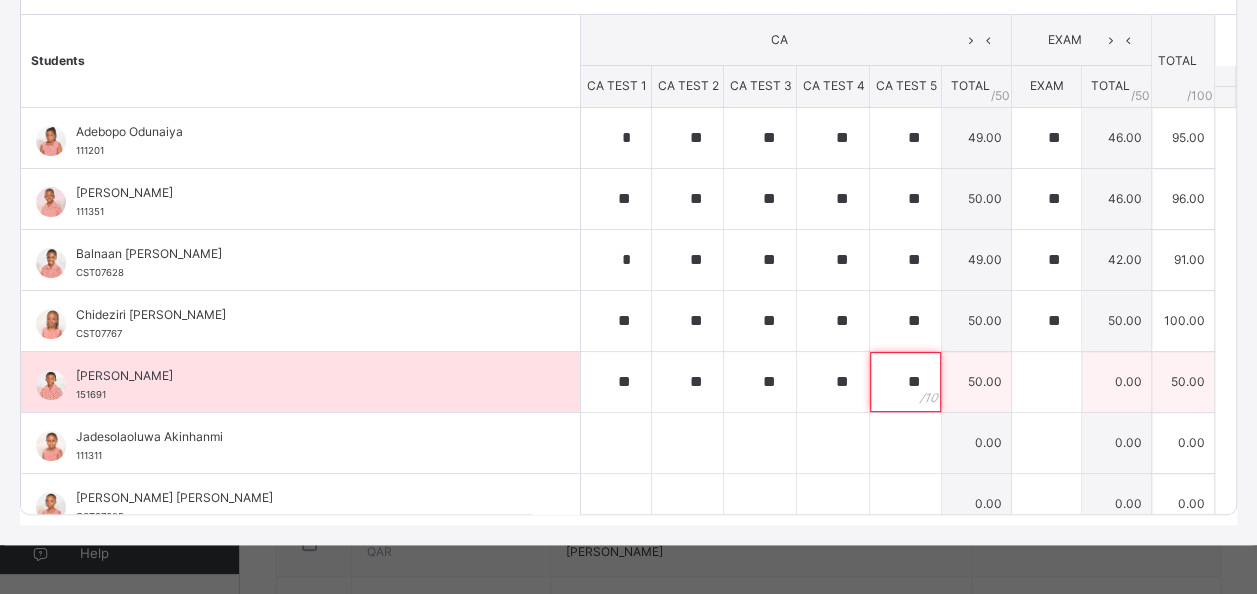 type on "**" 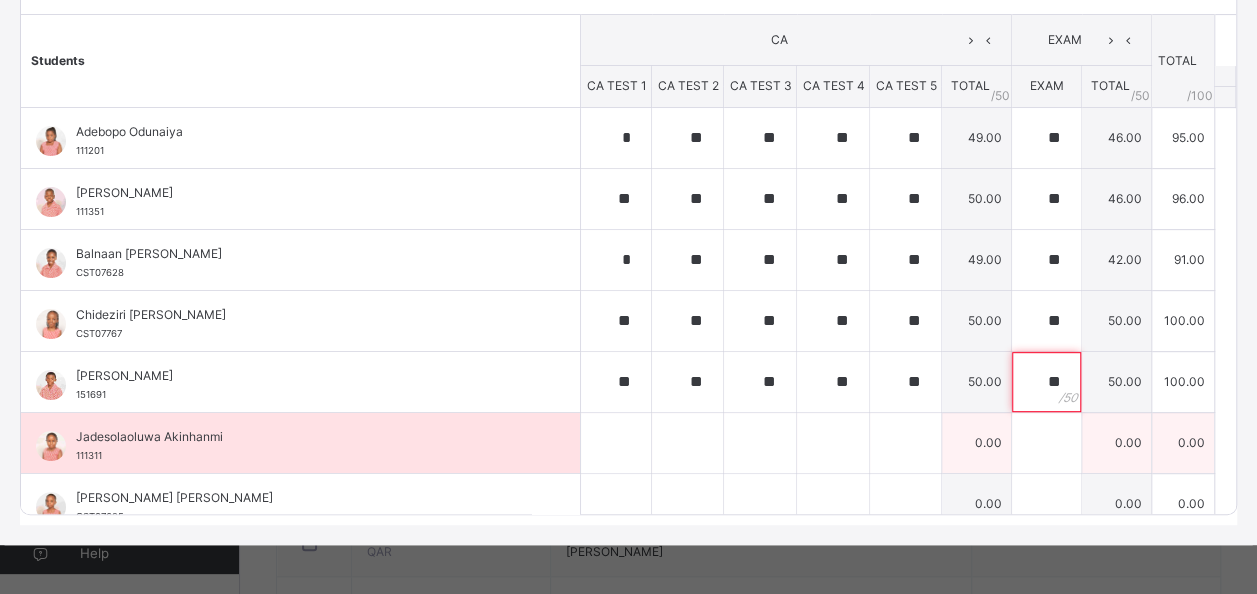 type on "**" 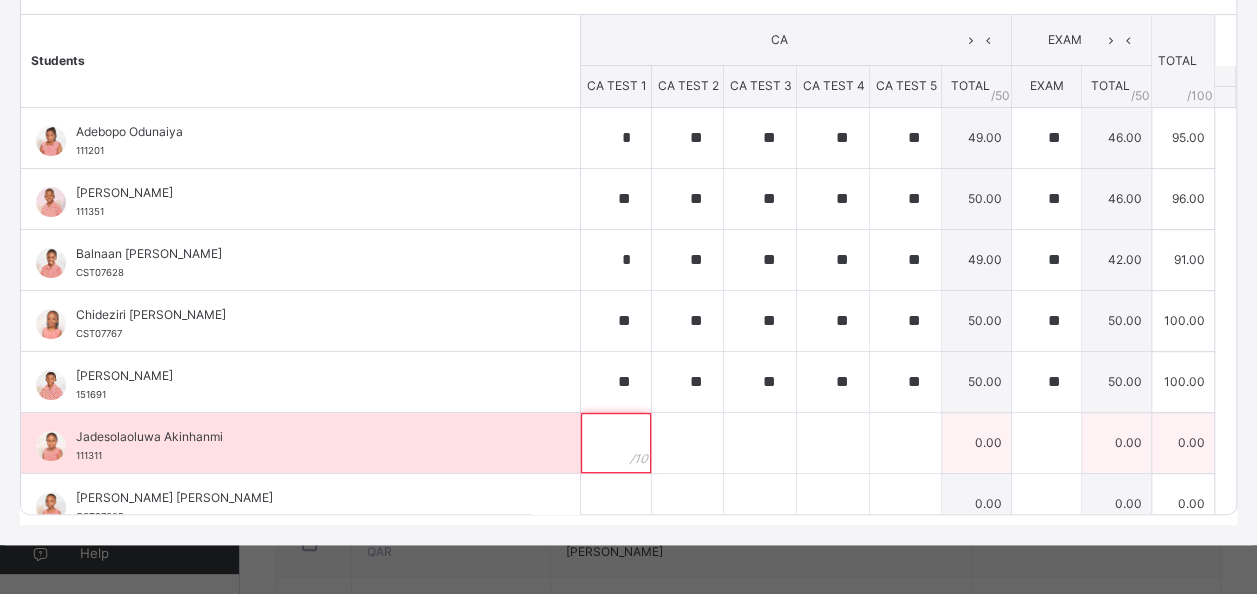 click at bounding box center (616, 443) 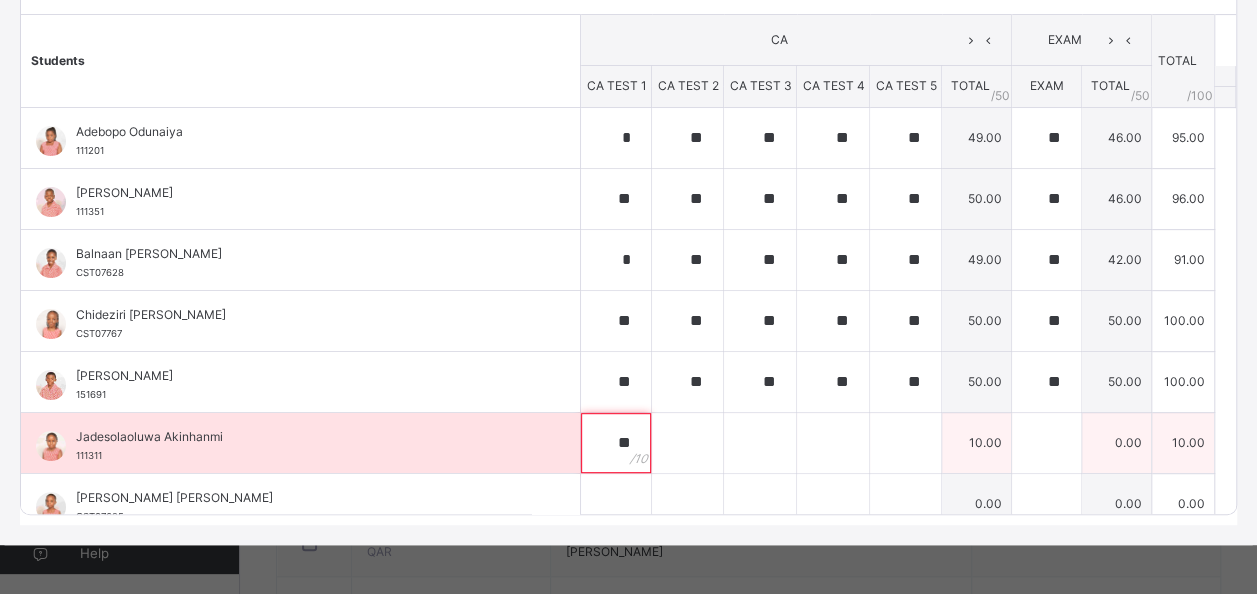 type on "**" 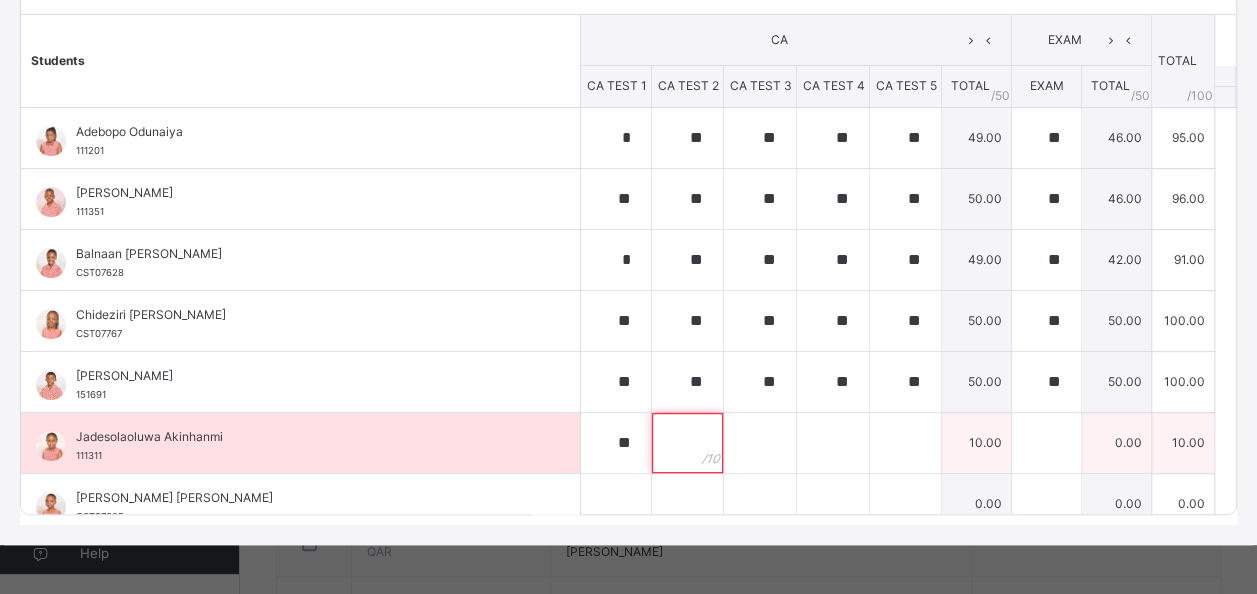 paste on "**" 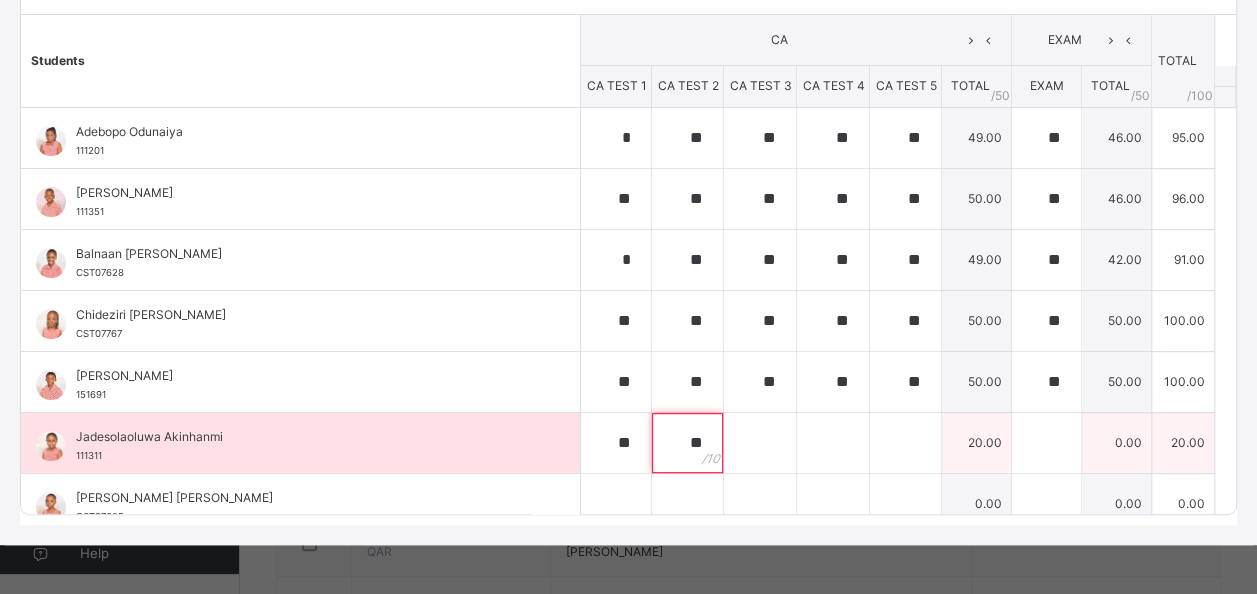 type on "**" 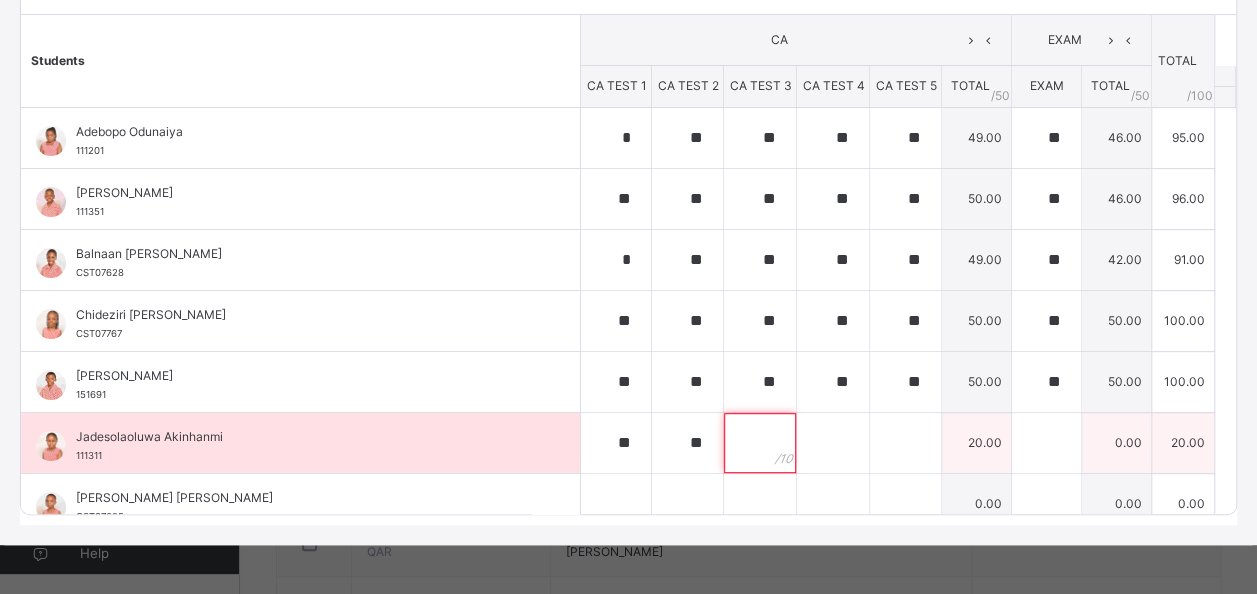 paste on "**" 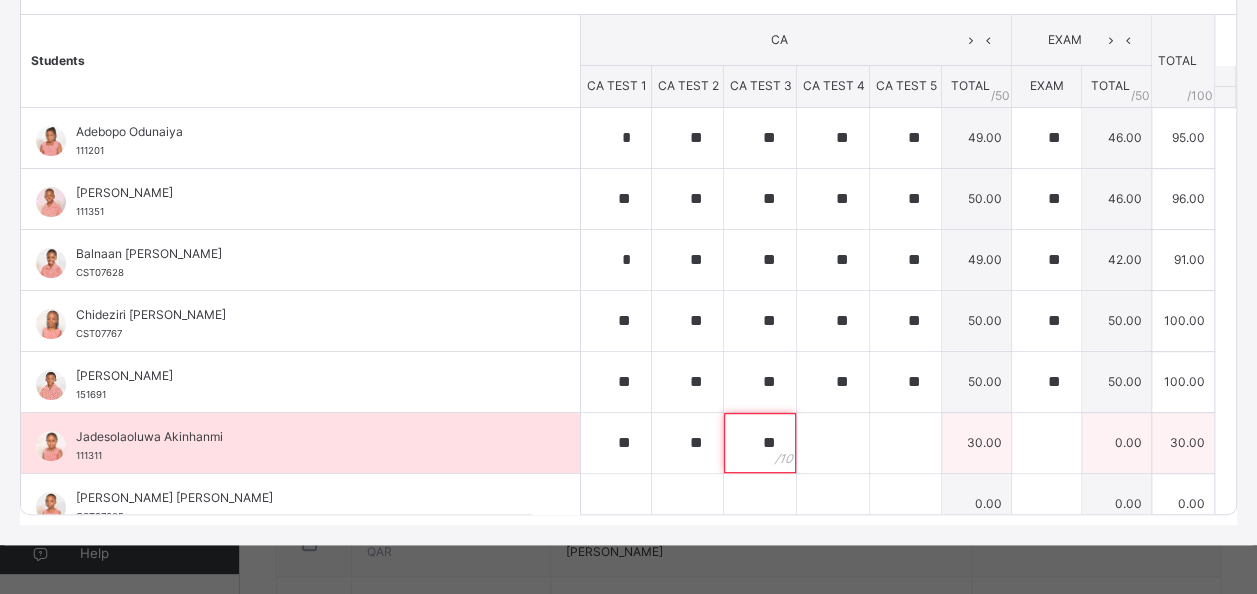 type on "**" 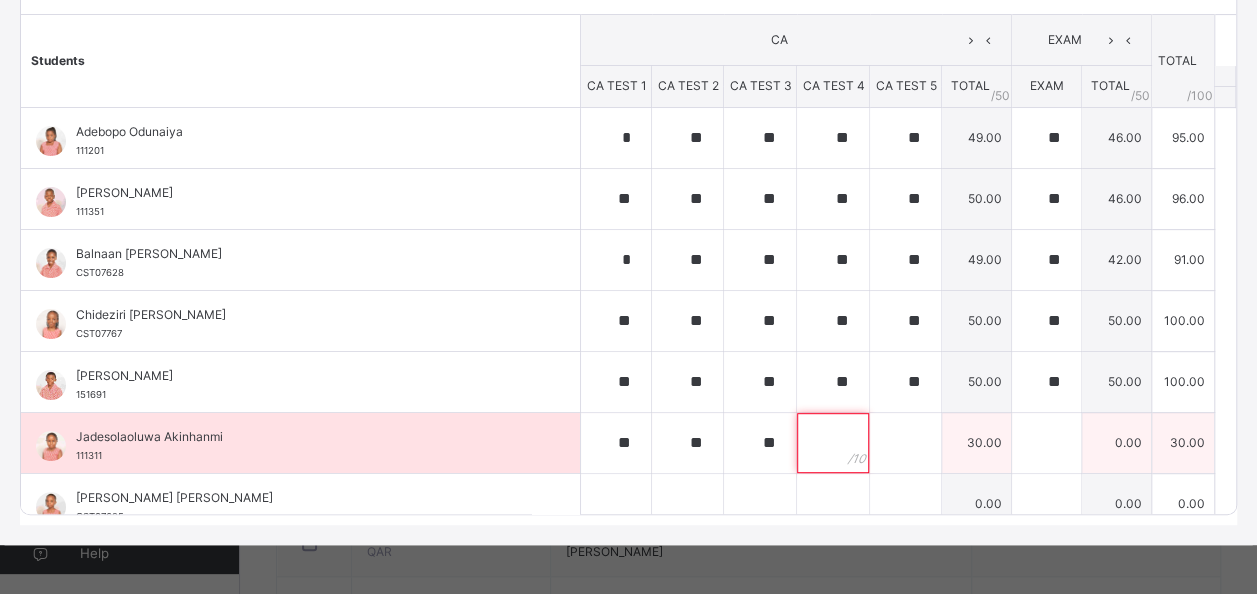 paste on "**" 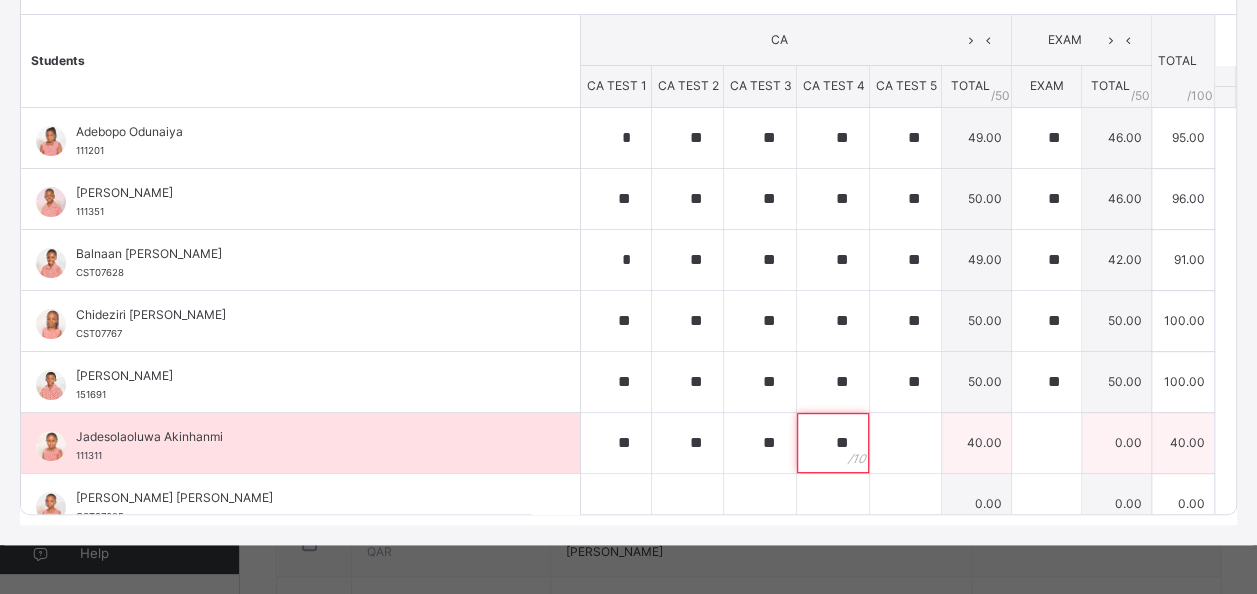 type on "**" 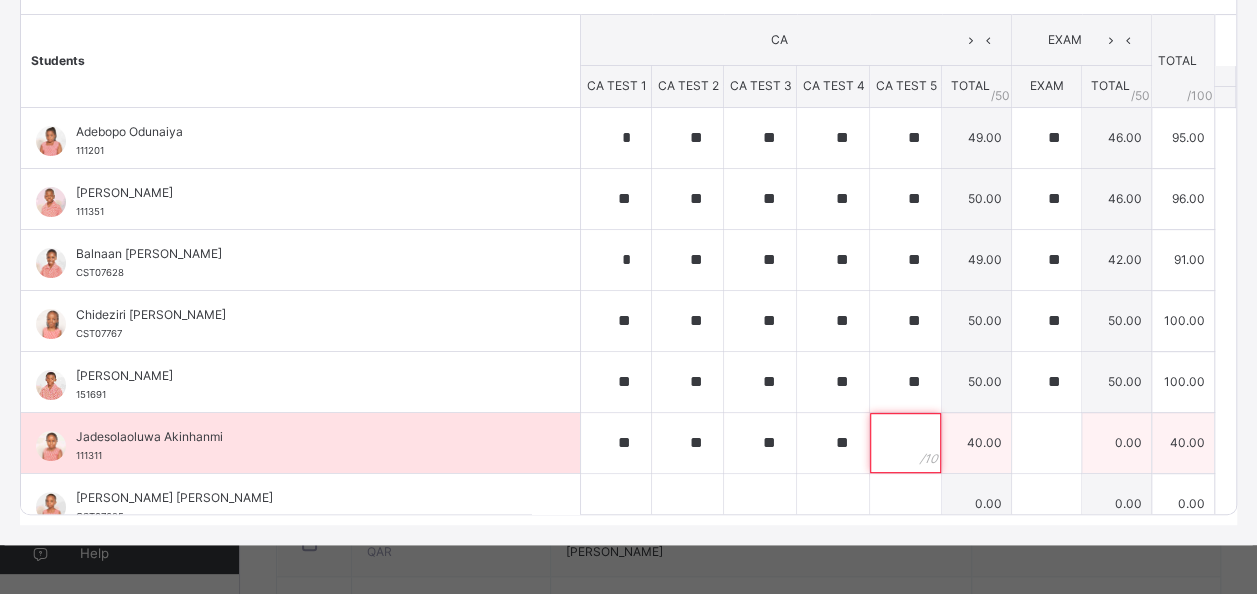 paste on "**" 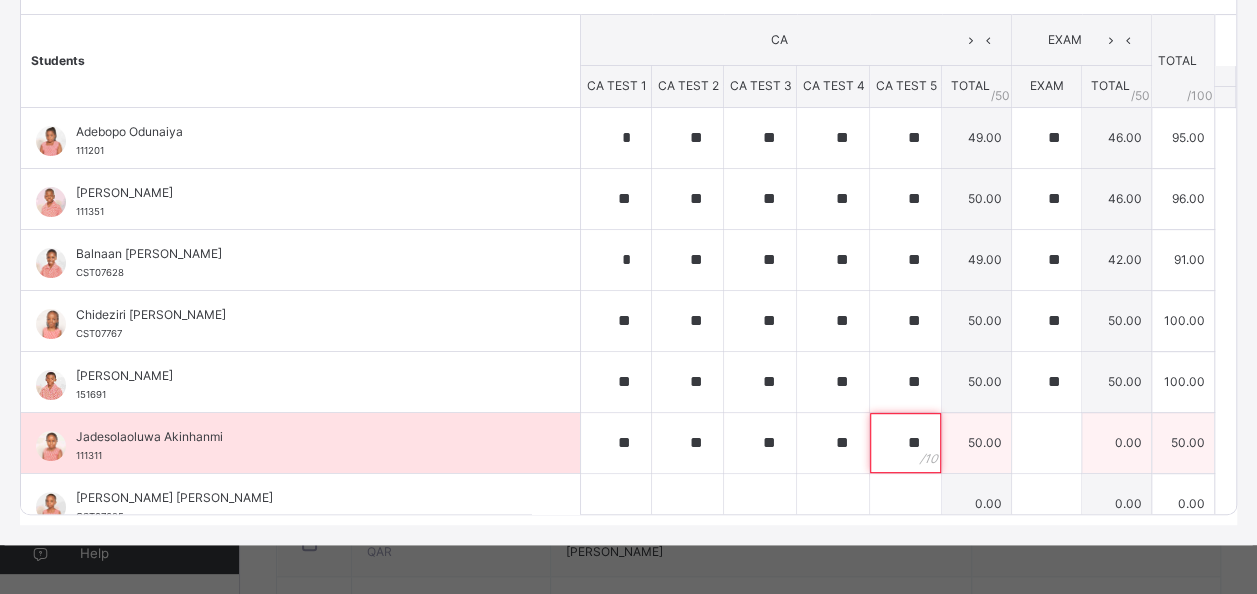 type on "**" 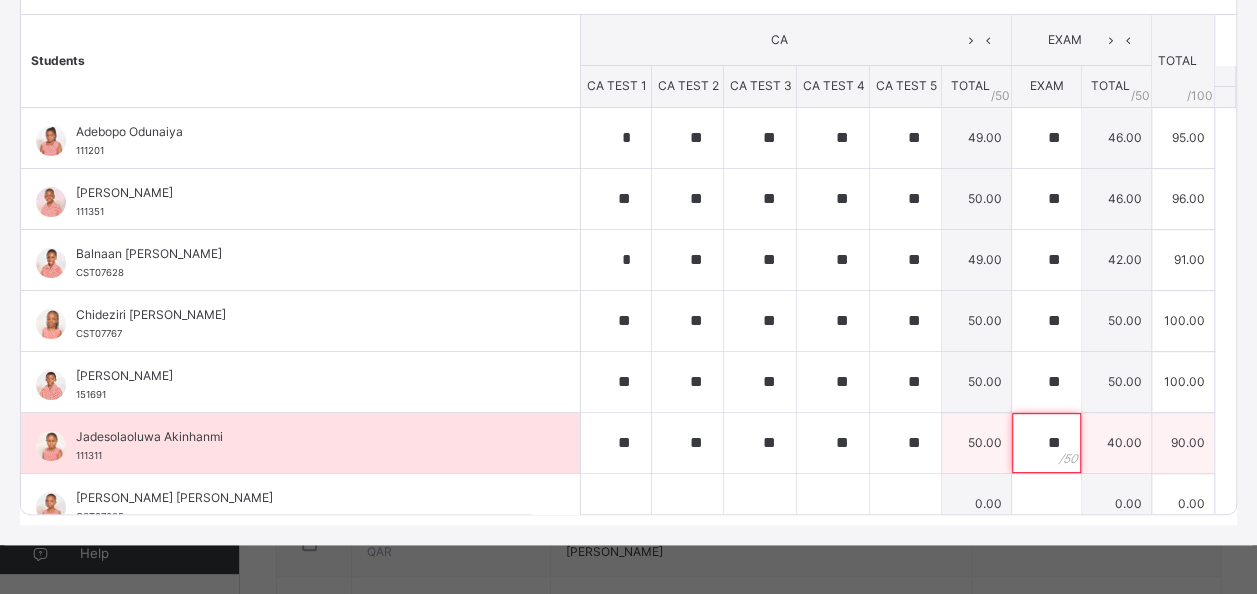 type on "**" 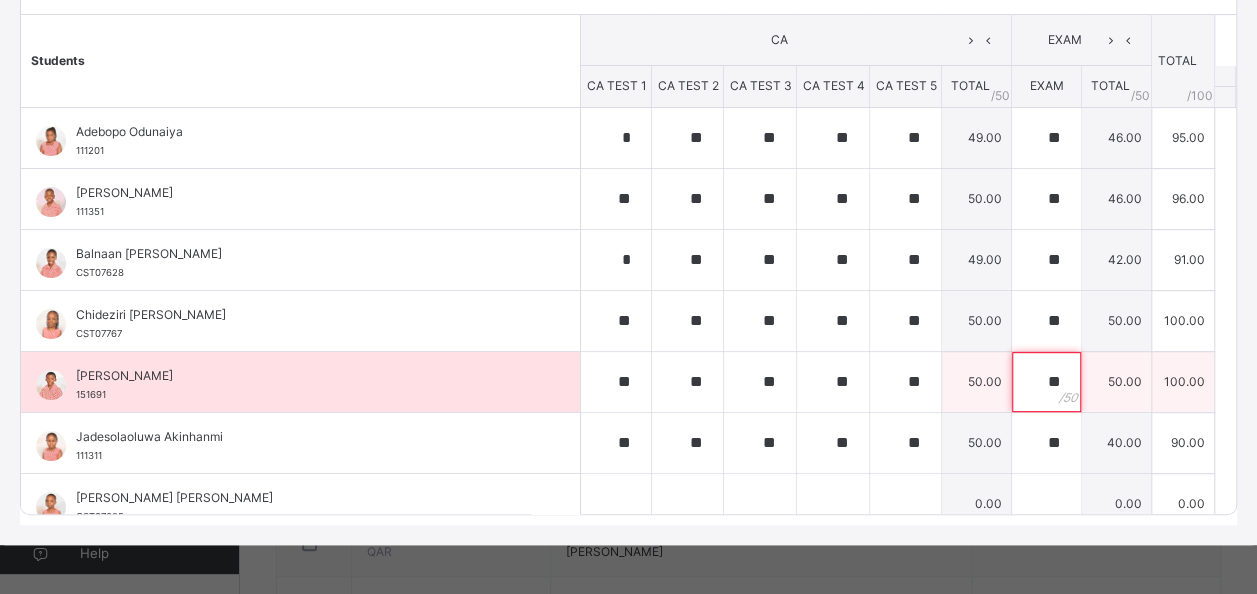 click on "**" at bounding box center [1046, 382] 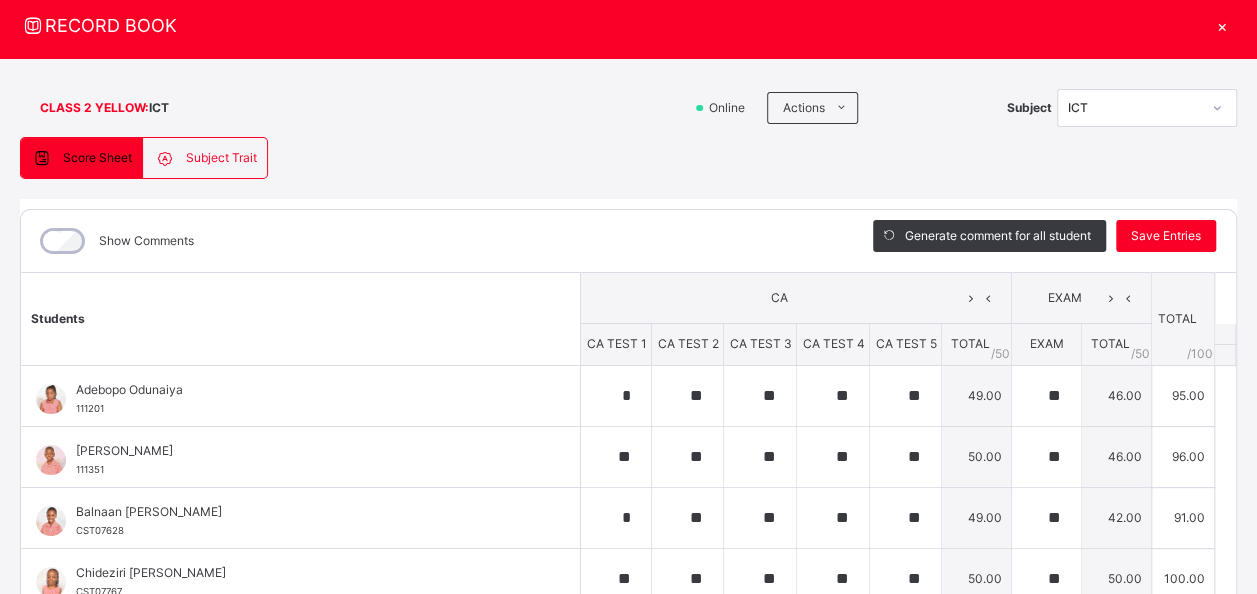 scroll, scrollTop: 54, scrollLeft: 0, axis: vertical 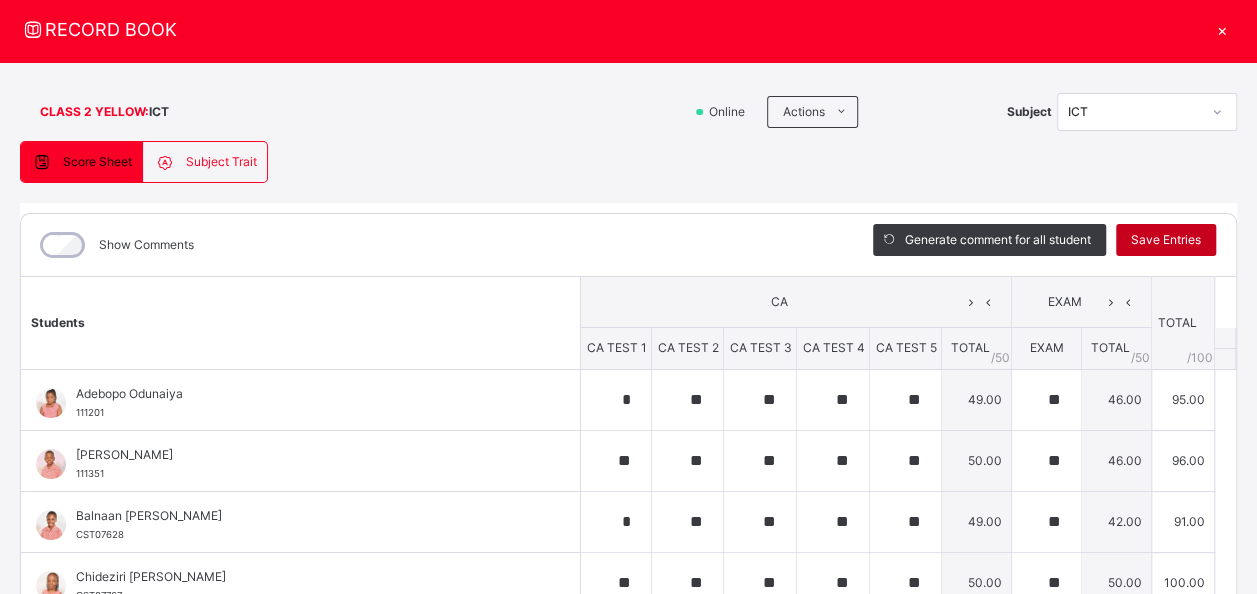 click on "Save Entries" at bounding box center (1166, 240) 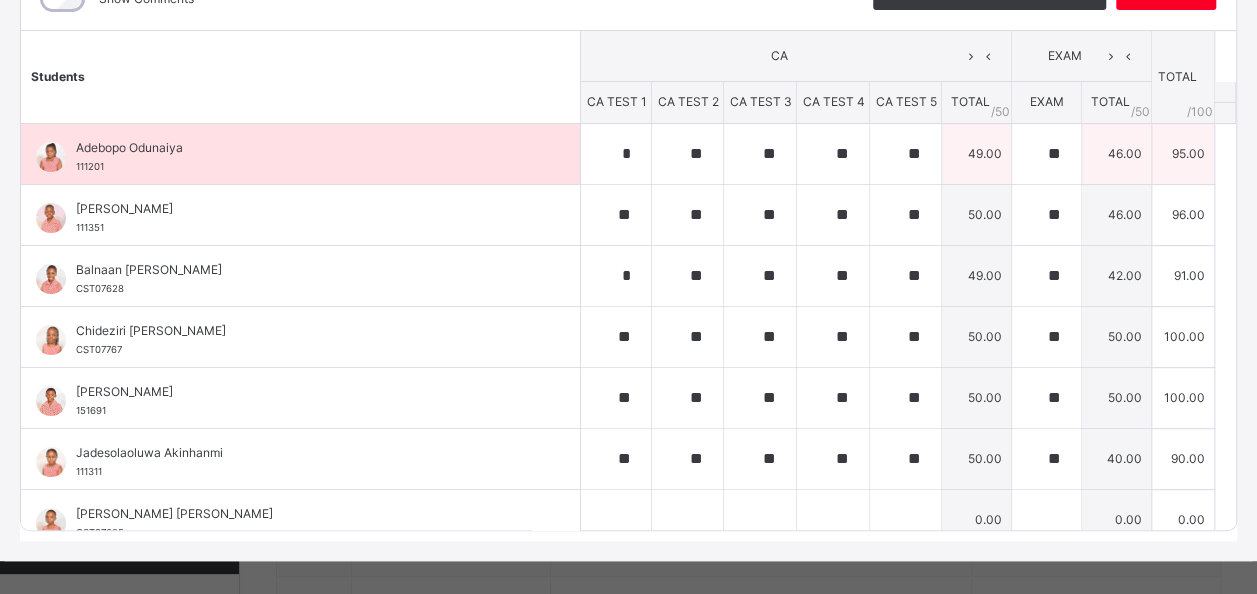 scroll, scrollTop: 316, scrollLeft: 0, axis: vertical 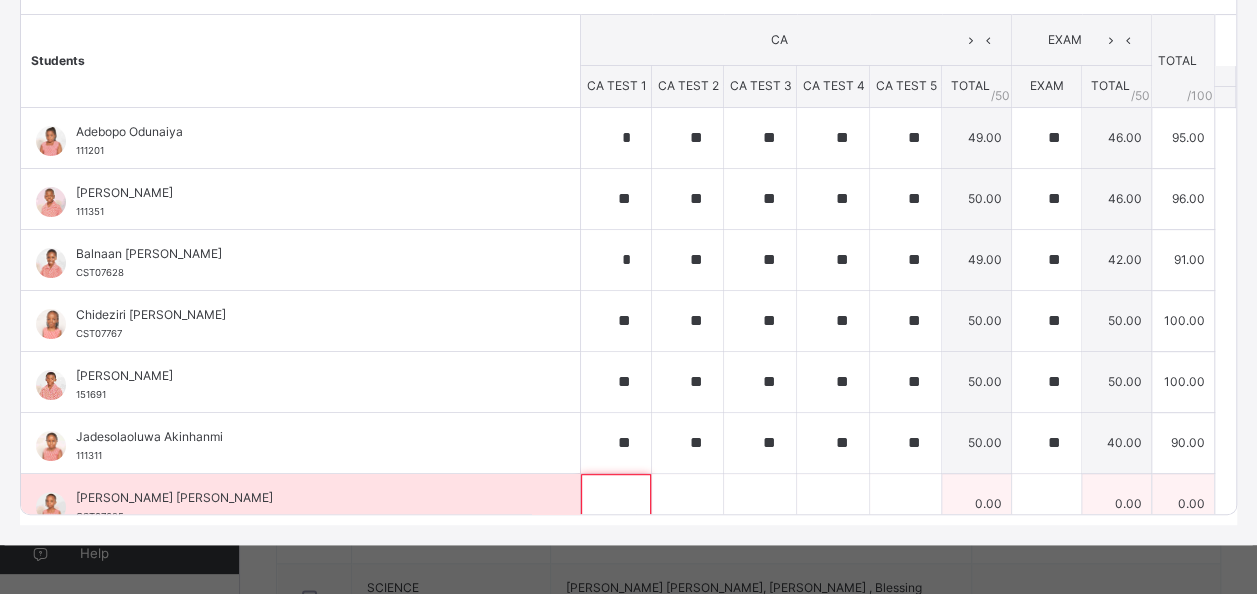 click at bounding box center [616, 504] 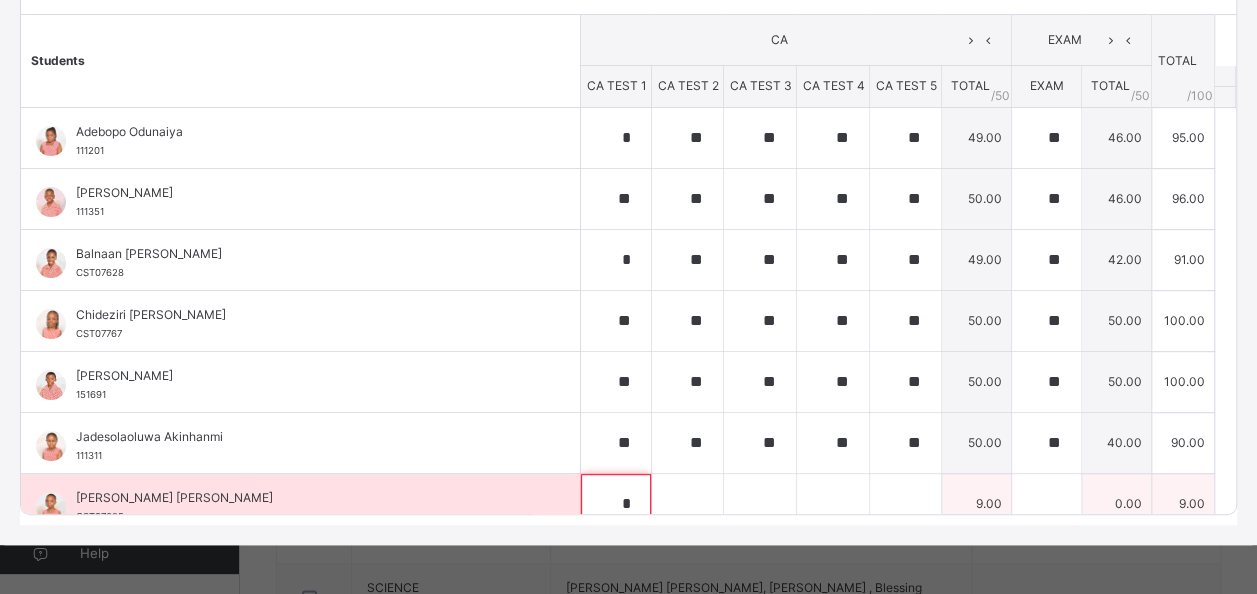 type on "*" 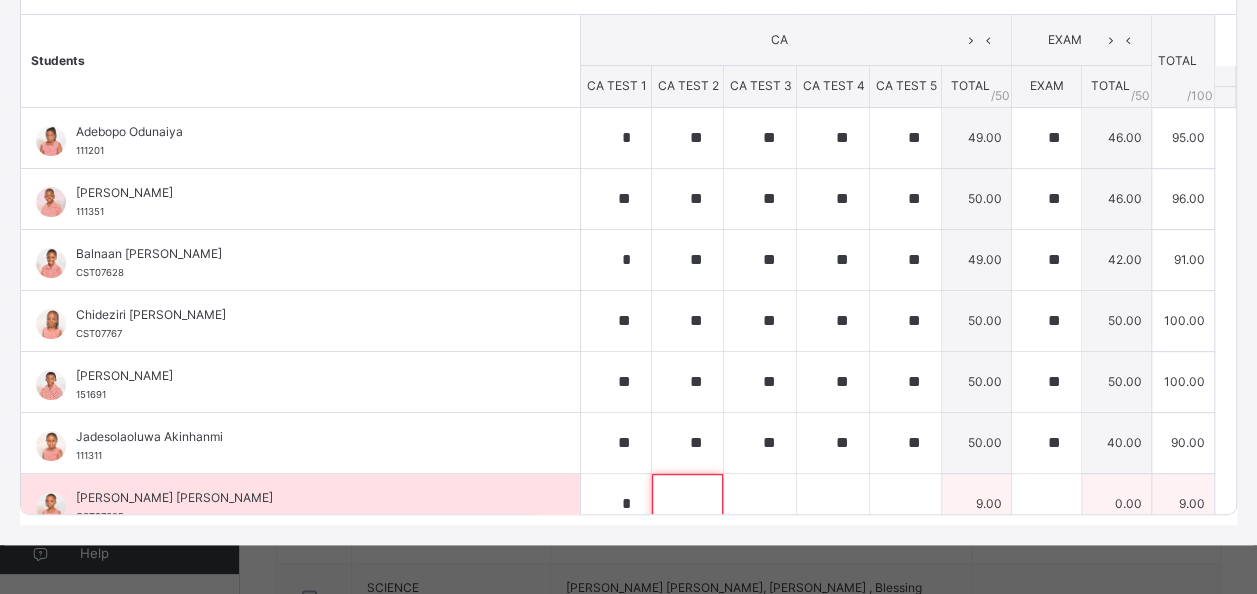scroll, scrollTop: 16, scrollLeft: 0, axis: vertical 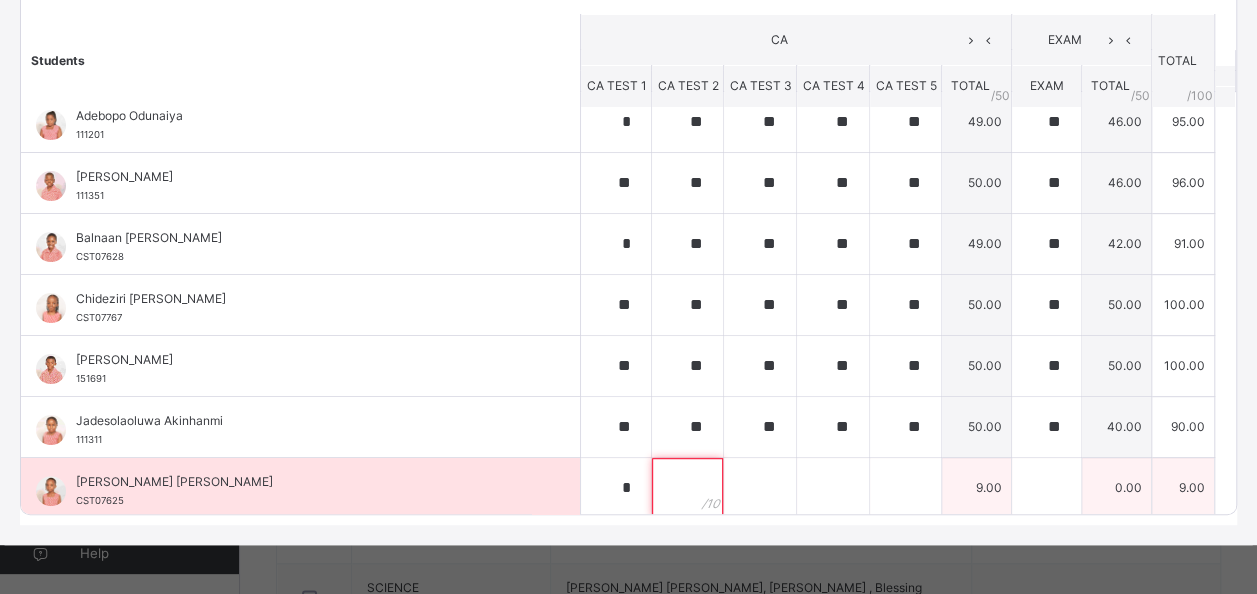 click at bounding box center [687, 488] 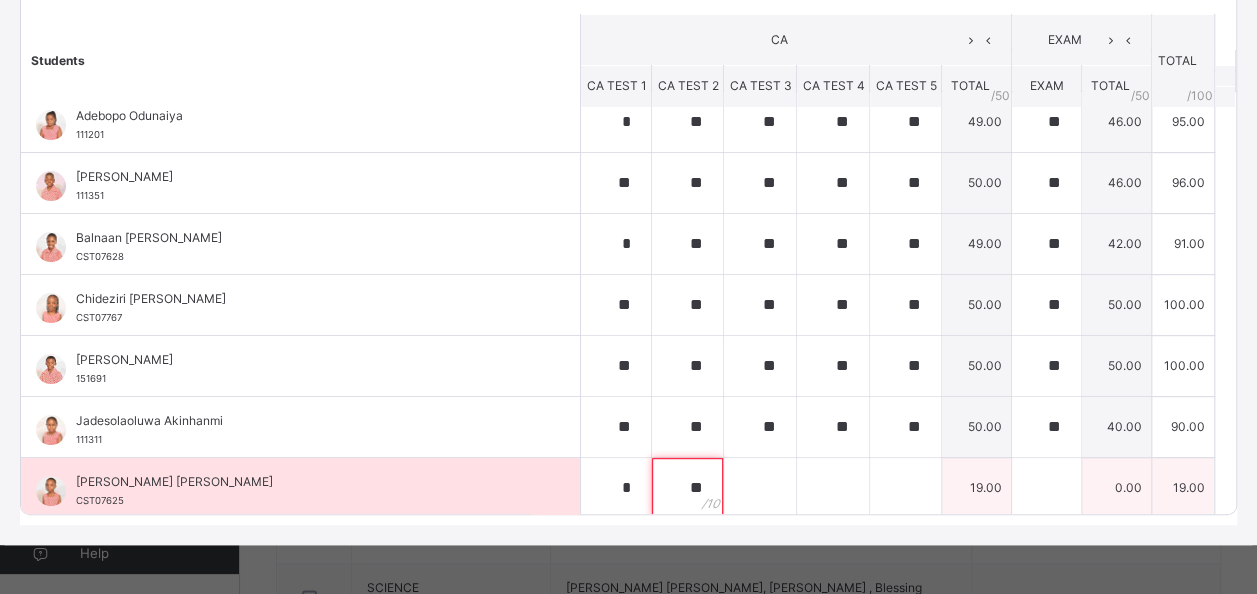 paste 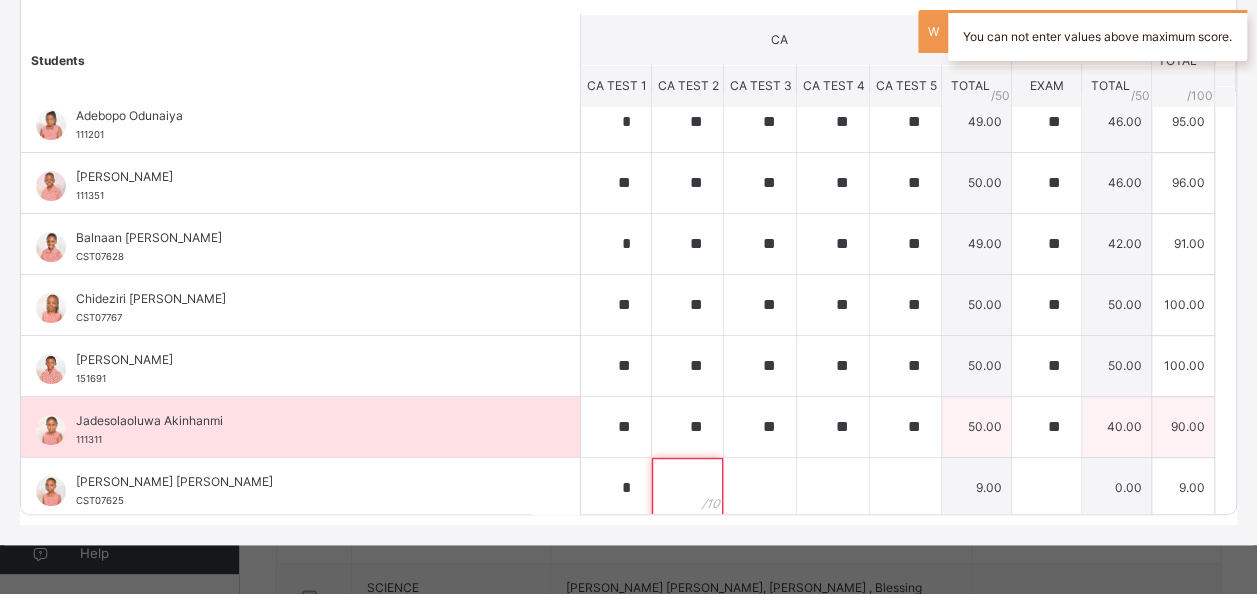 paste on "**" 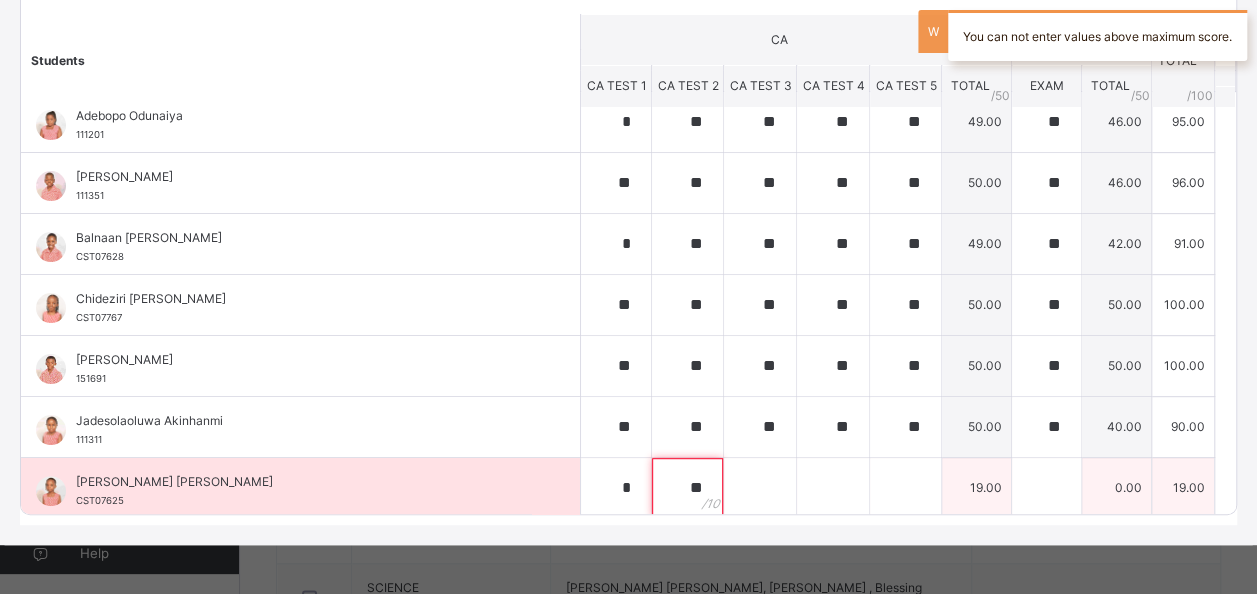 type on "**" 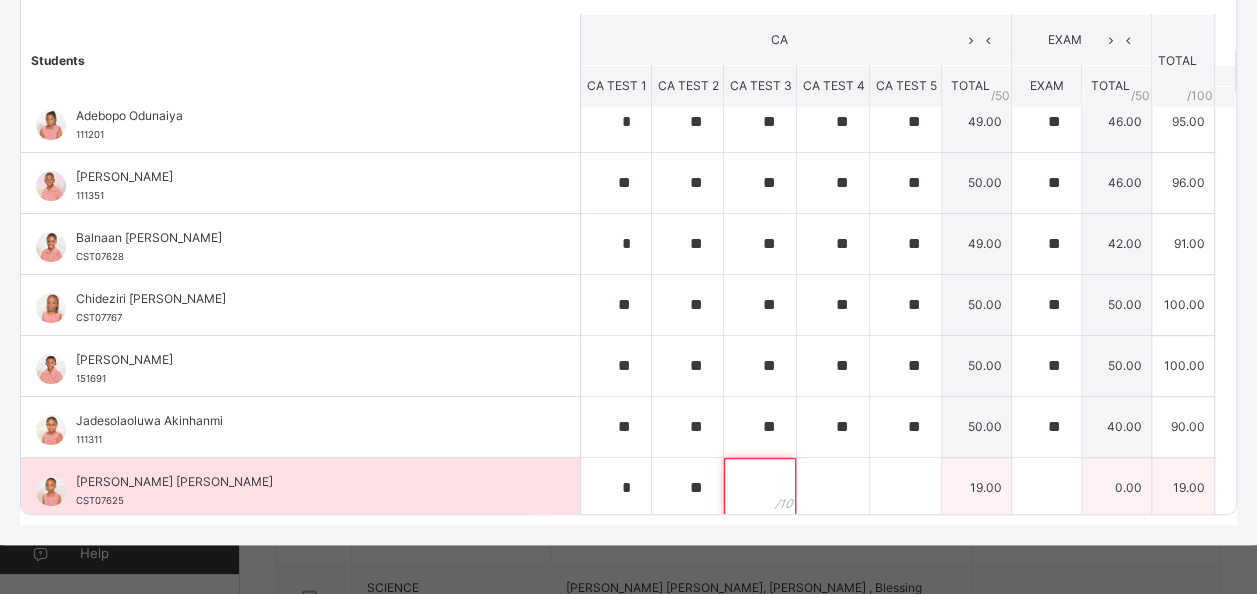 paste on "**" 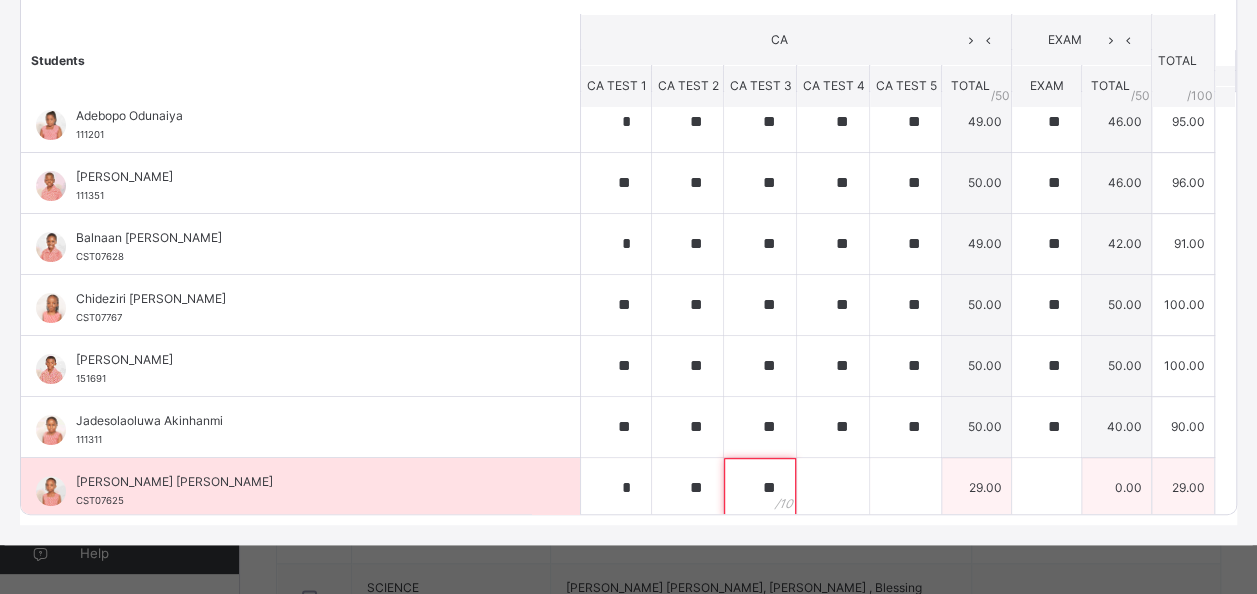 type on "**" 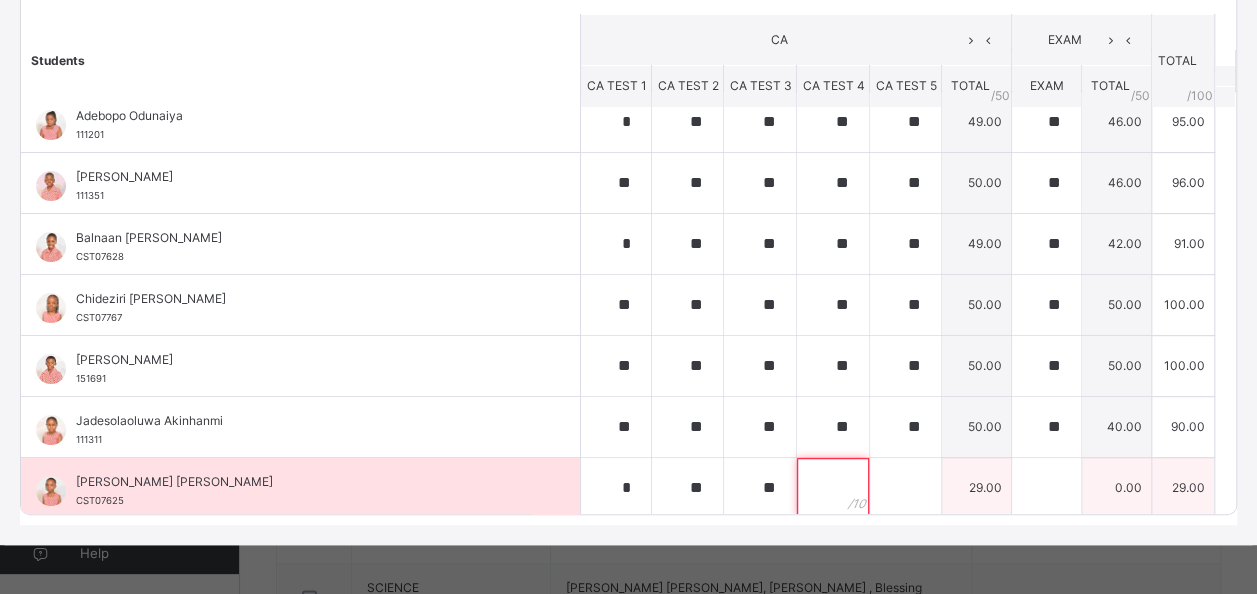 paste on "**" 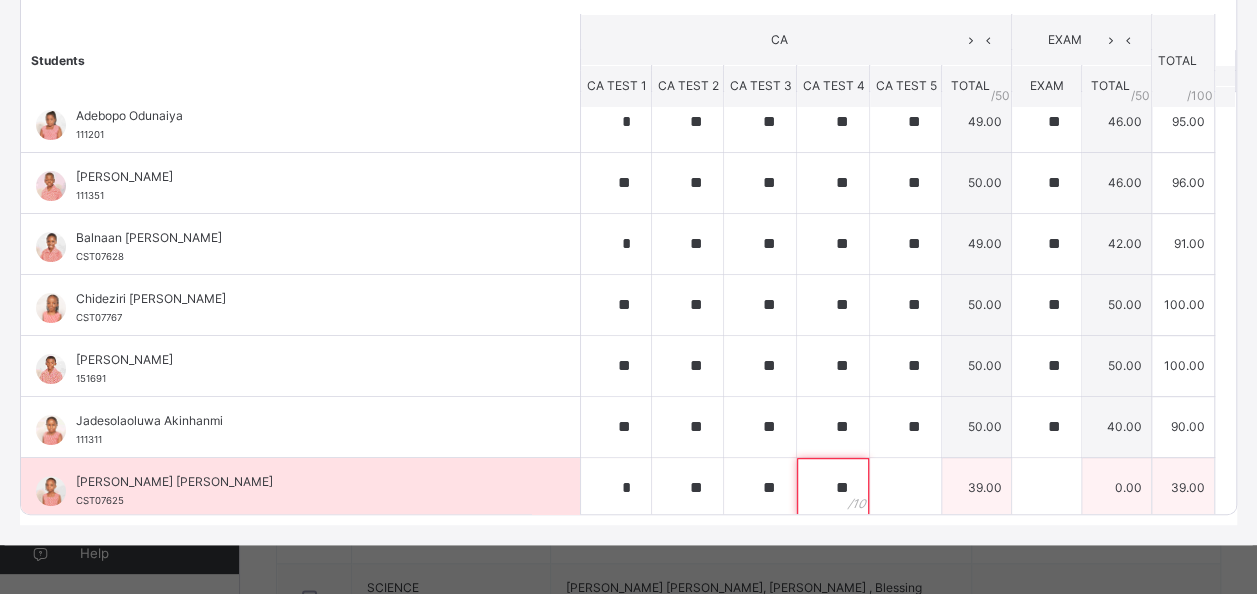 type on "**" 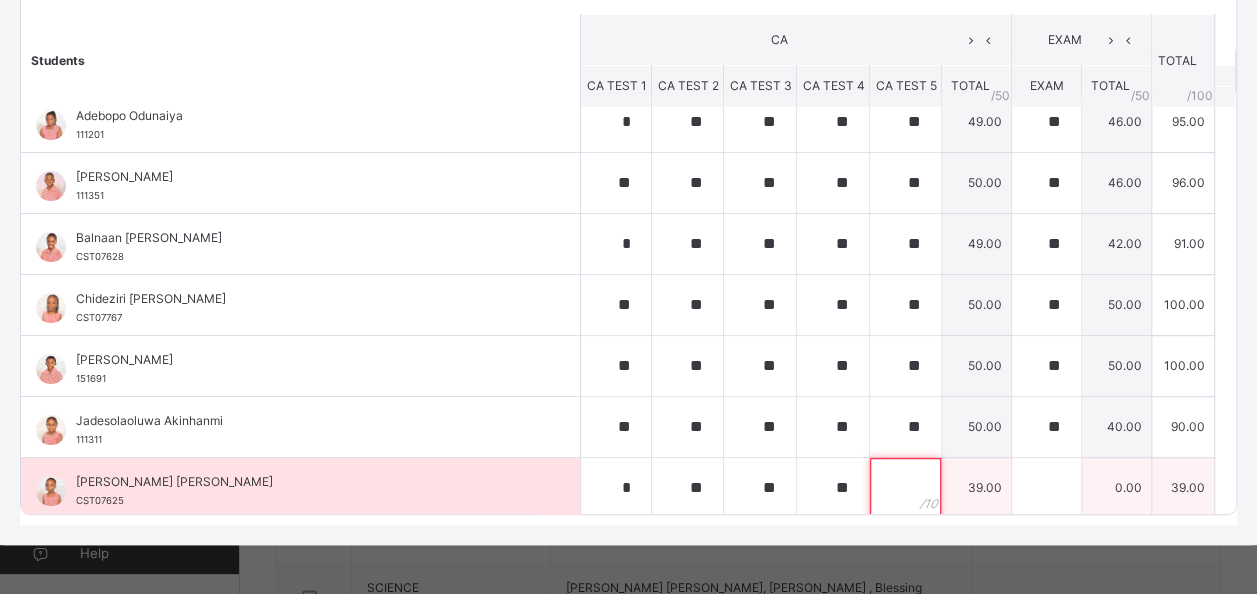 paste on "**" 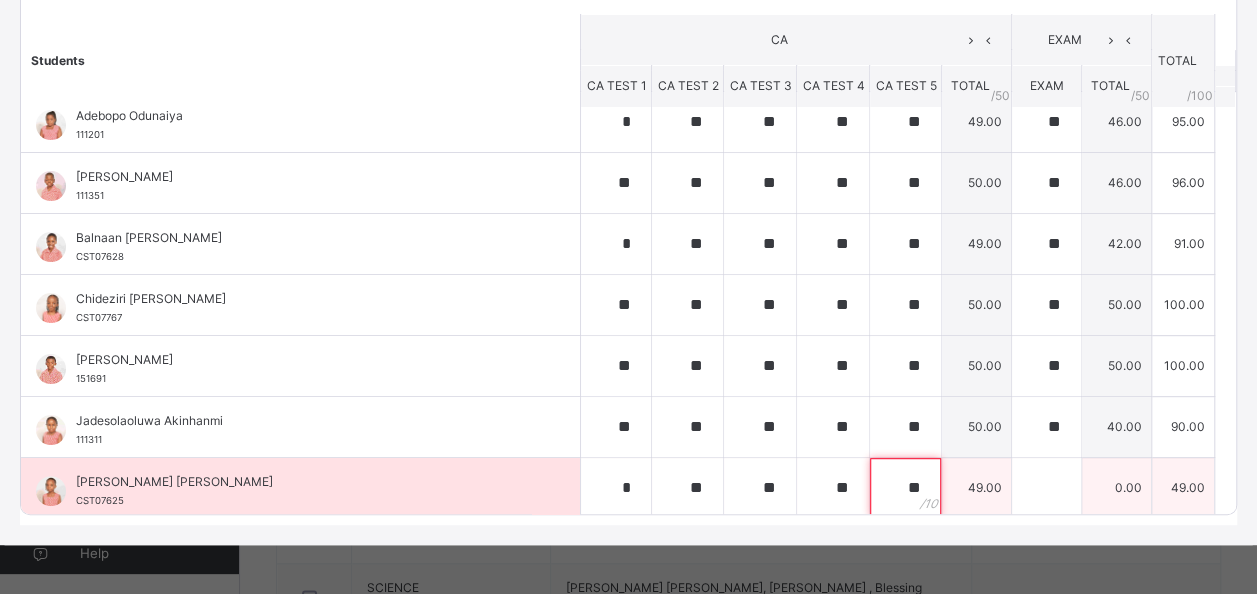 type on "**" 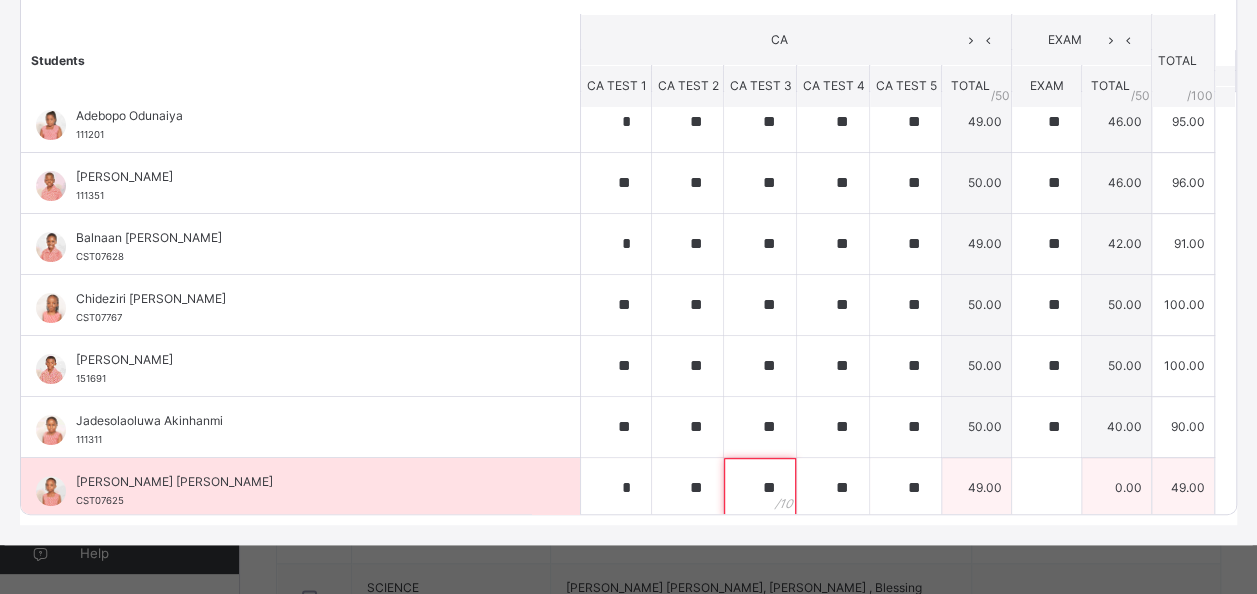 click on "**" at bounding box center [760, 488] 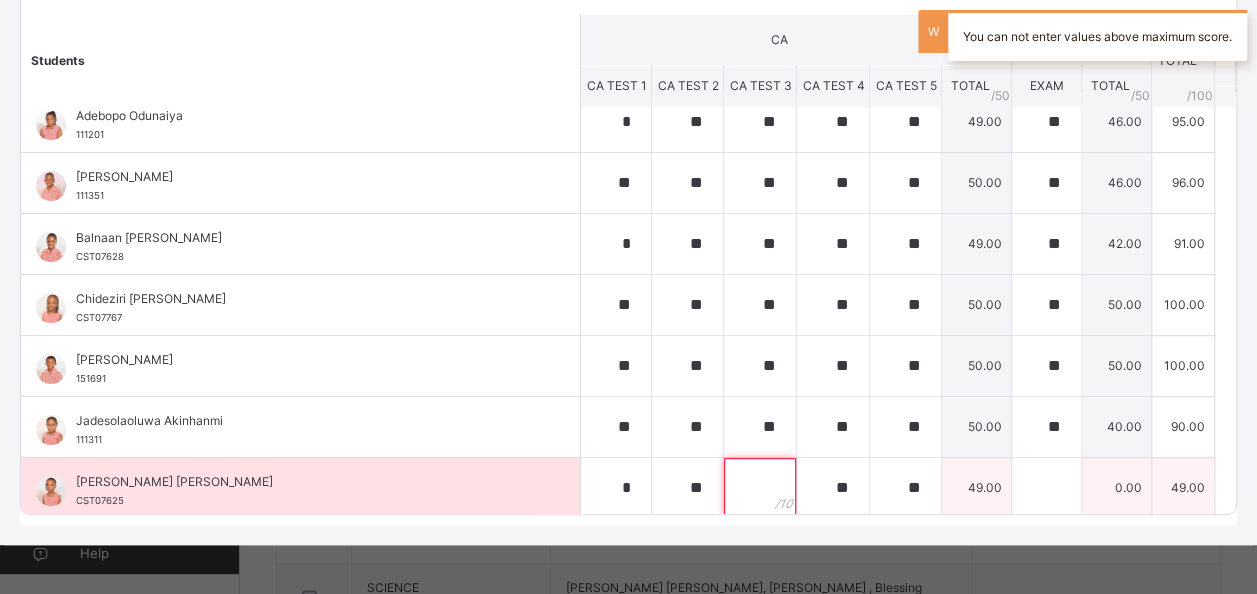 type on "*" 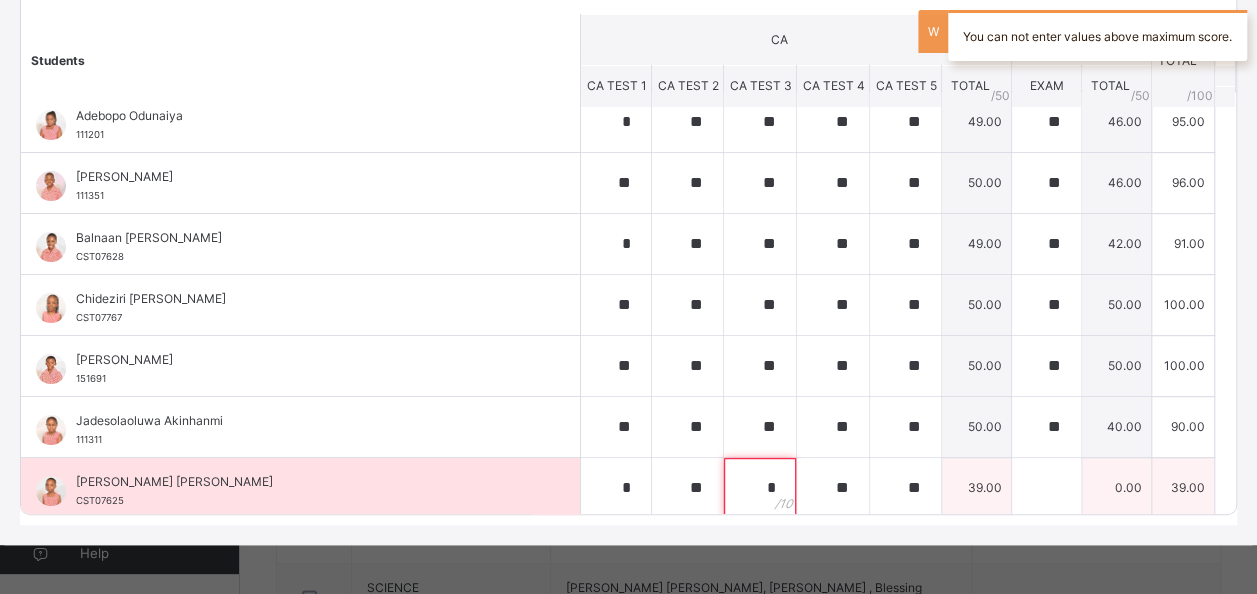 type on "**" 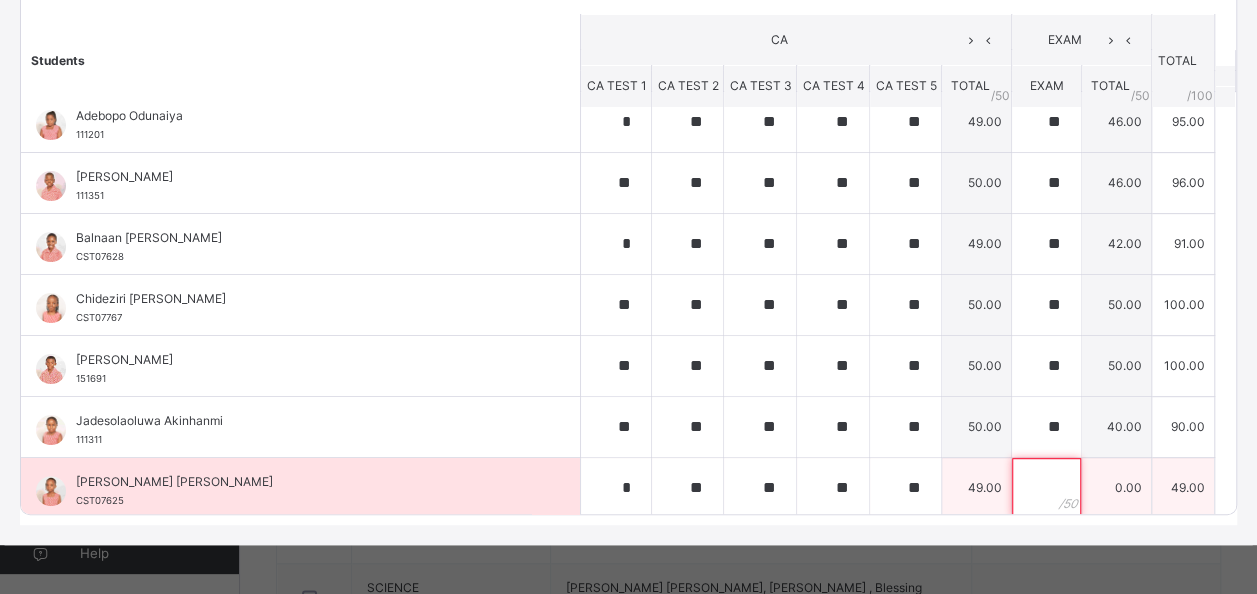click at bounding box center (1046, 488) 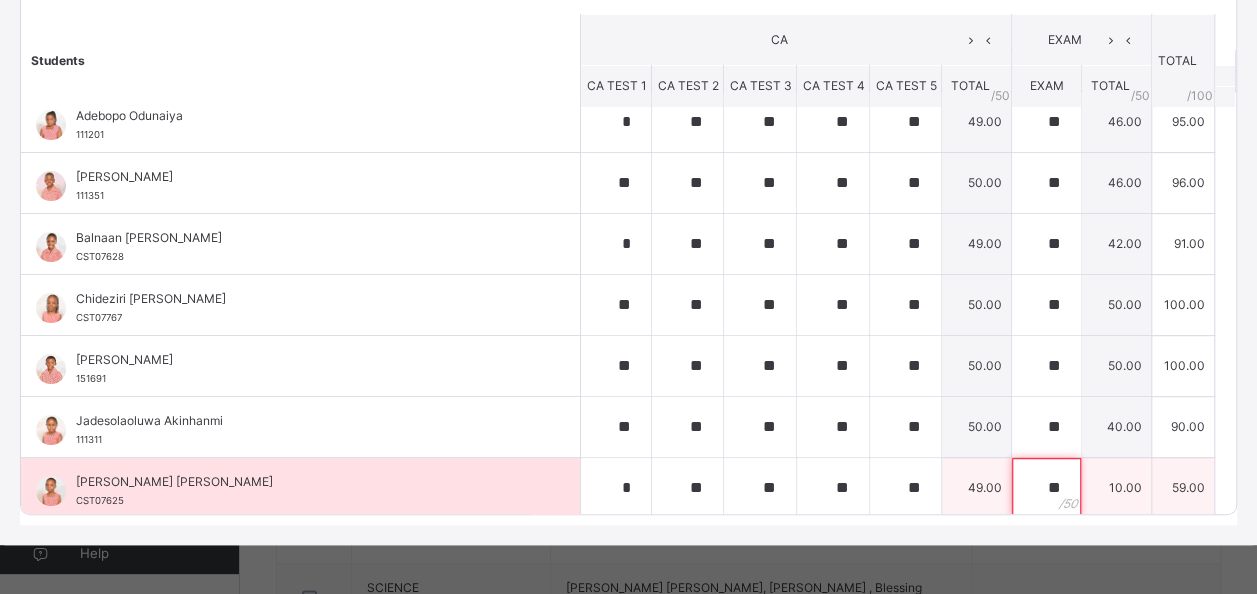 type on "*" 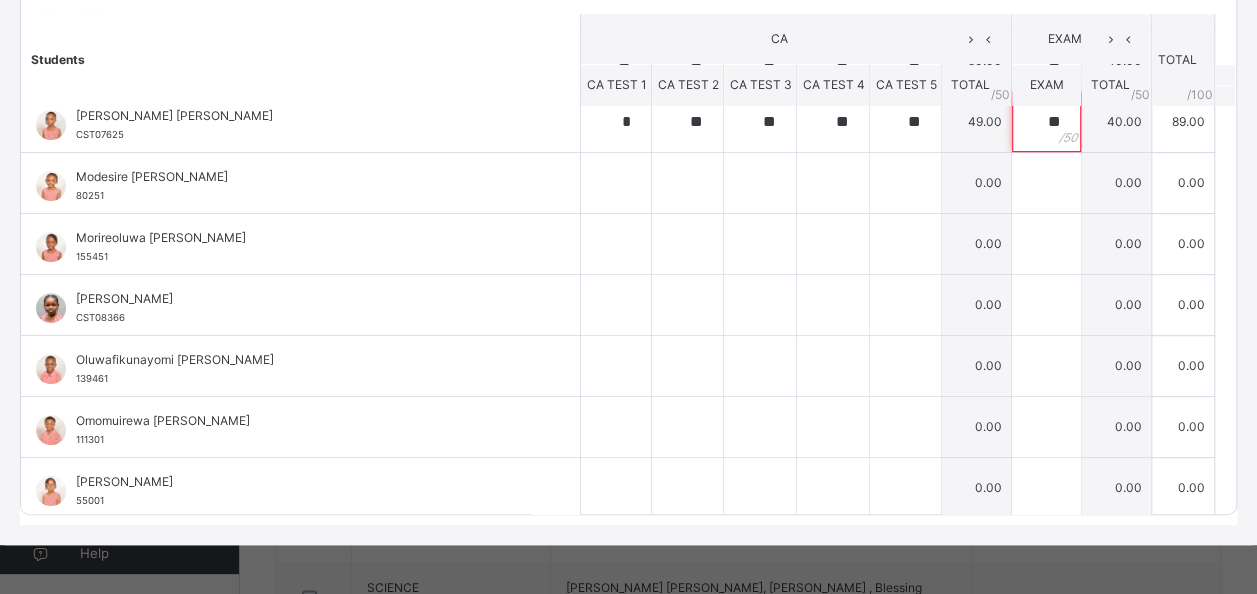 scroll, scrollTop: 392, scrollLeft: 0, axis: vertical 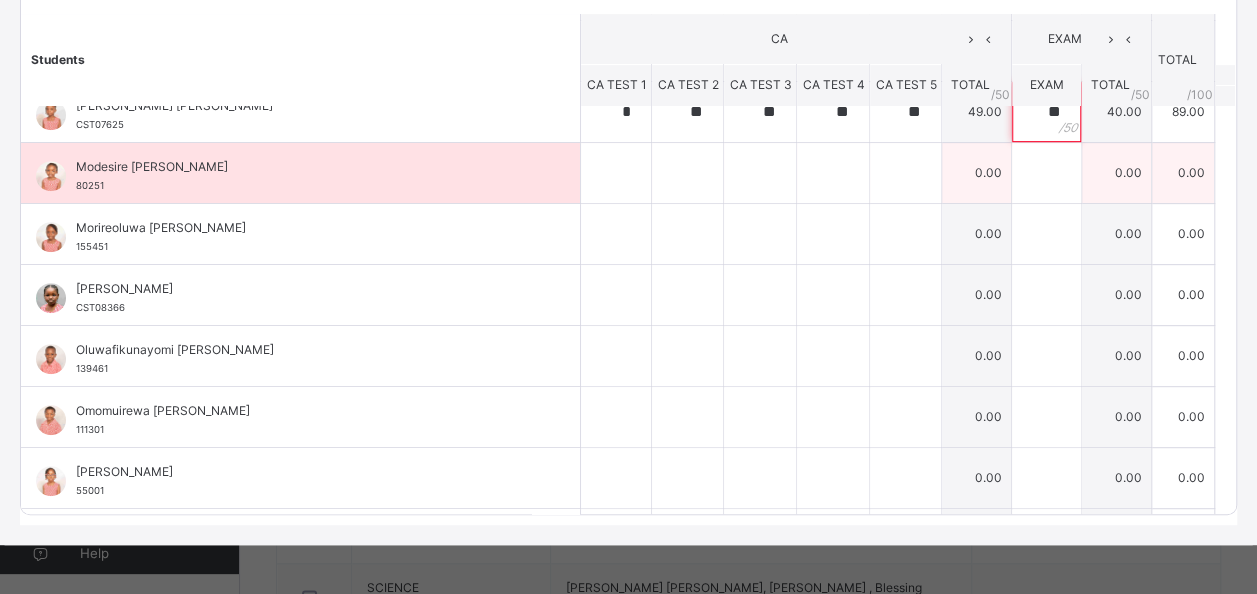 type on "**" 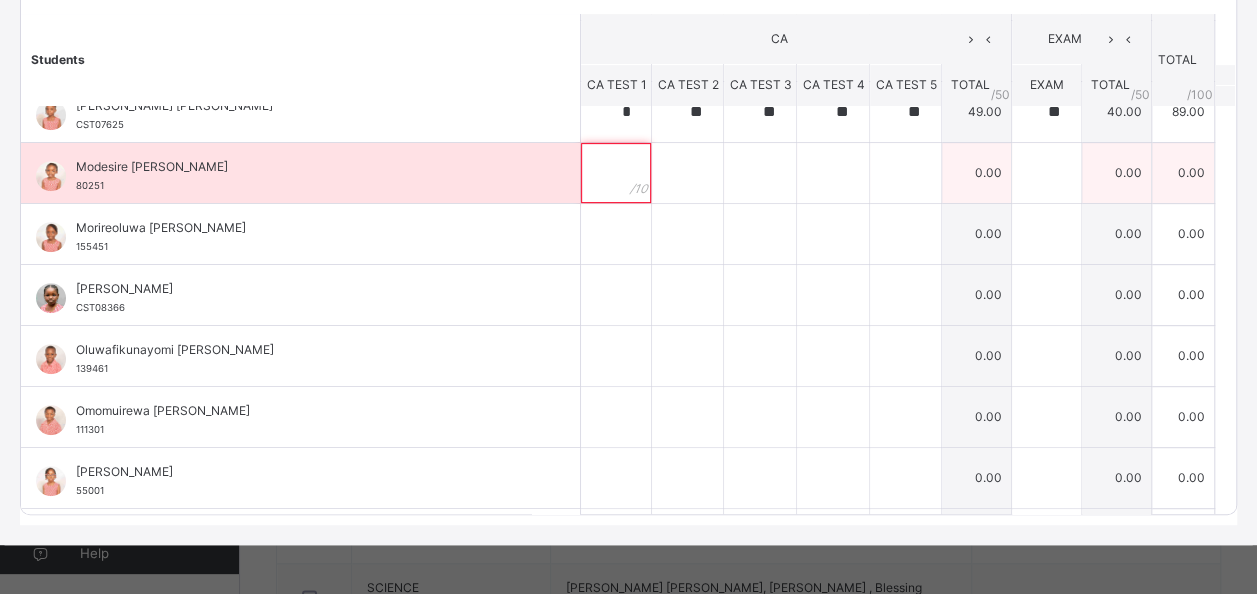 click at bounding box center (616, 173) 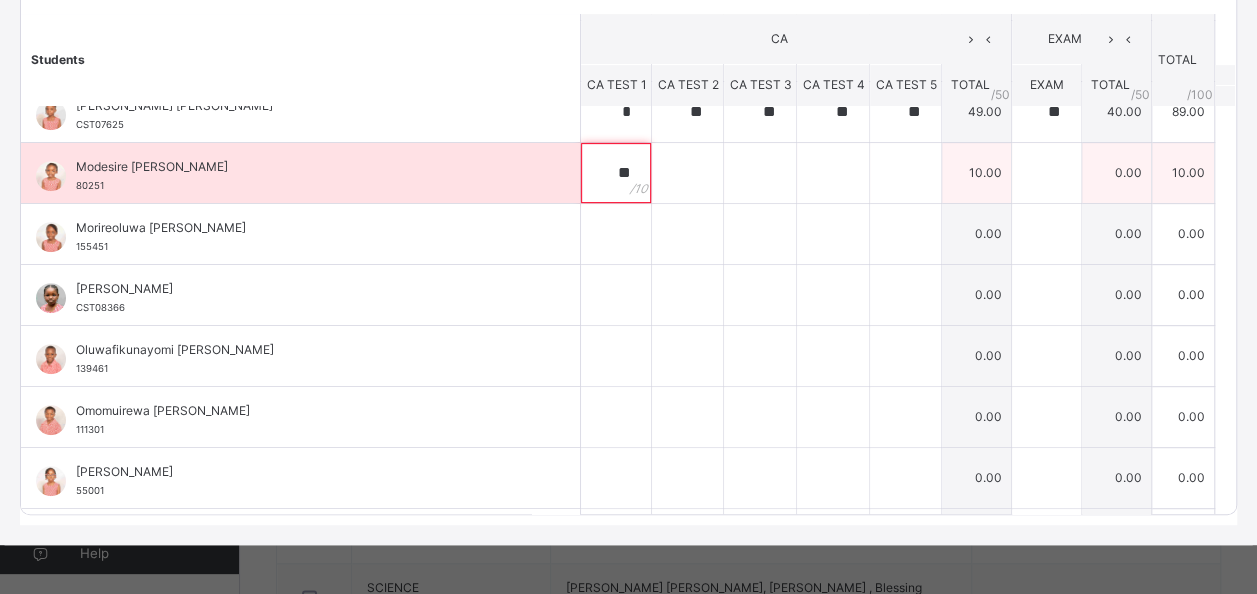 type on "**" 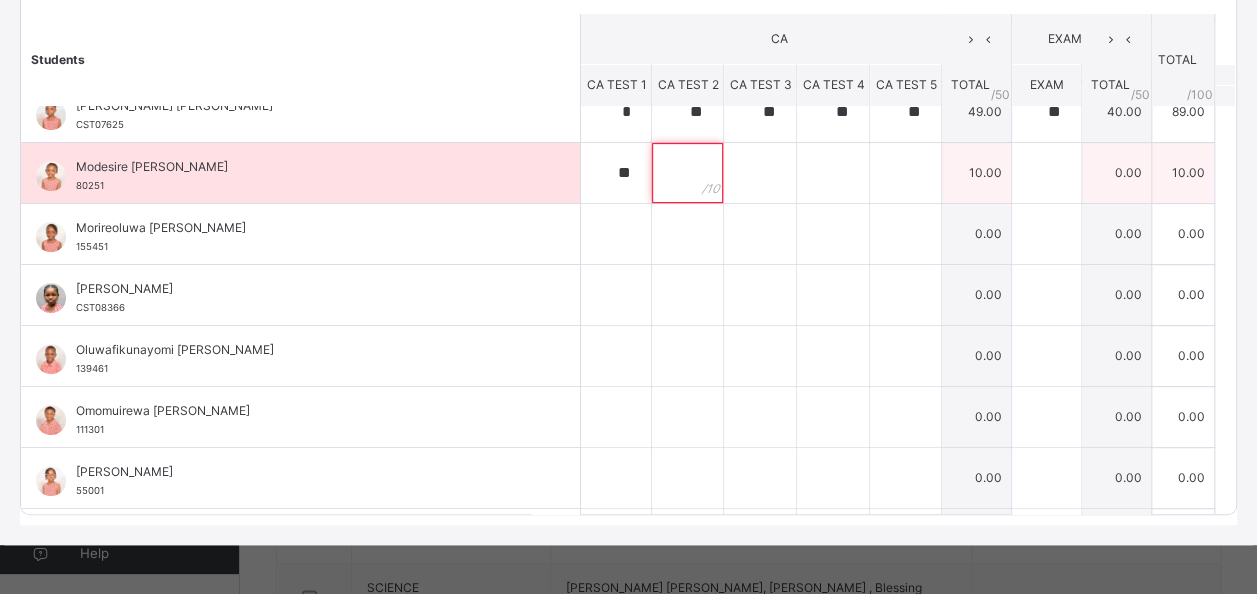 paste on "**" 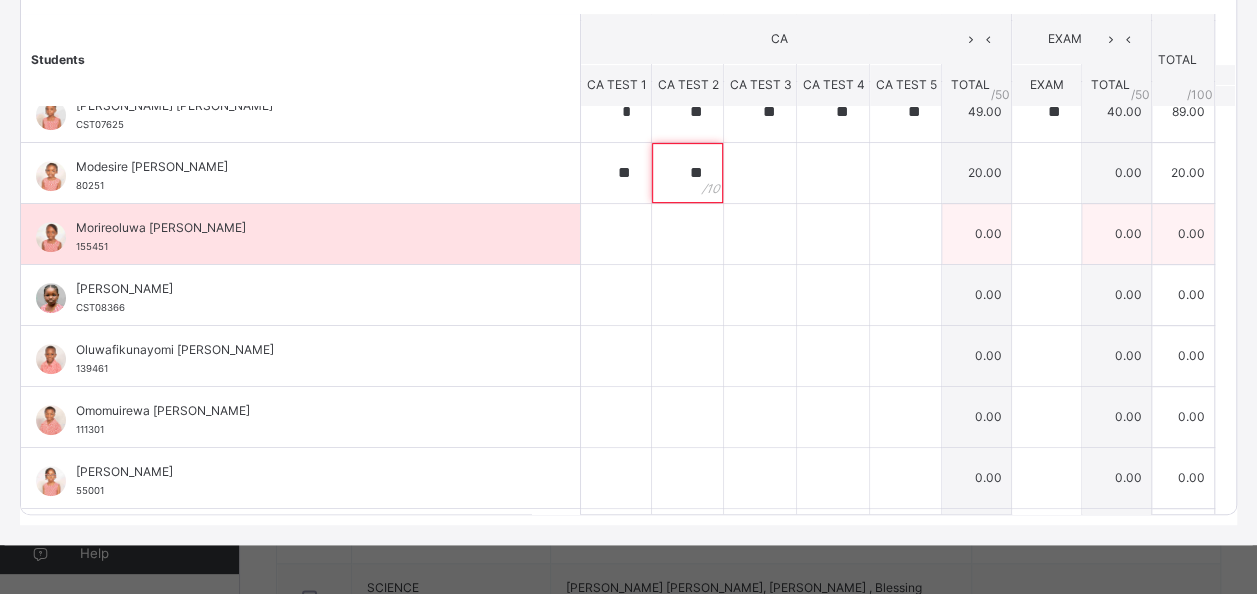 type on "**" 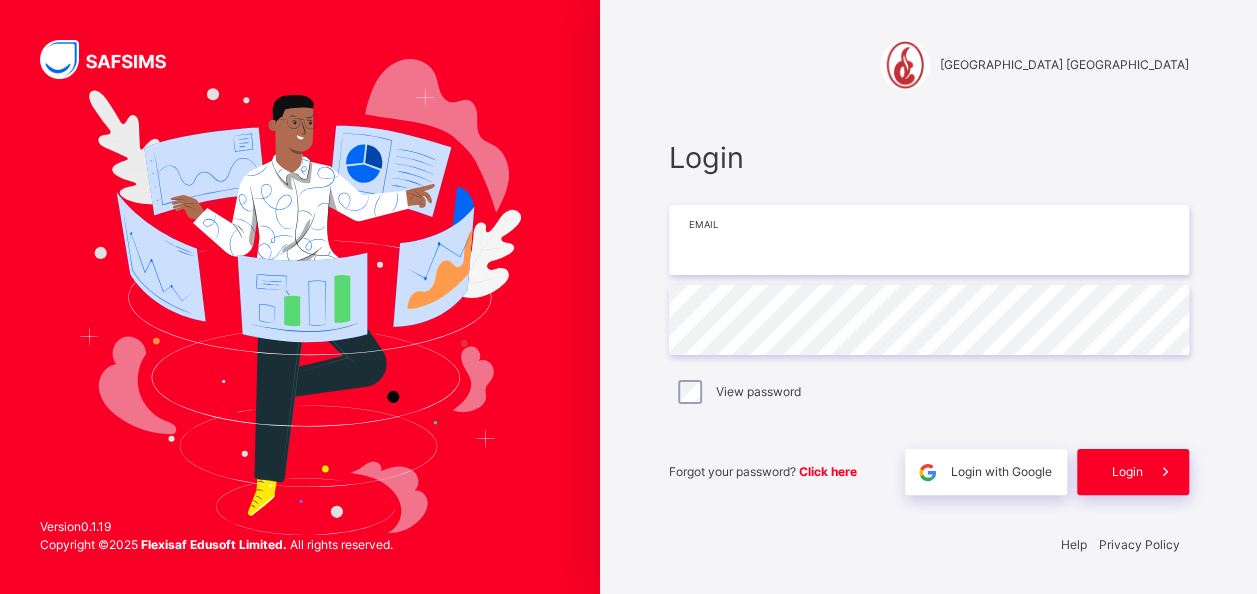type on "**********" 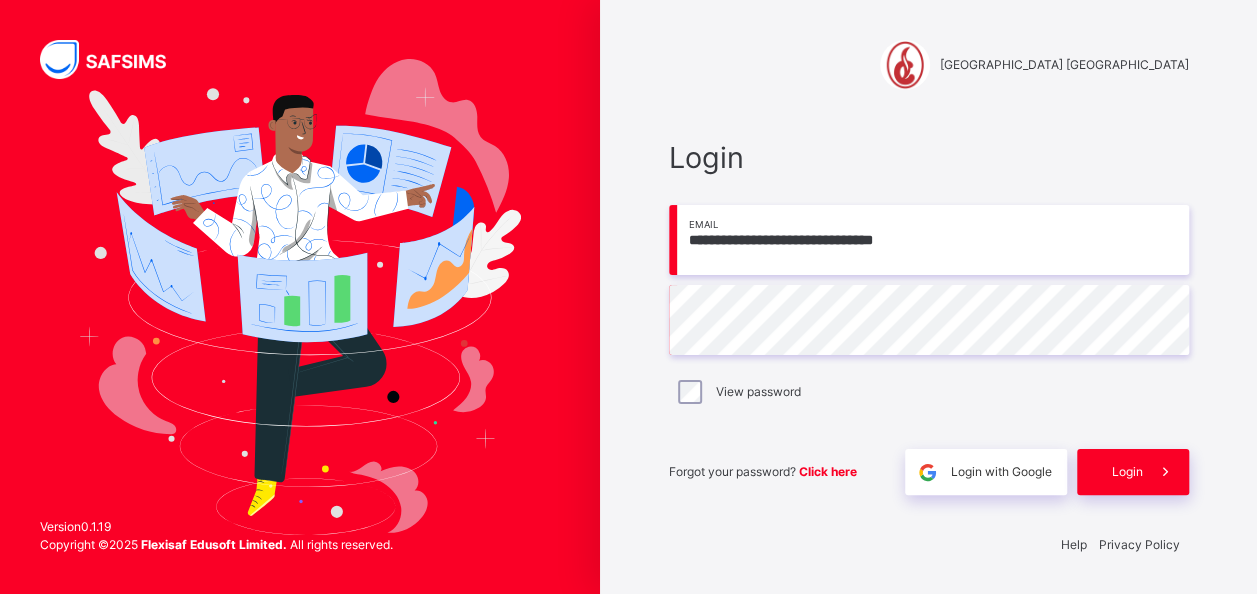 scroll, scrollTop: 0, scrollLeft: 0, axis: both 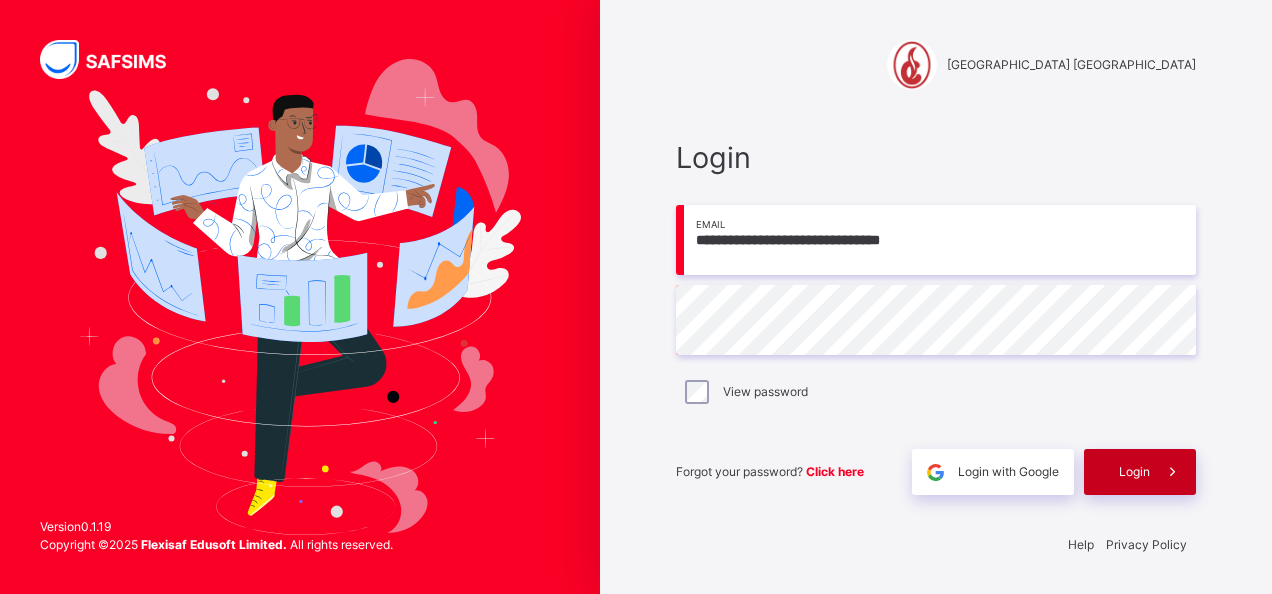 click on "Login" at bounding box center (1134, 472) 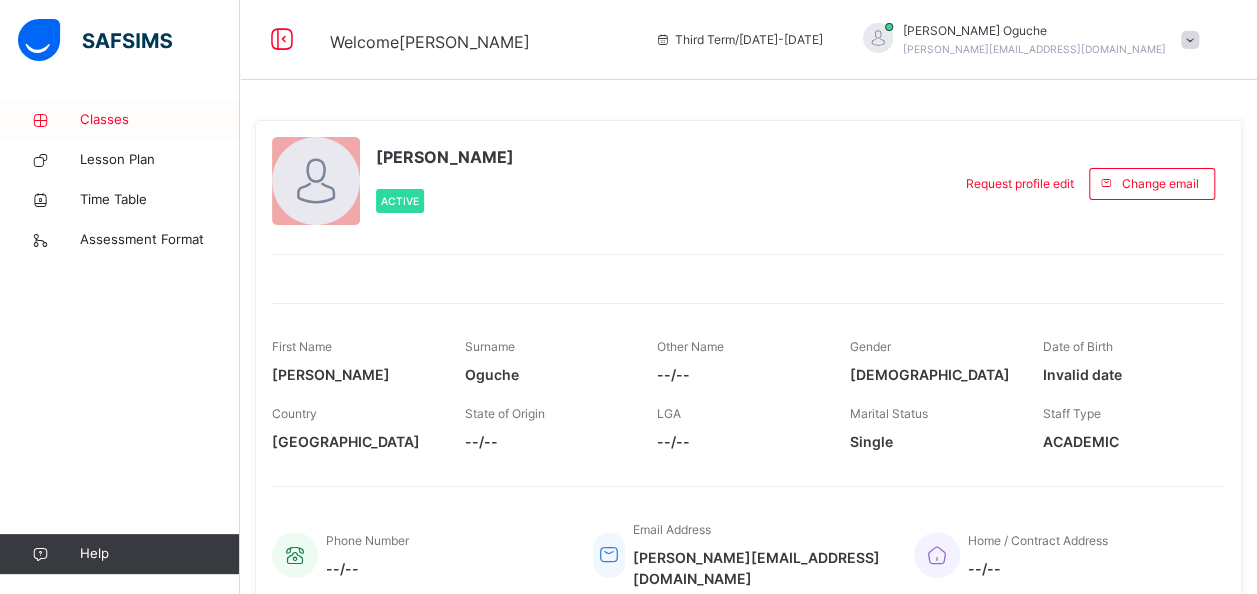 click on "Classes" at bounding box center [160, 120] 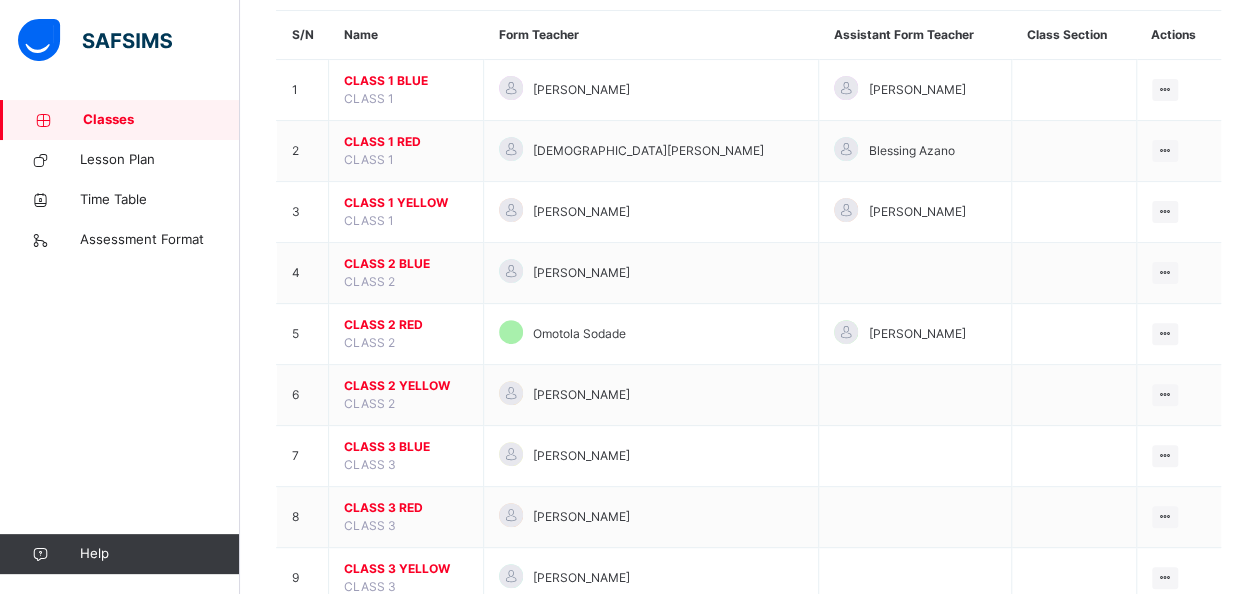 scroll, scrollTop: 180, scrollLeft: 0, axis: vertical 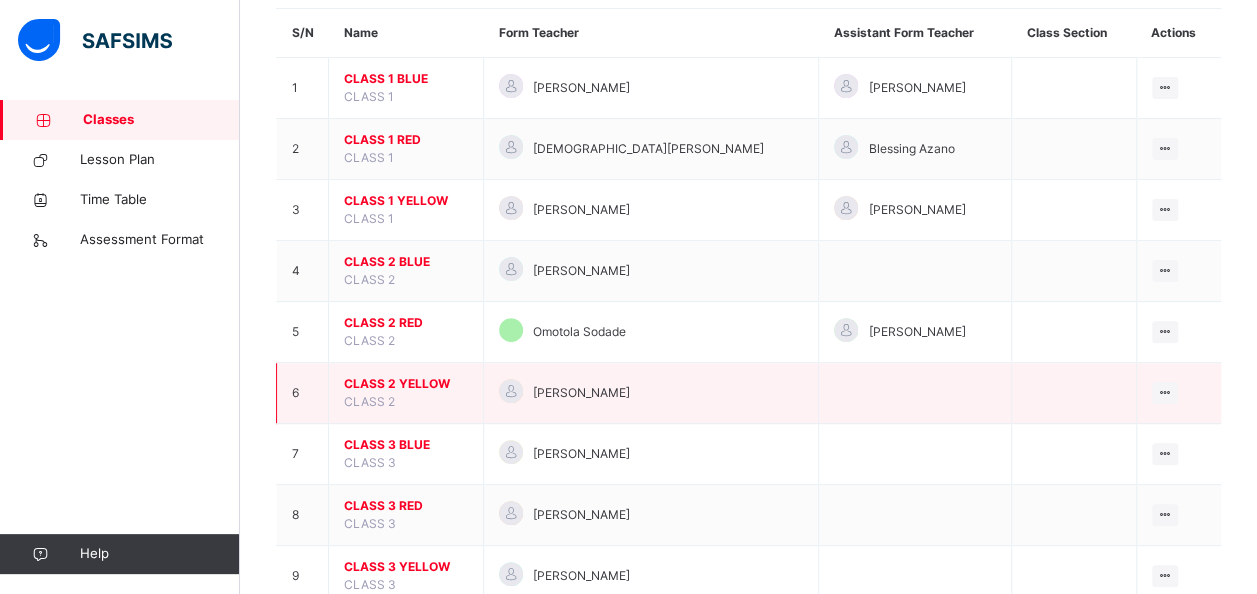 click on "CLASS 2   YELLOW" at bounding box center [406, 384] 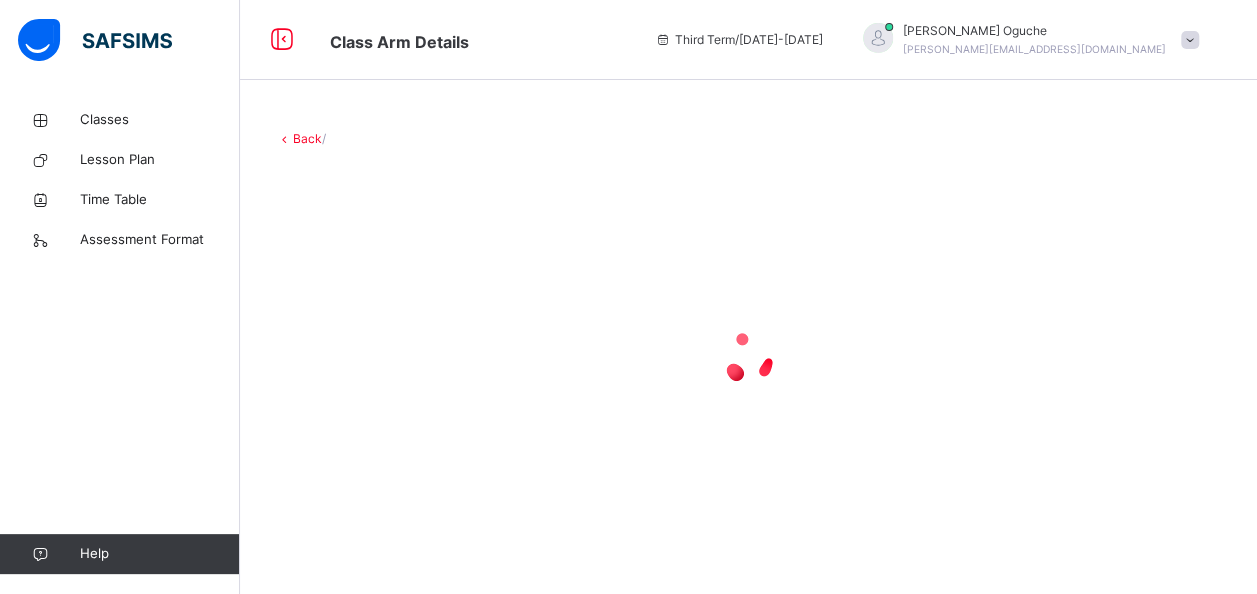 scroll, scrollTop: 0, scrollLeft: 0, axis: both 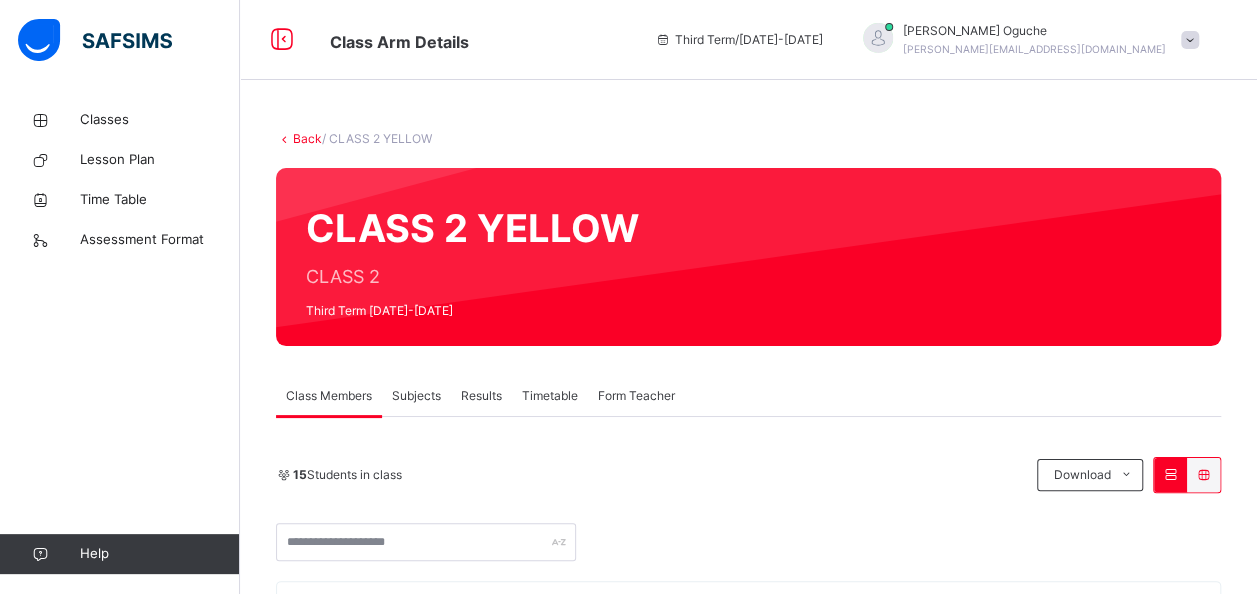 click on "Subjects" at bounding box center [416, 396] 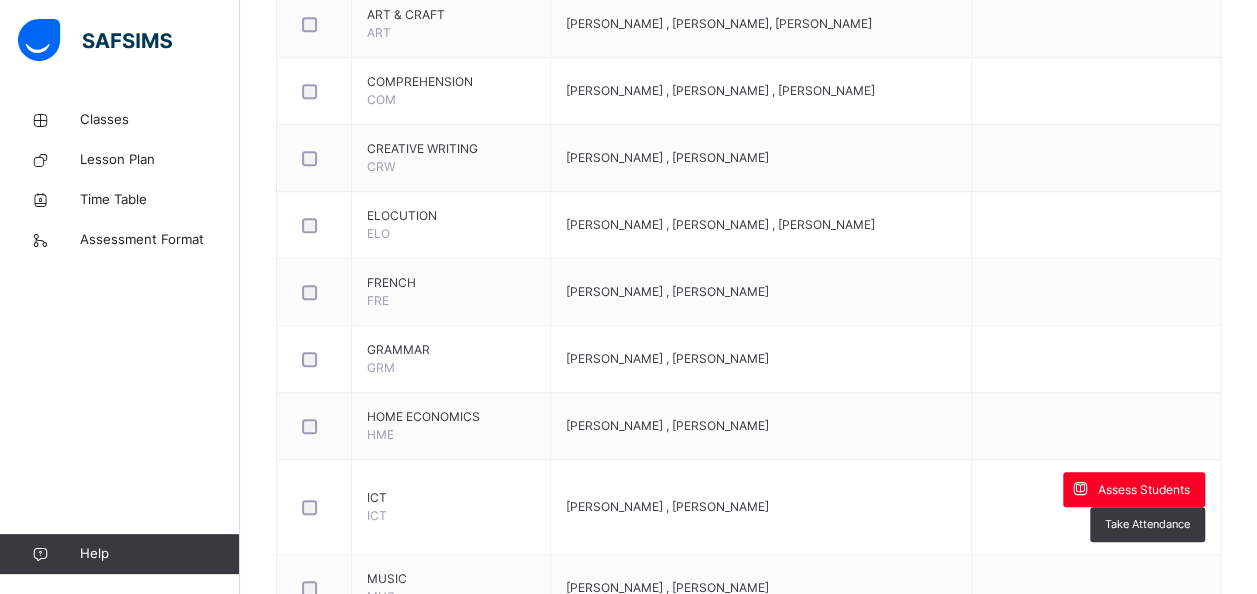 scroll, scrollTop: 760, scrollLeft: 0, axis: vertical 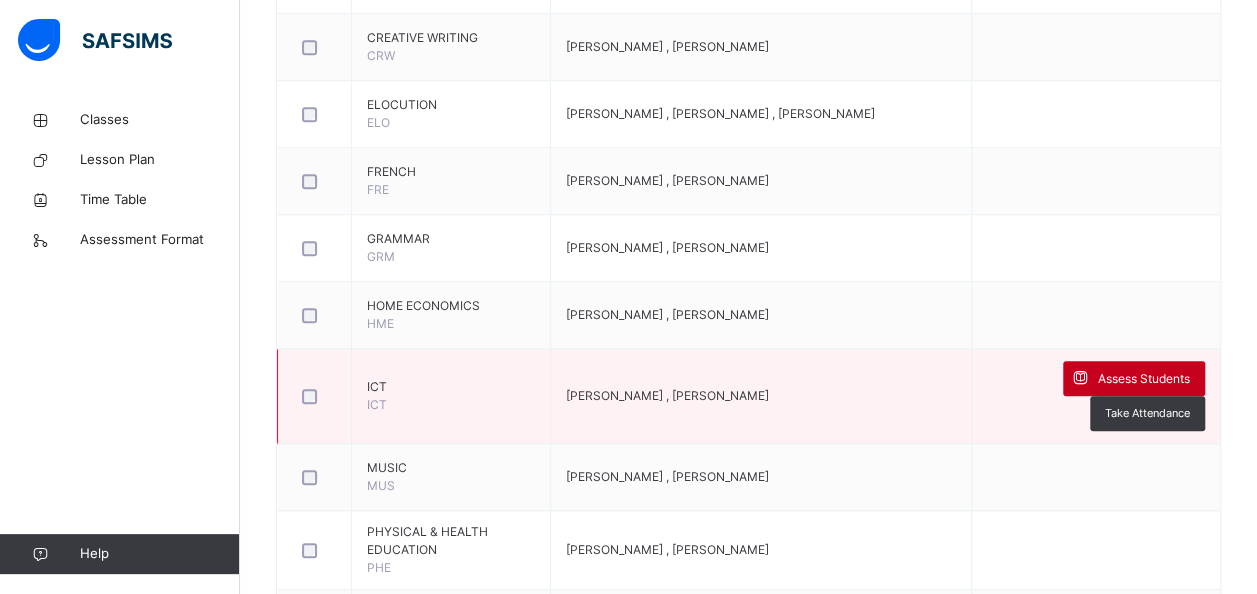 click on "Assess Students" at bounding box center [1144, 379] 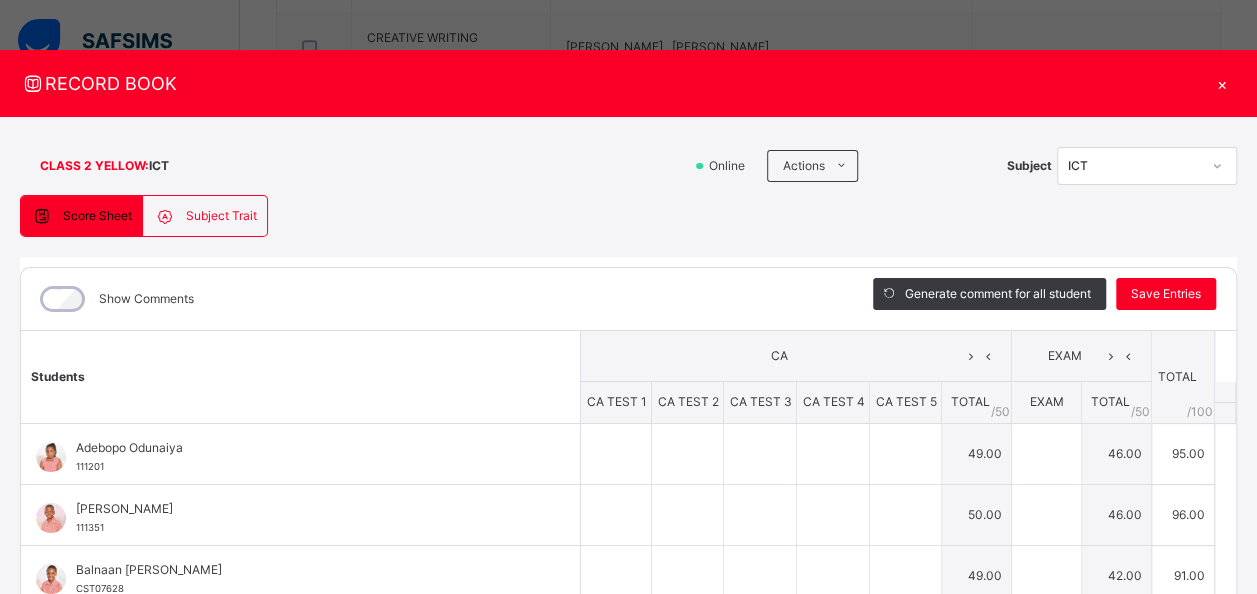 type on "*" 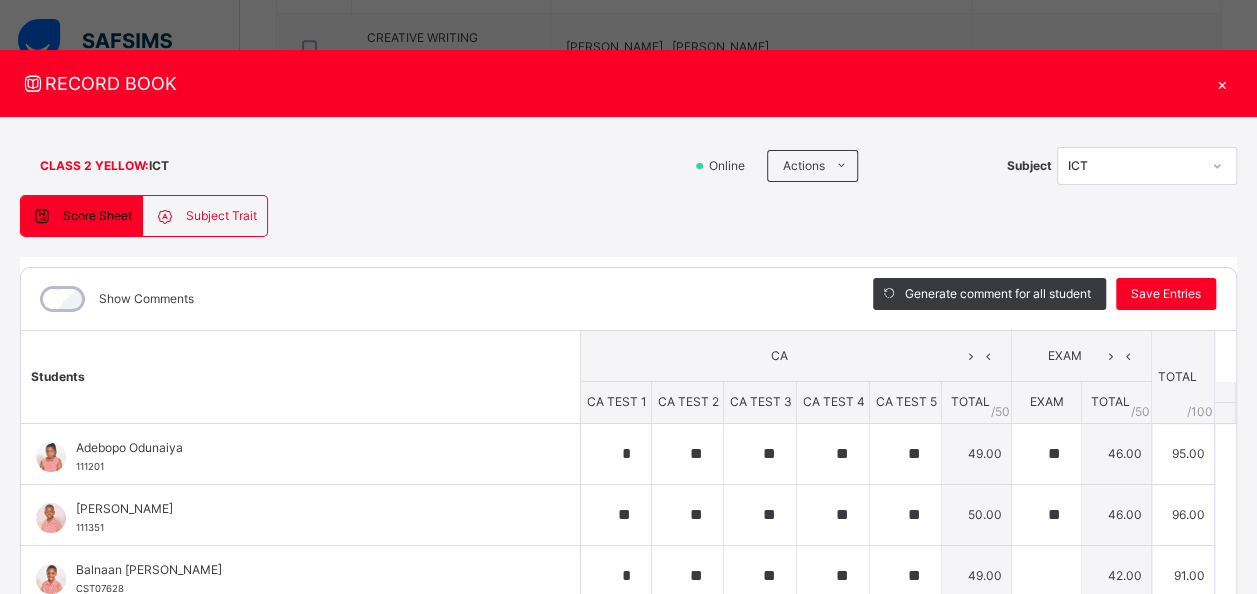 type on "**" 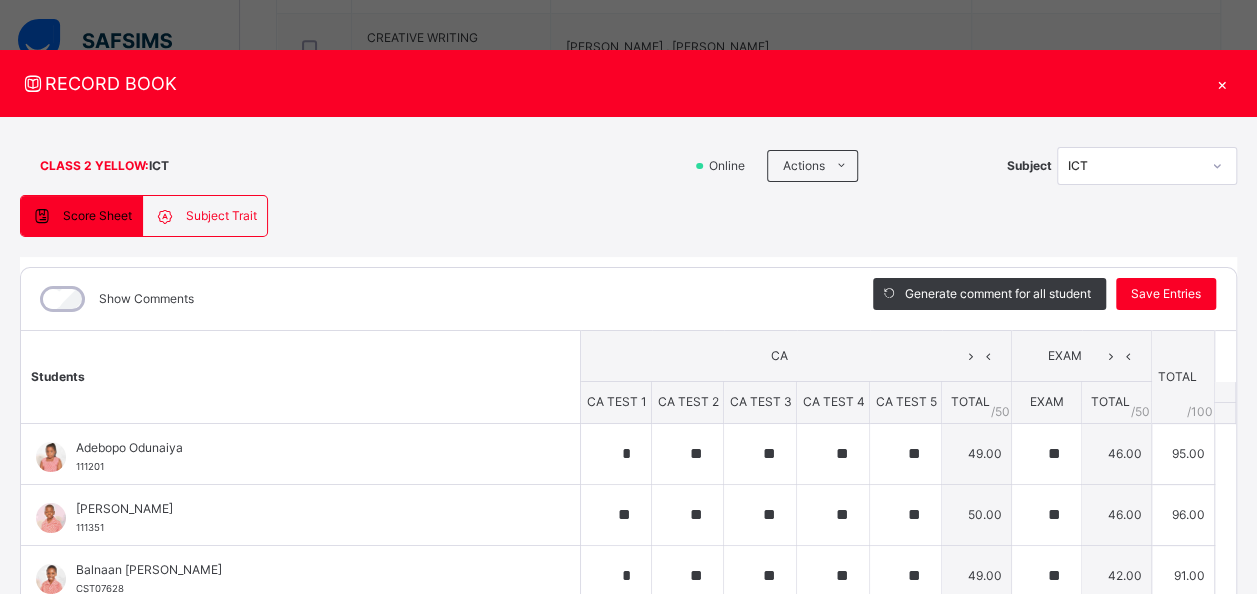 drag, startPoint x: 1210, startPoint y: 494, endPoint x: 1246, endPoint y: 523, distance: 46.227695 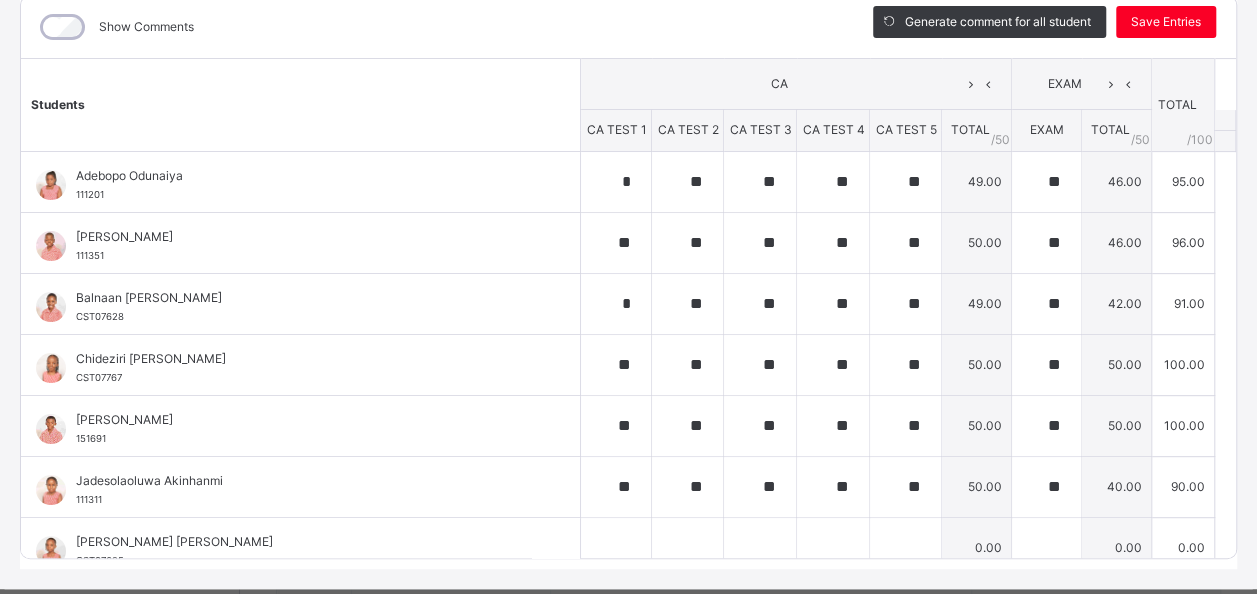 scroll, scrollTop: 316, scrollLeft: 0, axis: vertical 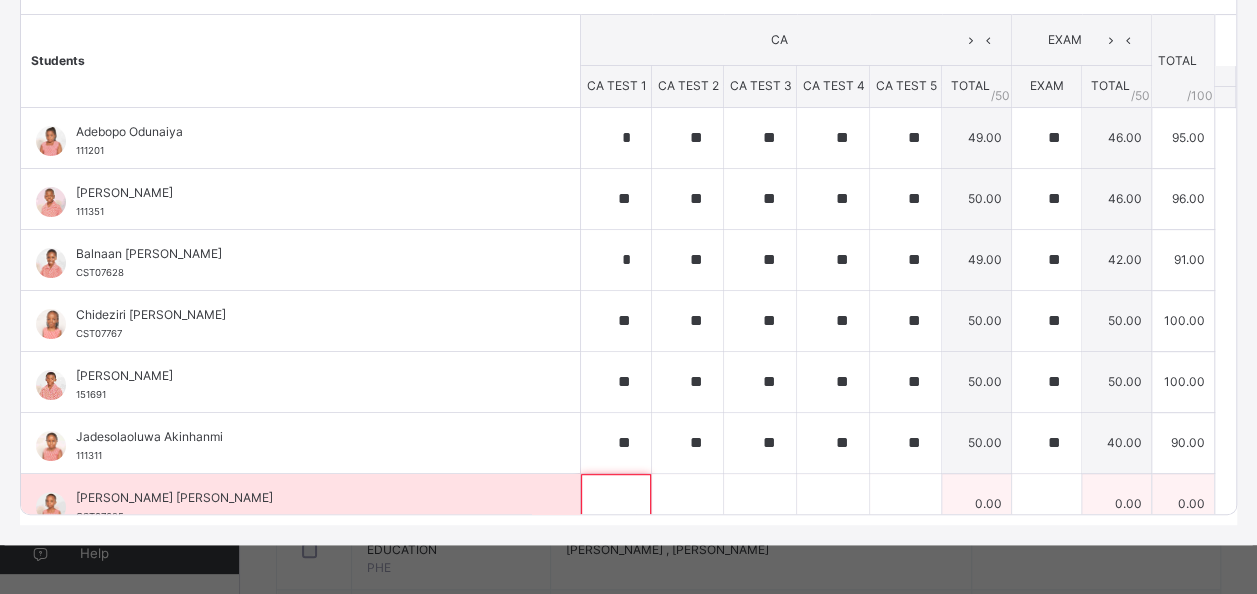 click at bounding box center [616, 504] 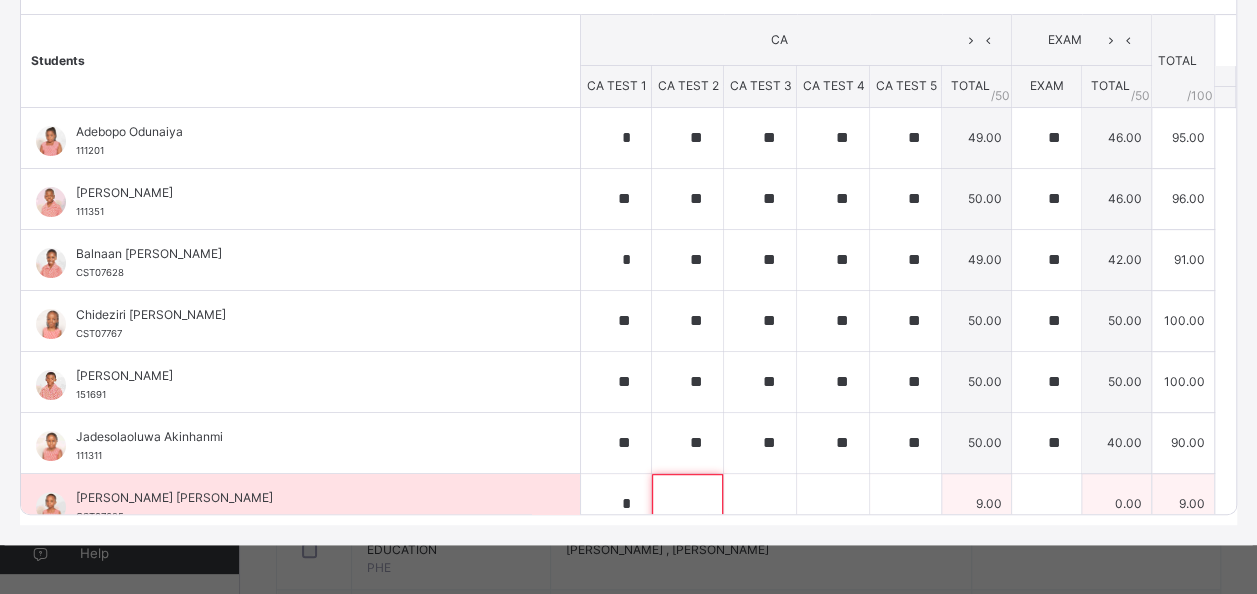 scroll, scrollTop: 16, scrollLeft: 0, axis: vertical 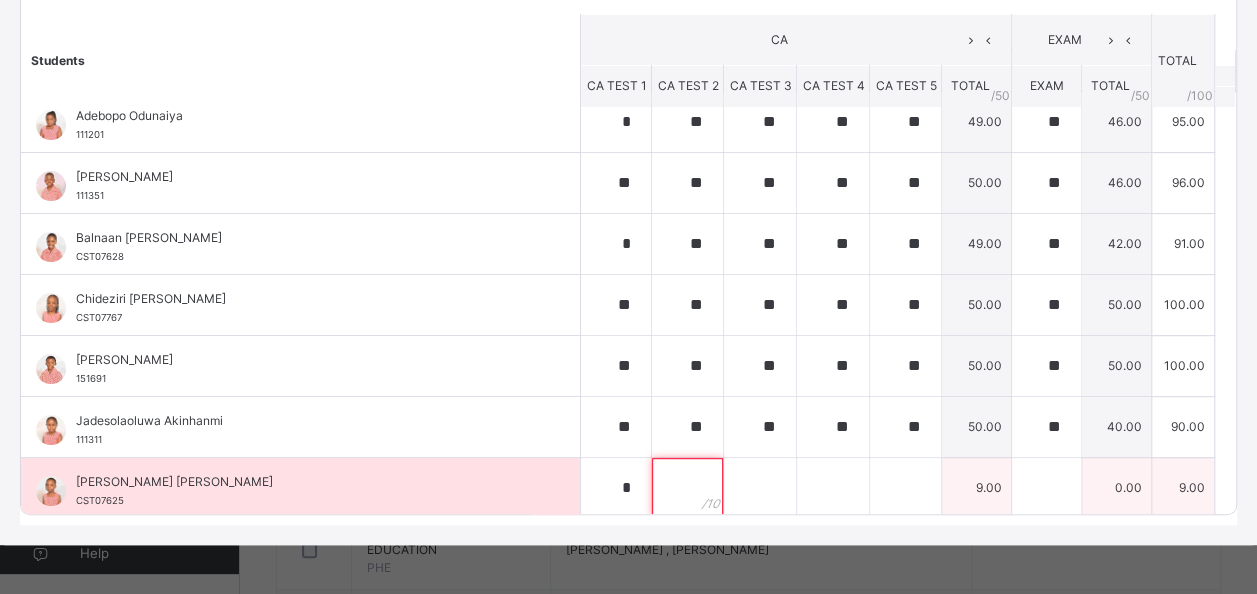 paste on "**" 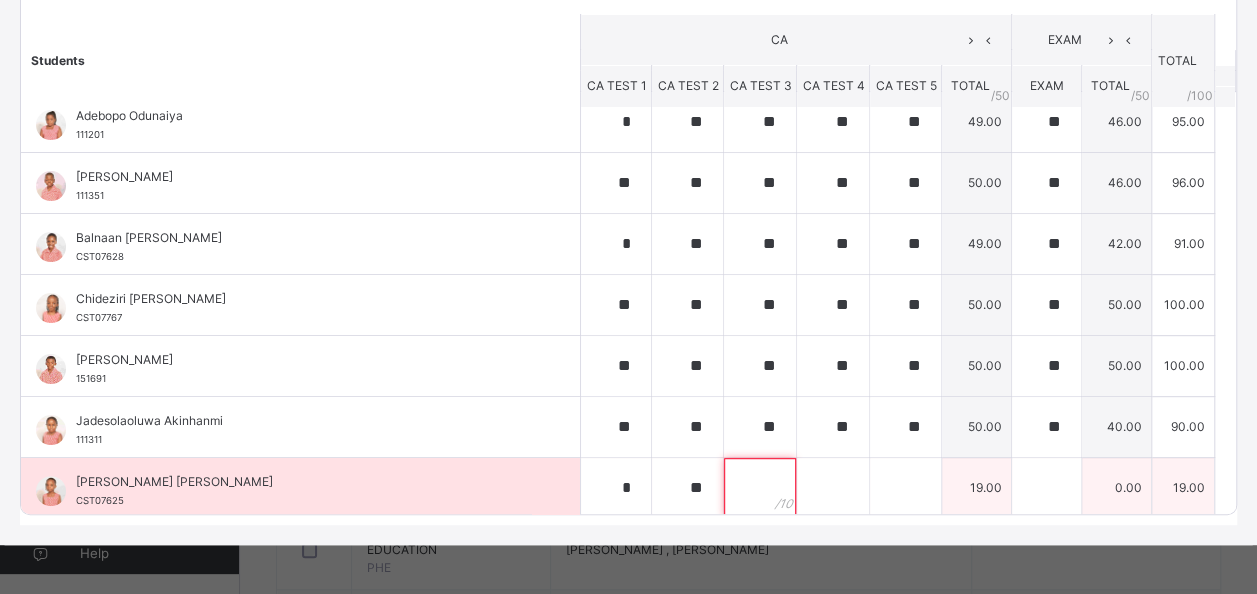 paste on "**" 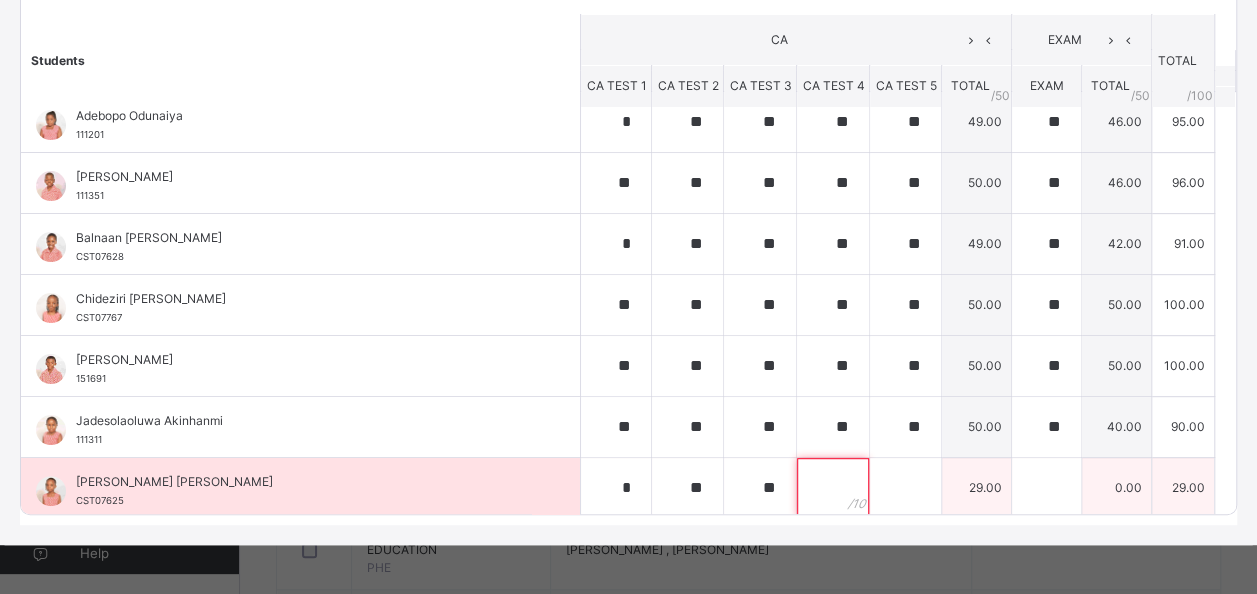 paste on "**" 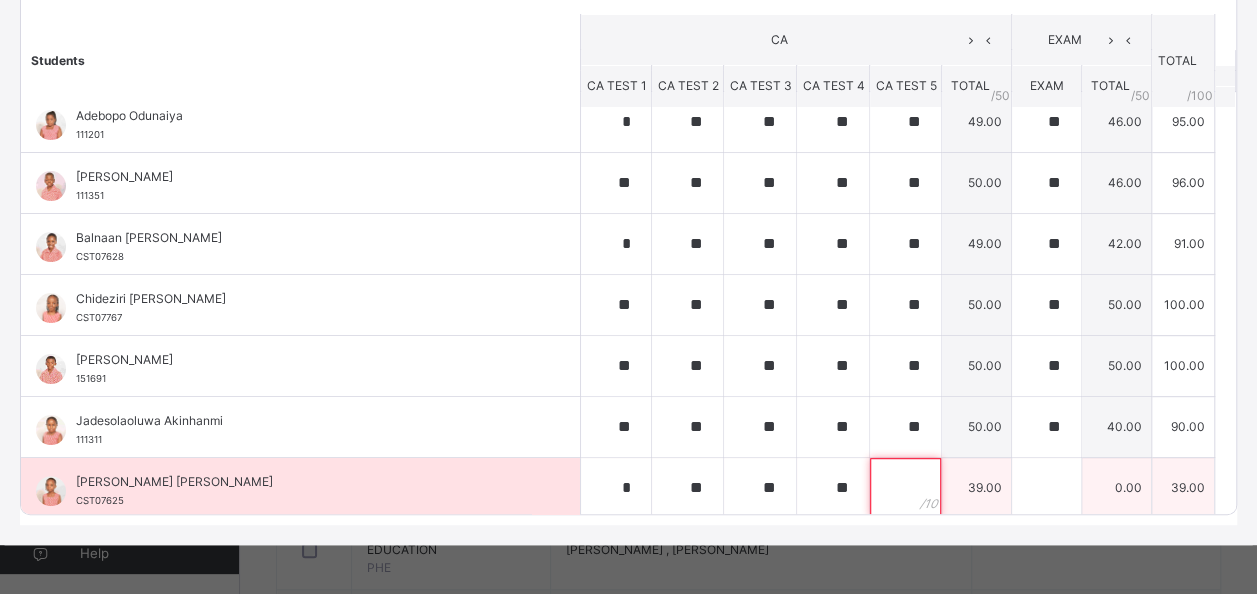 paste on "**" 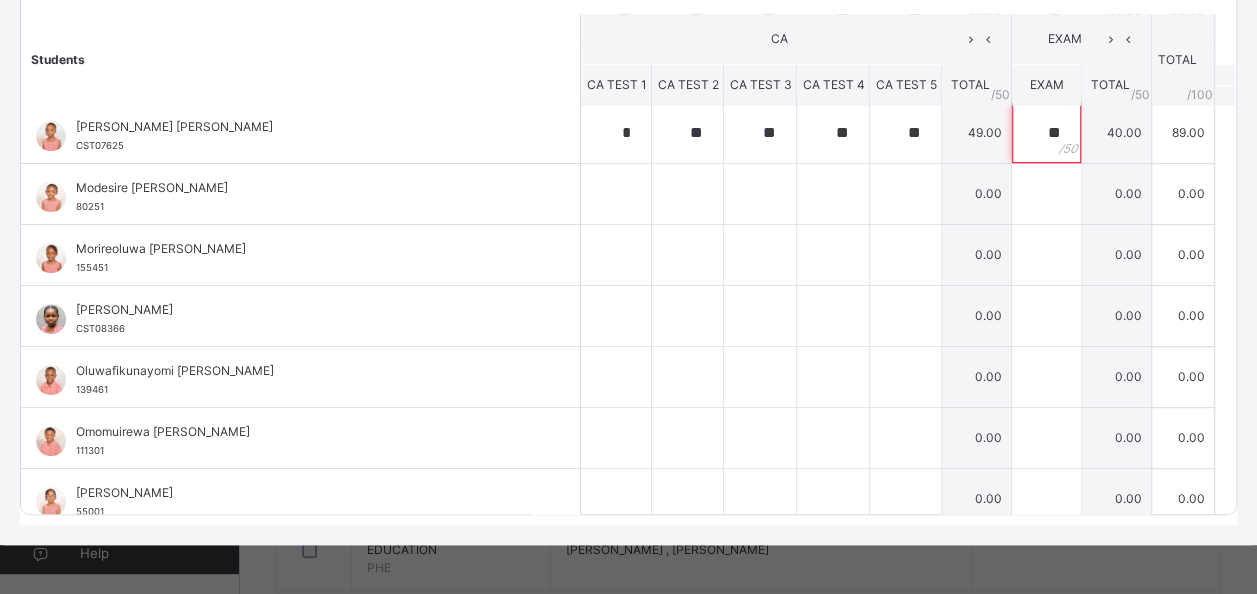 scroll, scrollTop: 402, scrollLeft: 0, axis: vertical 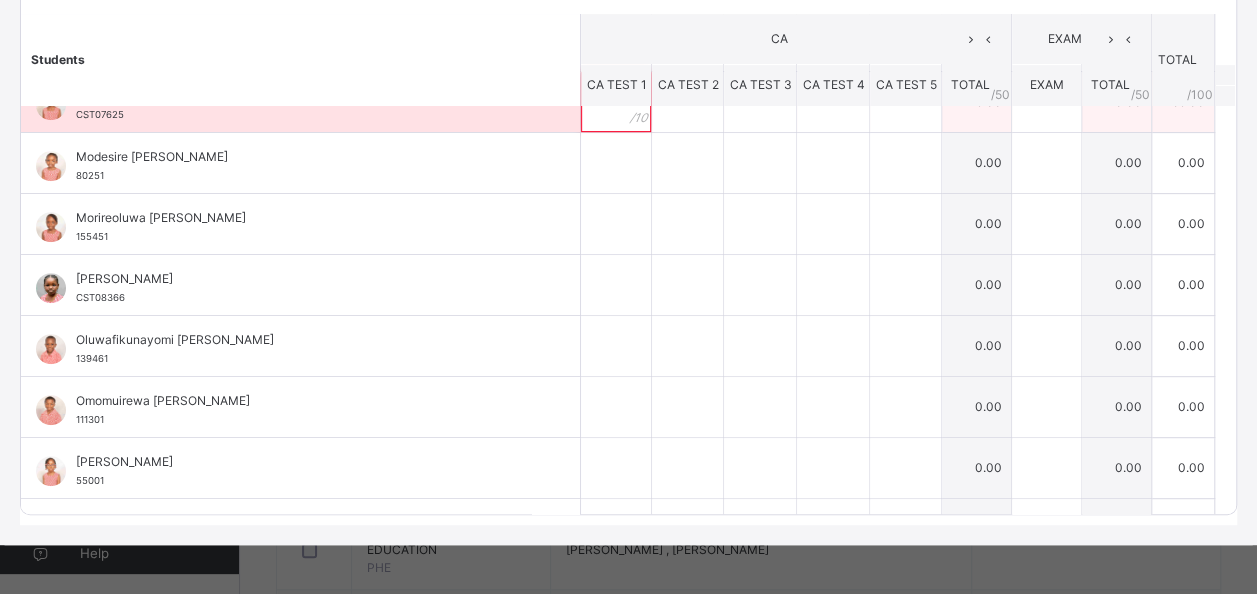 click on "*" at bounding box center (616, 102) 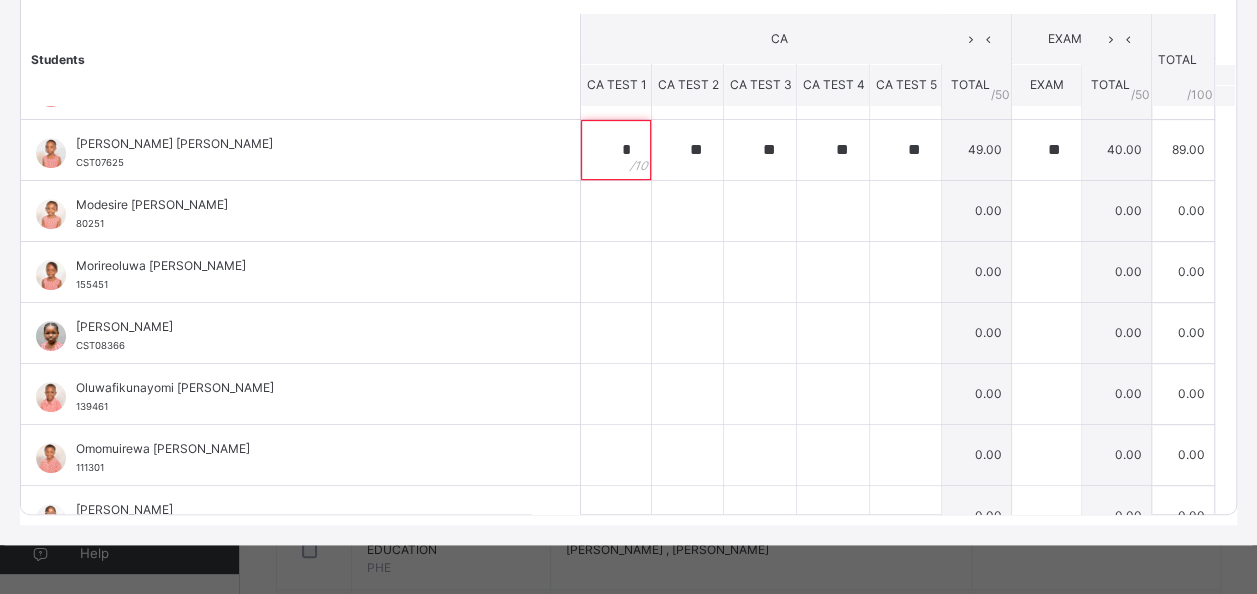 scroll, scrollTop: 377, scrollLeft: 0, axis: vertical 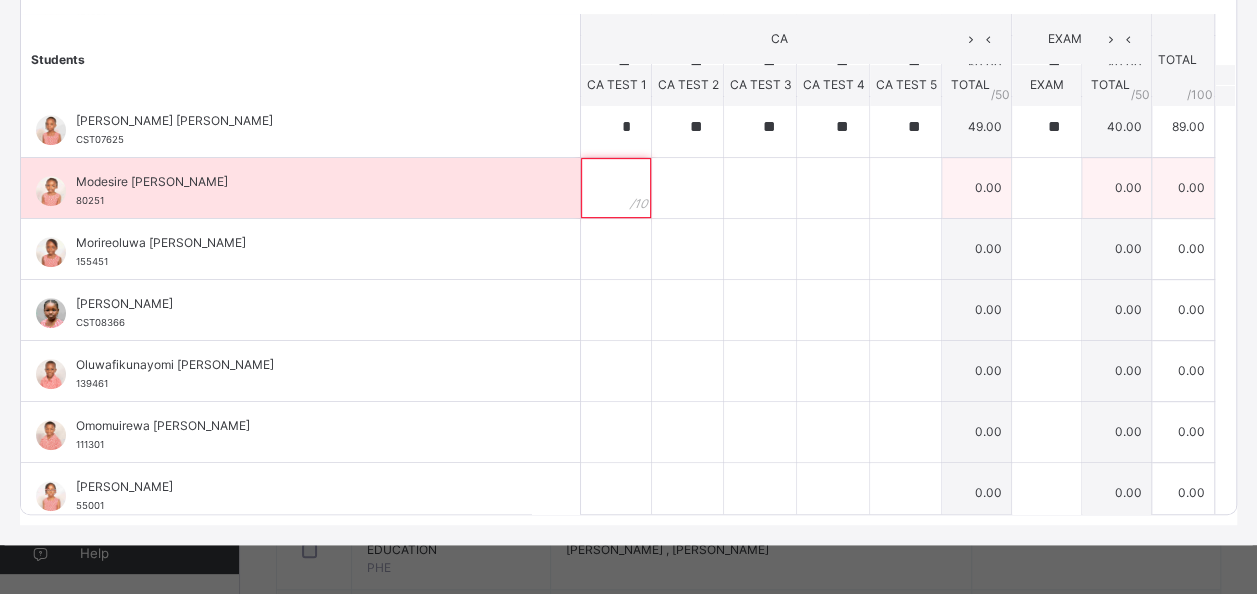 click at bounding box center [616, 188] 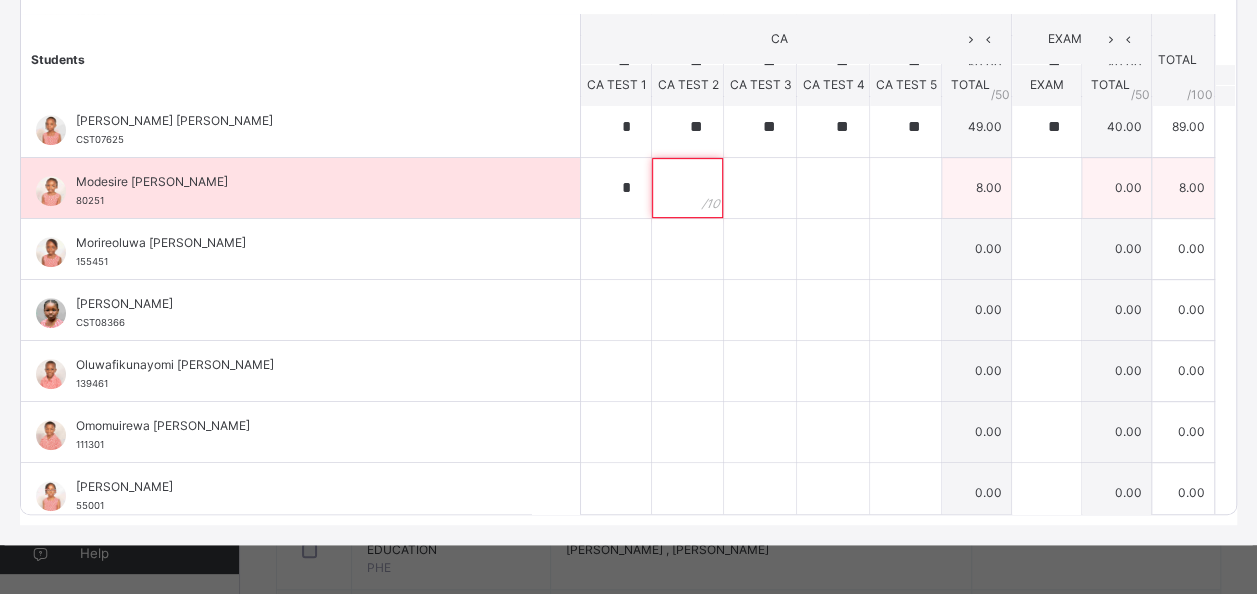 paste on "**" 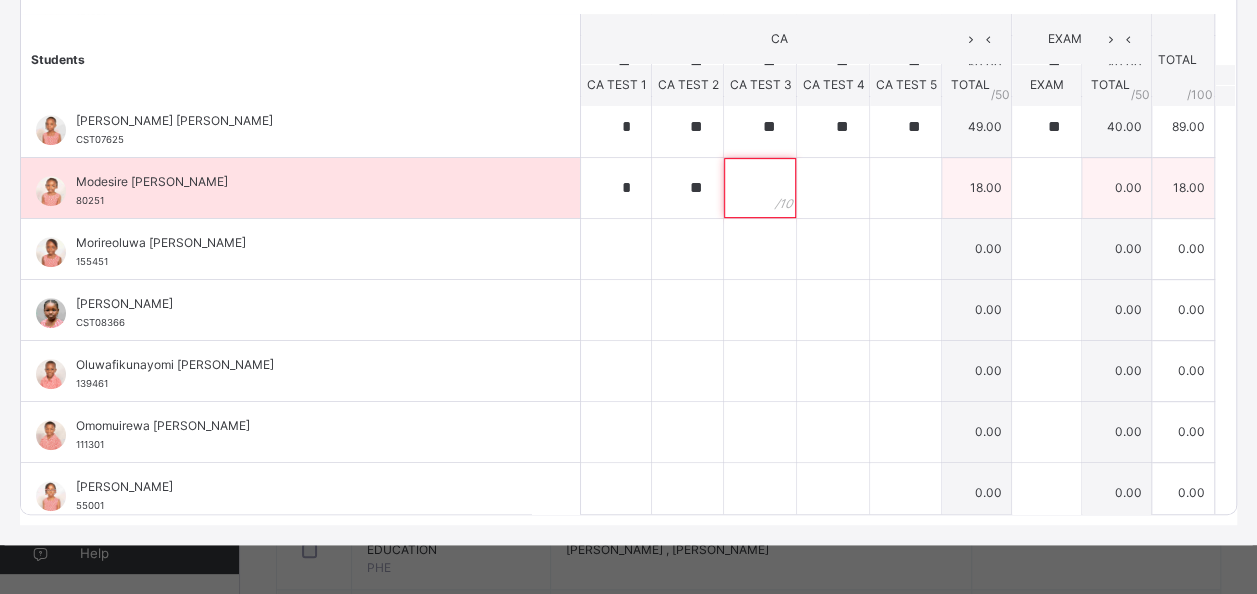 paste on "**" 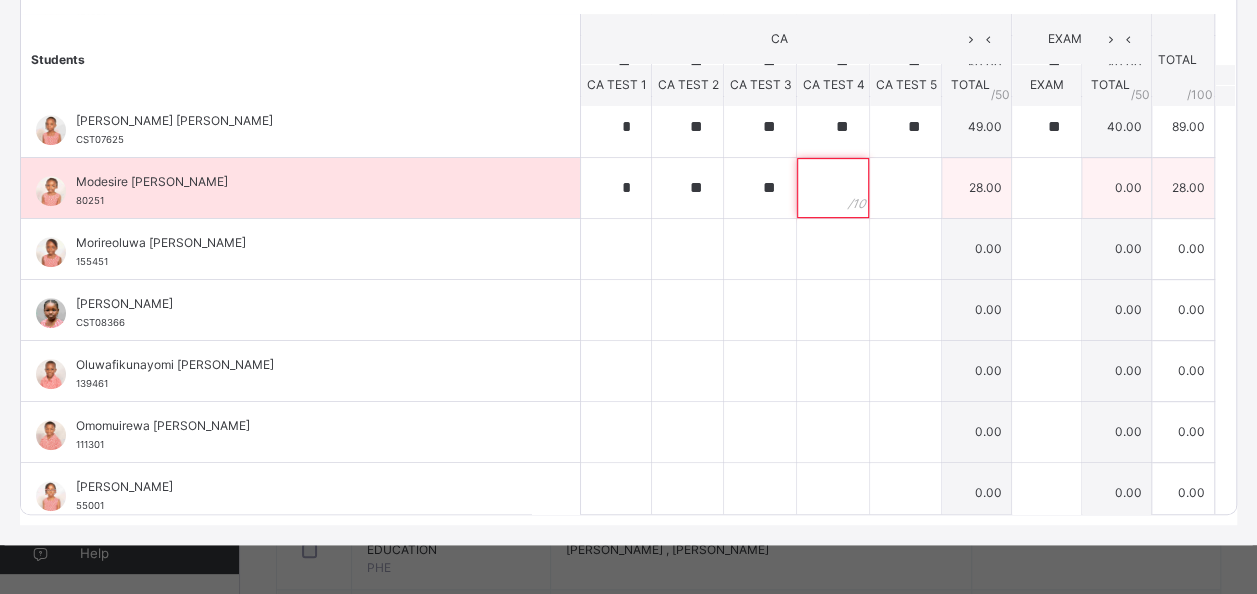 paste on "**" 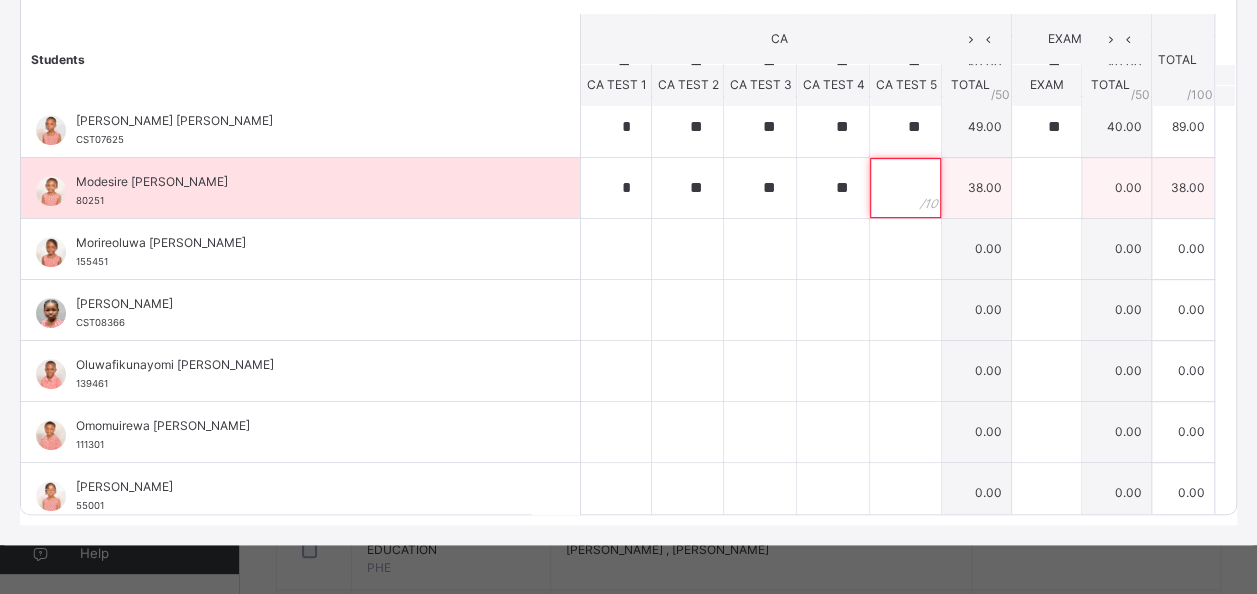 paste on "**" 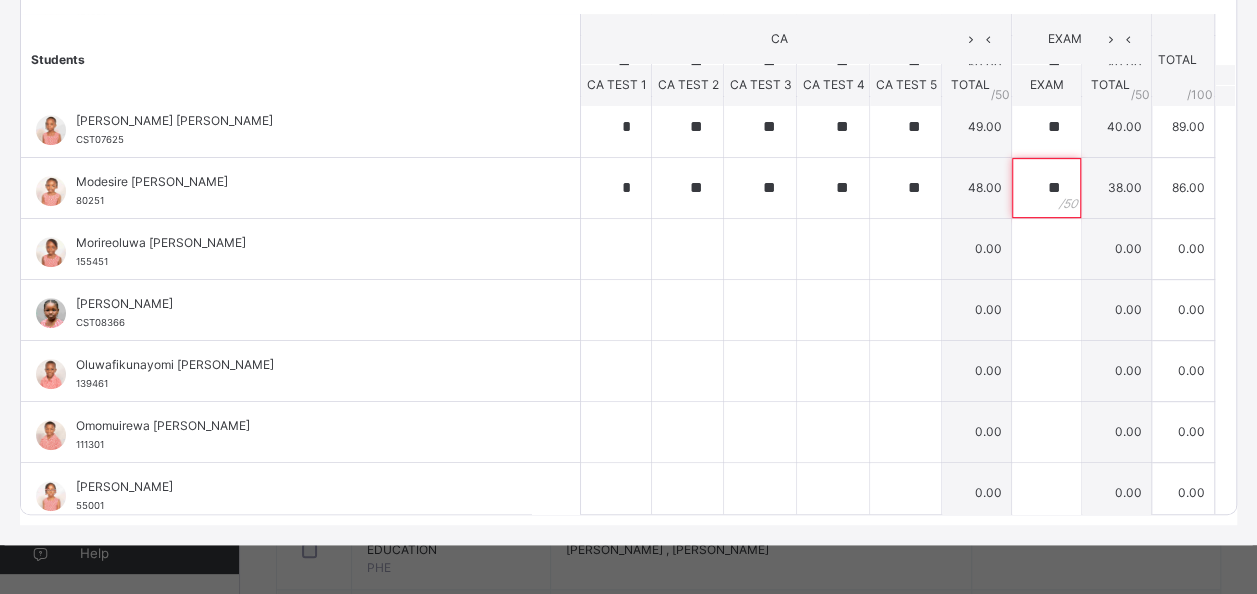 scroll, scrollTop: 0, scrollLeft: 0, axis: both 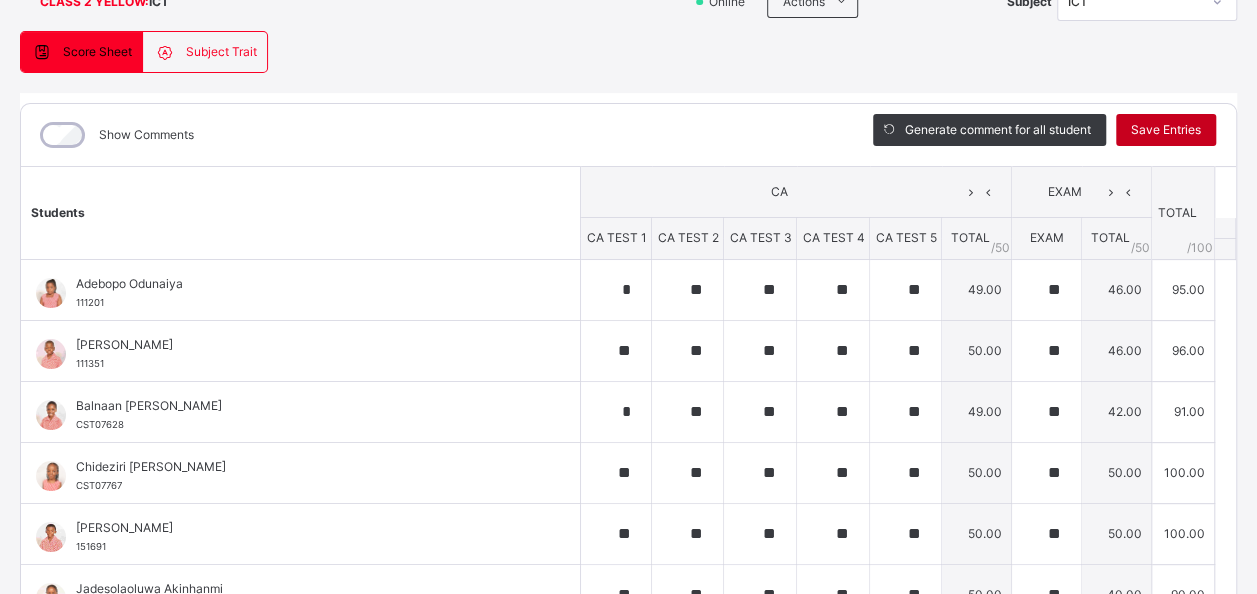 click on "Save Entries" at bounding box center [1166, 130] 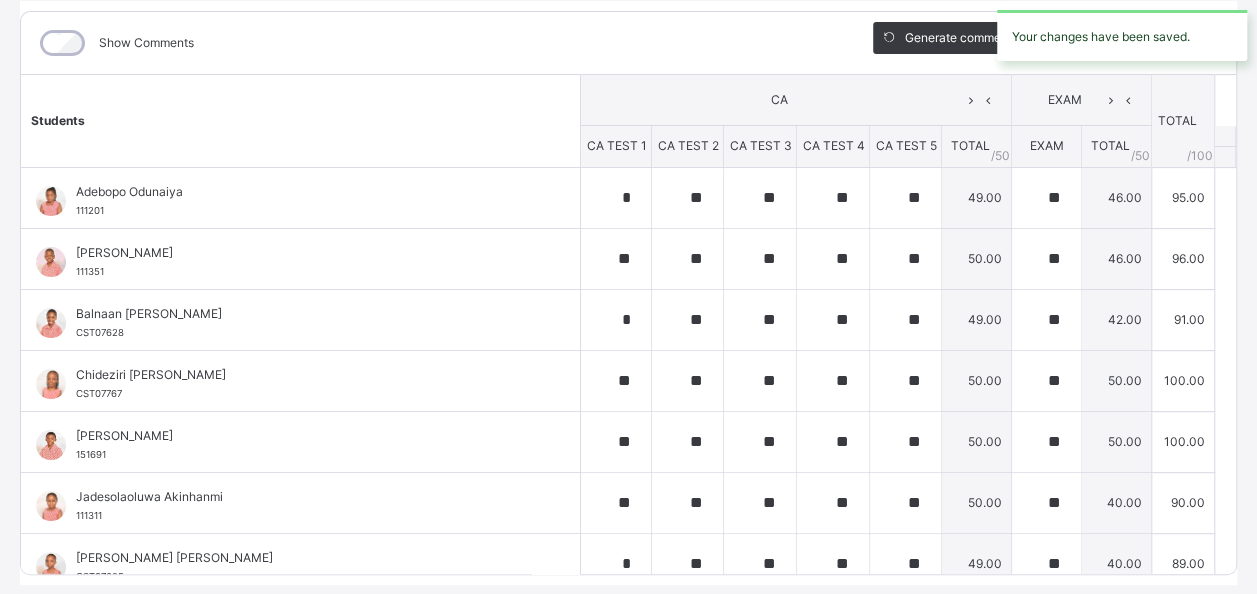 scroll, scrollTop: 316, scrollLeft: 0, axis: vertical 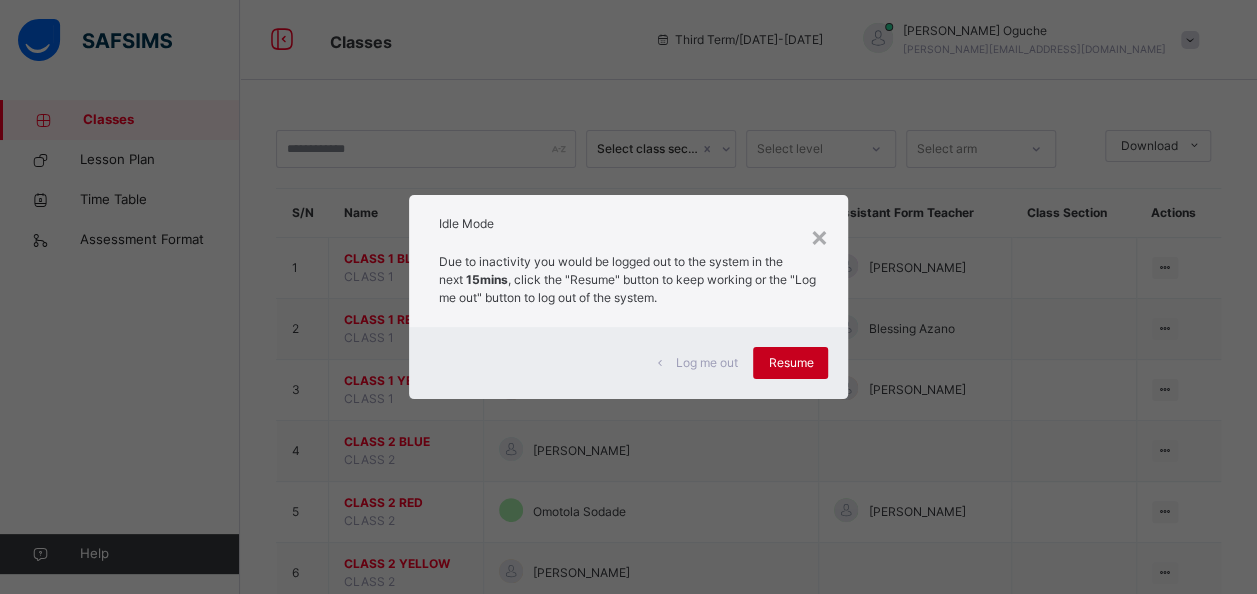 click on "Resume" at bounding box center (790, 363) 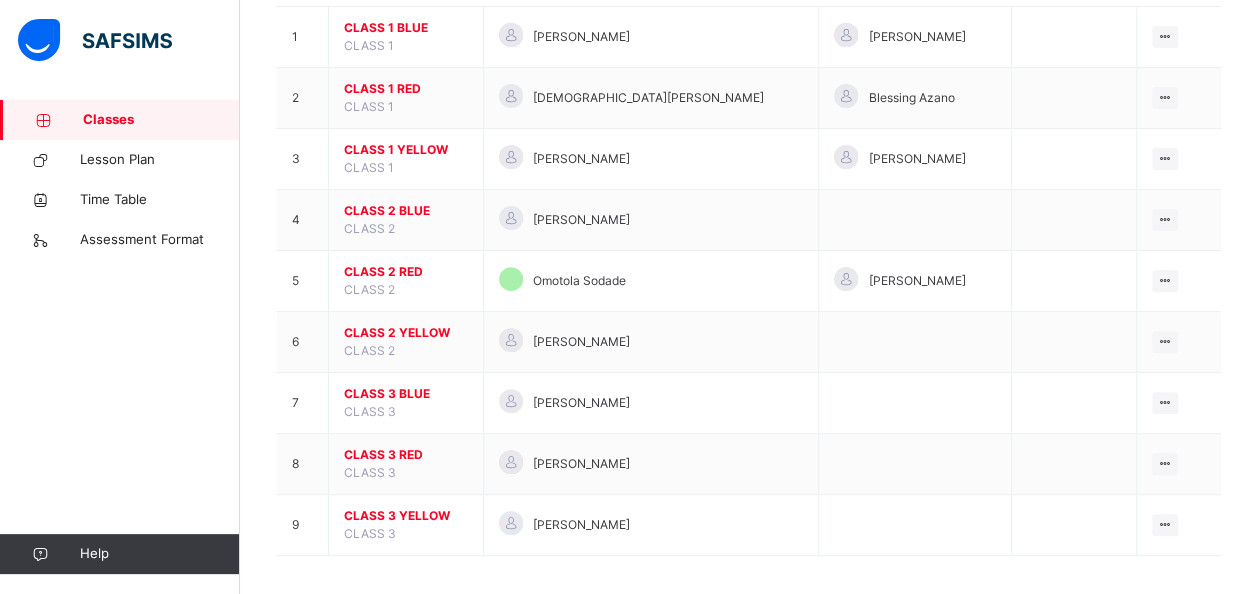 scroll, scrollTop: 239, scrollLeft: 0, axis: vertical 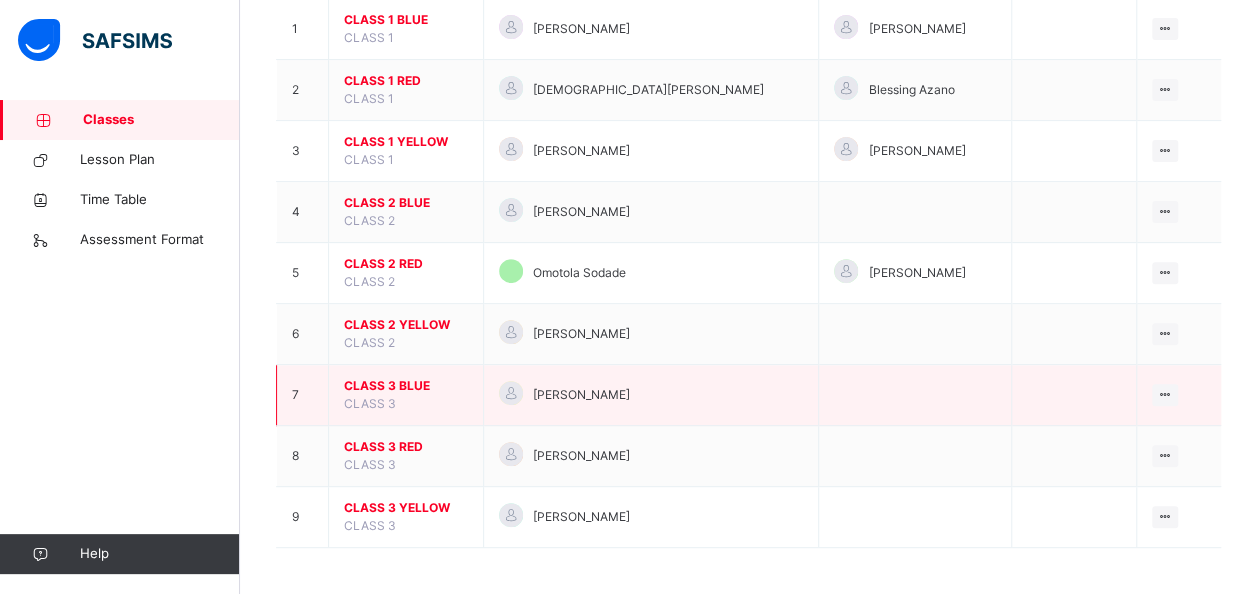 click on "CLASS 3   BLUE" at bounding box center [406, 386] 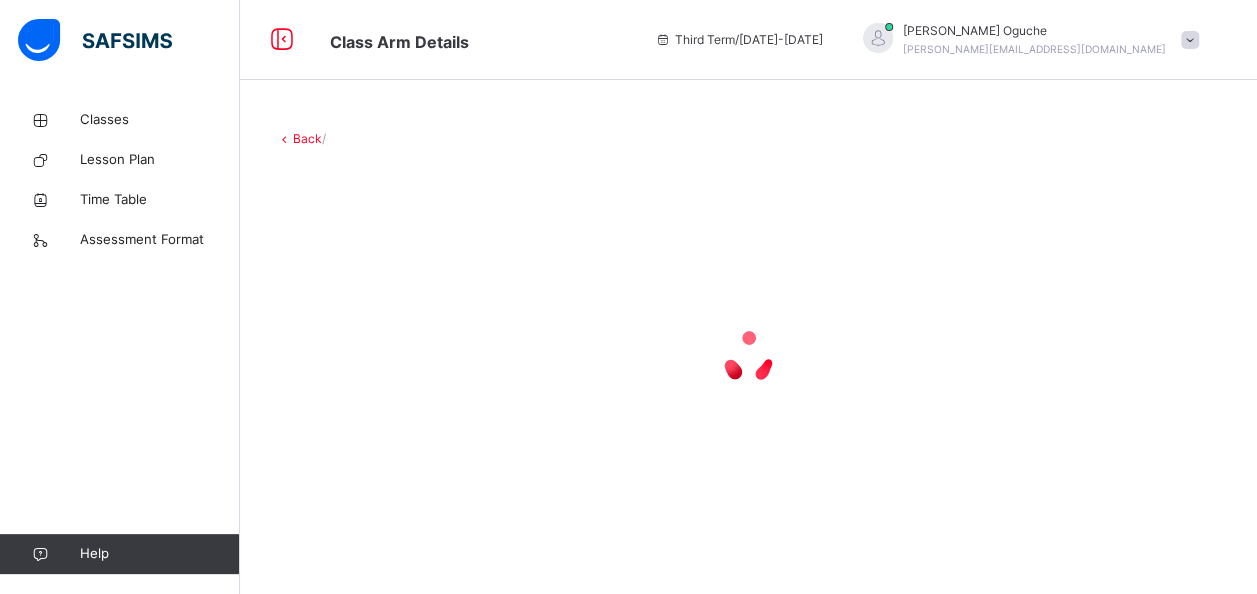 scroll, scrollTop: 0, scrollLeft: 0, axis: both 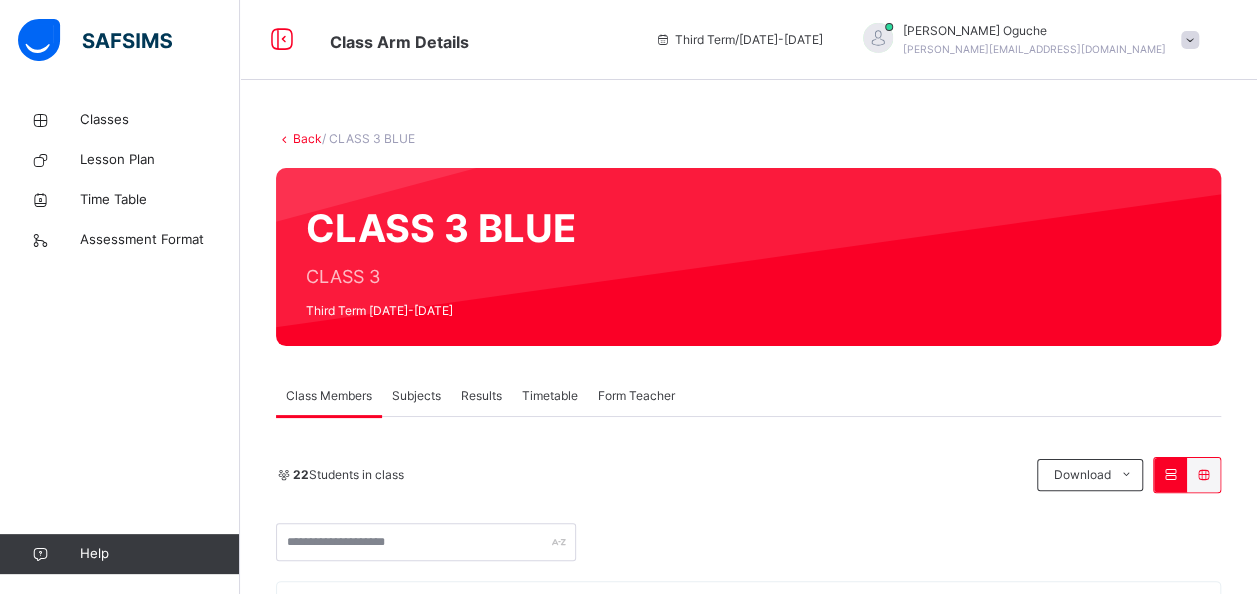 click on "Subjects" at bounding box center (416, 396) 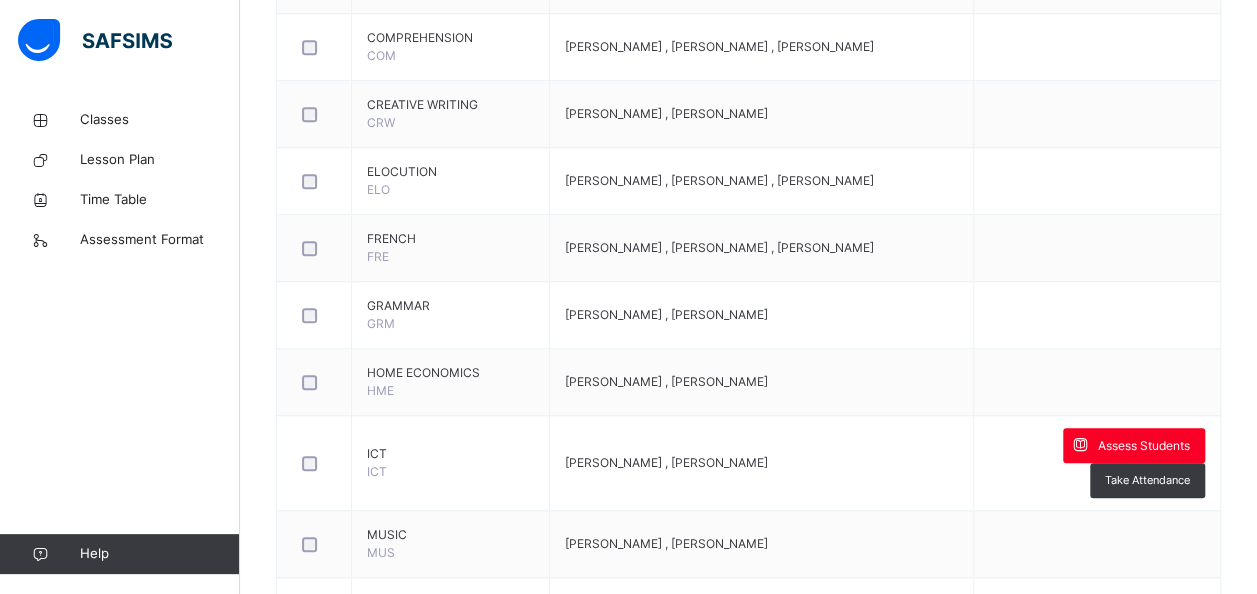 scroll, scrollTop: 760, scrollLeft: 0, axis: vertical 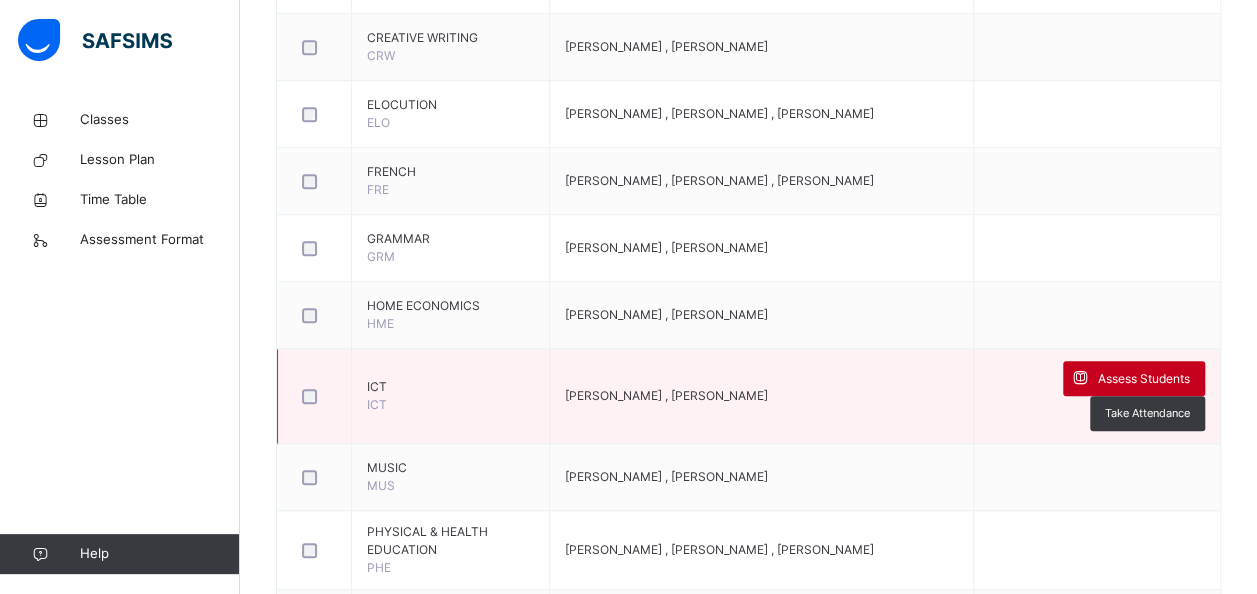 click on "Assess Students" at bounding box center [1144, 379] 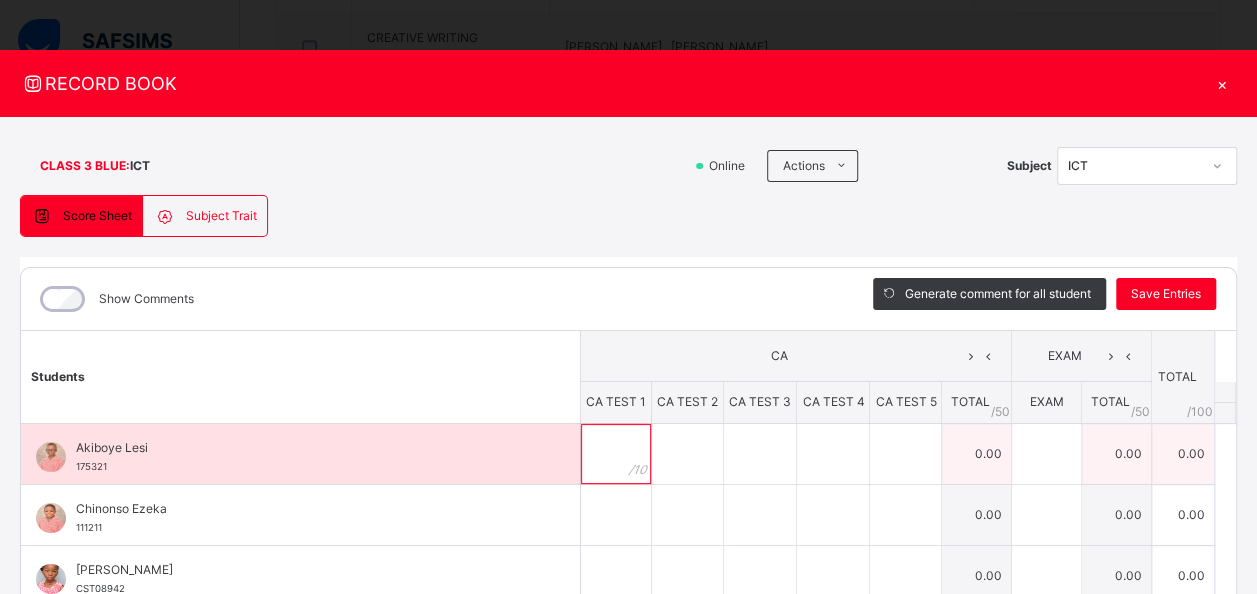 click at bounding box center (616, 454) 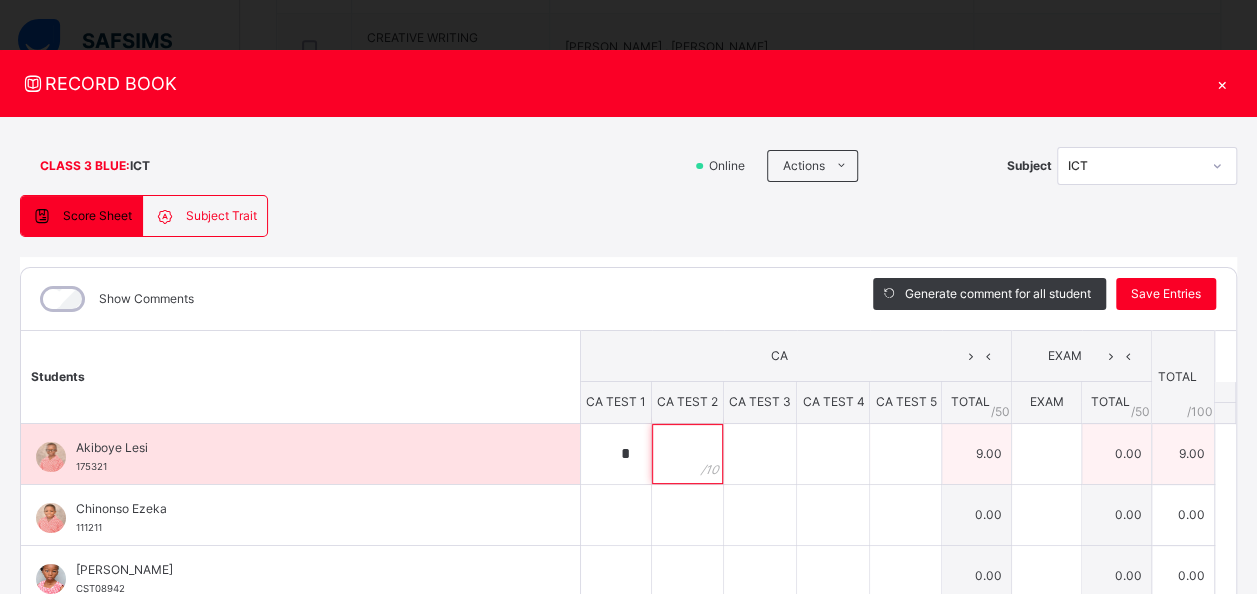 paste on "**" 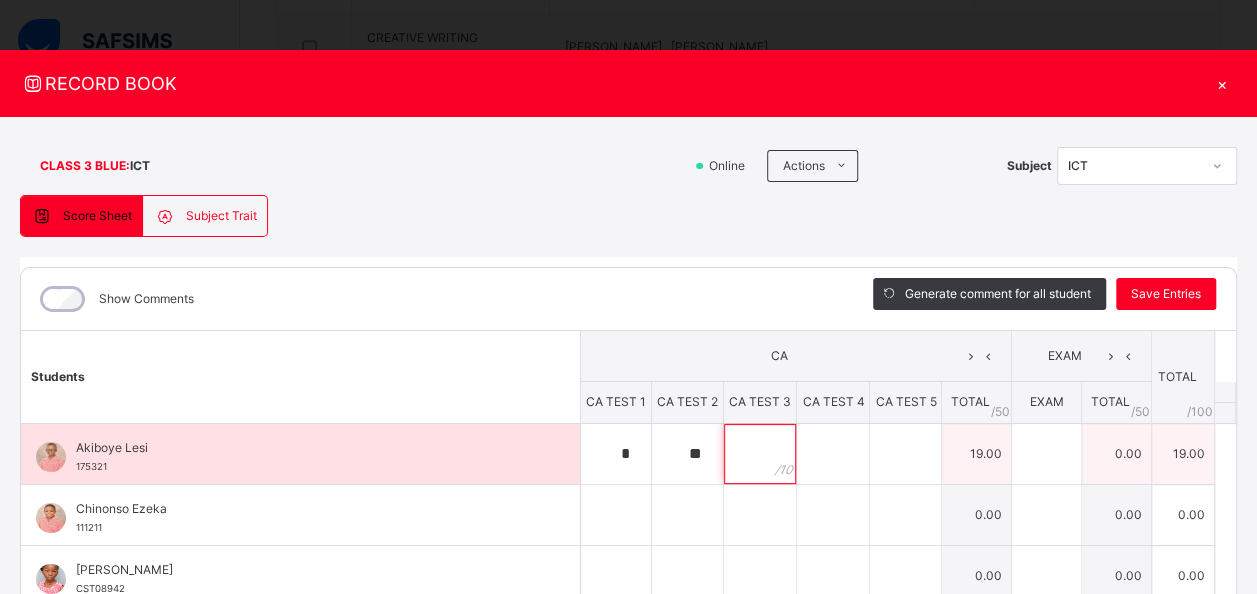 paste on "**" 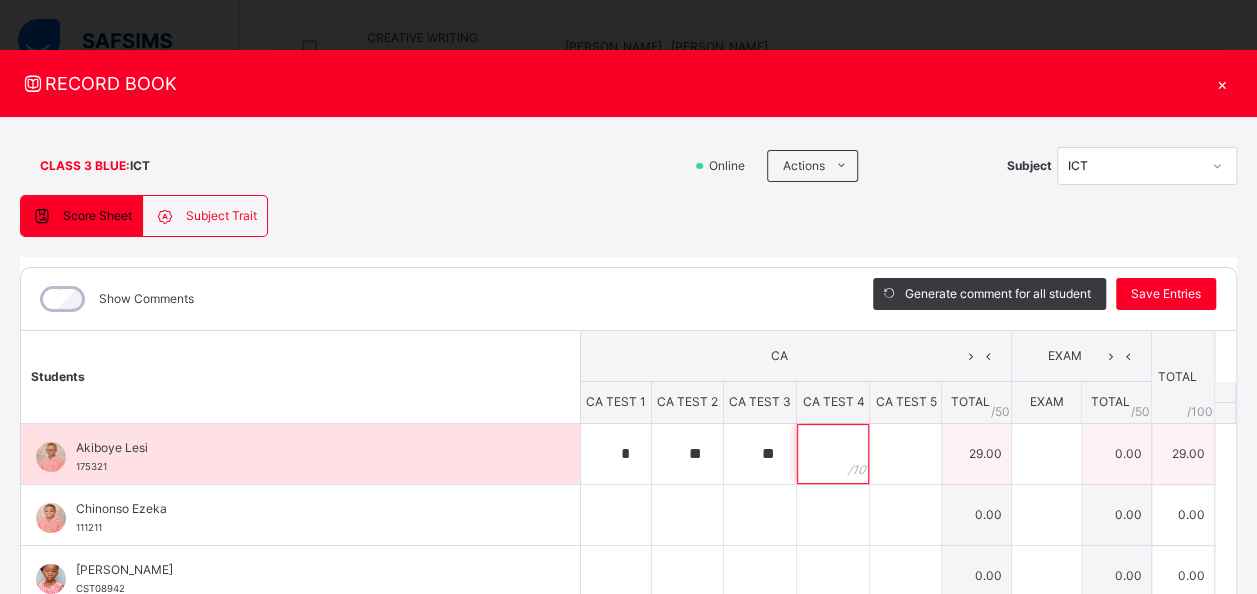 paste on "**" 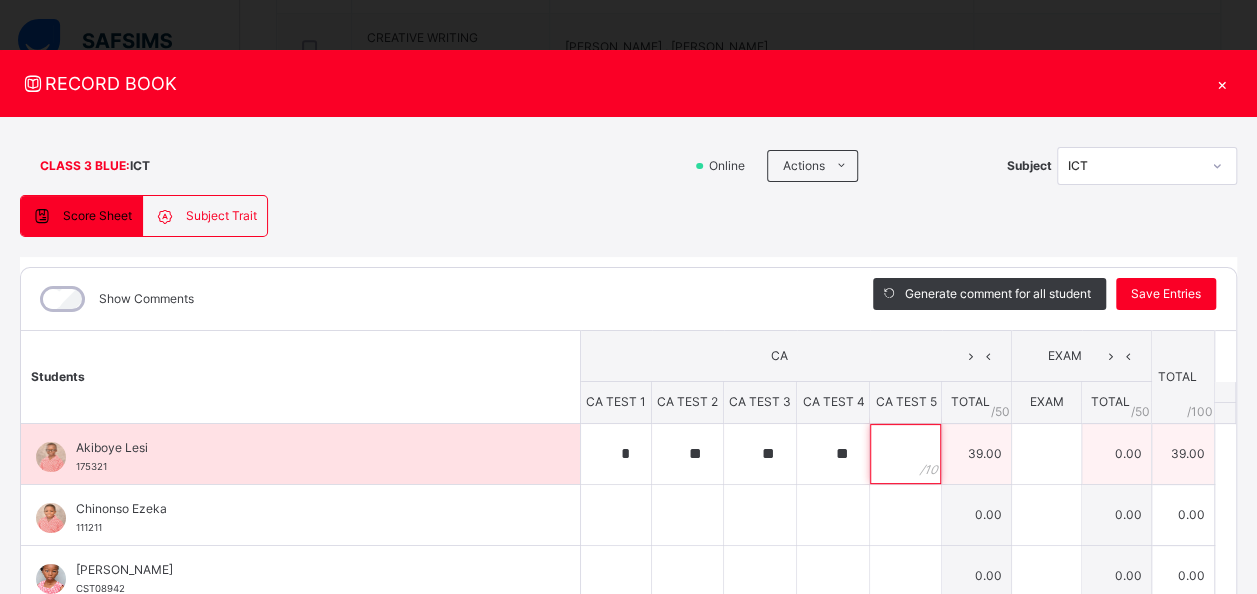 paste on "**" 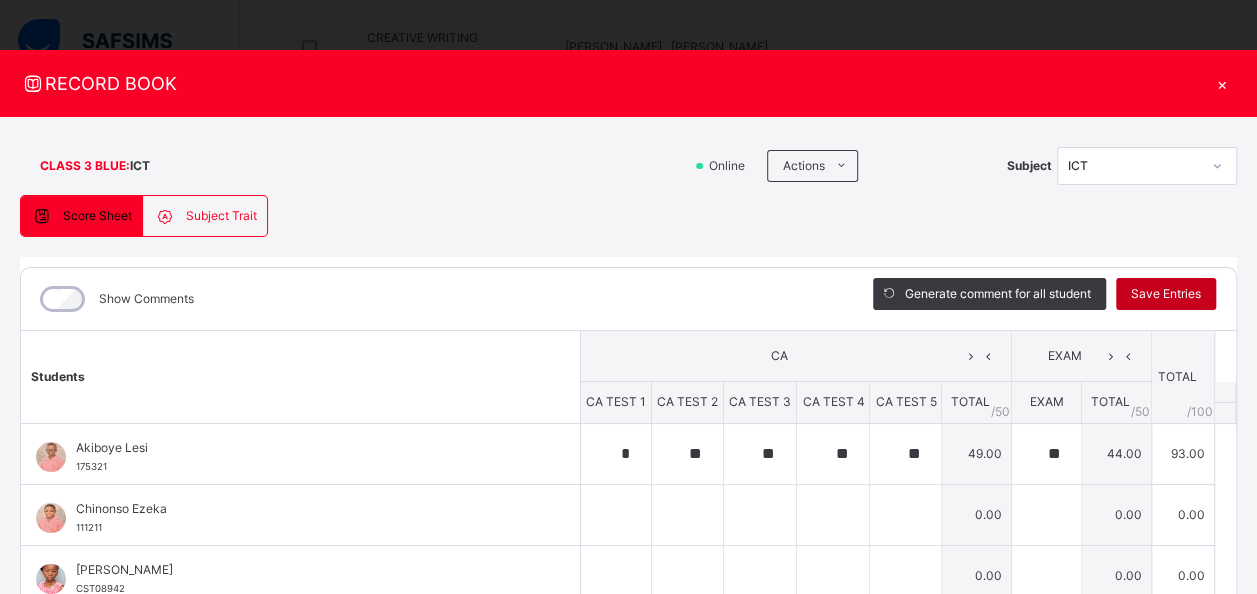 click on "Save Entries" at bounding box center (1166, 294) 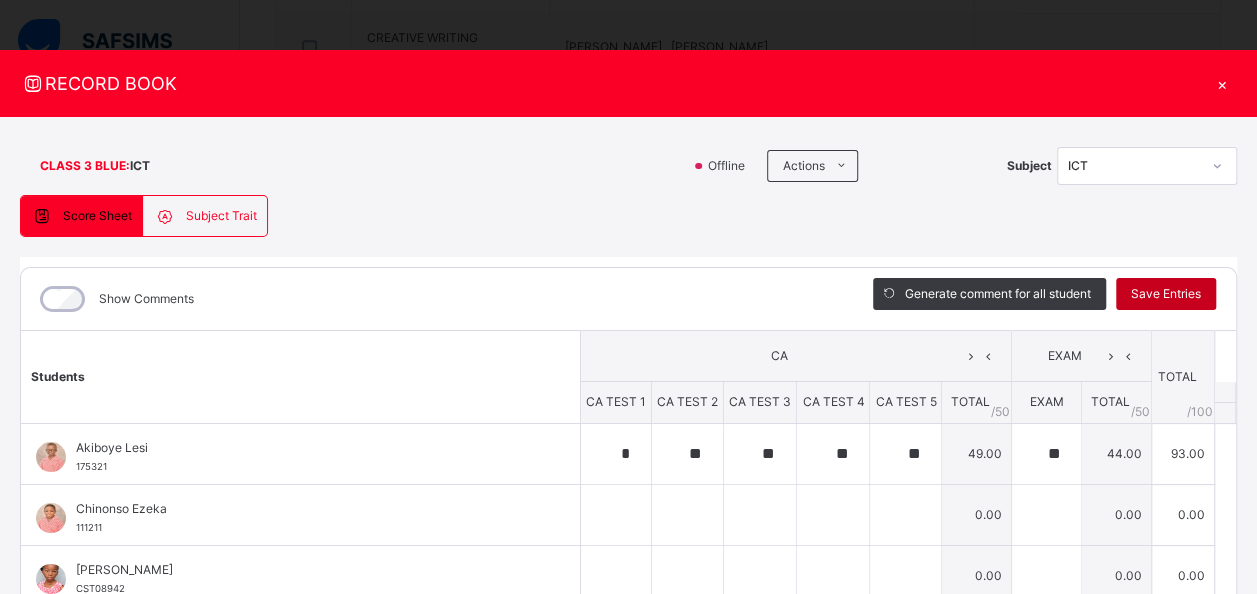 click on "Save Entries" at bounding box center [1166, 294] 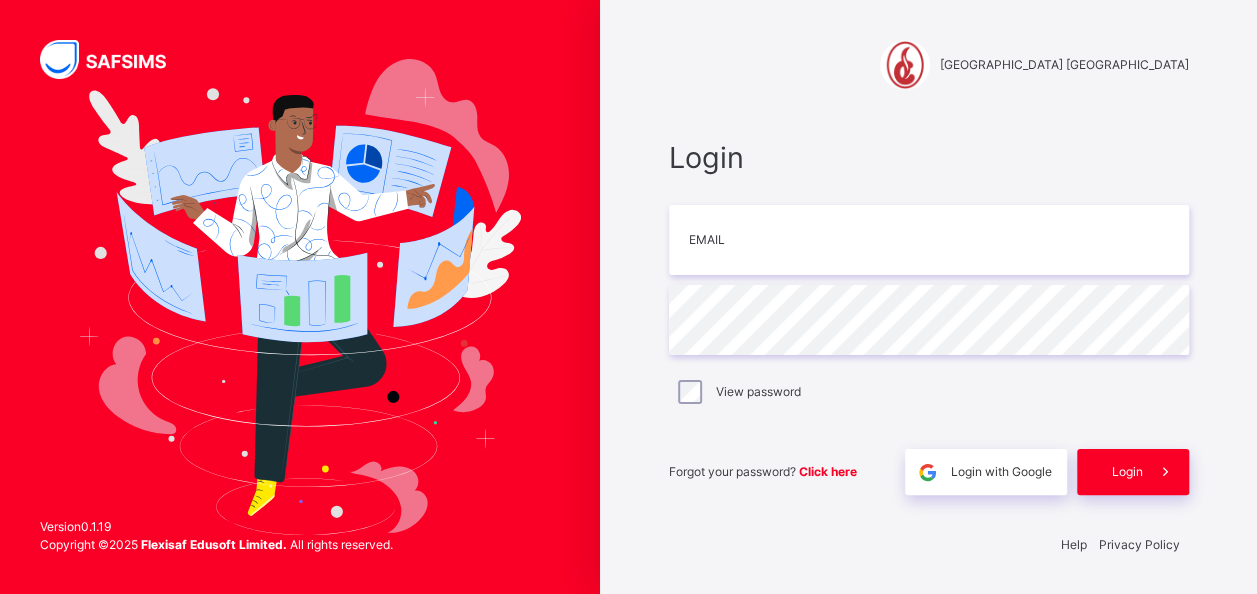 scroll, scrollTop: 0, scrollLeft: 0, axis: both 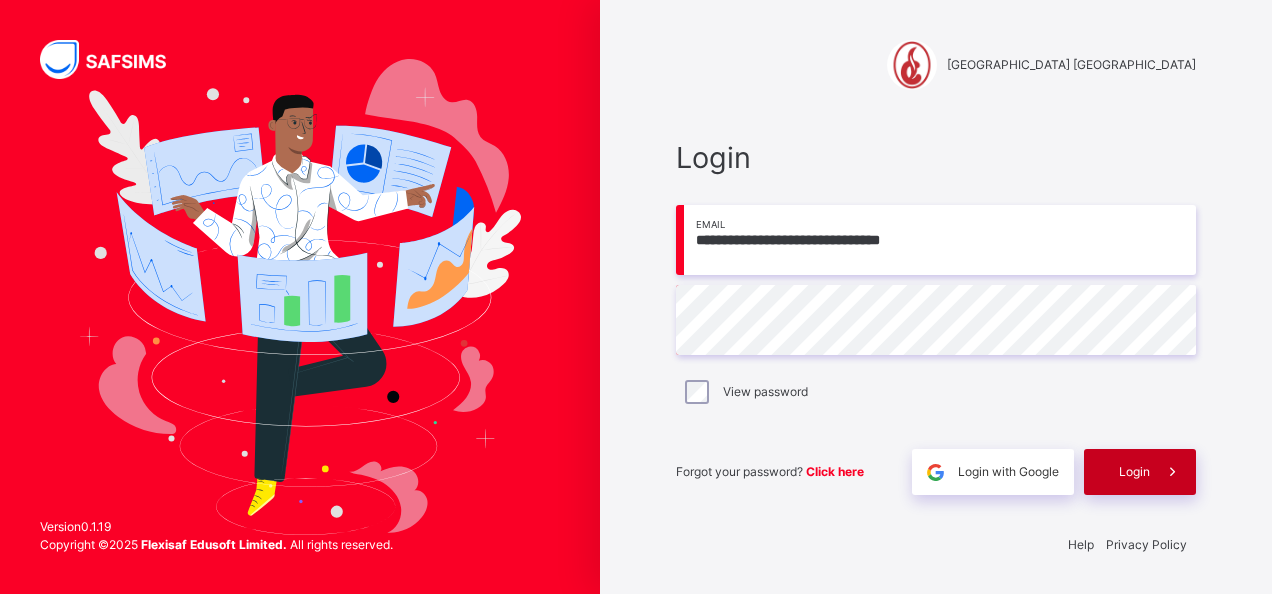click on "Login" at bounding box center [1134, 472] 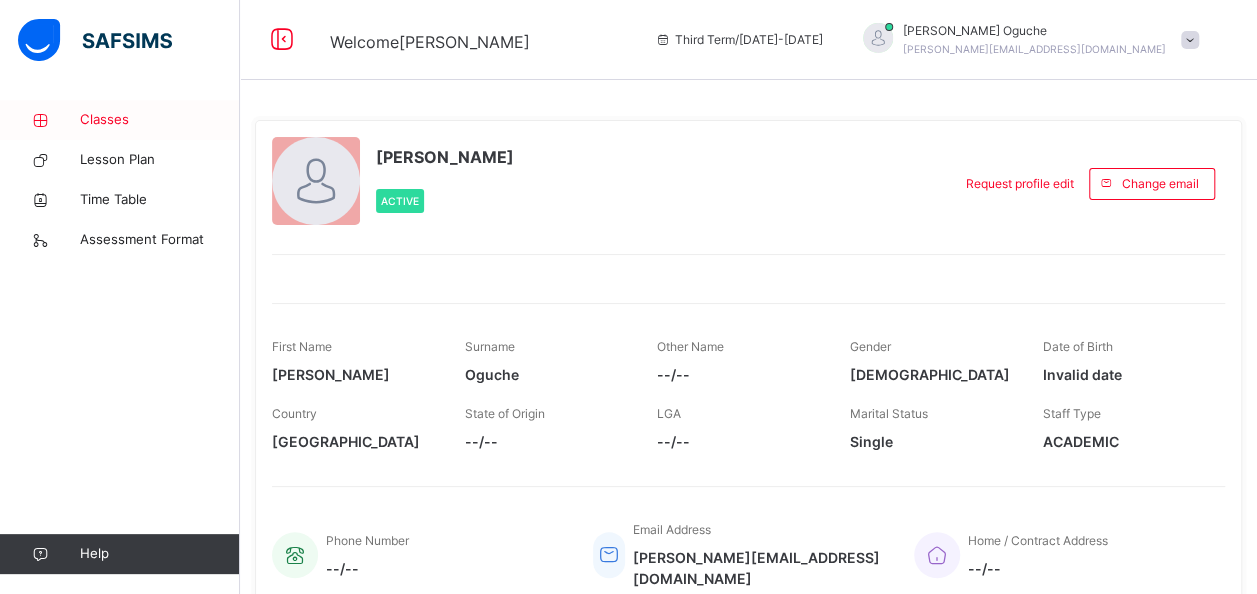 click on "Classes" at bounding box center (160, 120) 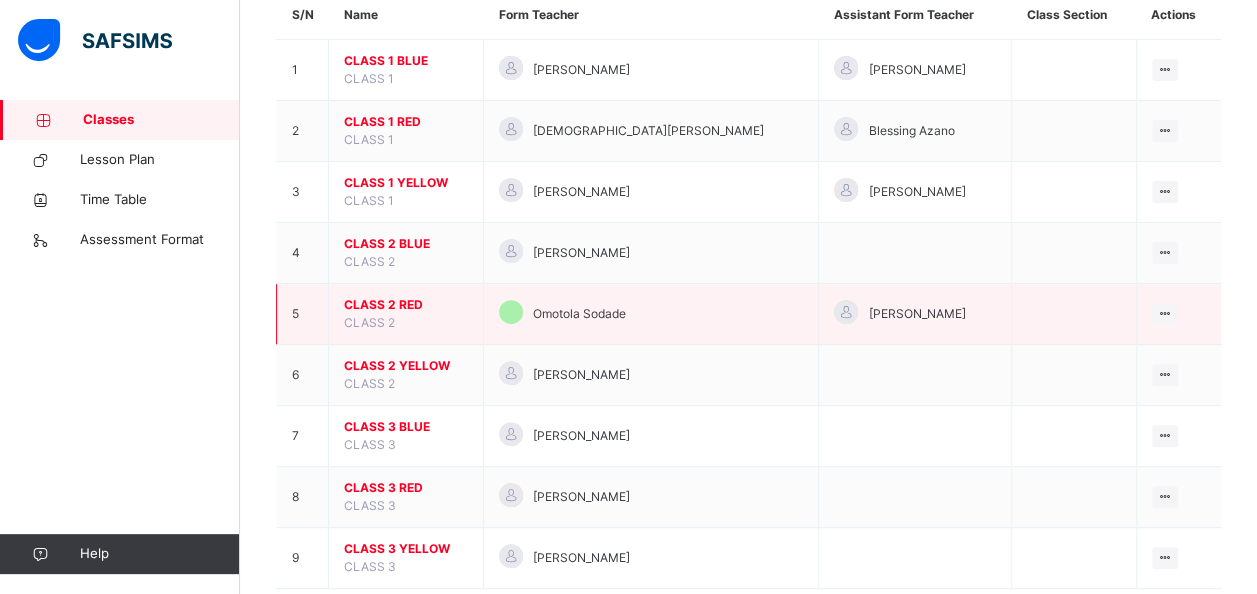 scroll, scrollTop: 200, scrollLeft: 0, axis: vertical 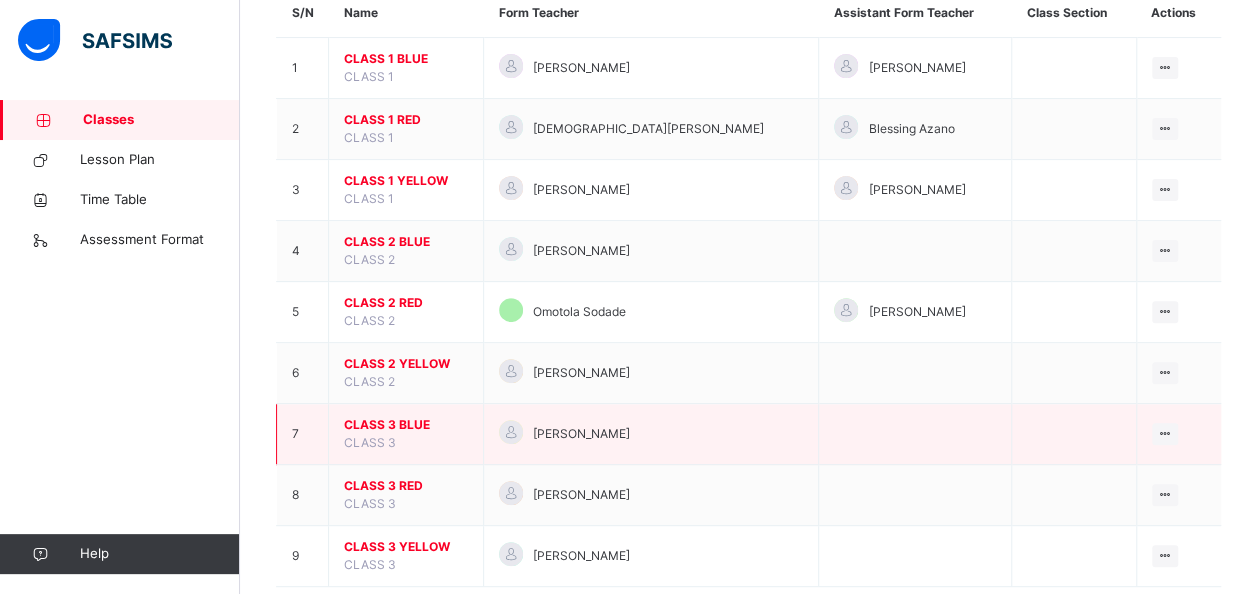 click on "CLASS 3   BLUE" at bounding box center (406, 425) 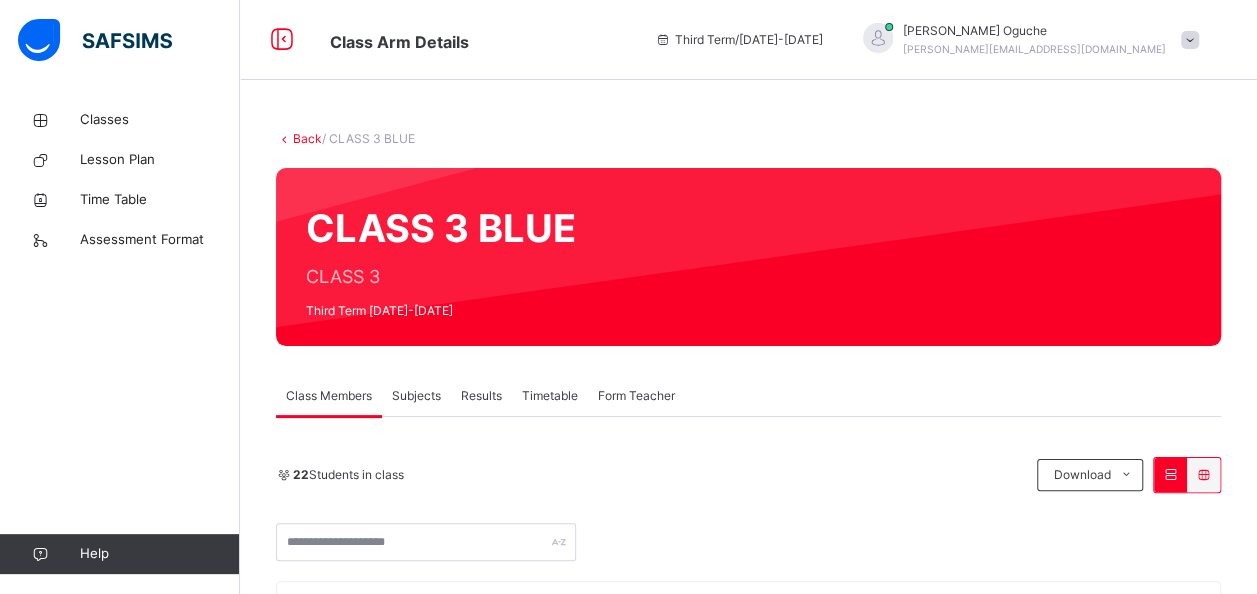 click on "Subjects" at bounding box center [416, 396] 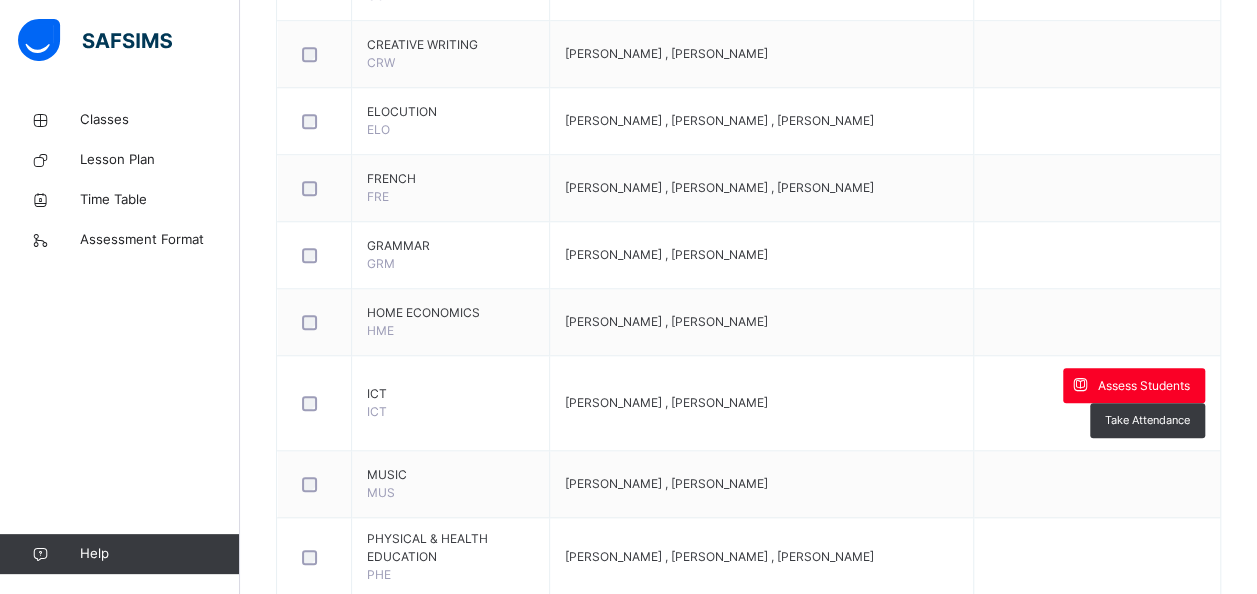 scroll, scrollTop: 760, scrollLeft: 0, axis: vertical 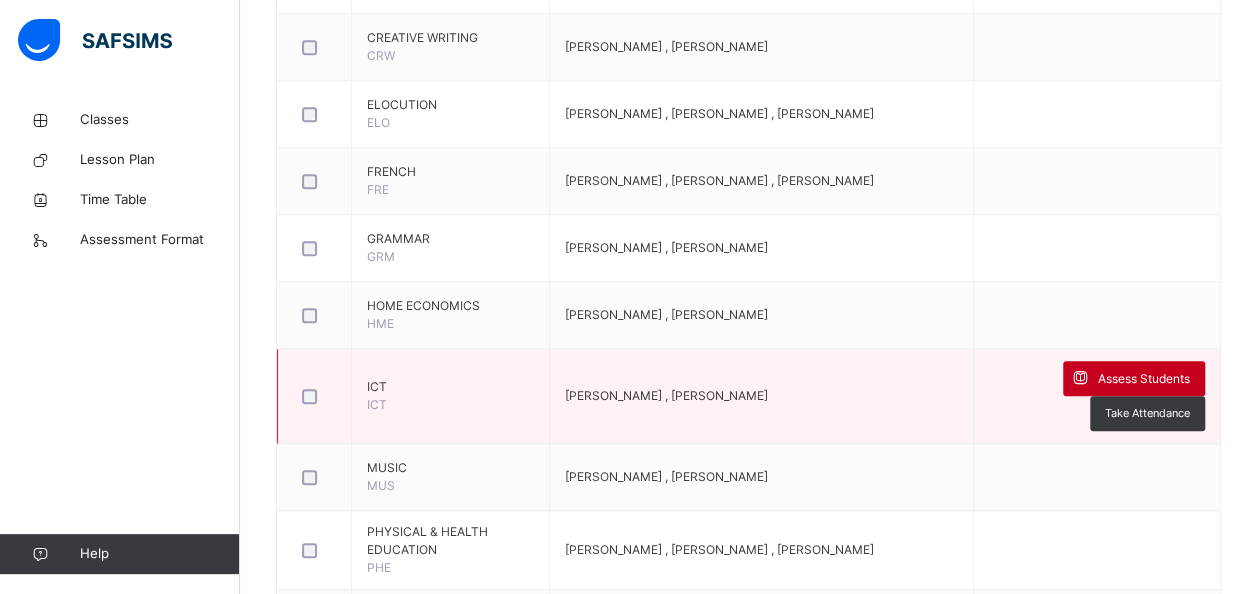 click on "Assess Students" at bounding box center [1144, 379] 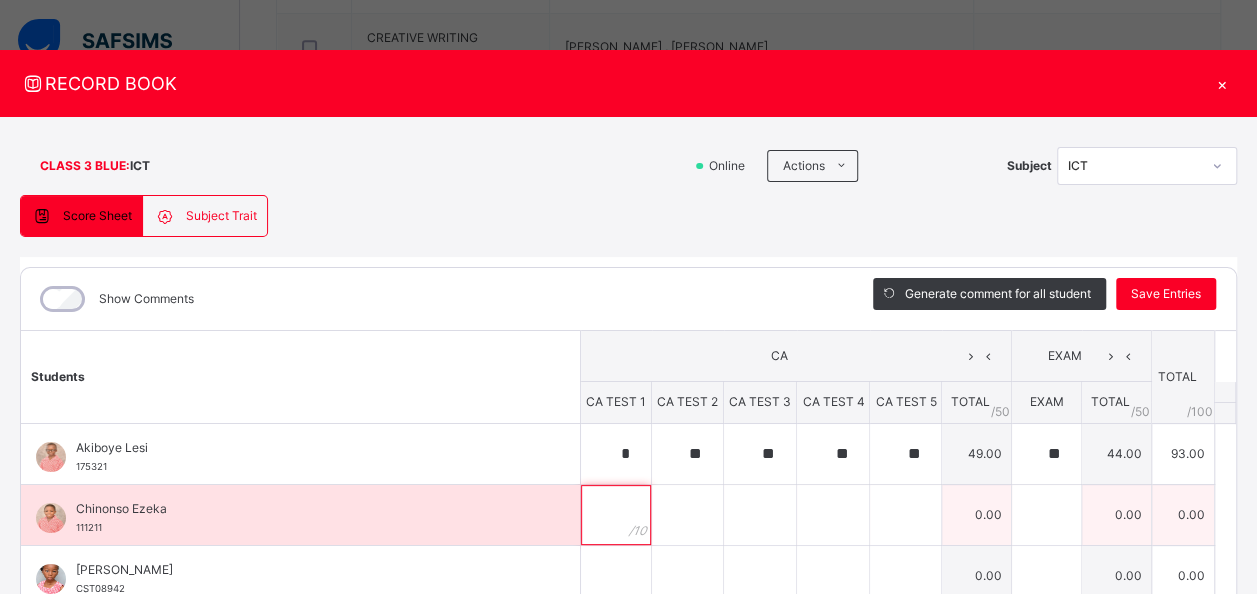click at bounding box center (616, 515) 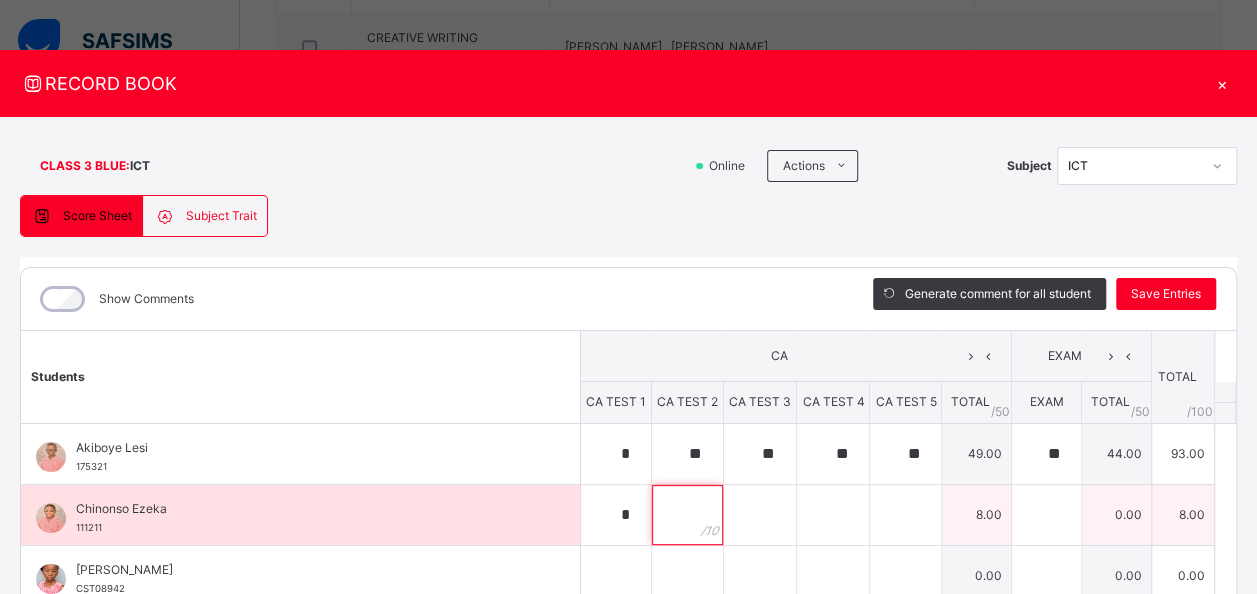 paste on "*" 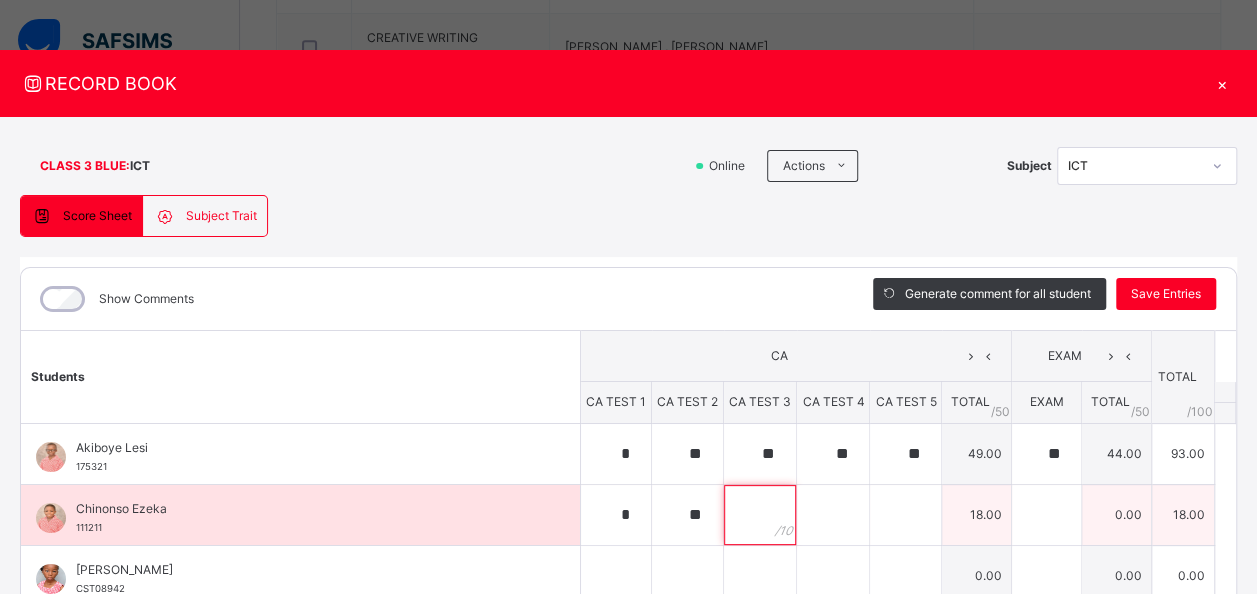paste on "**" 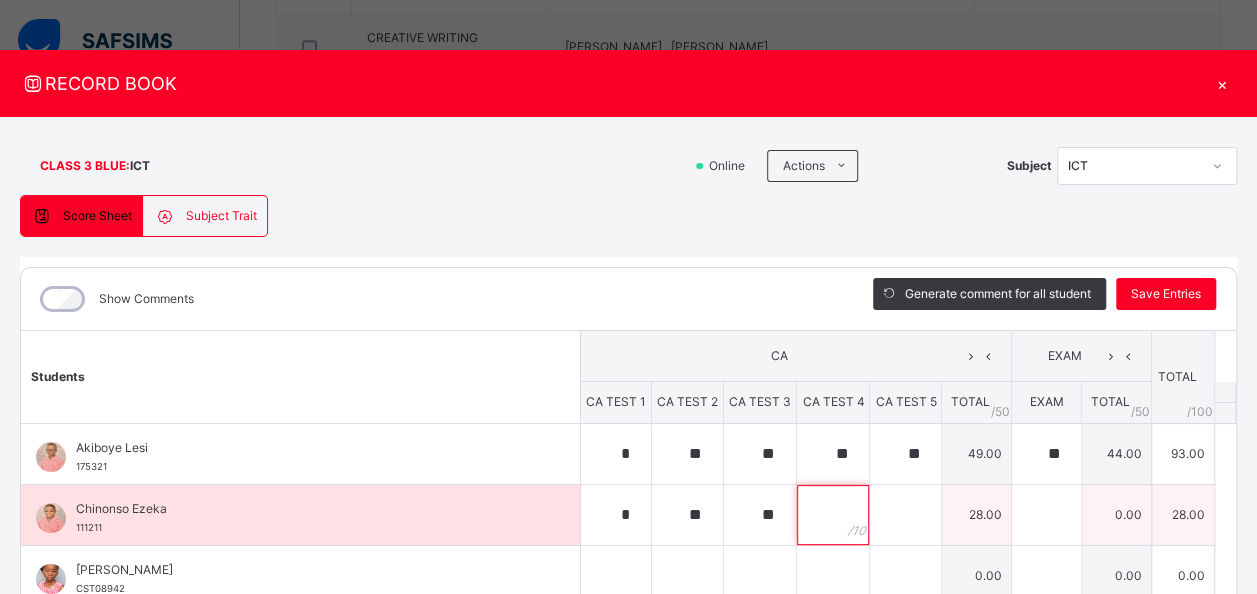 paste on "**" 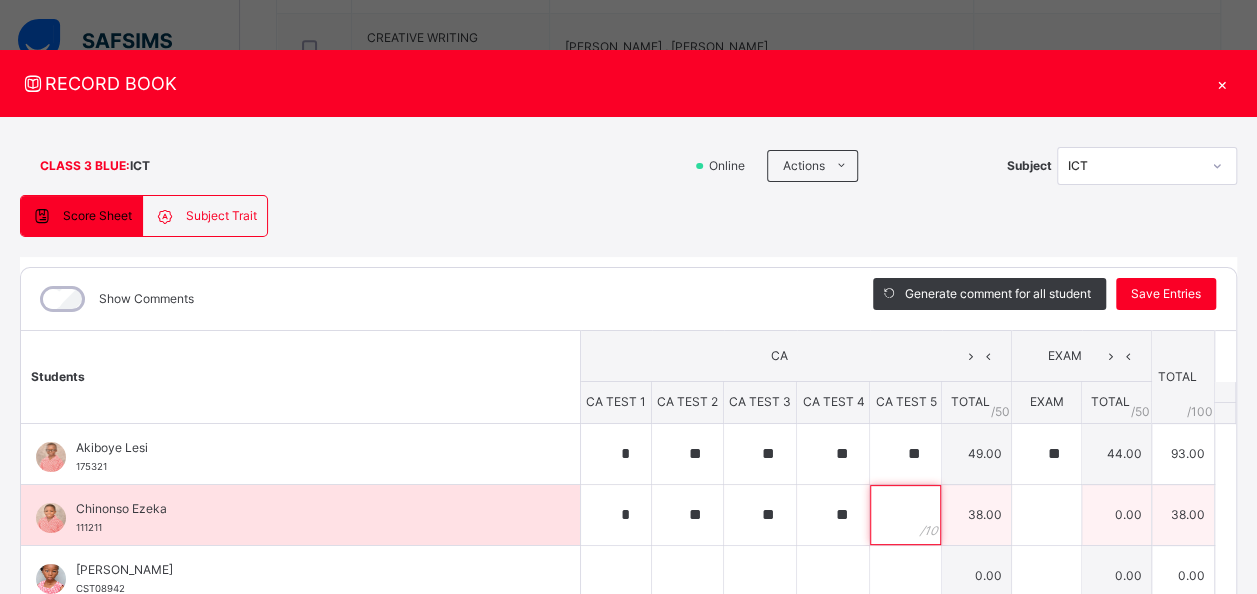paste on "**" 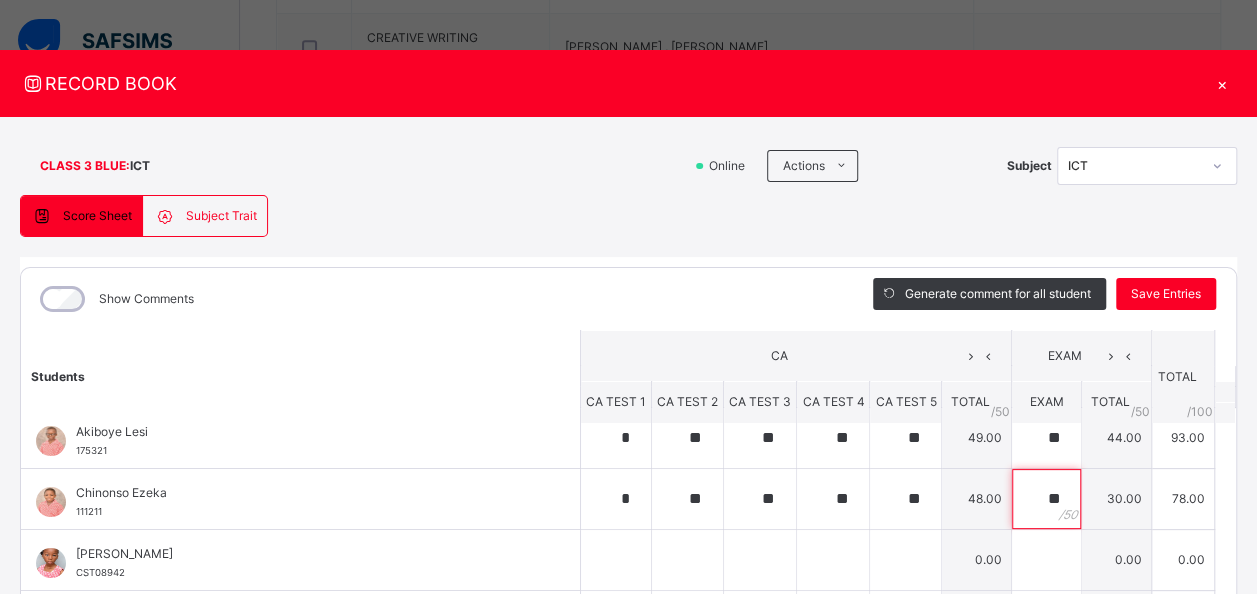 scroll, scrollTop: 0, scrollLeft: 0, axis: both 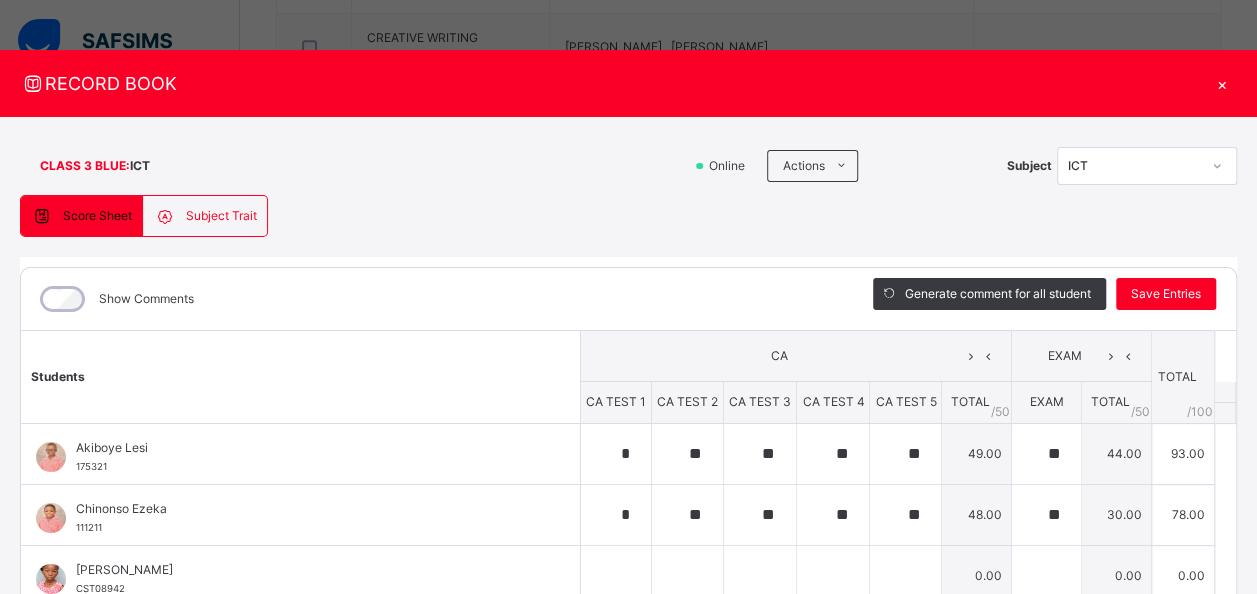 drag, startPoint x: 1246, startPoint y: 268, endPoint x: 1236, endPoint y: 361, distance: 93.53609 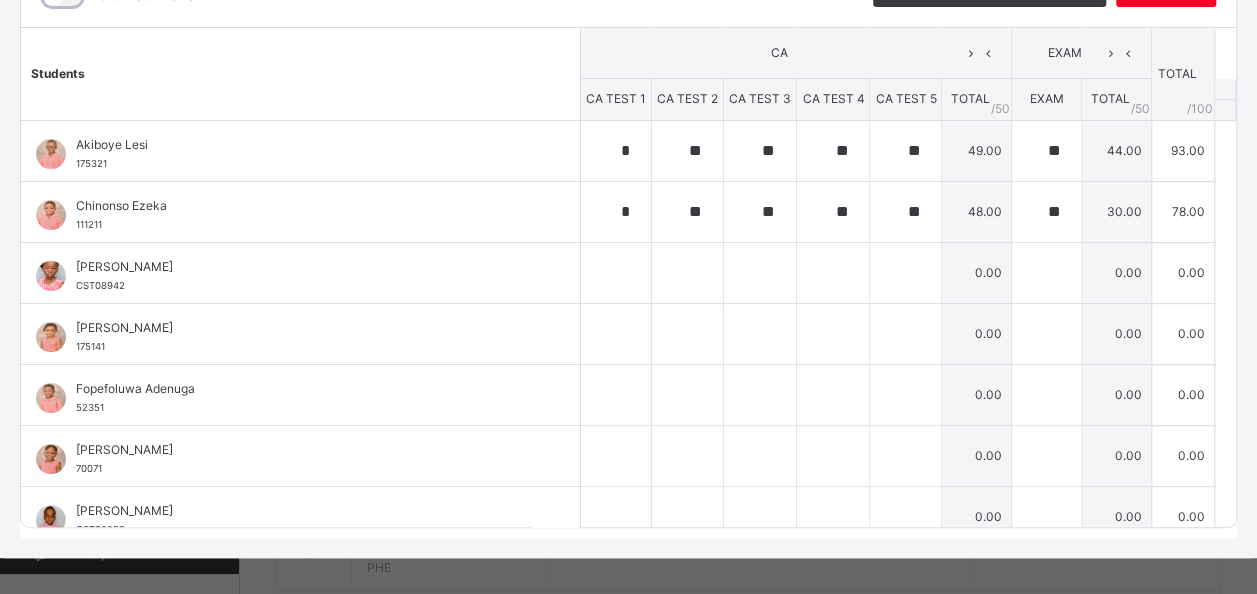 scroll, scrollTop: 316, scrollLeft: 0, axis: vertical 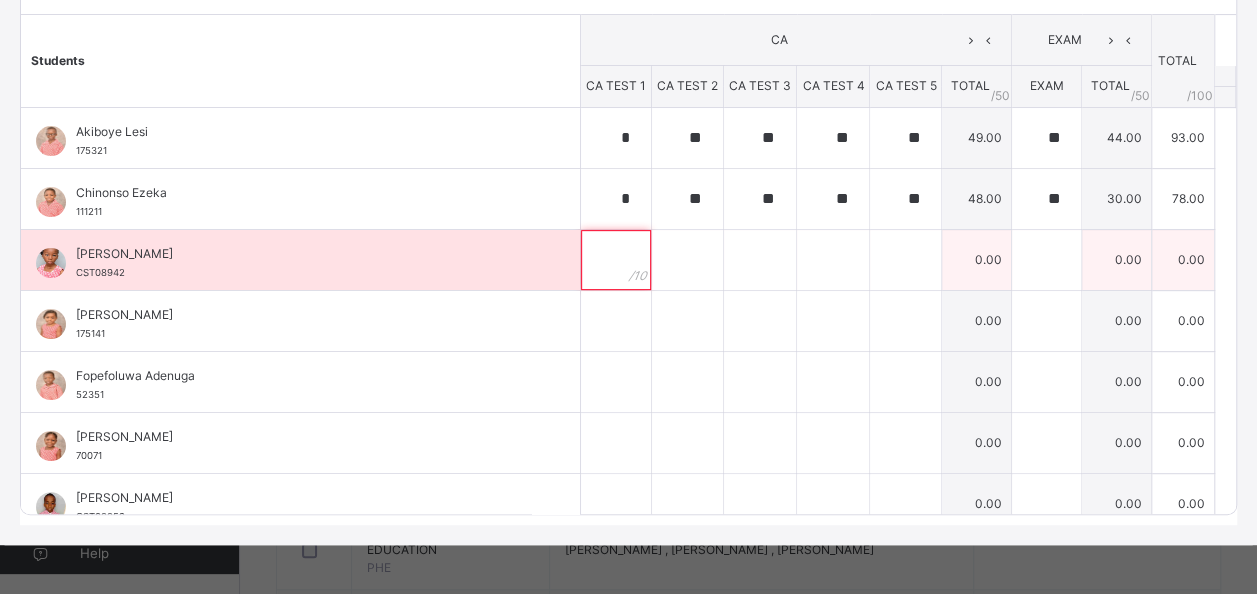 click at bounding box center (616, 260) 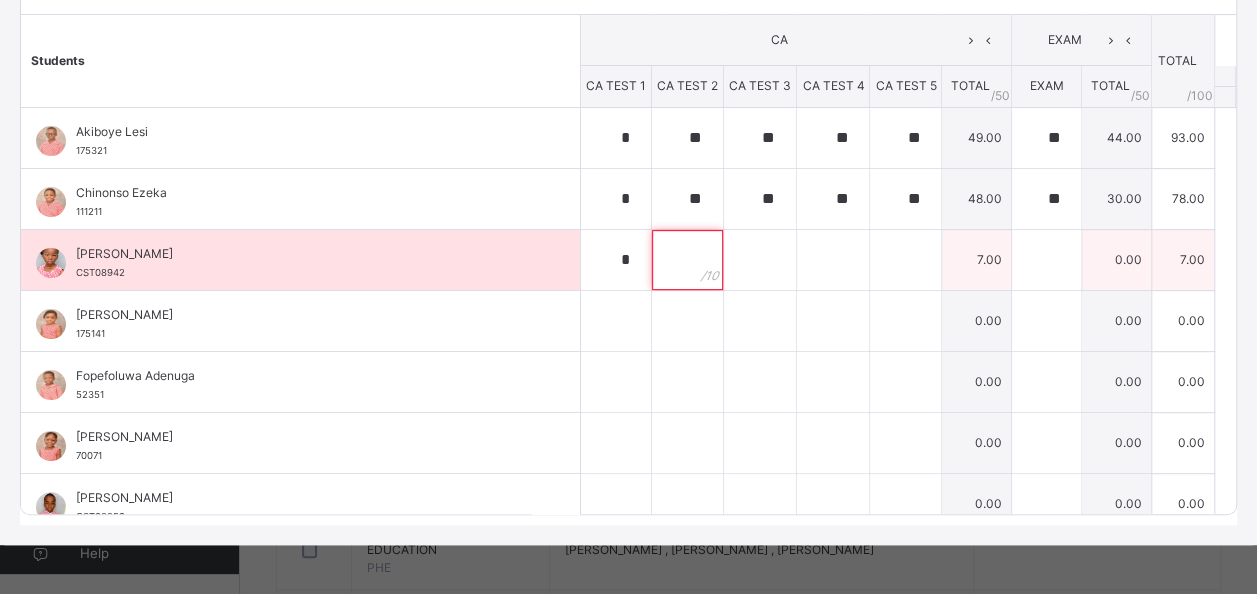 paste on "**" 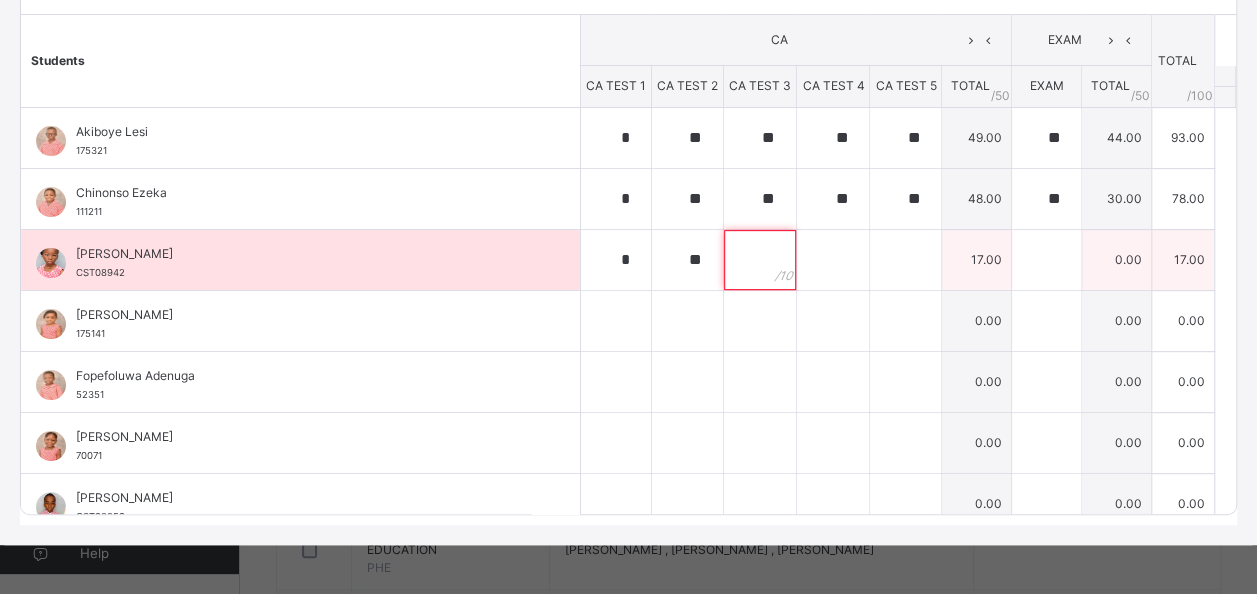 paste on "**" 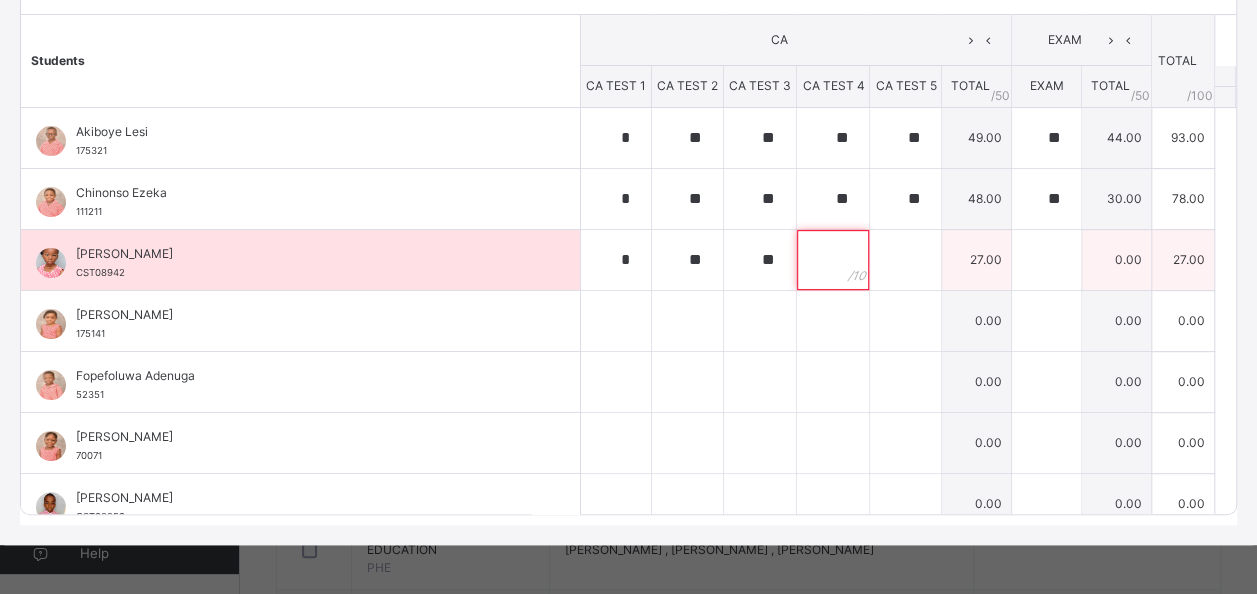 paste on "**" 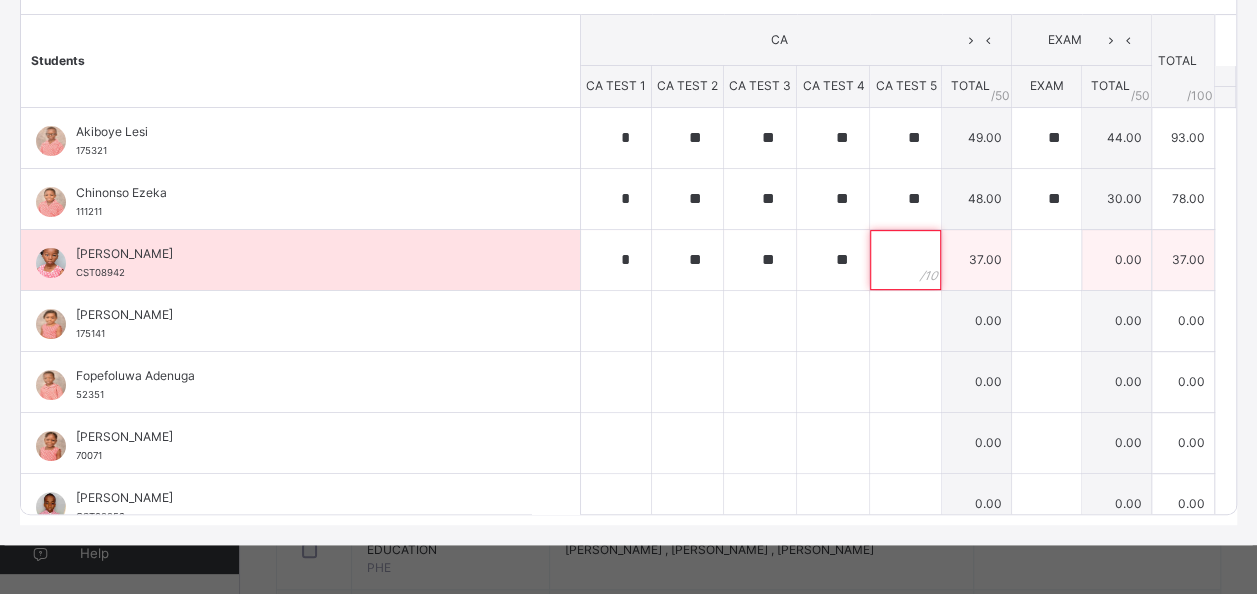paste on "**" 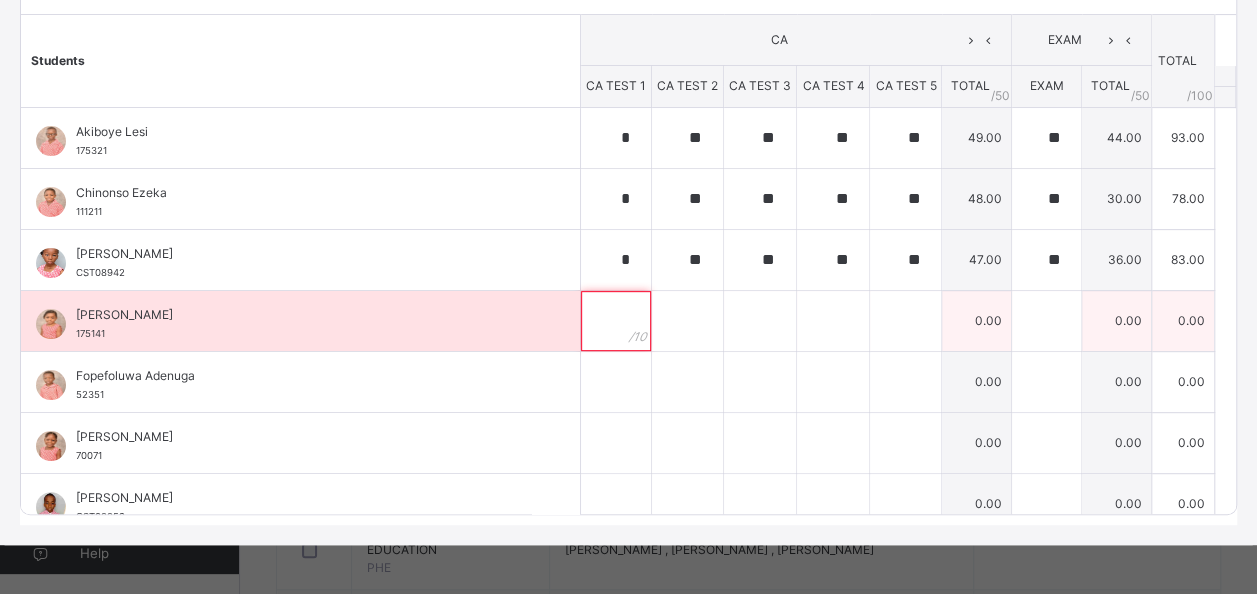 click at bounding box center [616, 321] 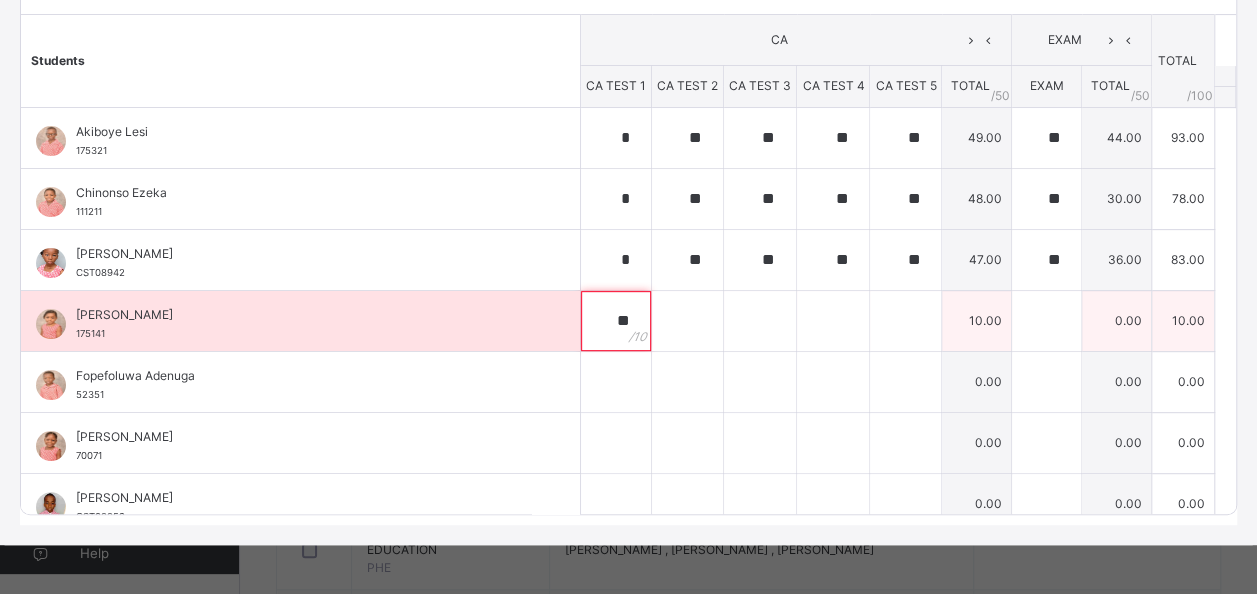 click on "**" at bounding box center [616, 321] 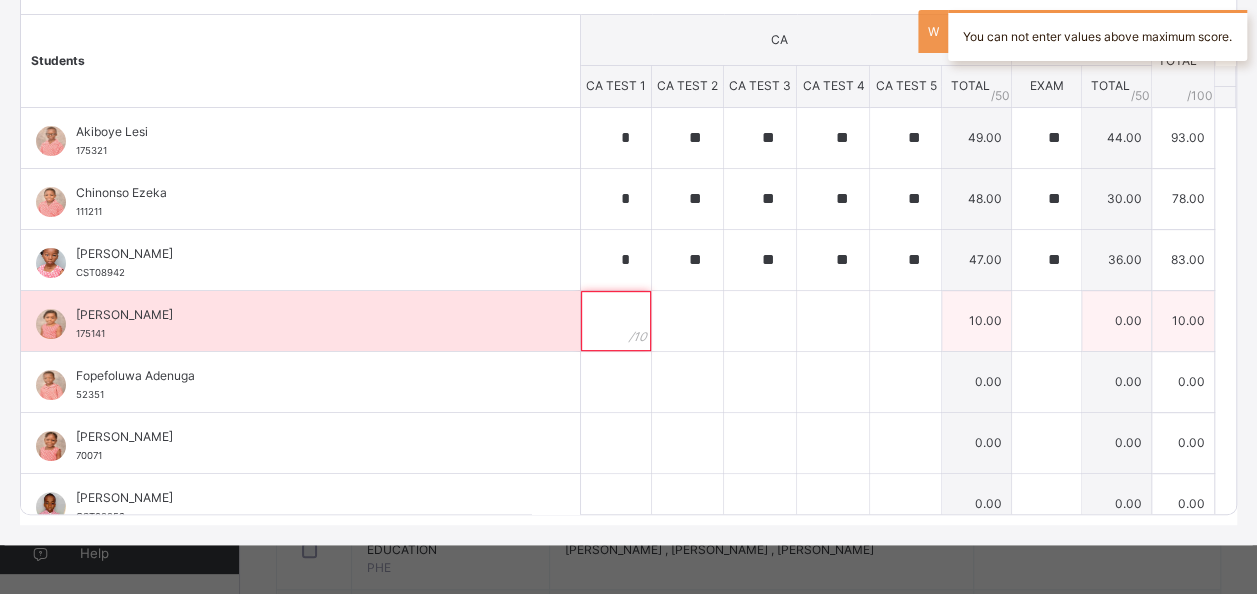 click at bounding box center [616, 321] 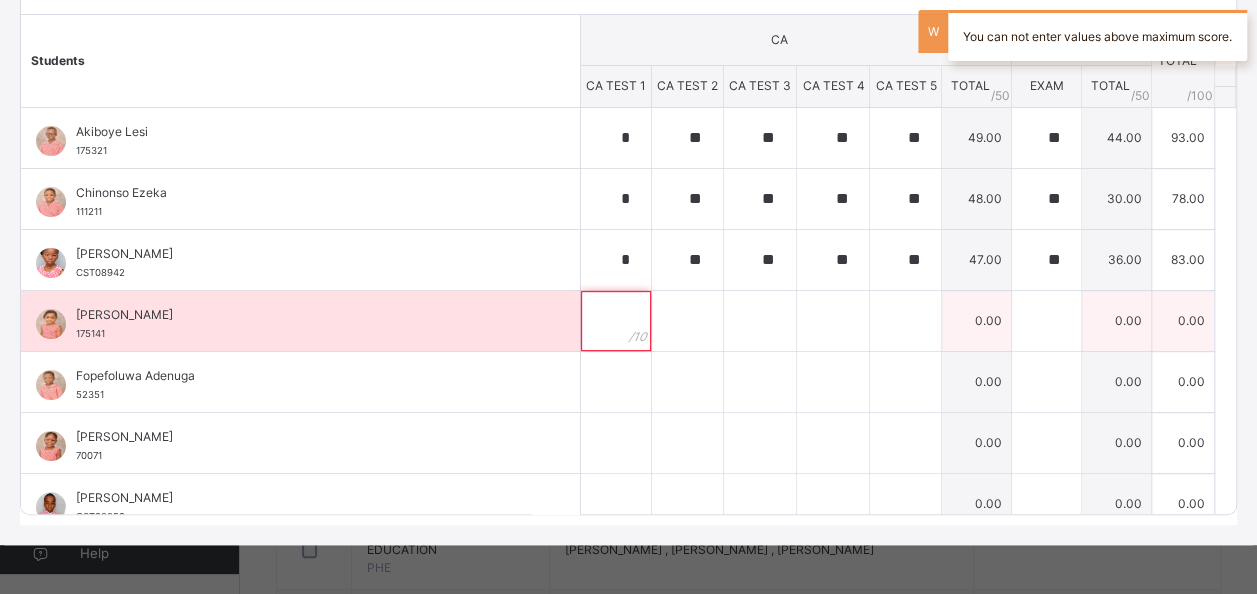 paste on "**" 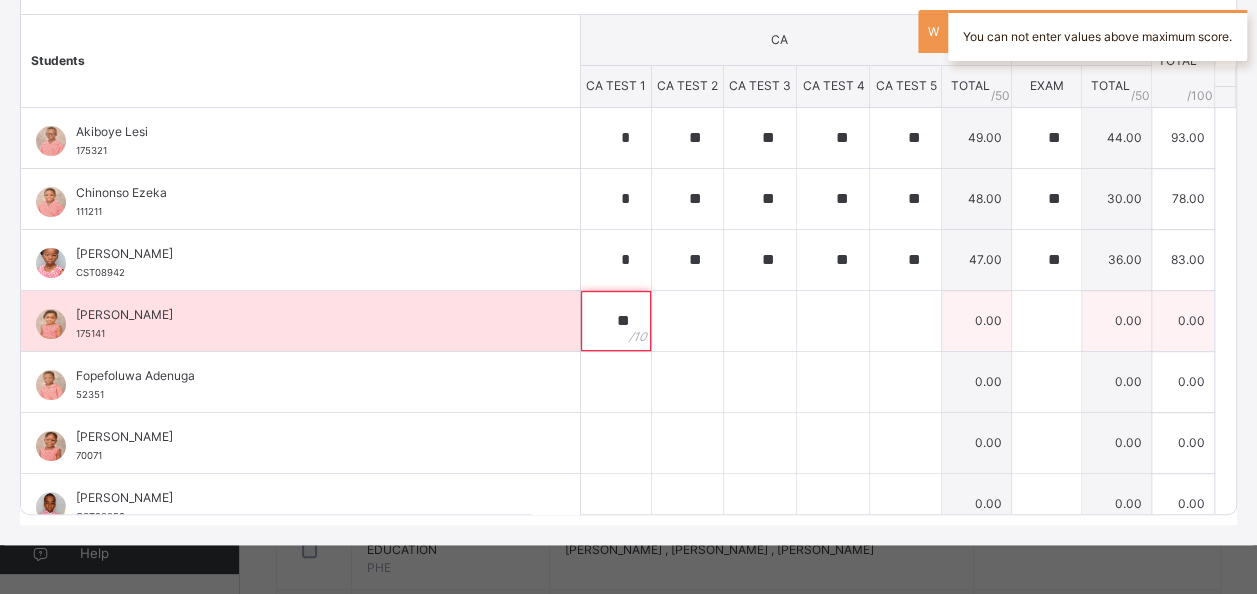 click on "**" at bounding box center (616, 321) 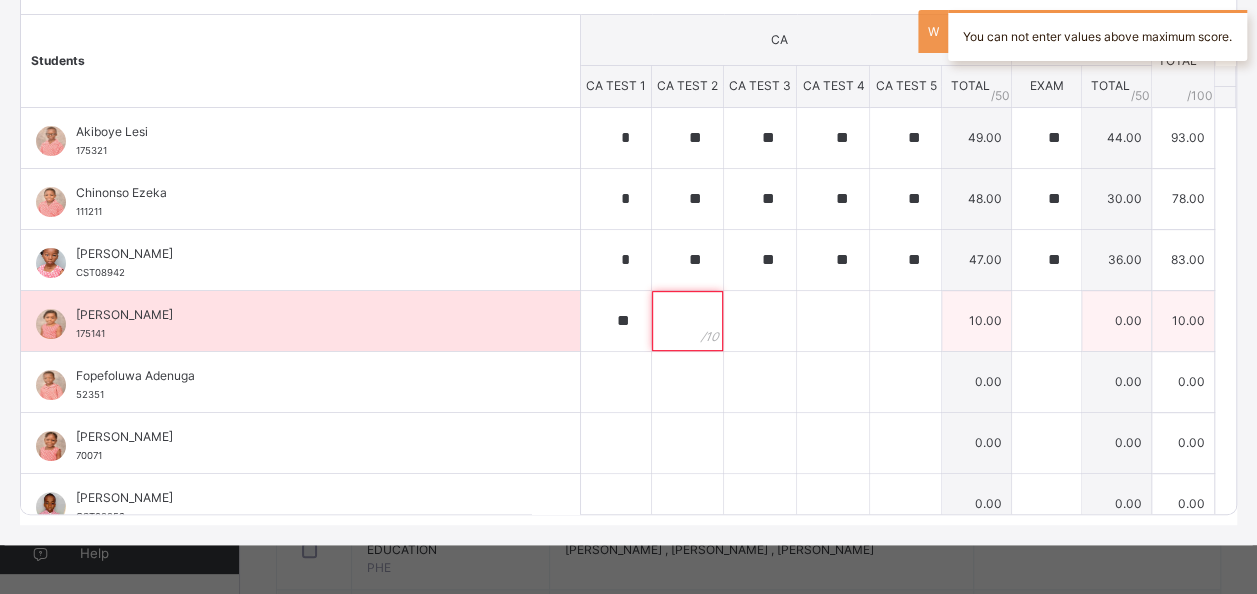 paste on "**" 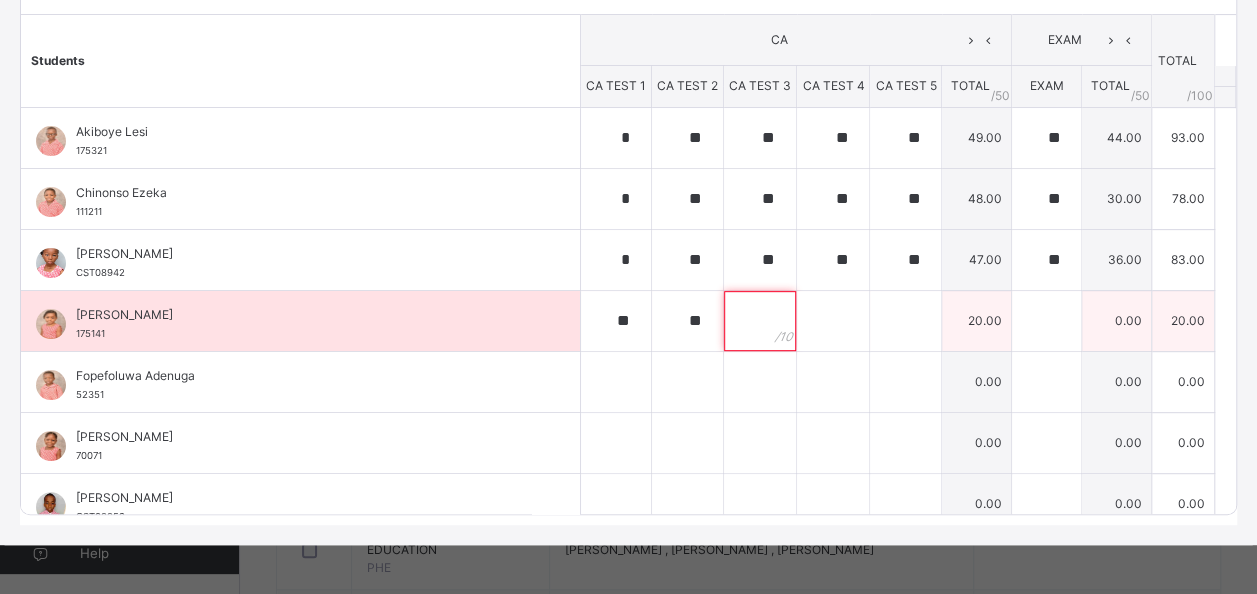 paste on "**" 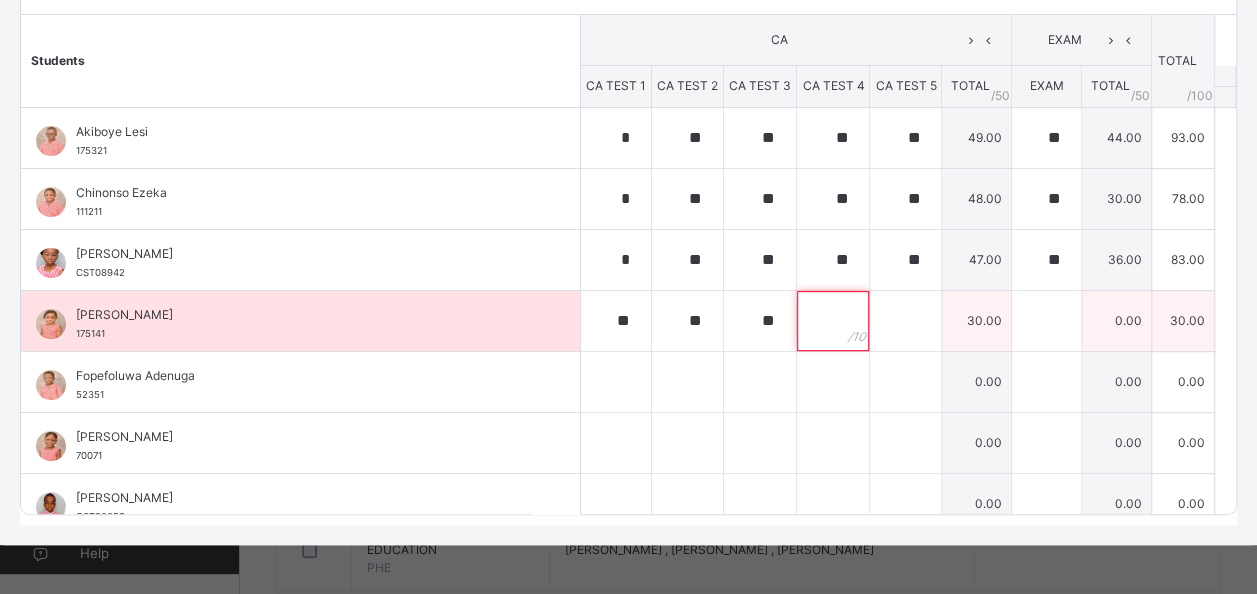paste on "**" 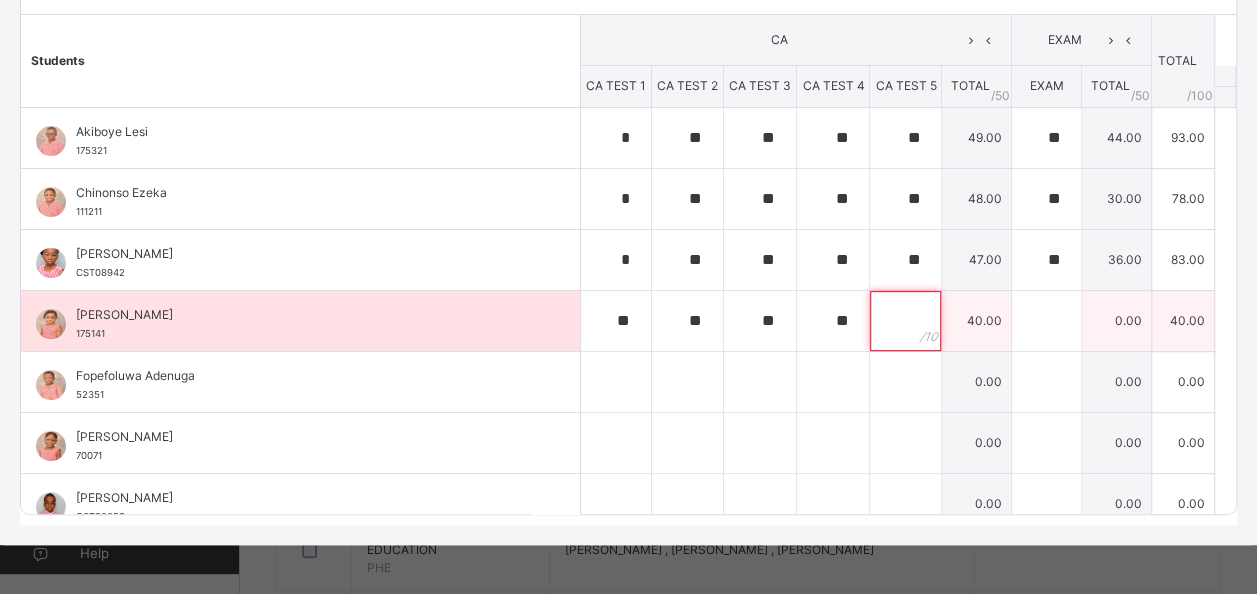 paste on "**" 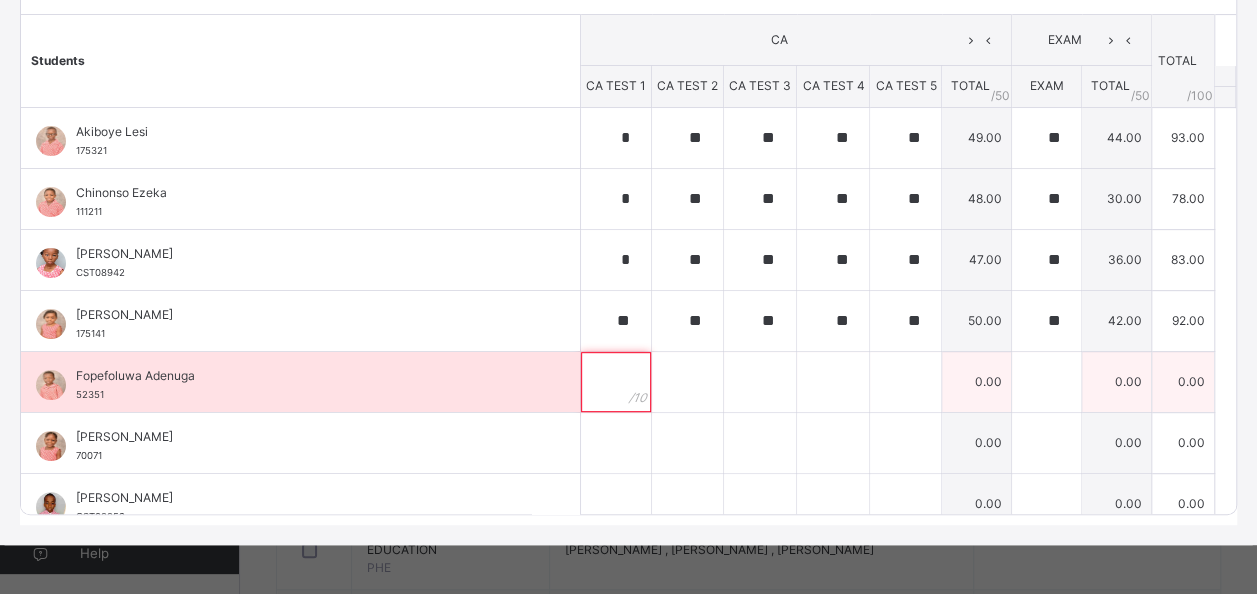 click at bounding box center [616, 382] 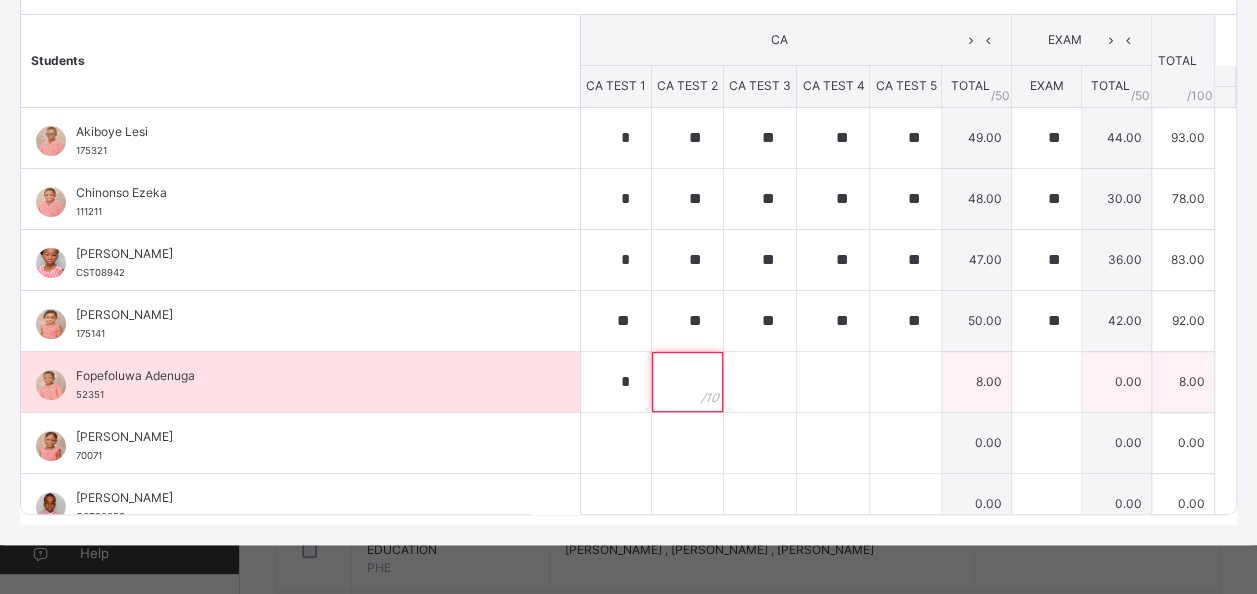 paste on "**" 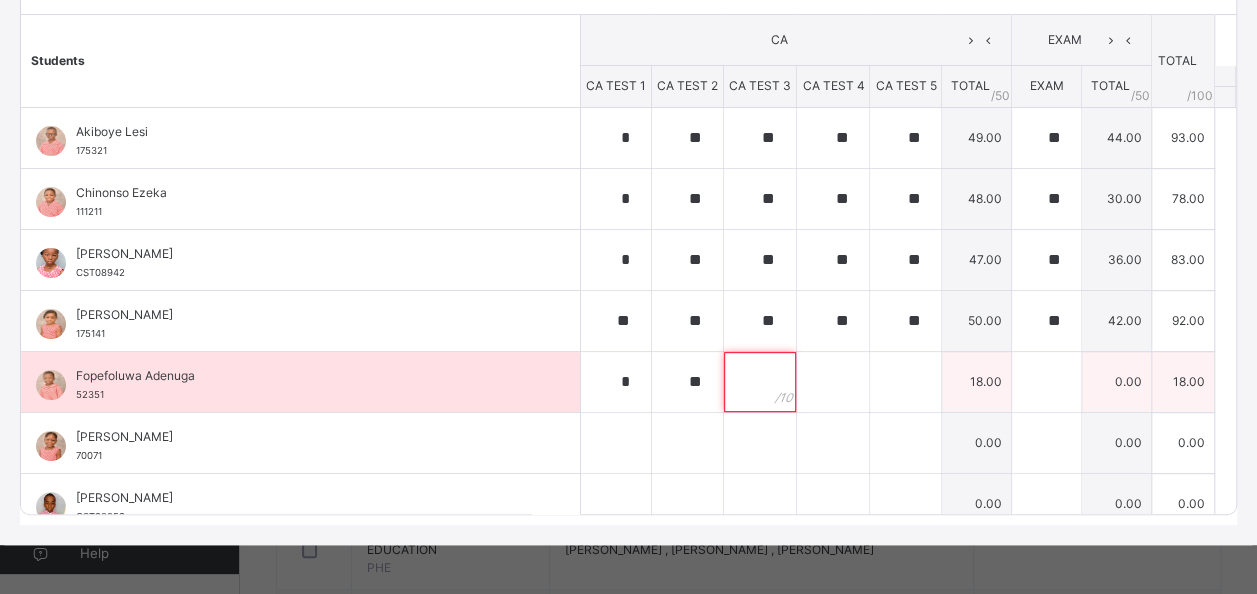 paste on "**" 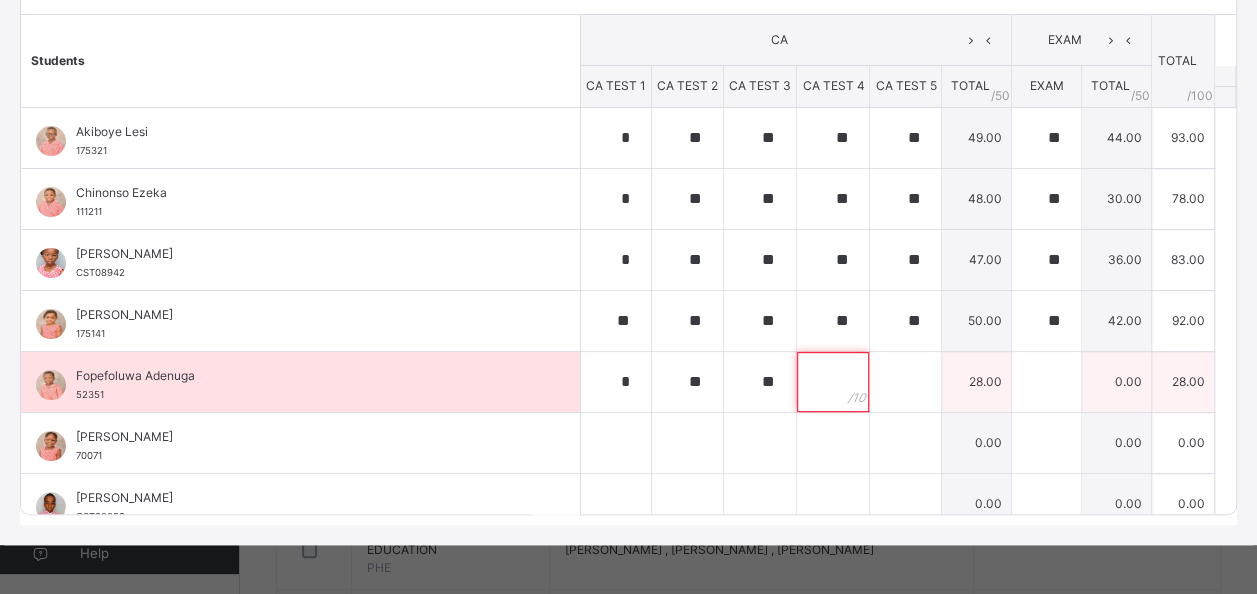 paste on "**" 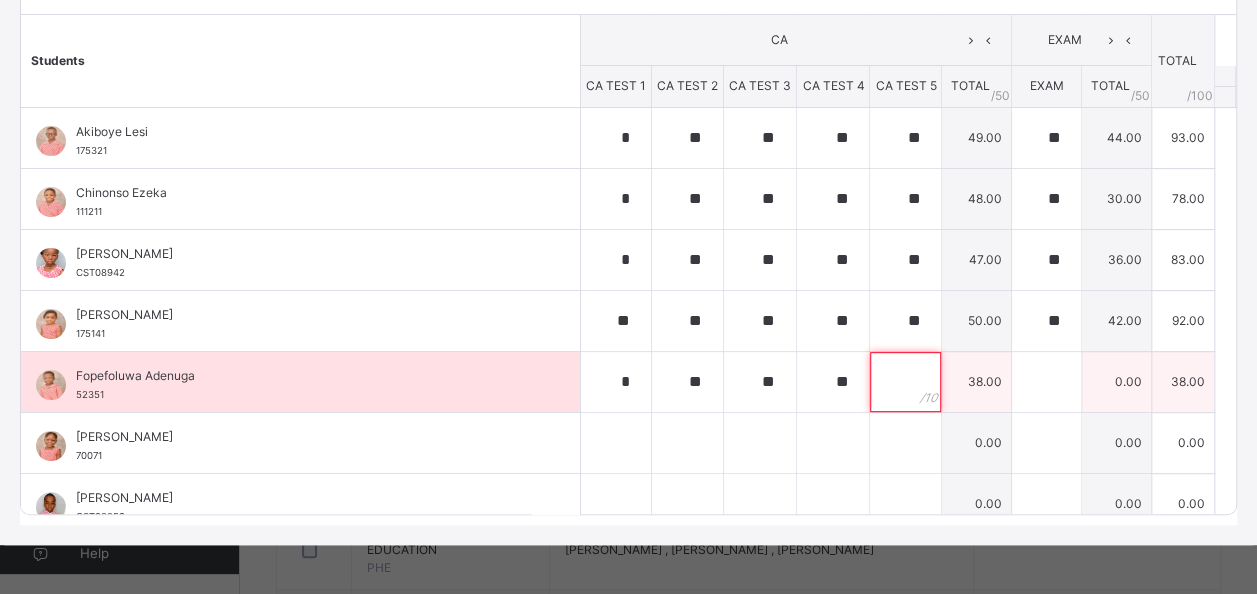 paste on "**" 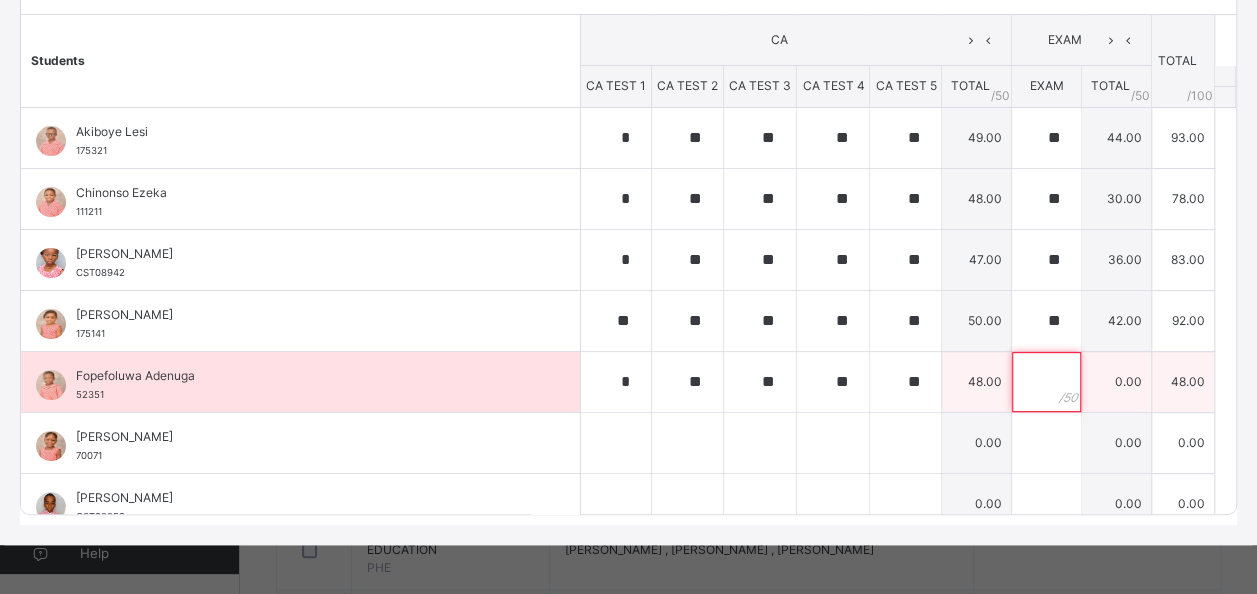 click at bounding box center [1046, 382] 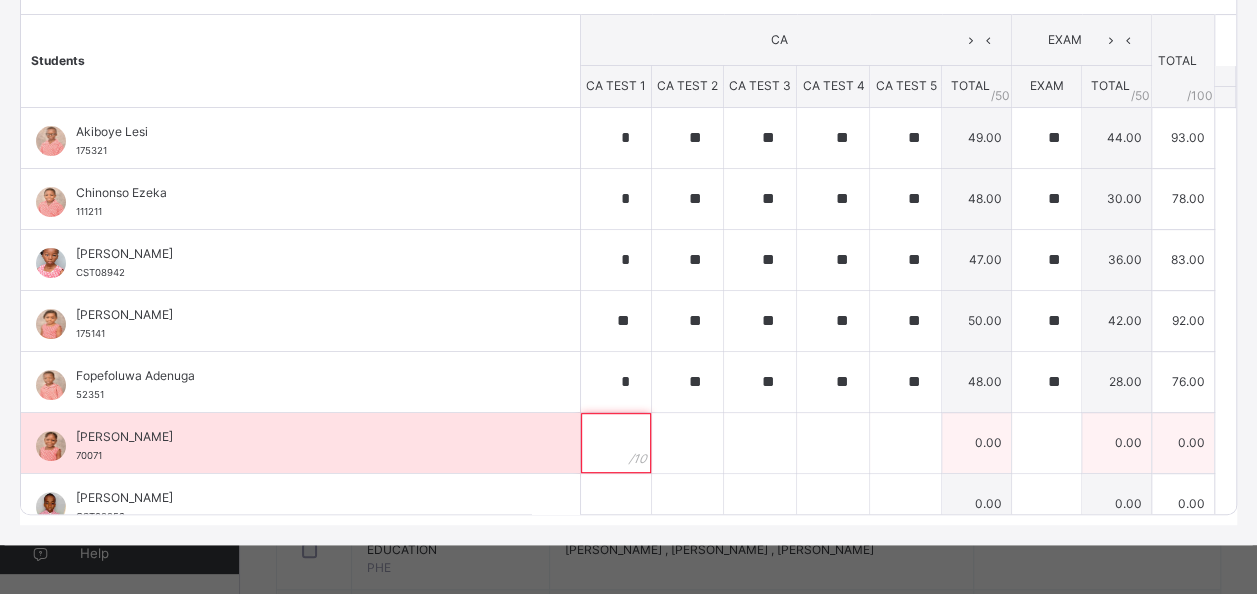 click at bounding box center (616, 443) 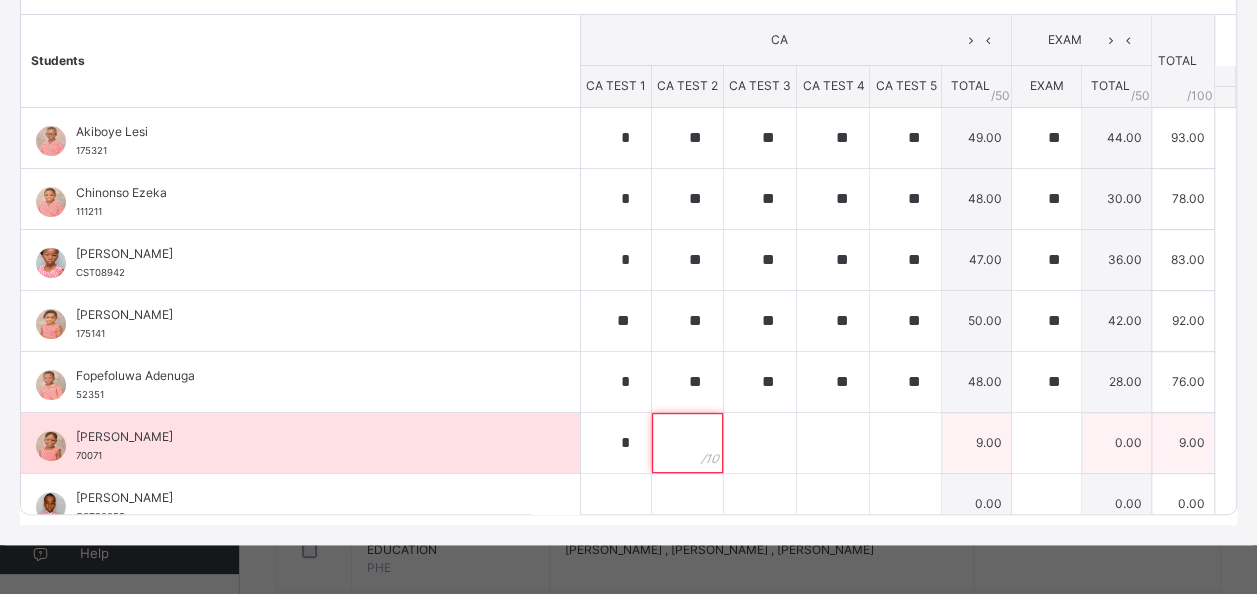 paste on "**" 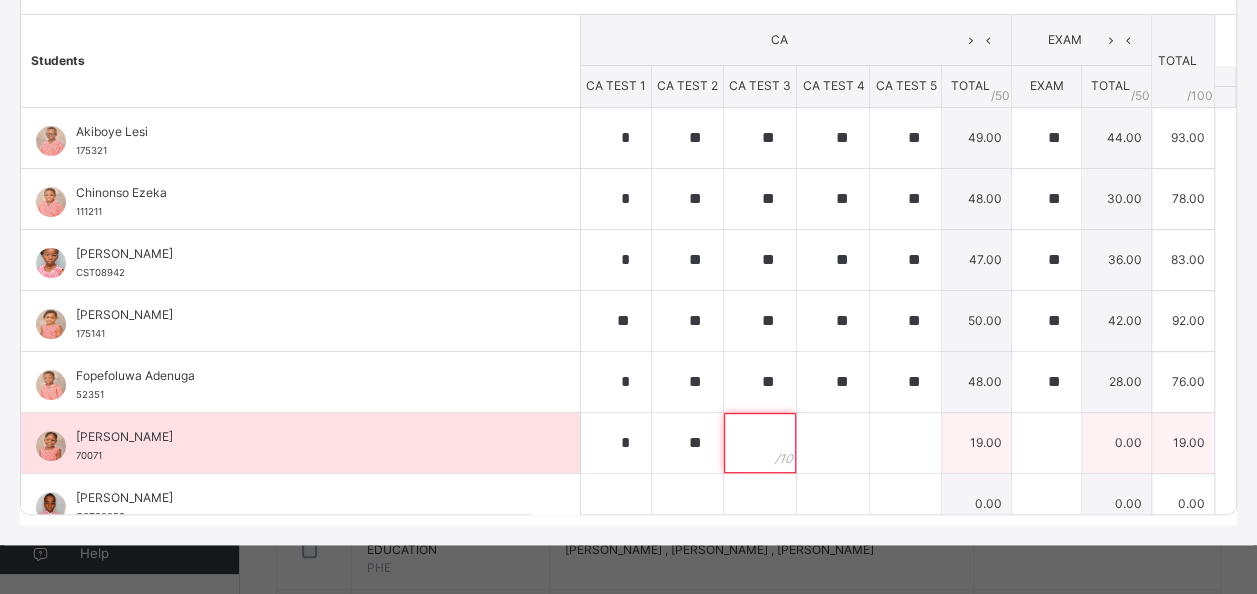 paste on "**" 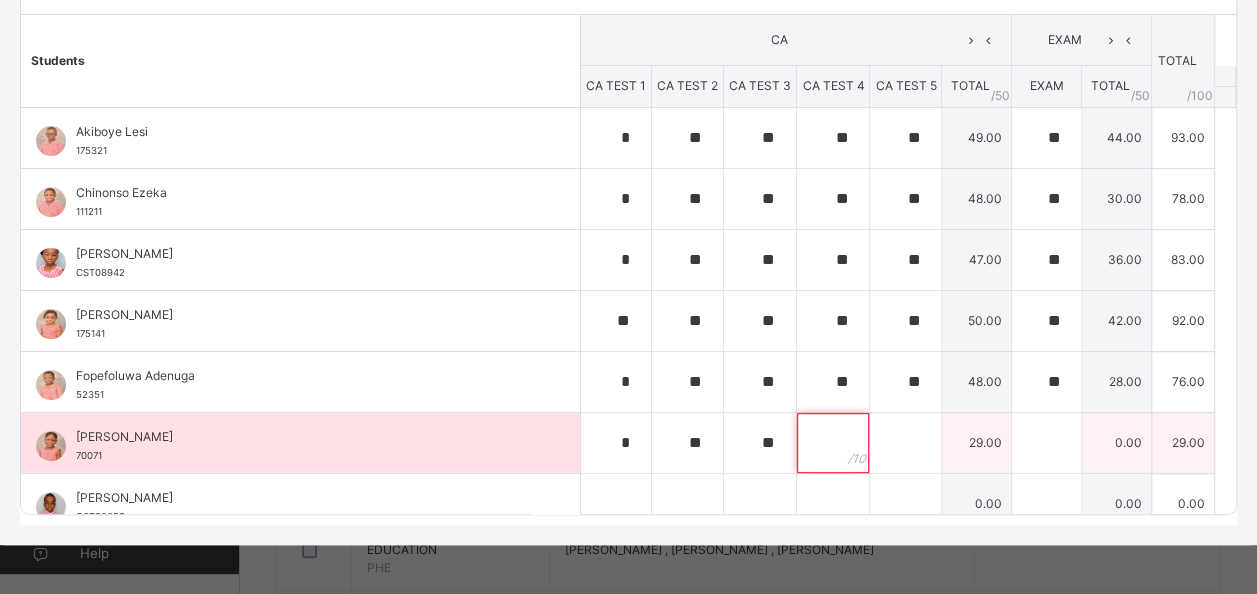 paste on "**" 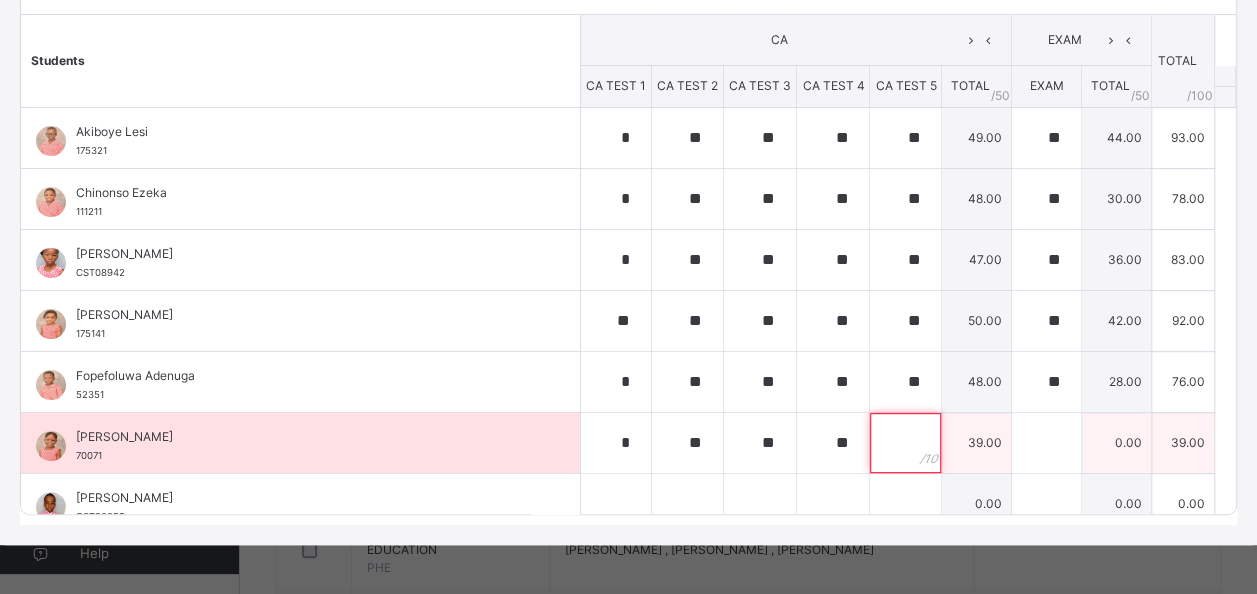 paste on "**" 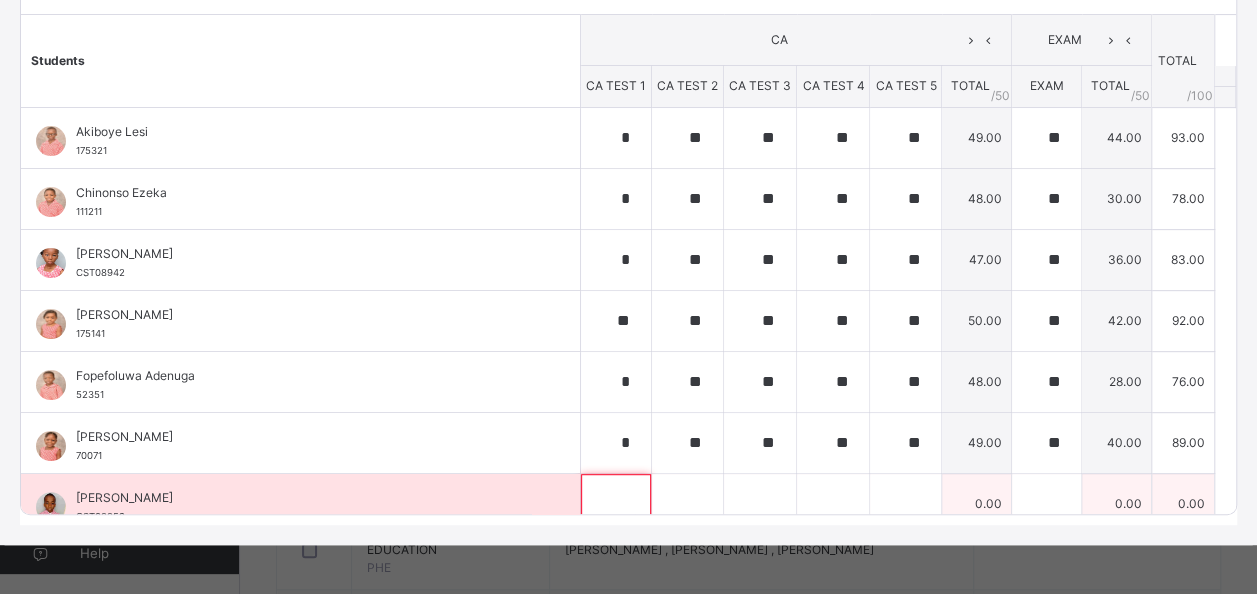 click at bounding box center (616, 504) 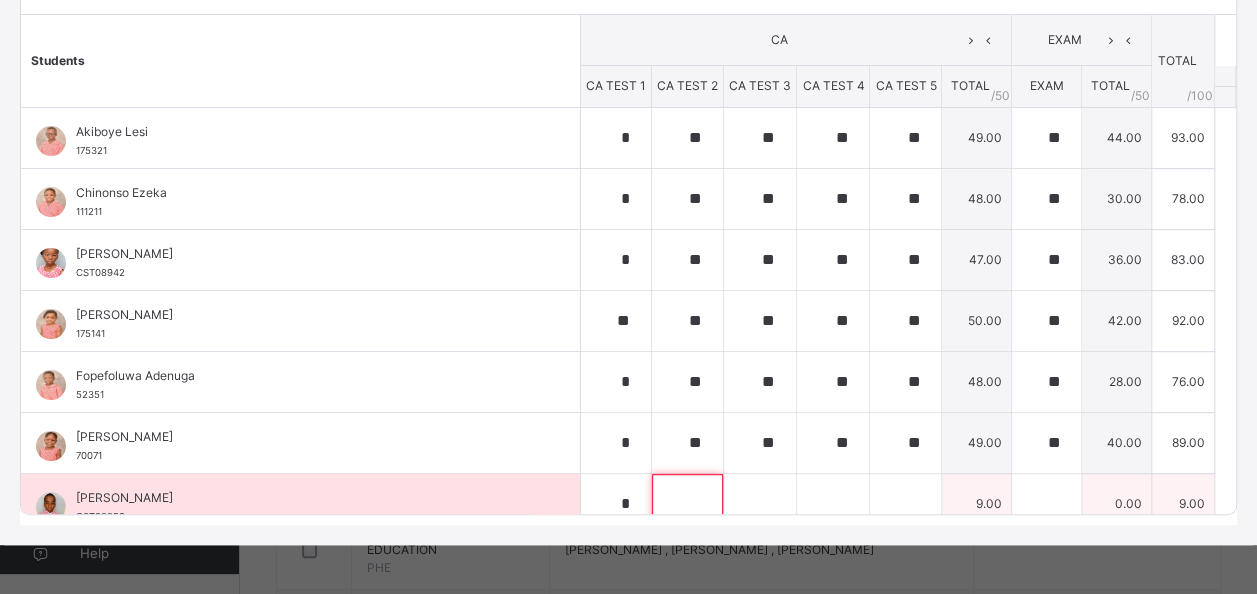 scroll, scrollTop: 16, scrollLeft: 0, axis: vertical 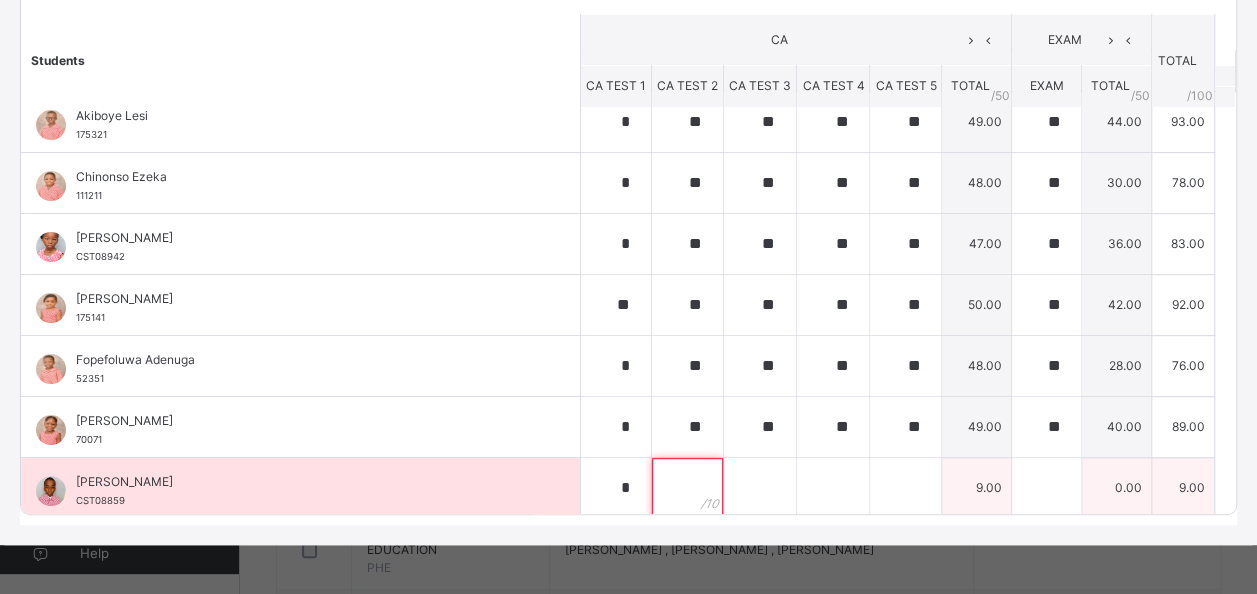 paste on "**" 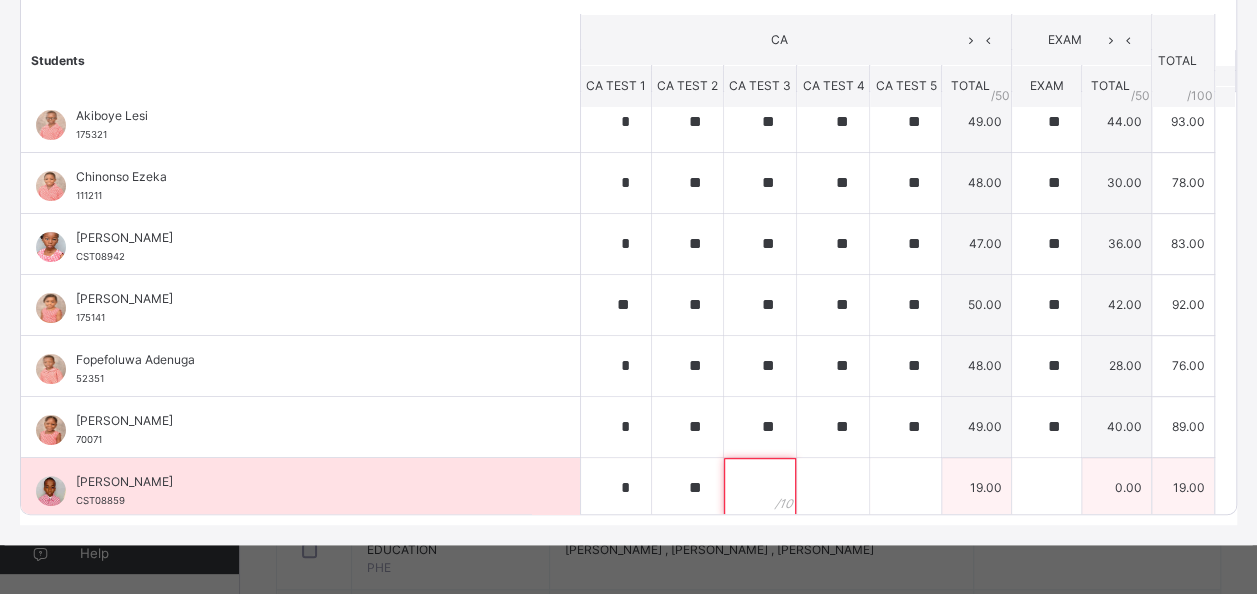 paste on "**" 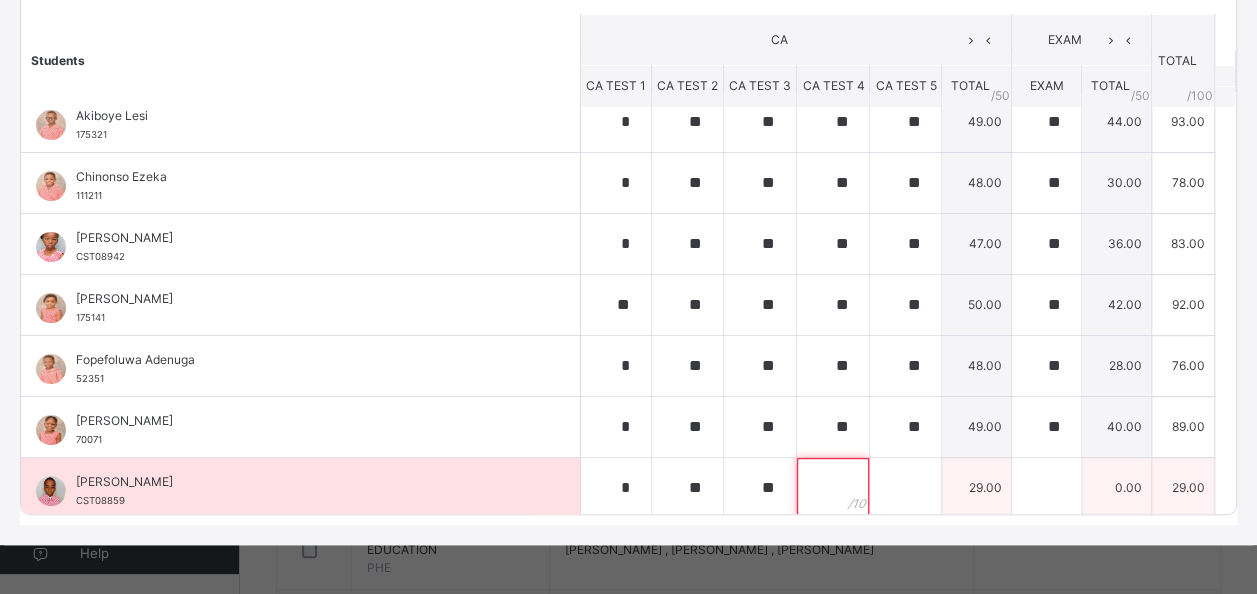 paste on "**" 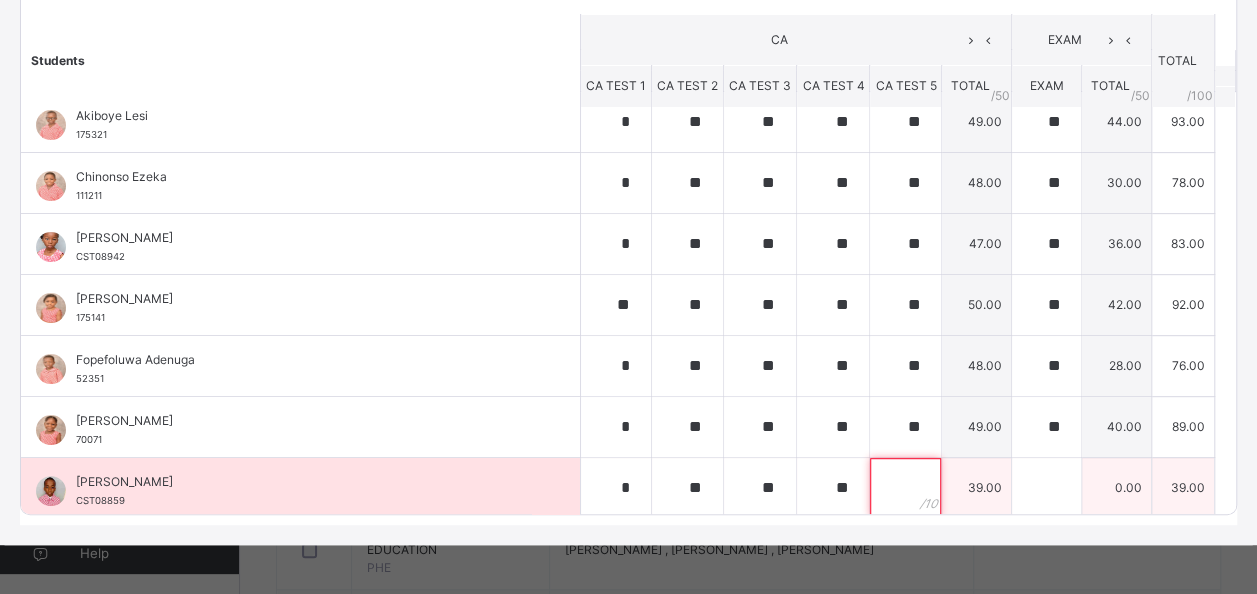paste on "**" 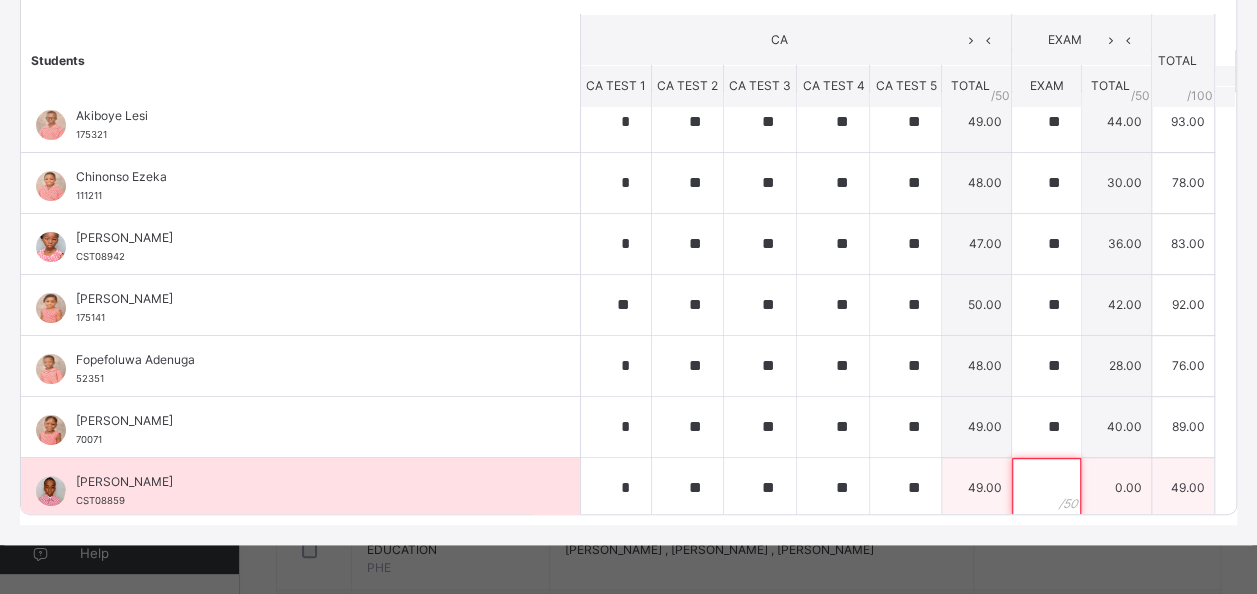 click at bounding box center (1046, 488) 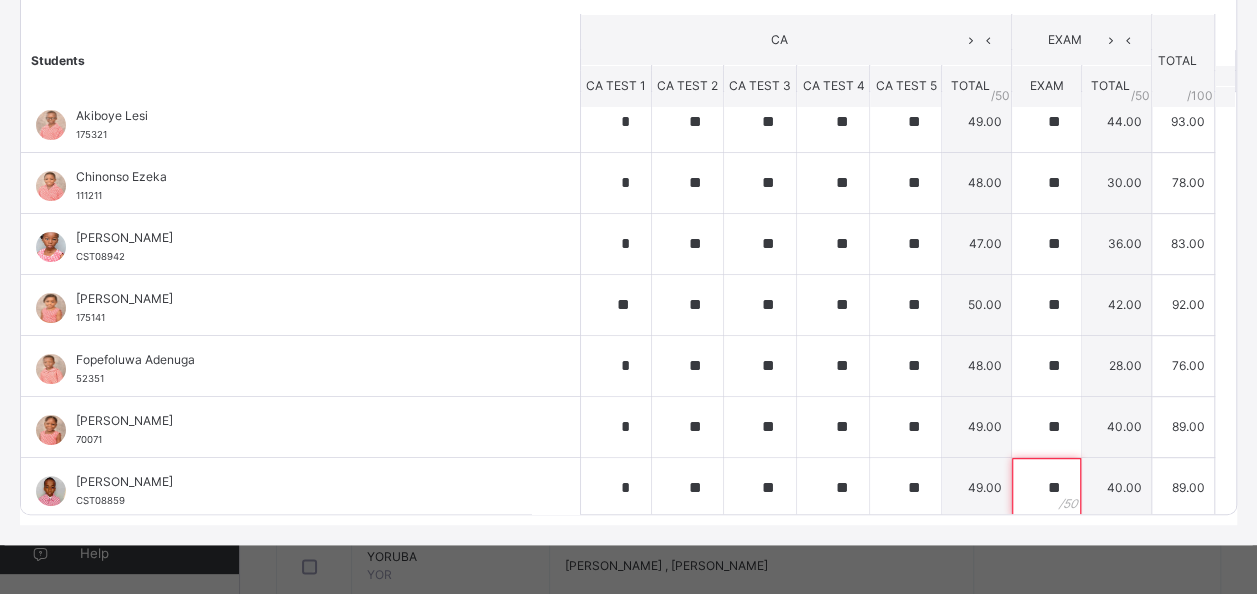 scroll, scrollTop: 1334, scrollLeft: 0, axis: vertical 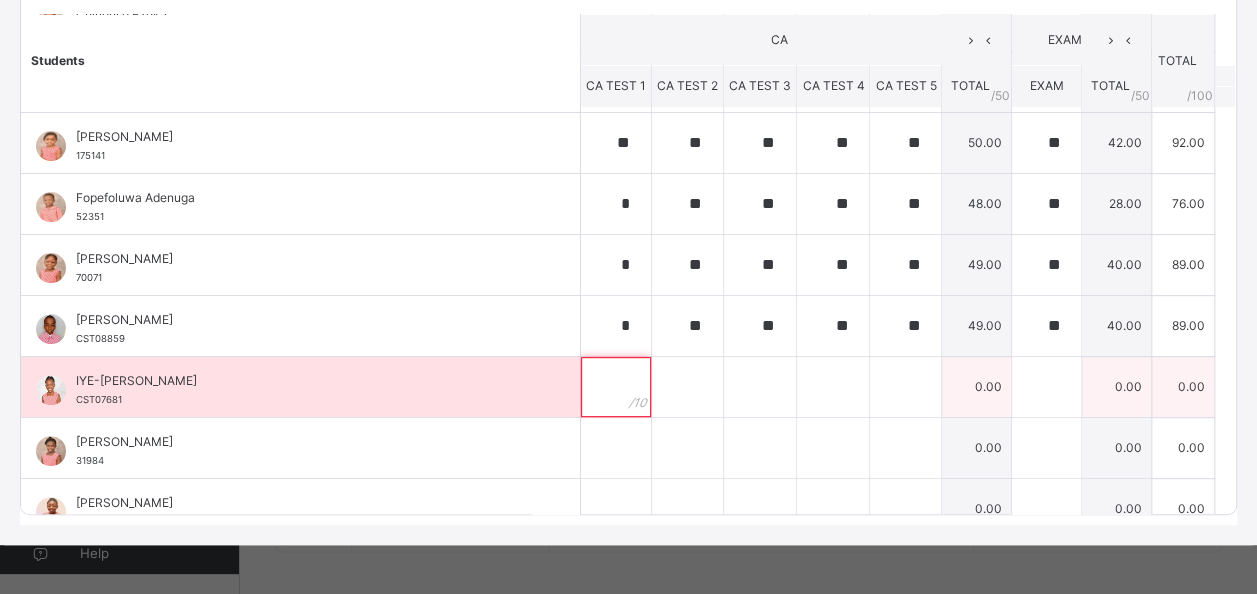 click at bounding box center [616, 387] 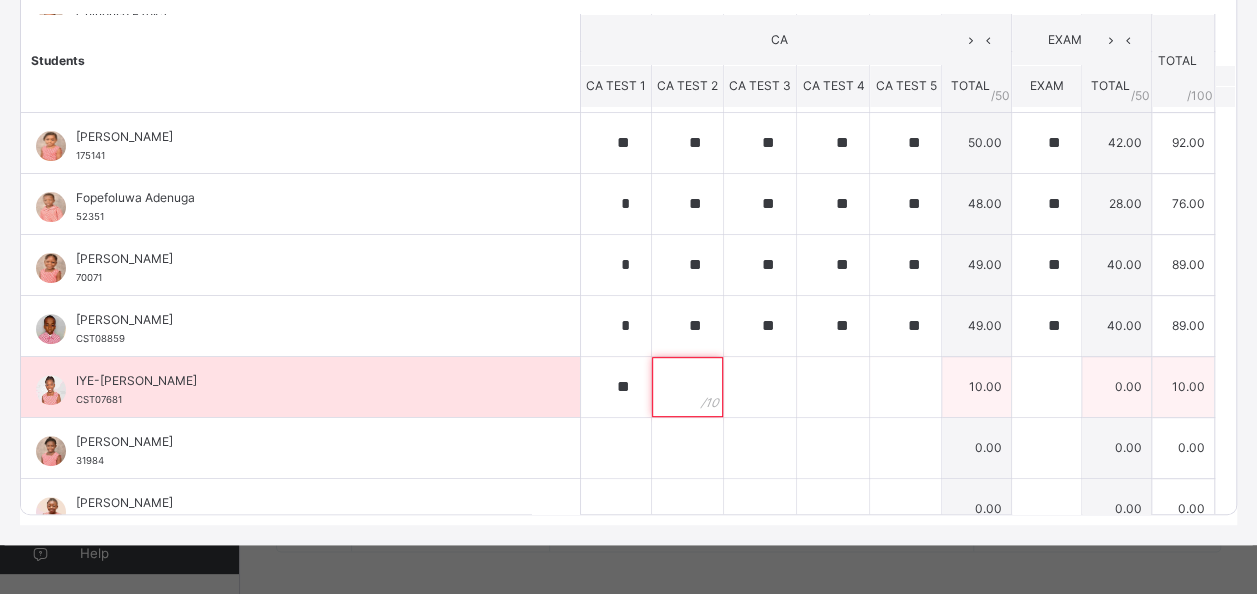 paste on "**" 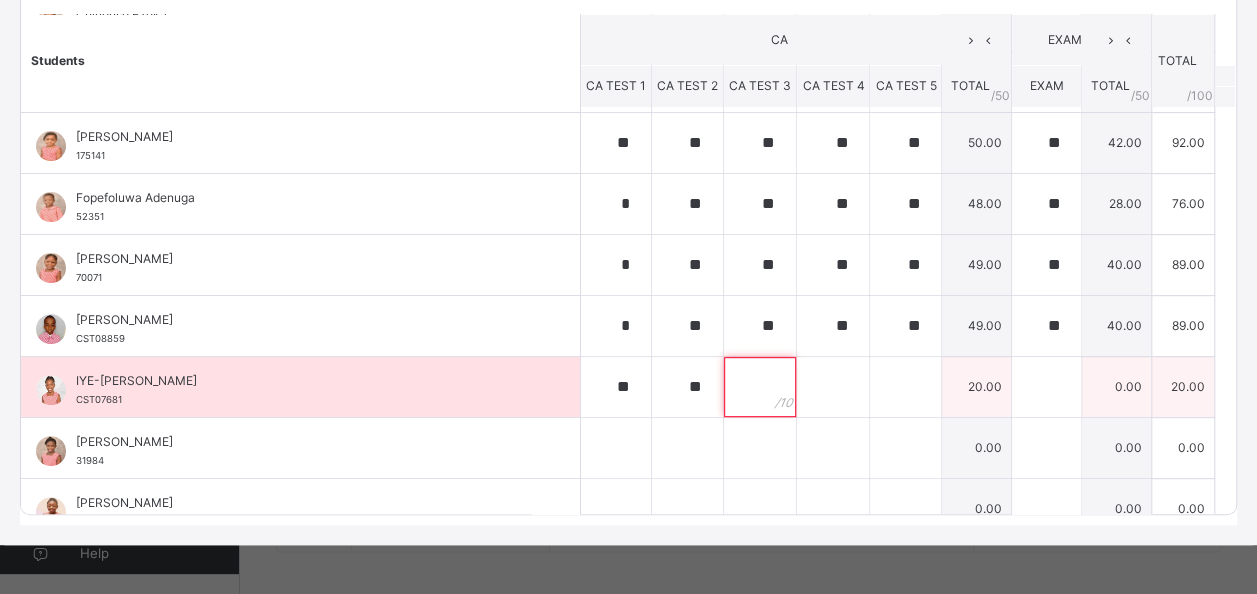 paste on "**" 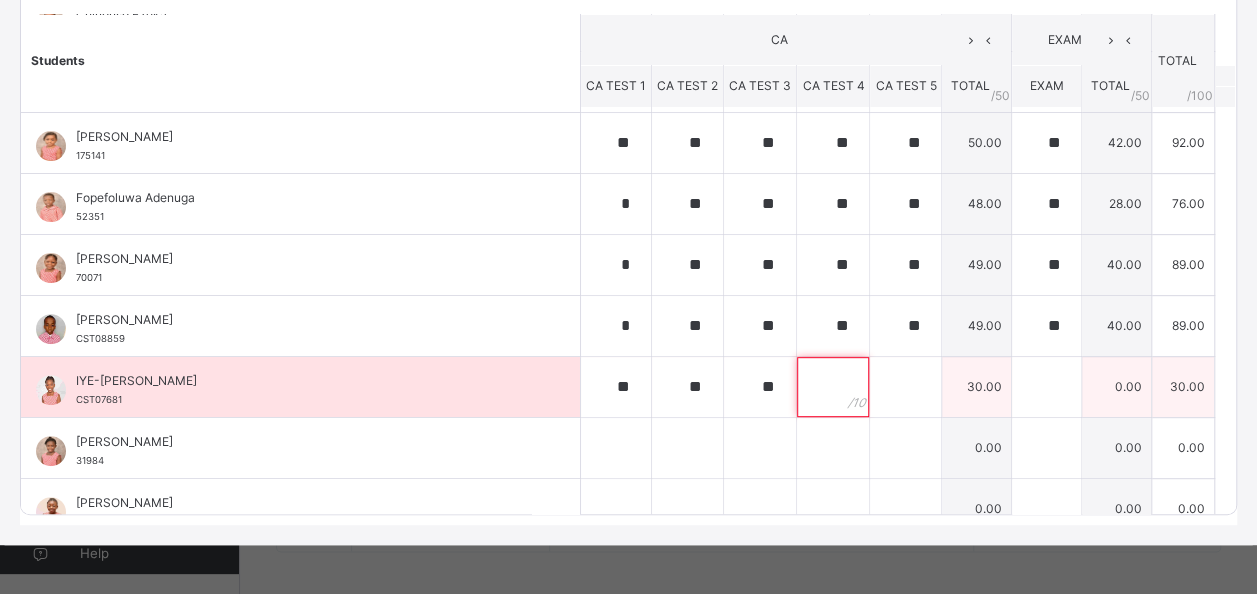 paste on "**" 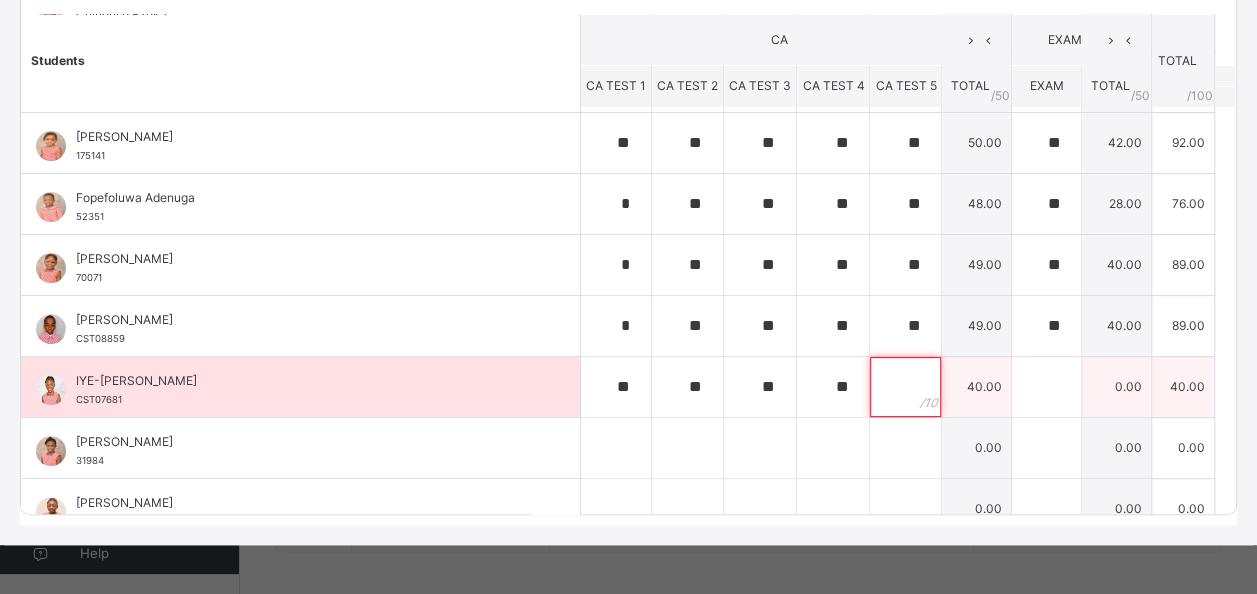 paste on "**" 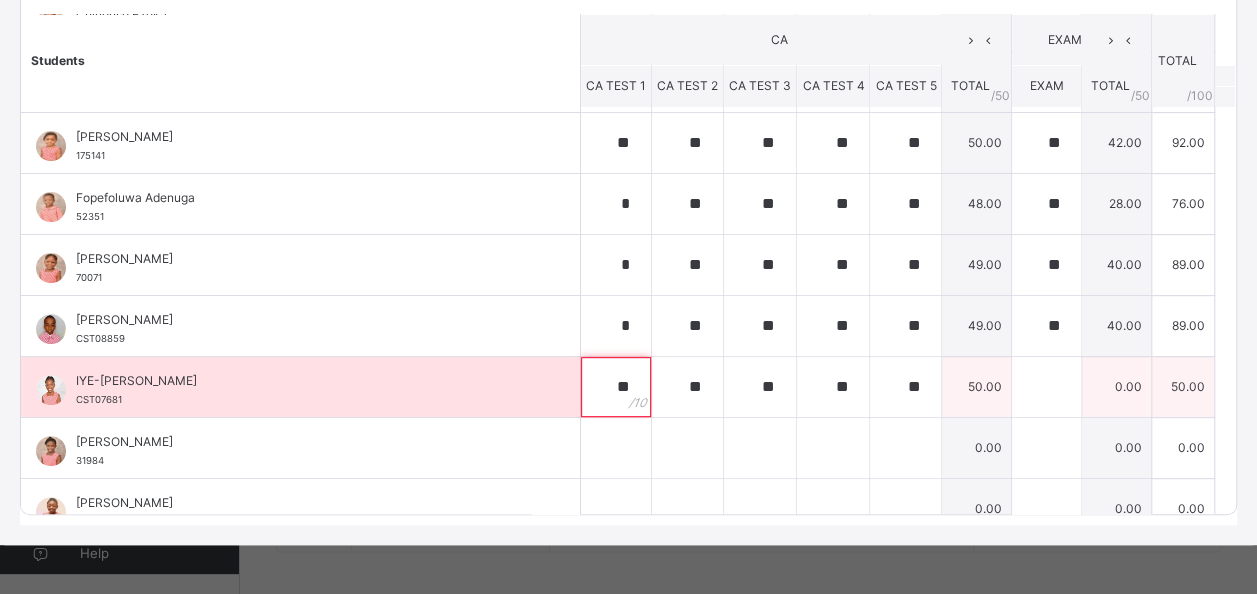 click on "**" at bounding box center [616, 387] 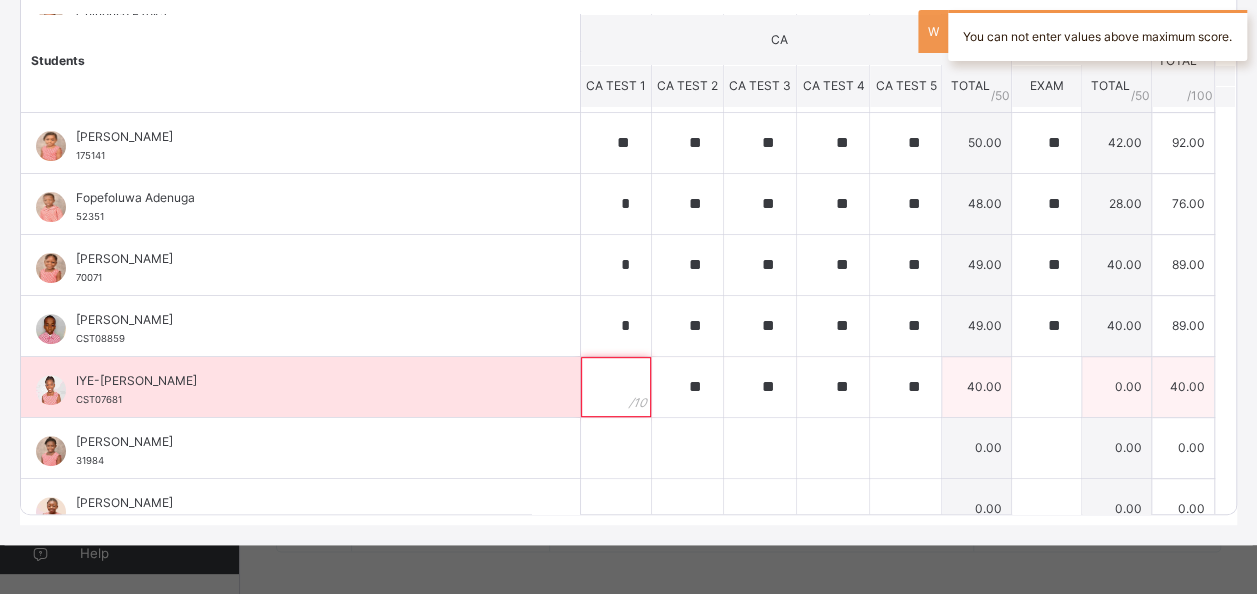 paste on "**" 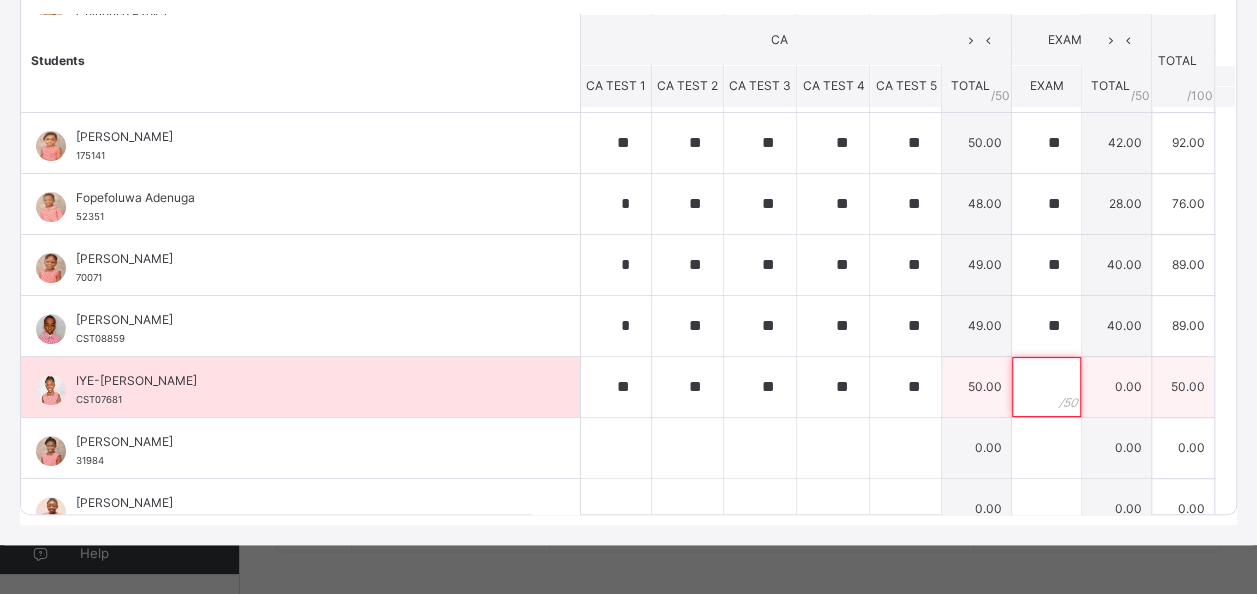 click at bounding box center (1046, 387) 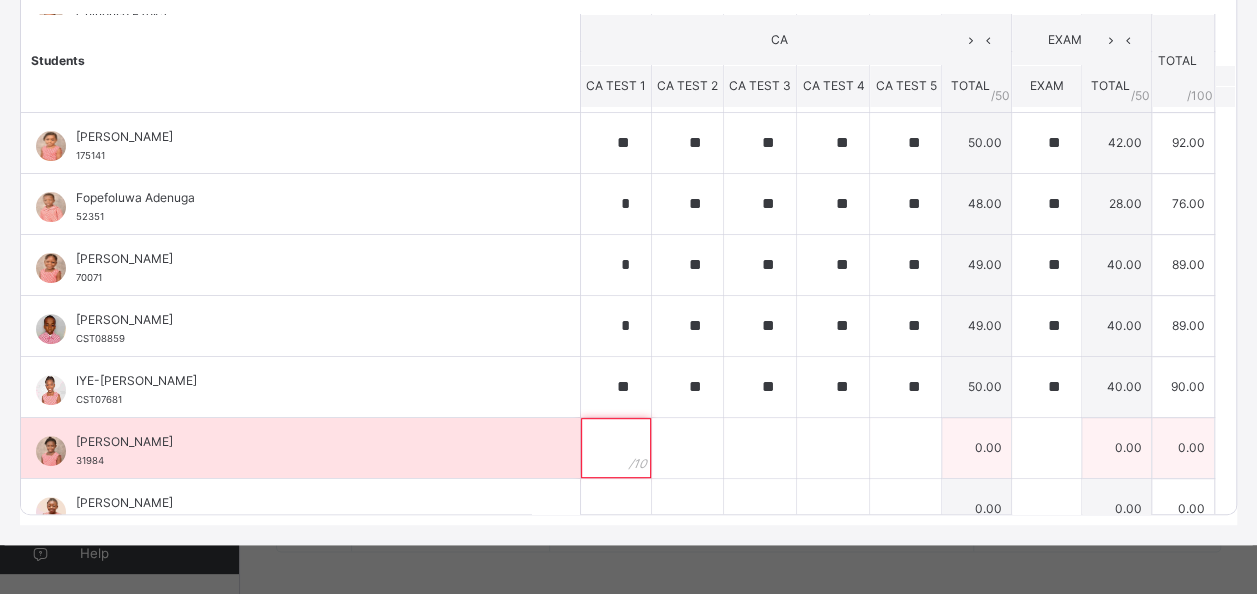 click at bounding box center (616, 448) 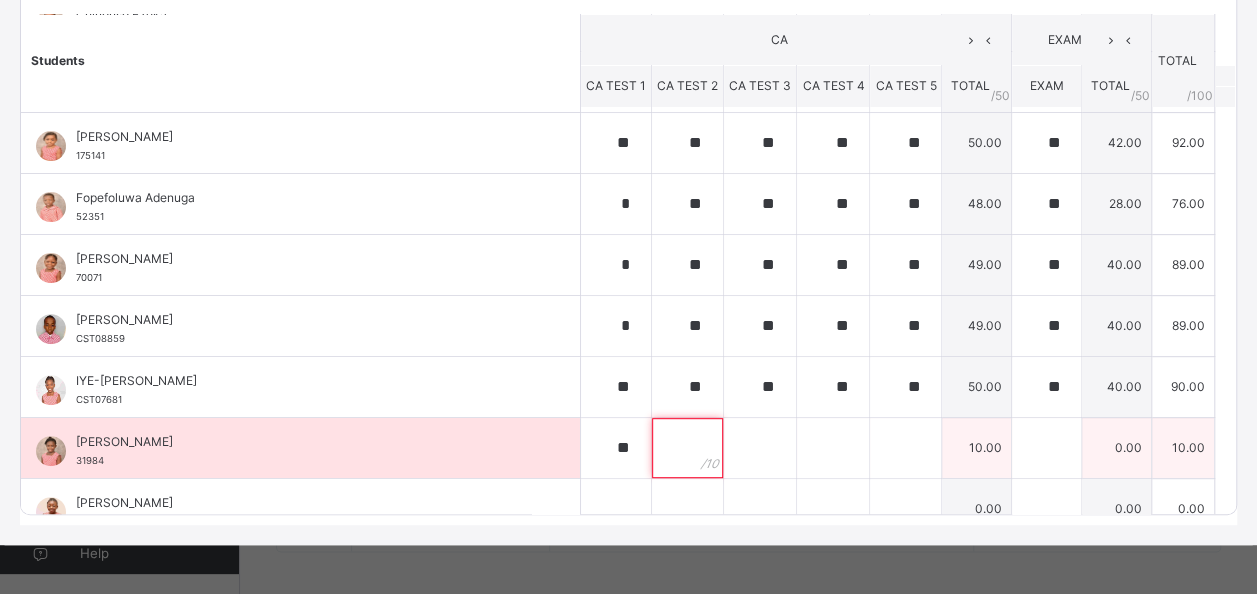 paste on "**" 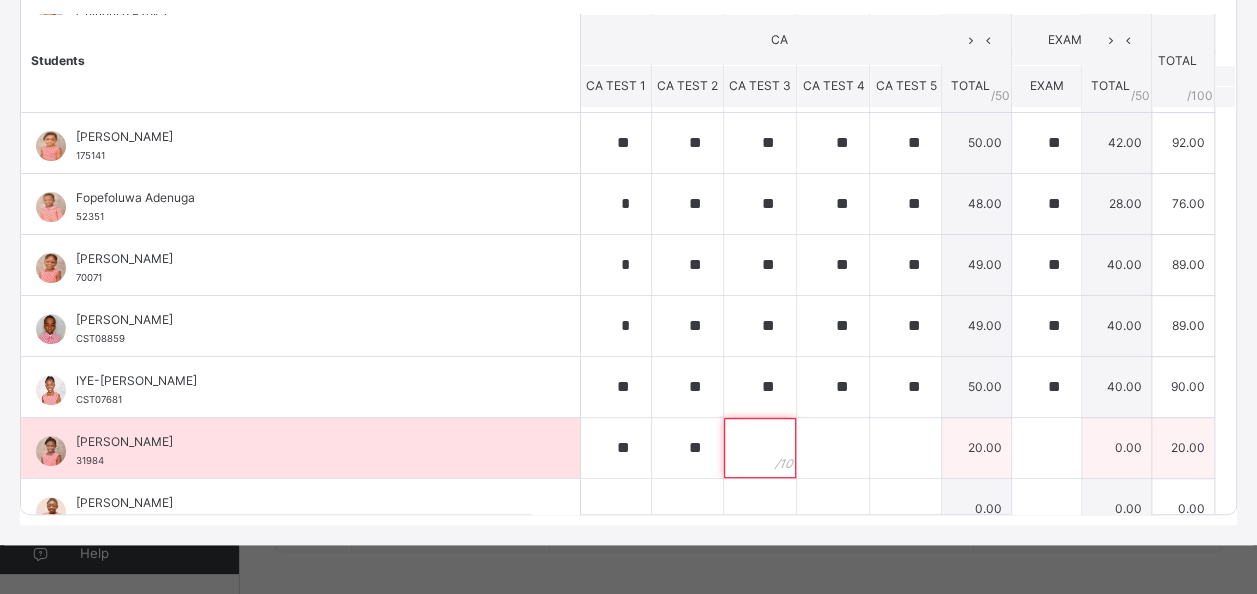 paste on "**" 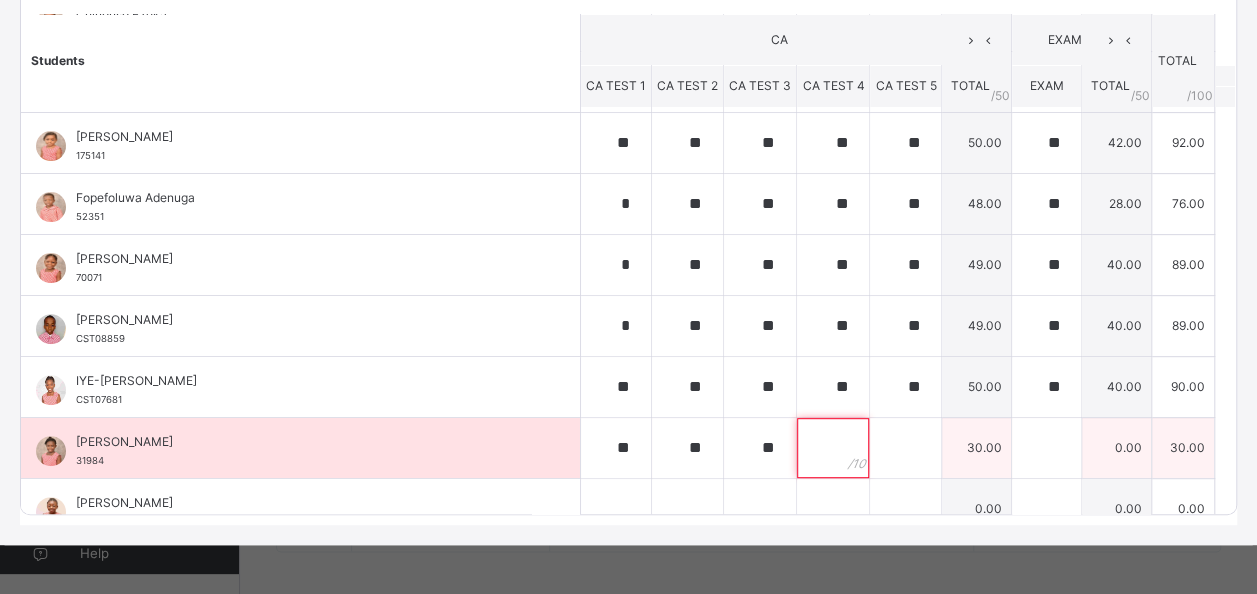 paste on "**" 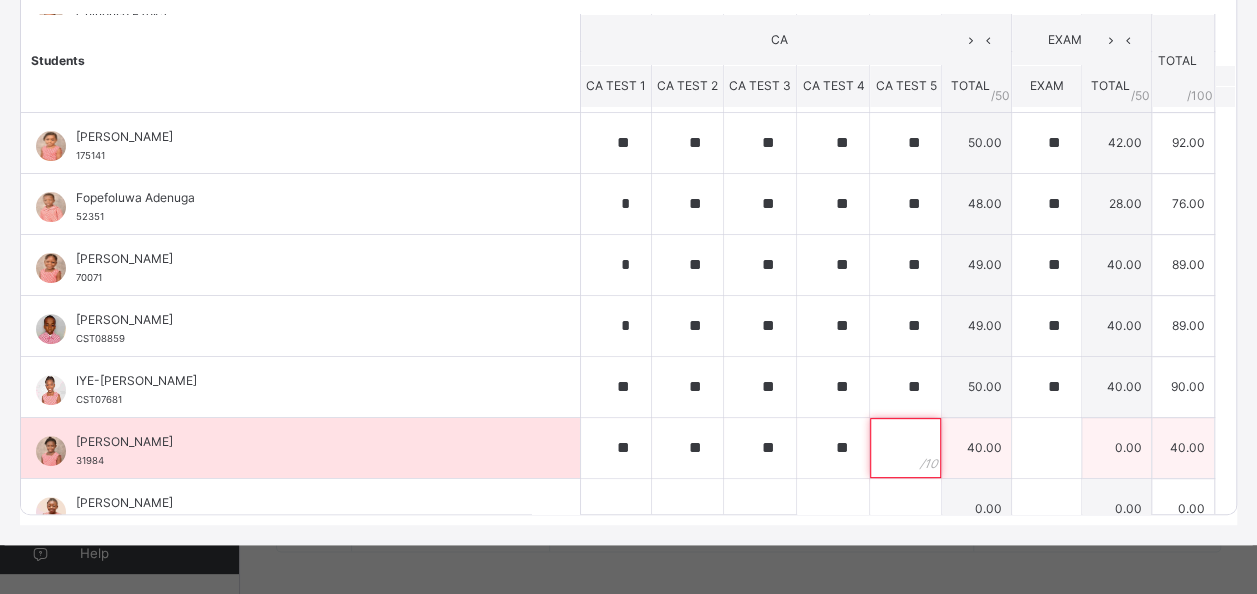 paste on "**" 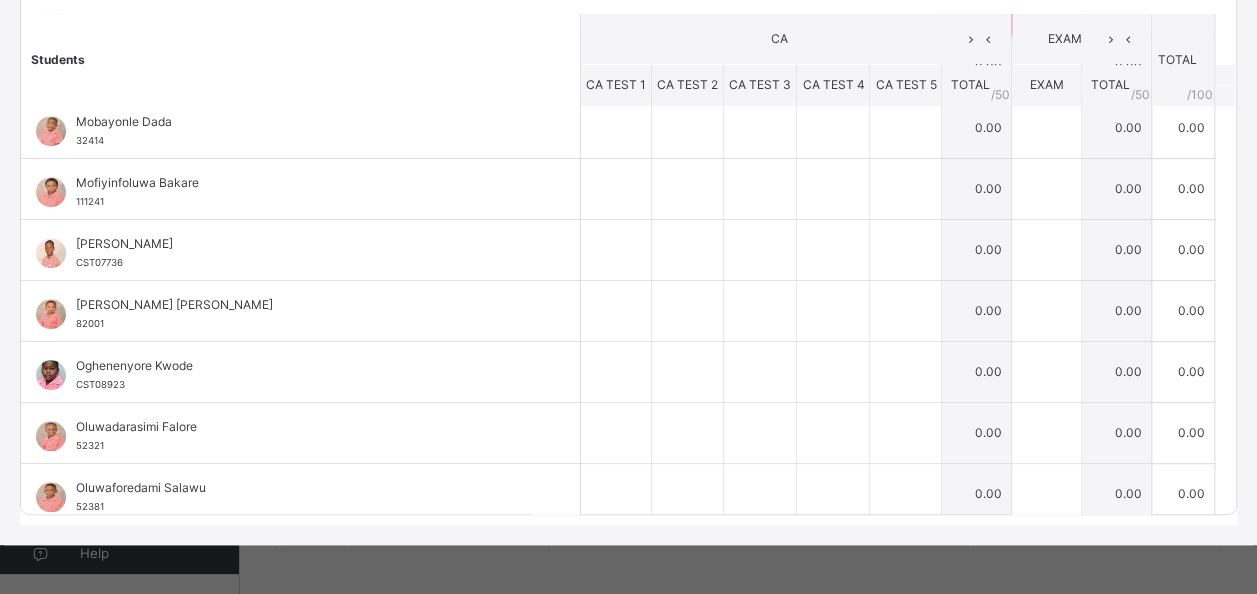 scroll, scrollTop: 0, scrollLeft: 0, axis: both 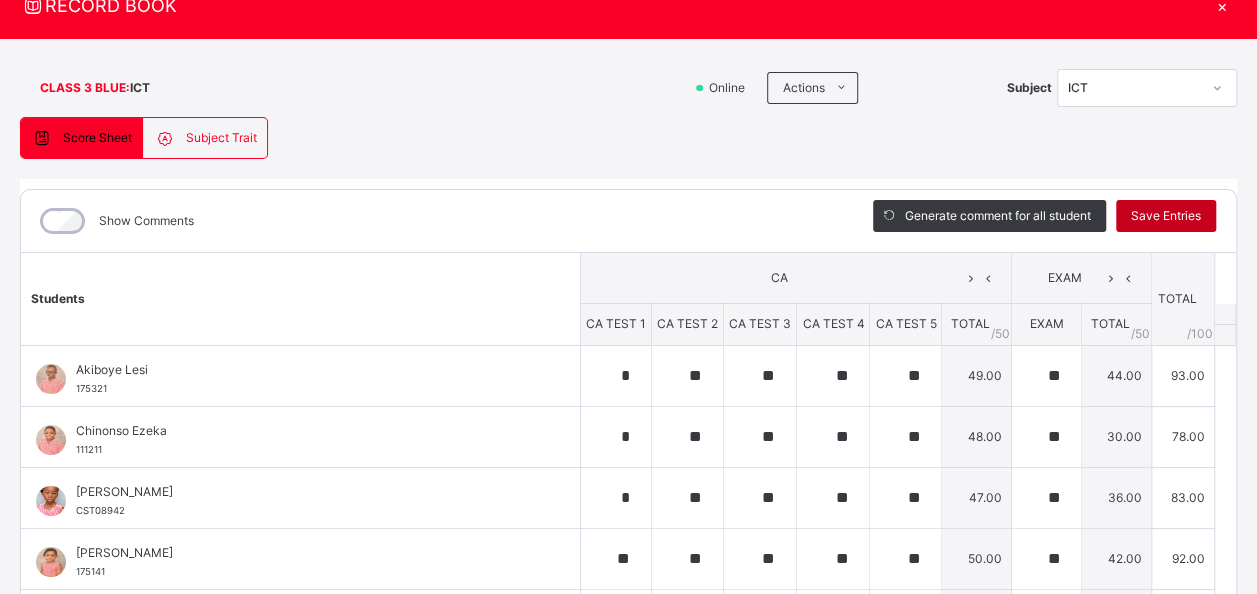 click on "Save Entries" at bounding box center [1166, 216] 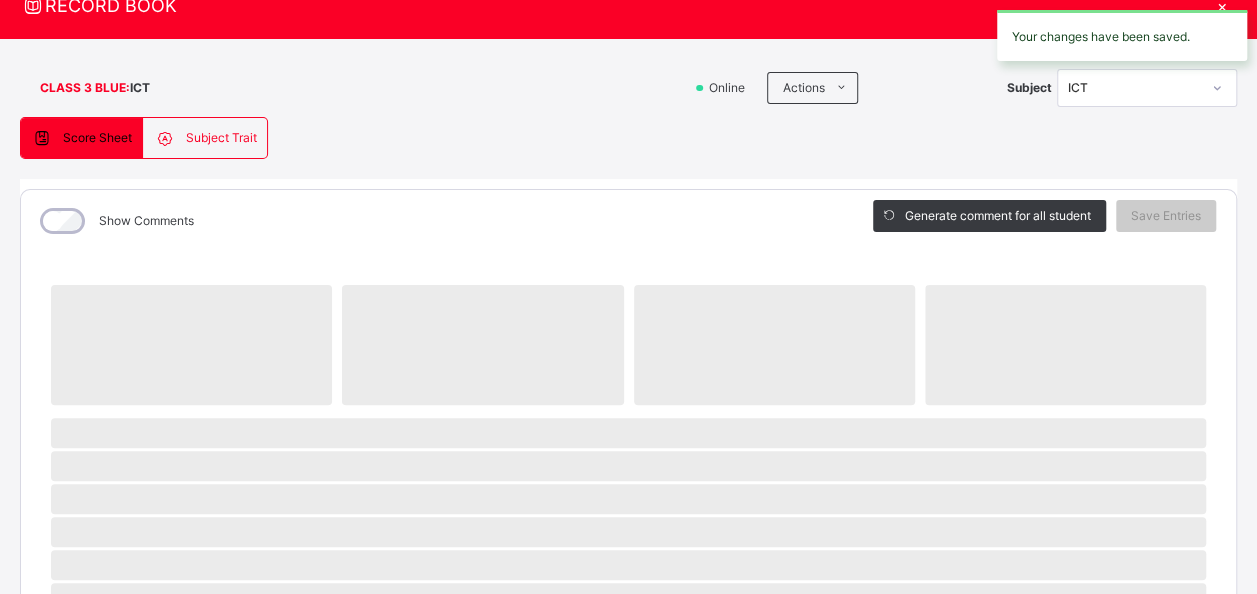scroll, scrollTop: 522, scrollLeft: 0, axis: vertical 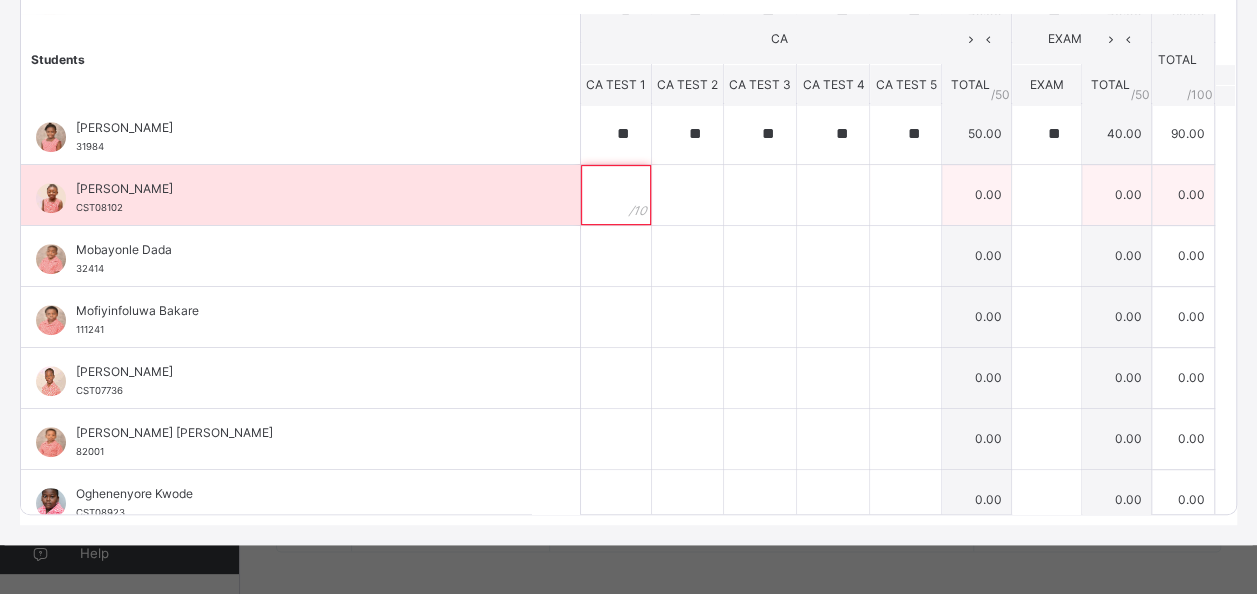 click at bounding box center [616, 195] 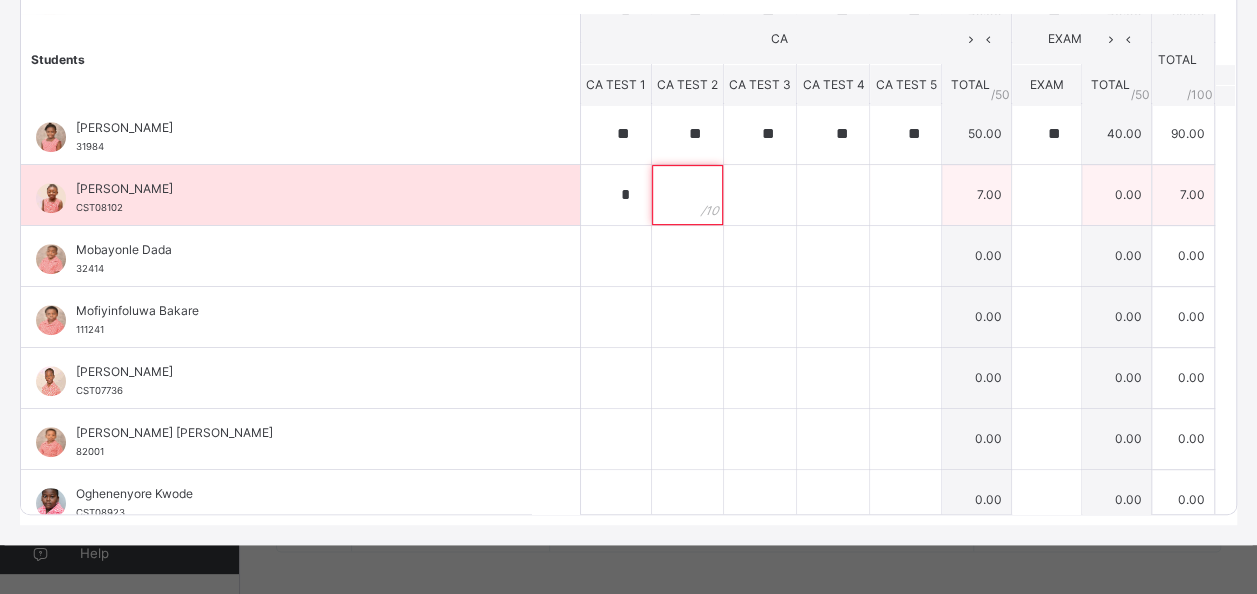 paste on "*" 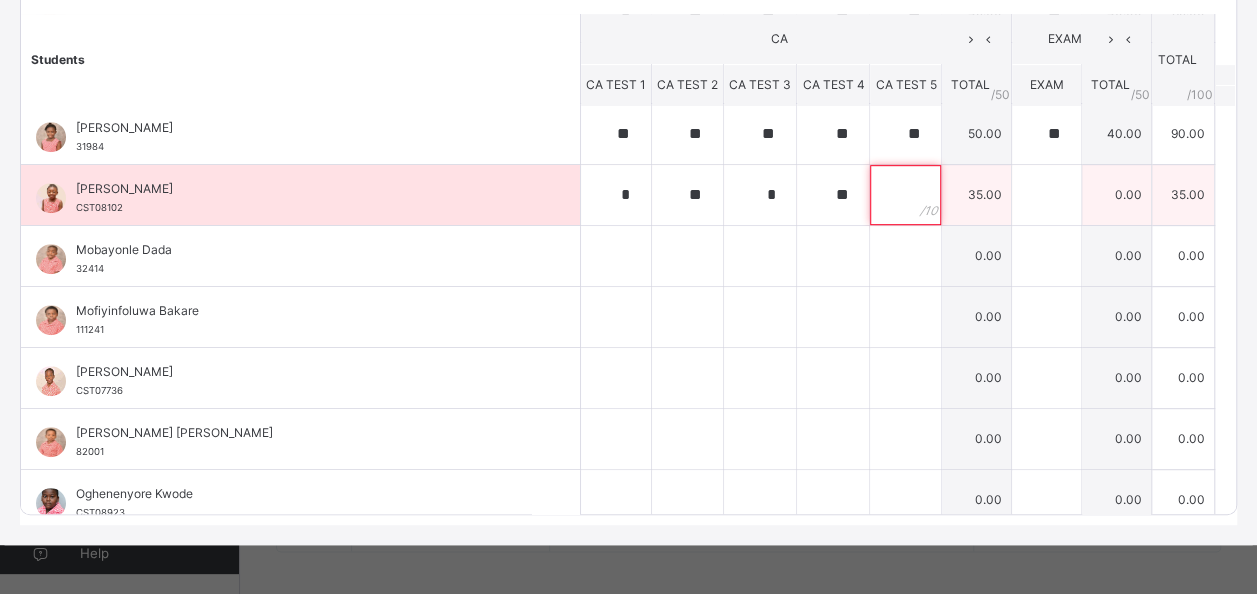 click at bounding box center [905, 195] 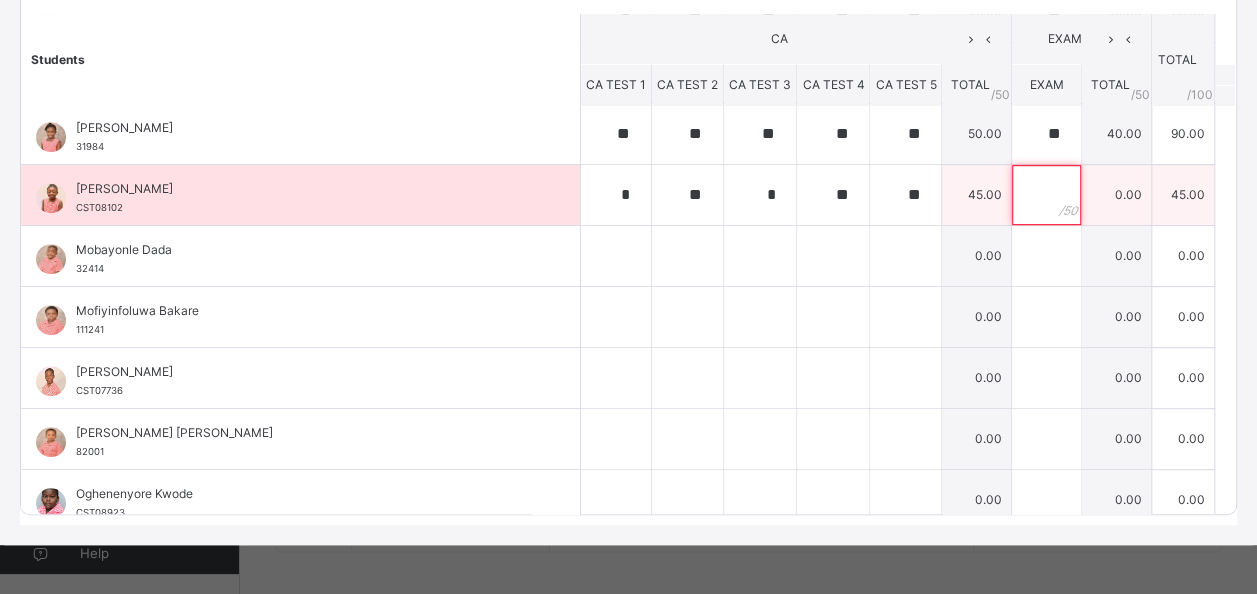 click at bounding box center (1046, 195) 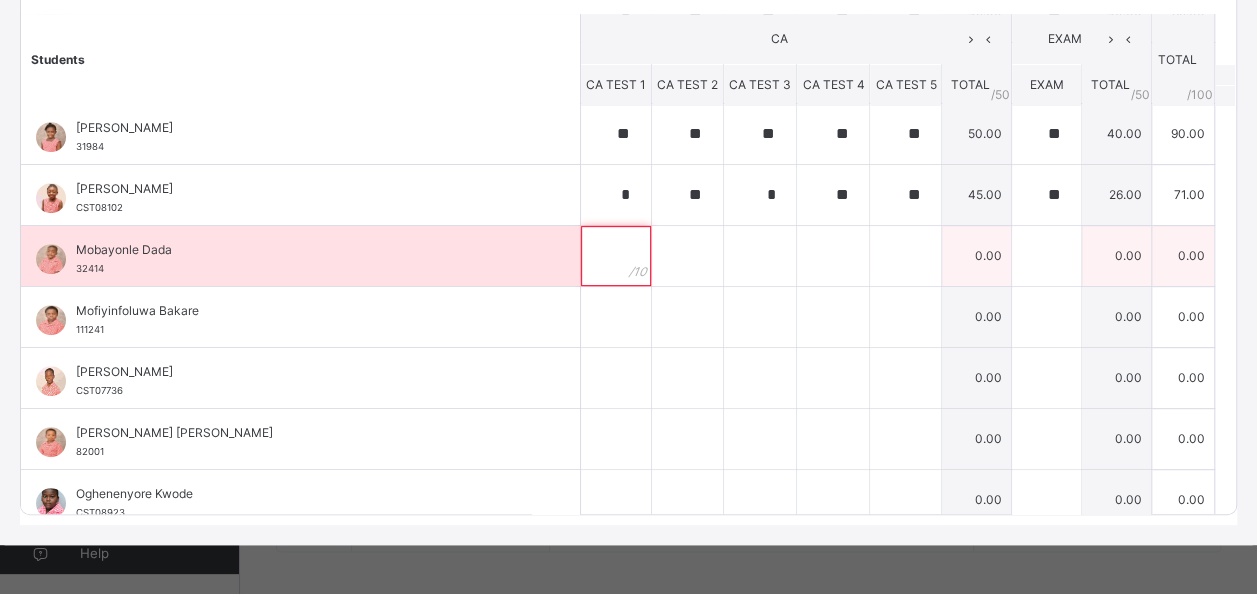 click at bounding box center [616, 256] 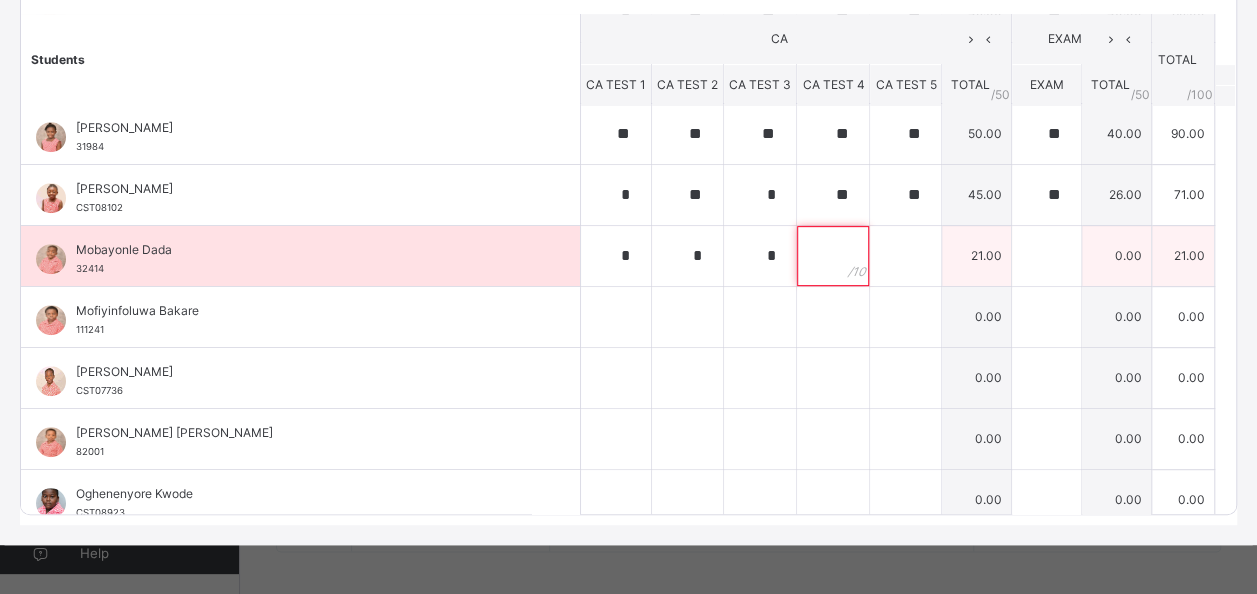 paste on "**" 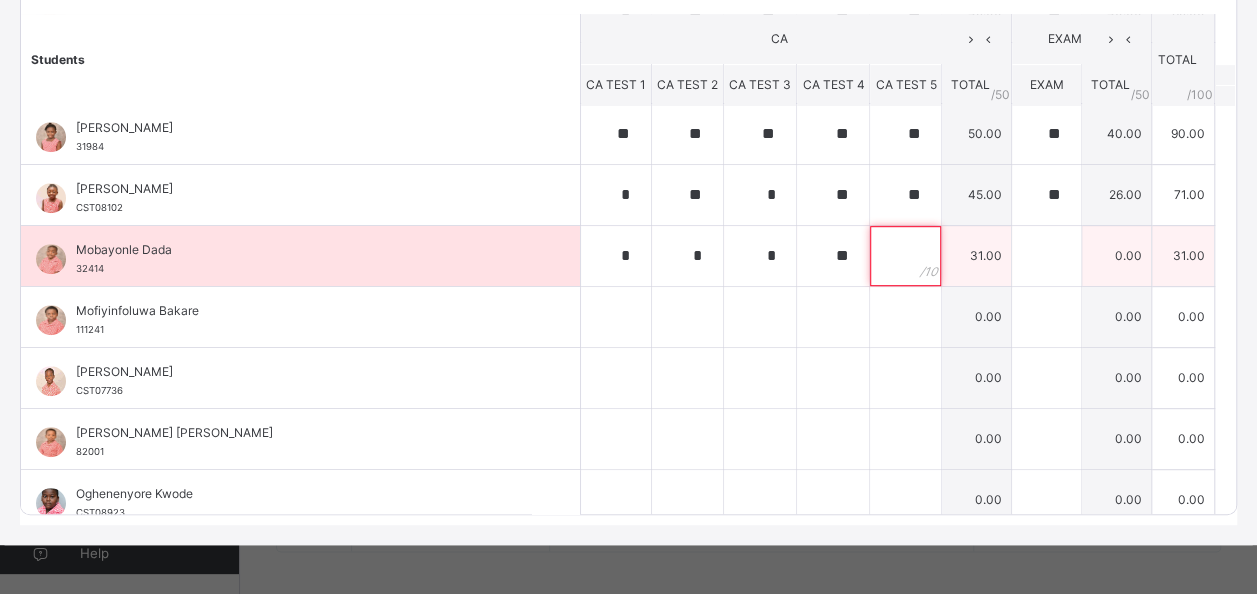 paste on "**" 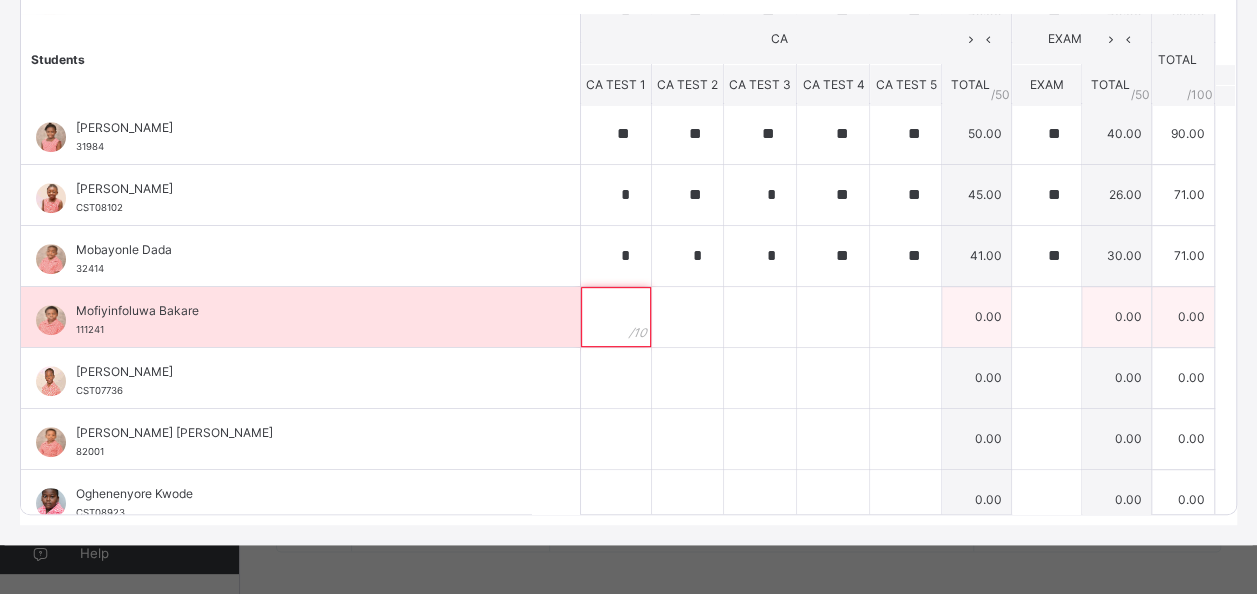 click at bounding box center (616, 317) 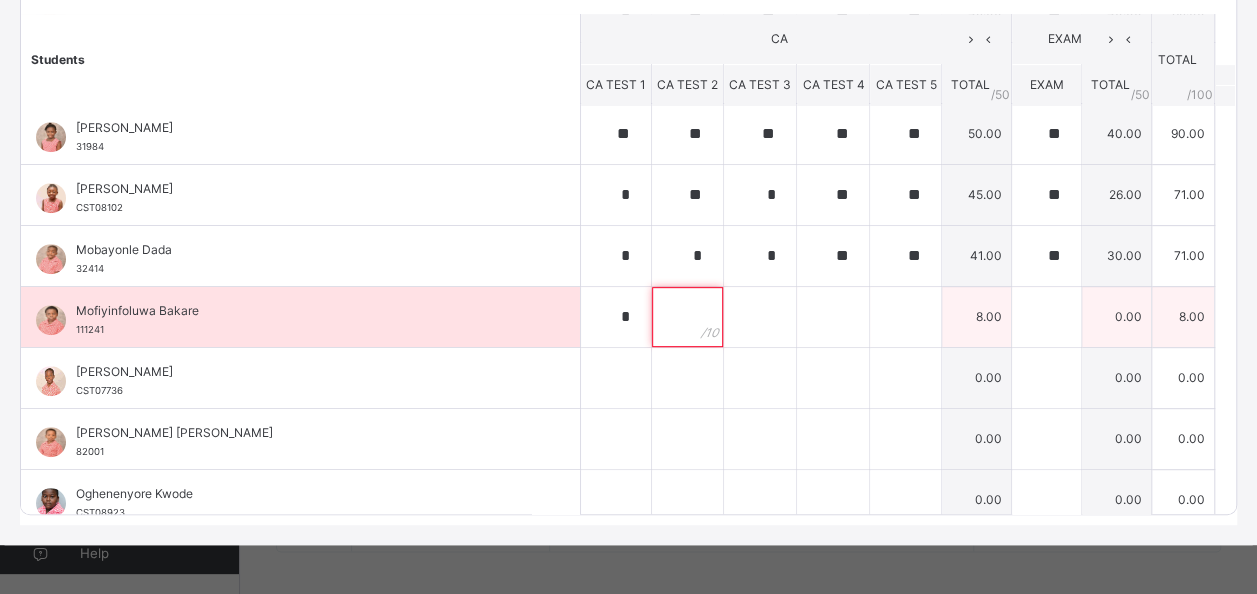 paste on "**" 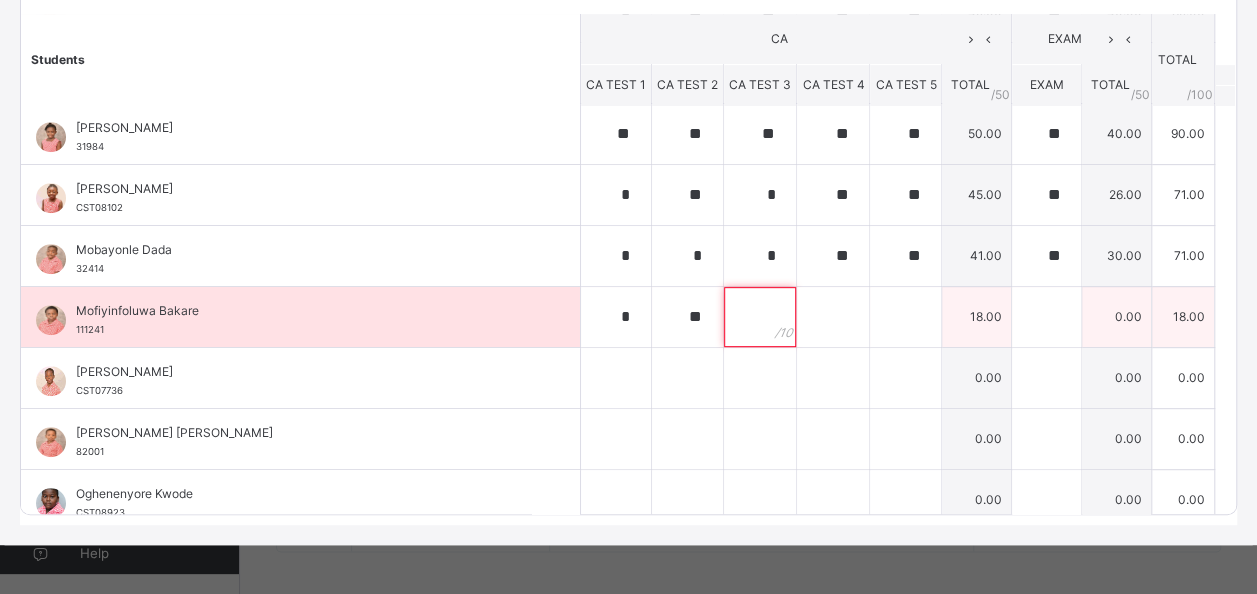 paste on "**" 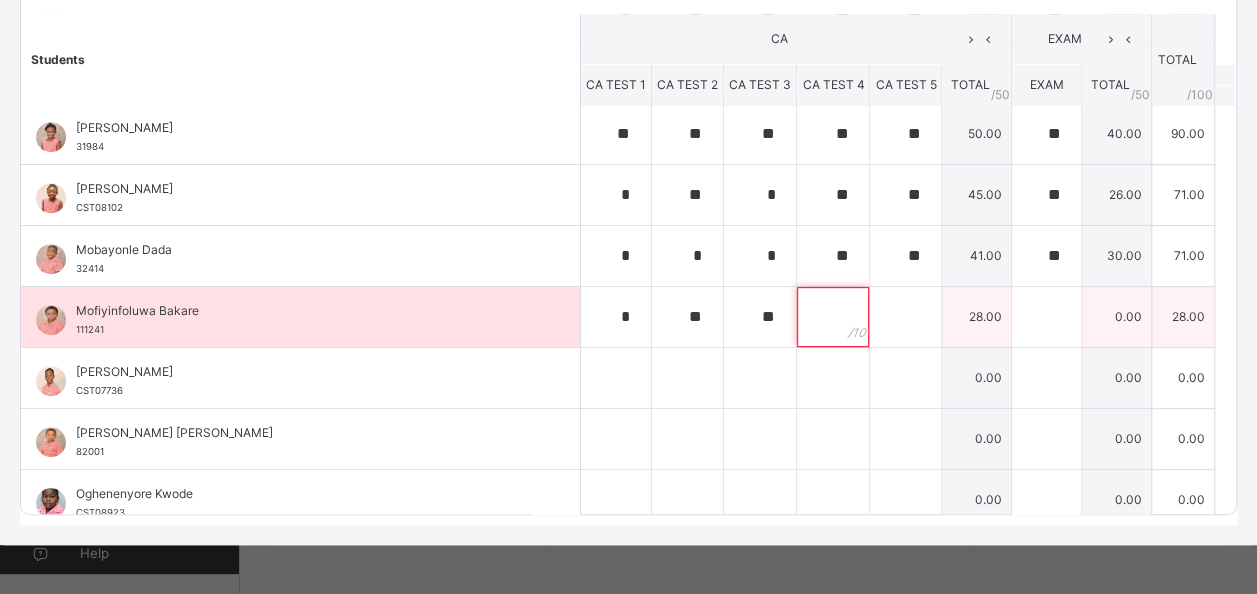 paste on "**" 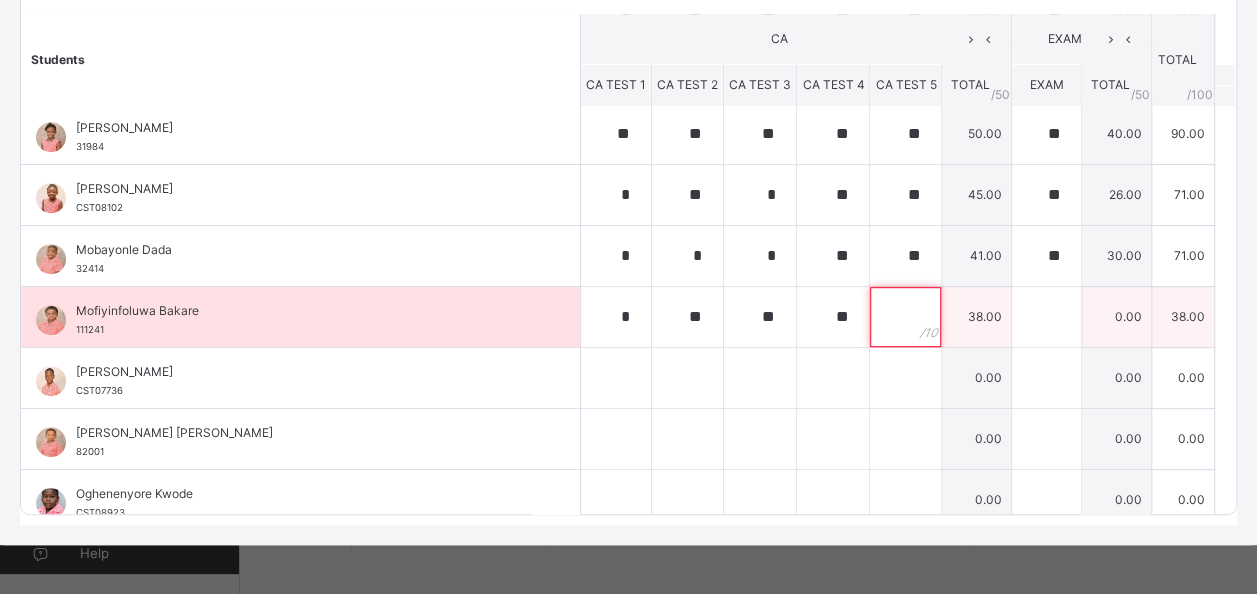 paste on "**" 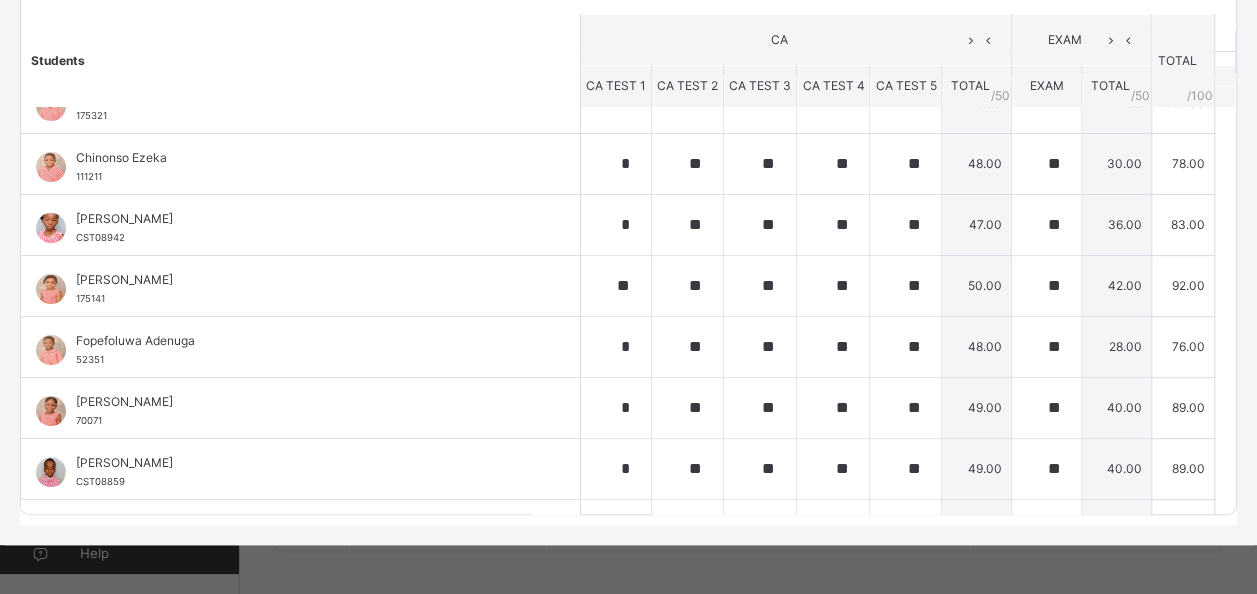 scroll, scrollTop: 0, scrollLeft: 0, axis: both 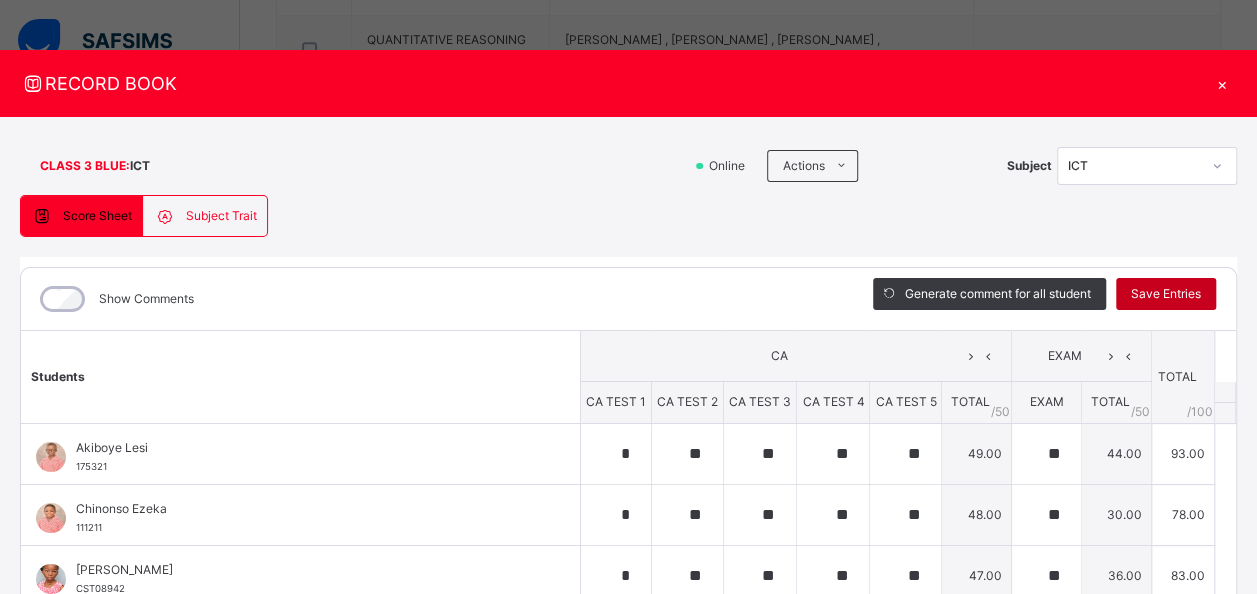 click on "Save Entries" at bounding box center [1166, 294] 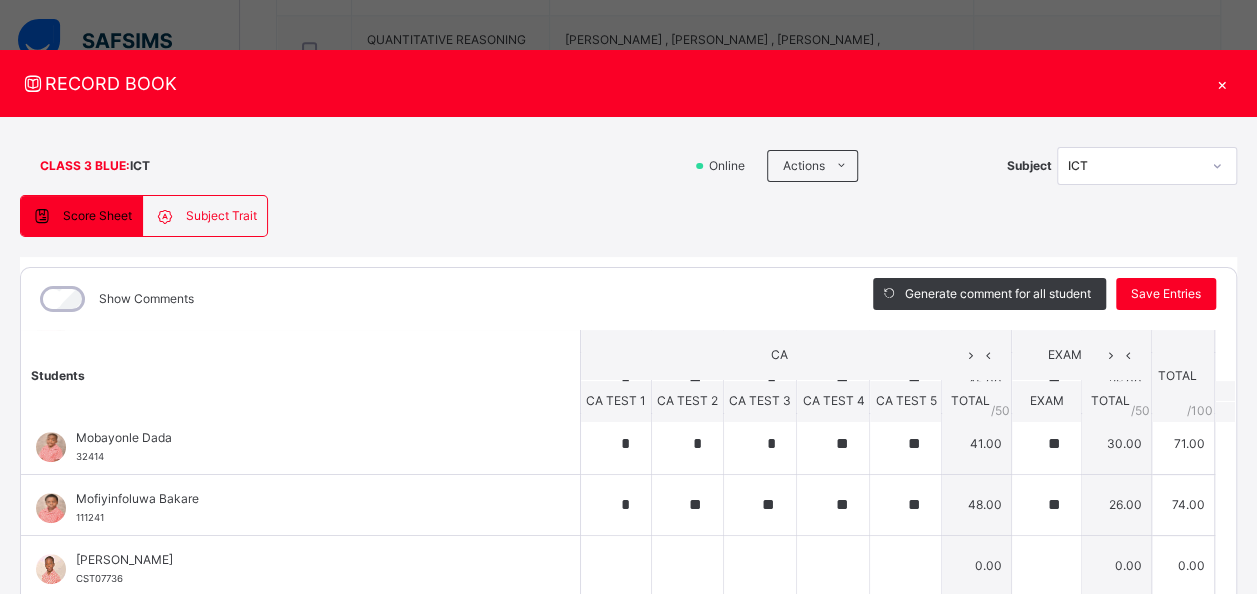 scroll, scrollTop: 622, scrollLeft: 0, axis: vertical 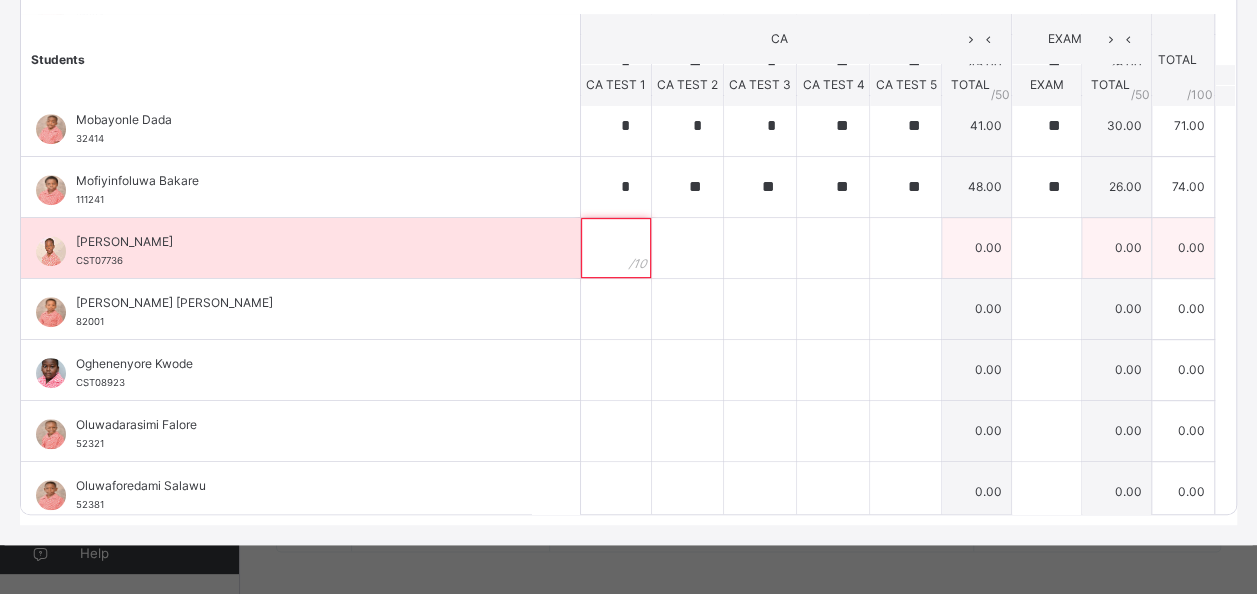 click at bounding box center (616, 248) 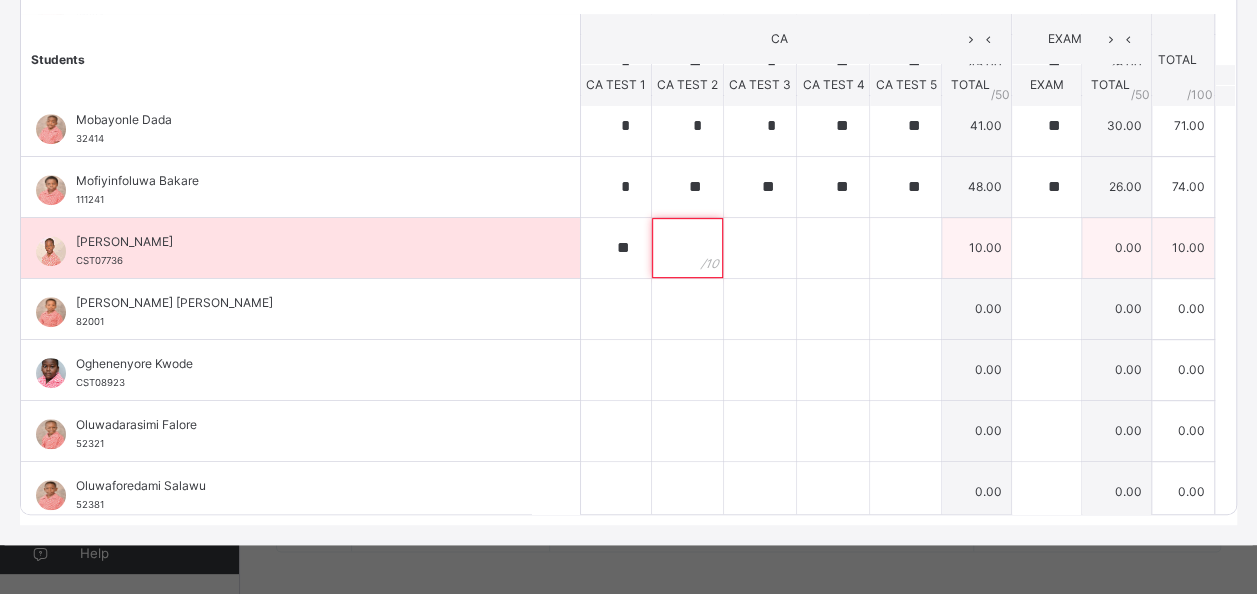 paste on "**" 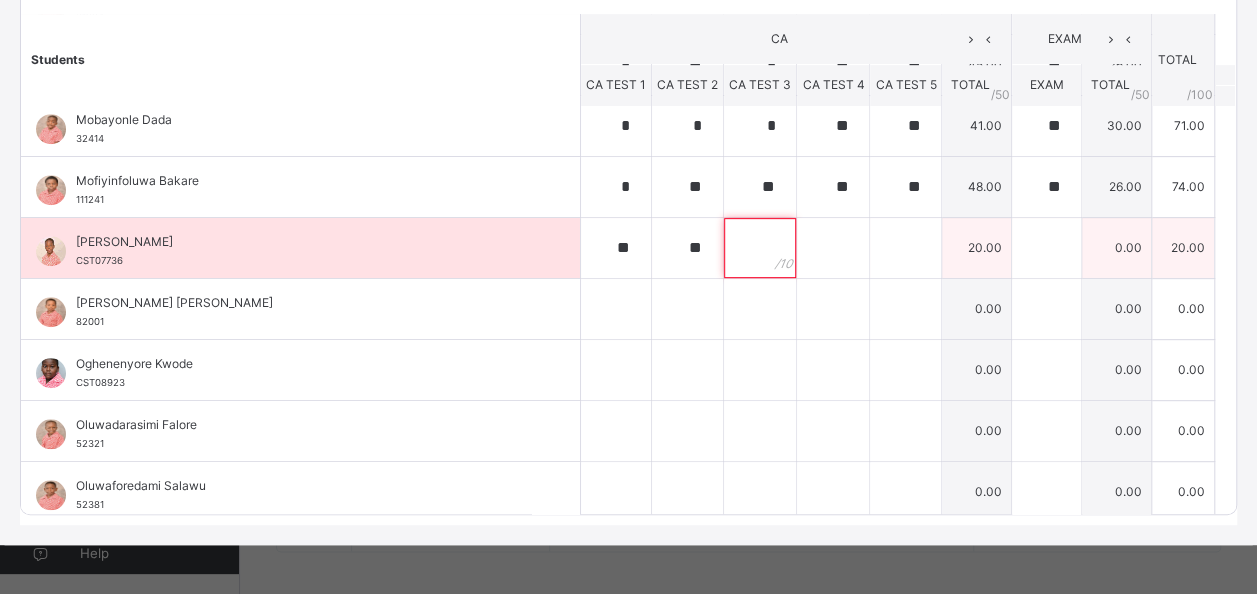 paste on "**" 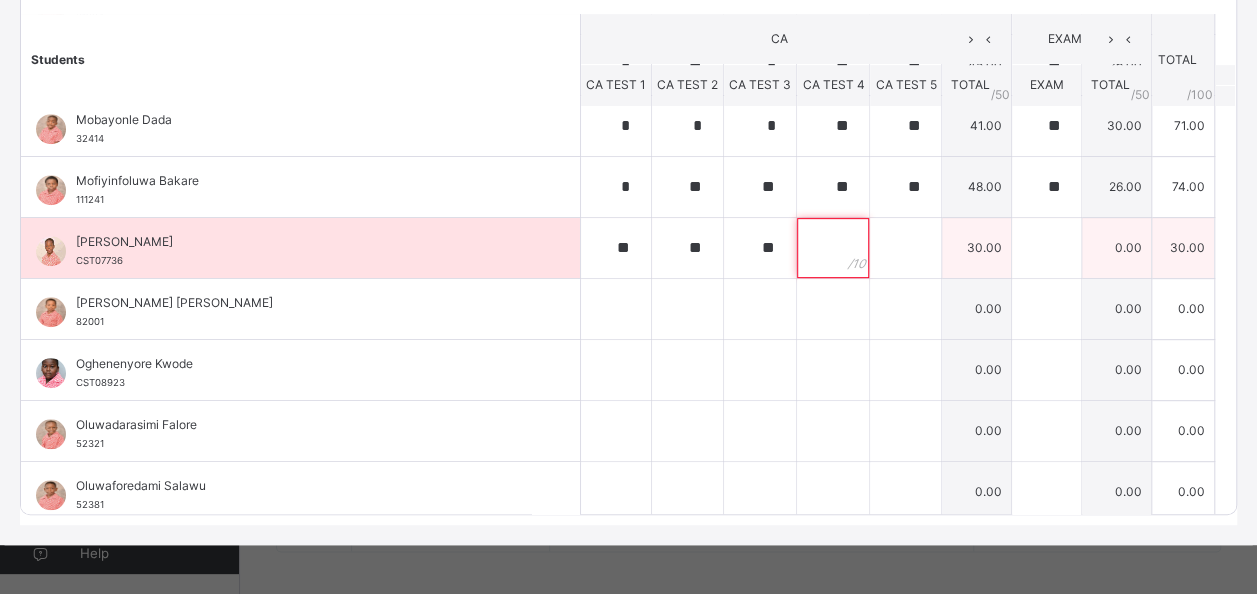 paste on "**" 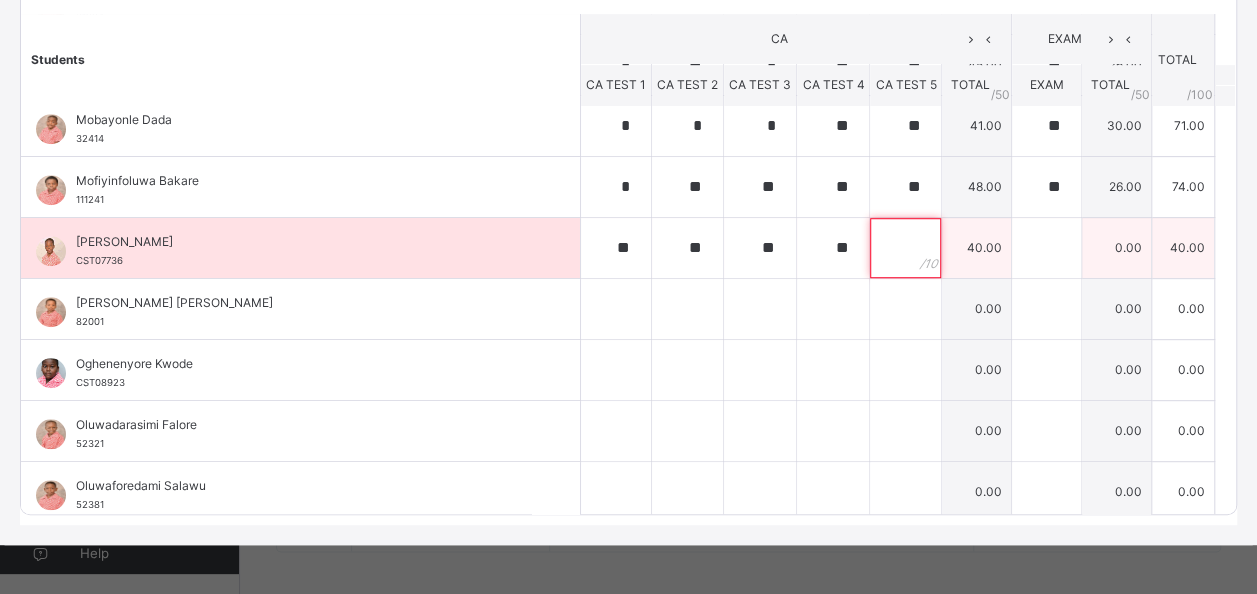 paste on "**" 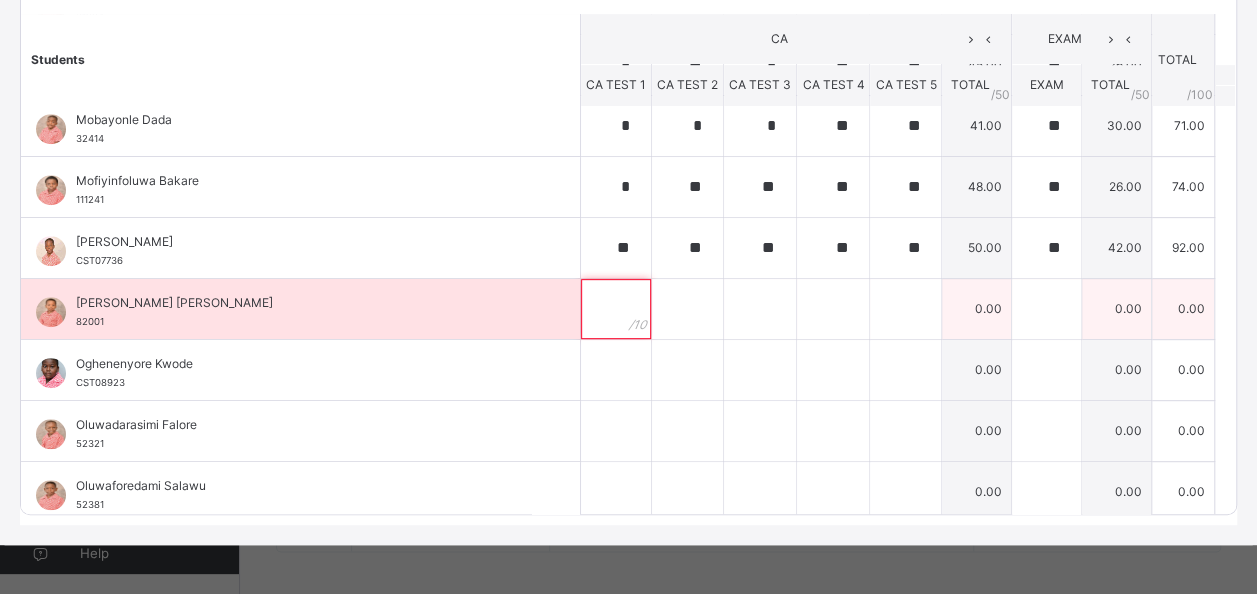 click at bounding box center (616, 309) 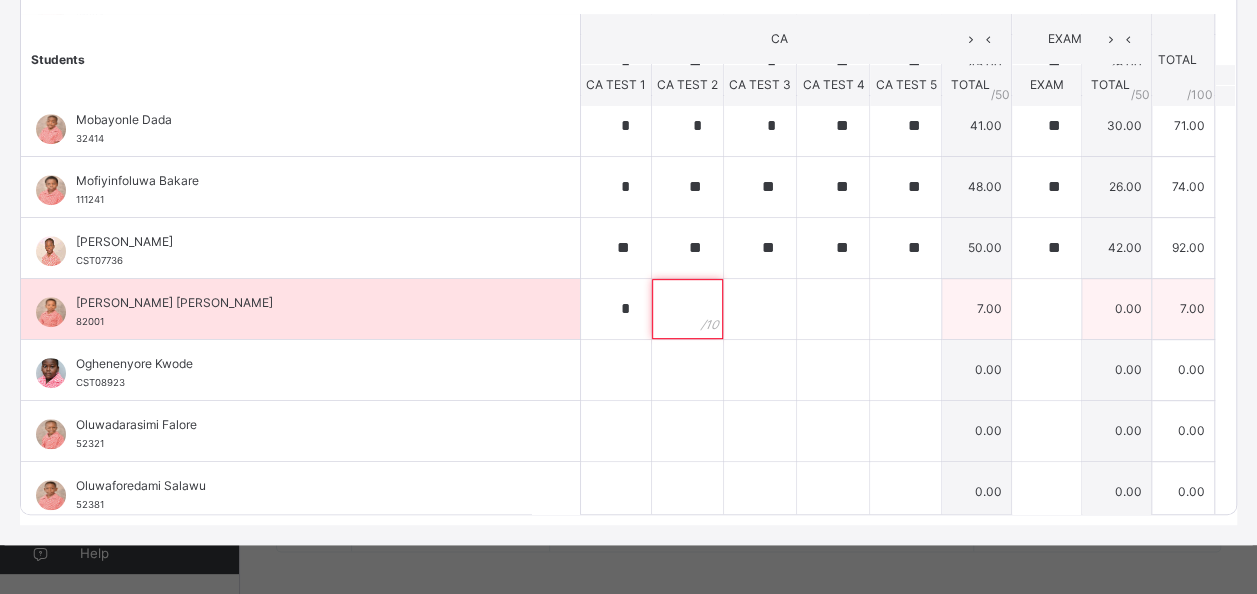 paste 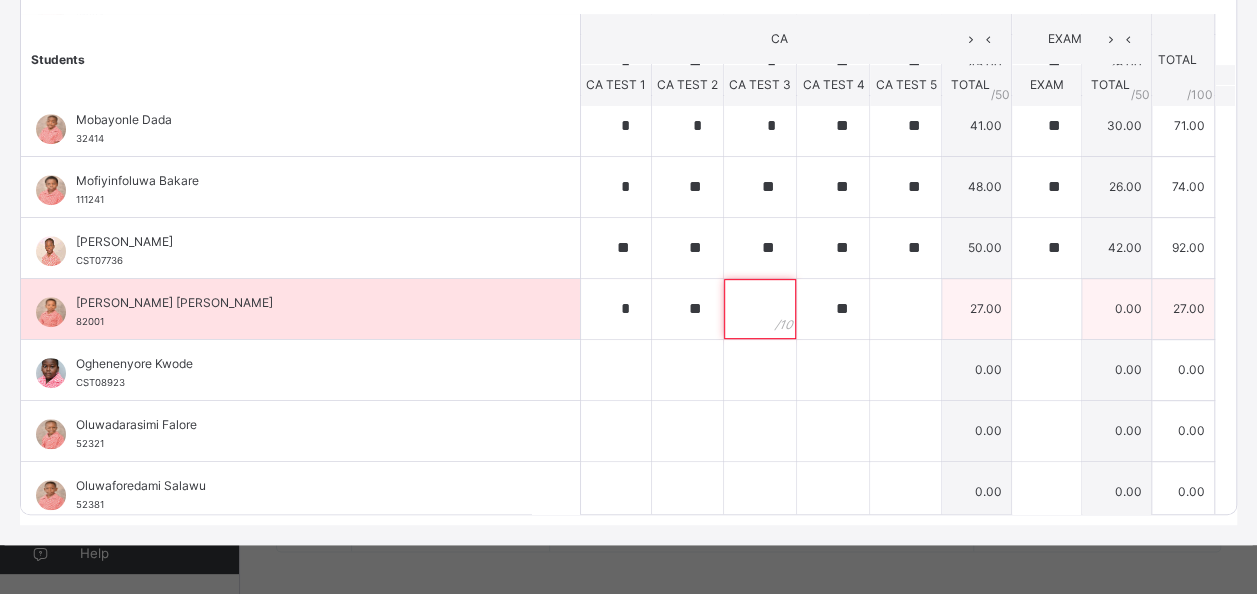 click at bounding box center (760, 309) 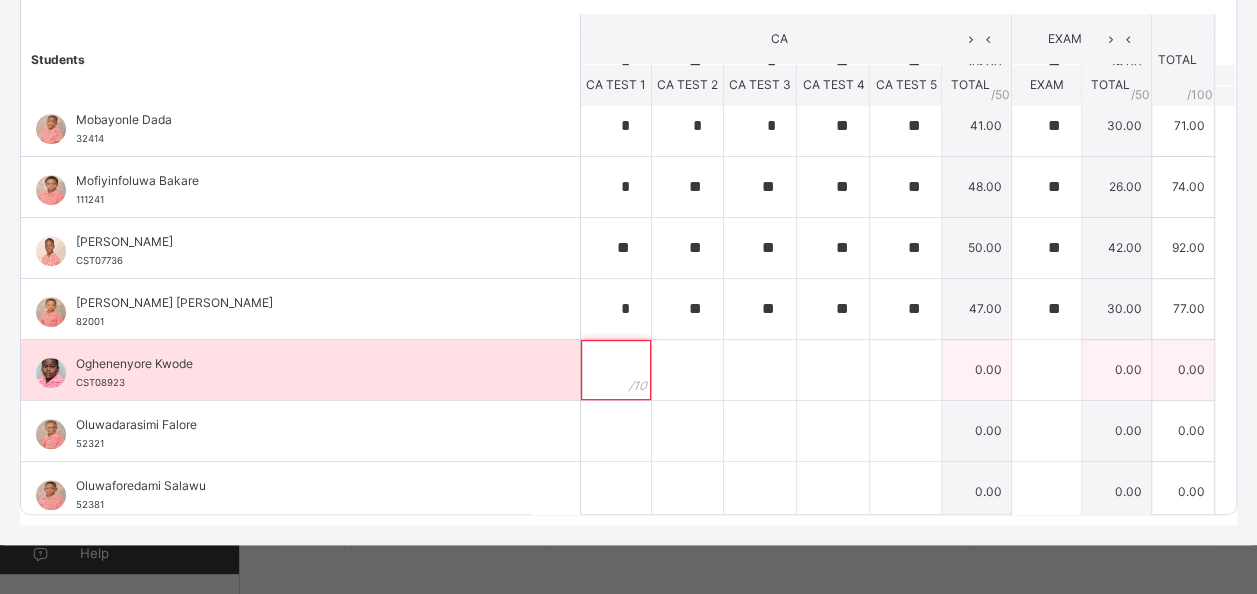 click at bounding box center (616, 370) 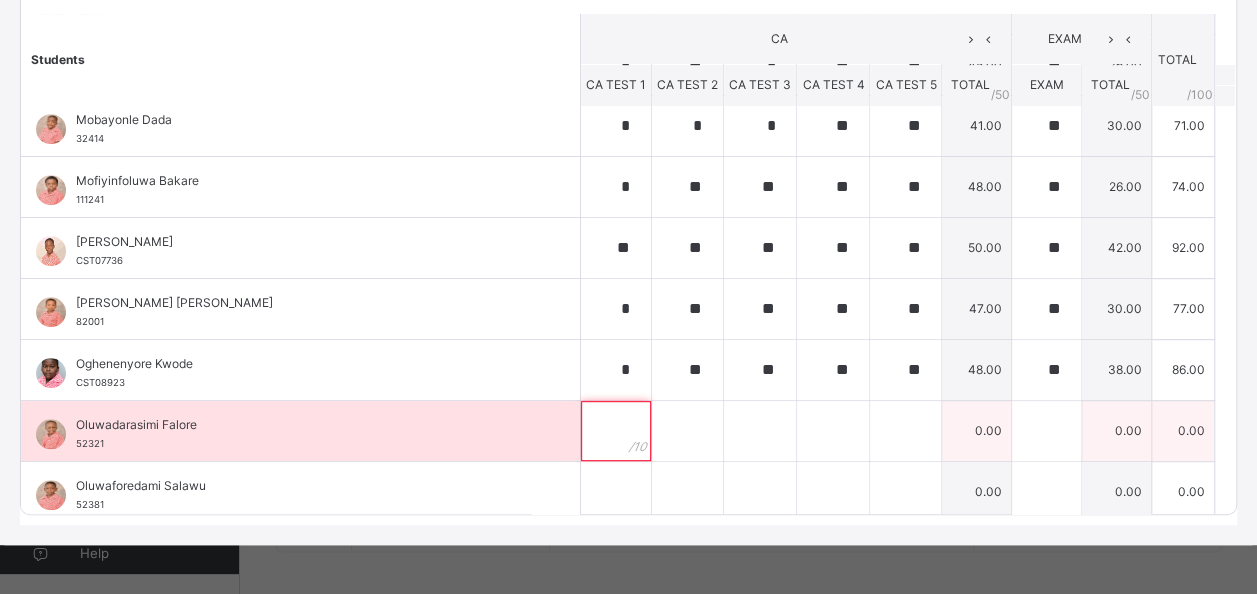 click at bounding box center (616, 431) 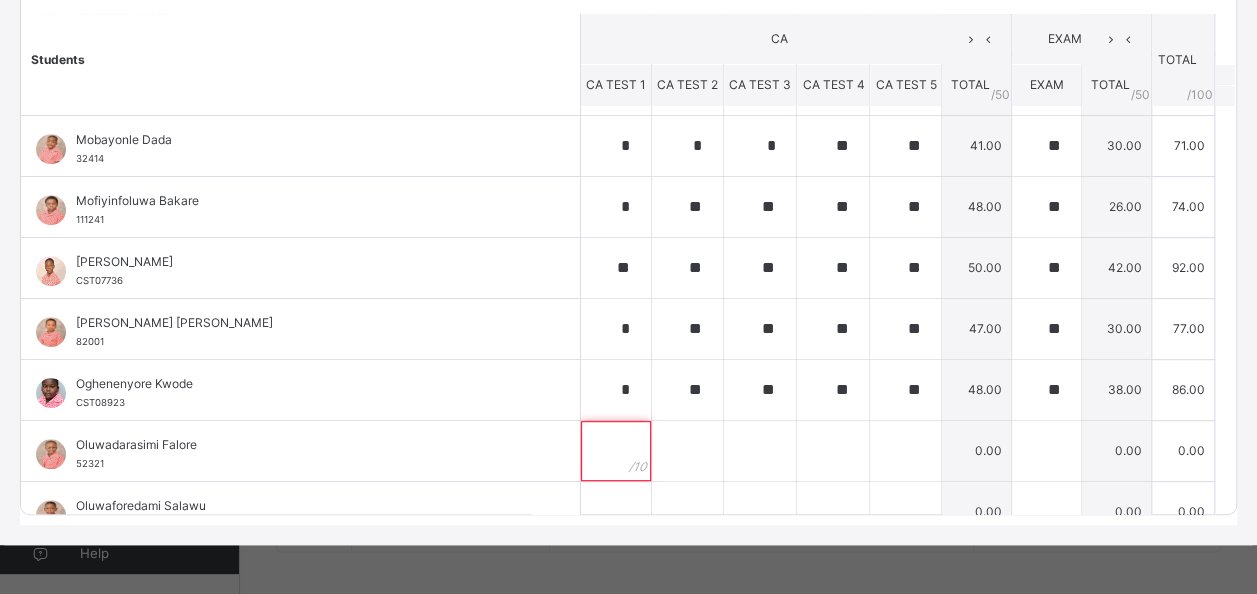 scroll, scrollTop: 0, scrollLeft: 0, axis: both 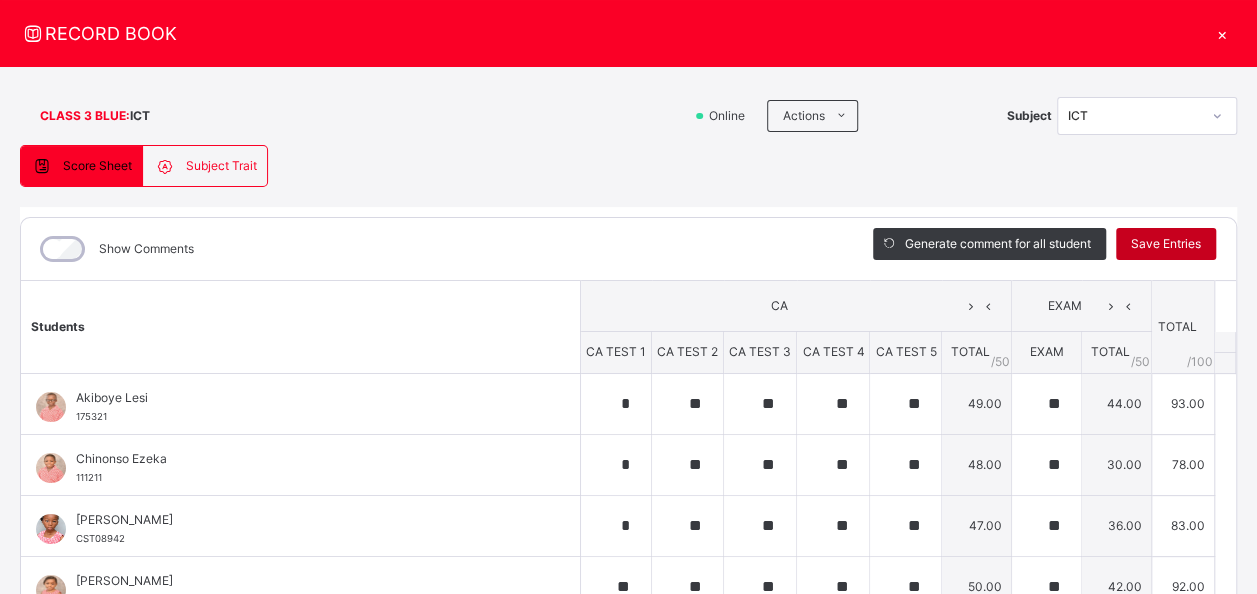 click on "Save Entries" at bounding box center (1166, 244) 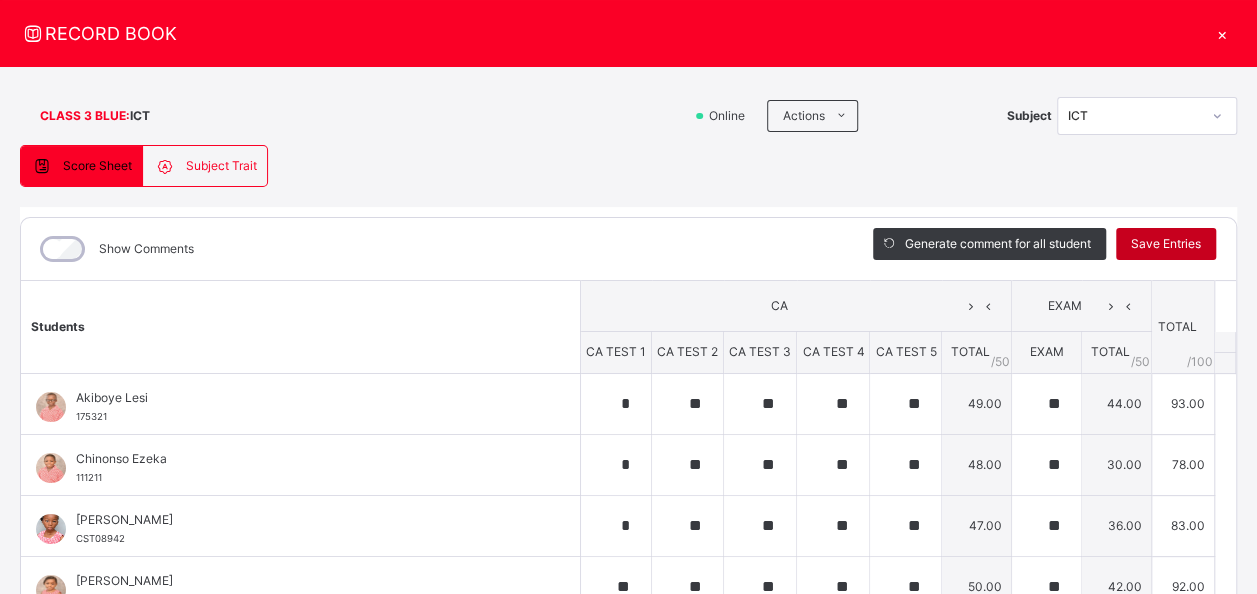 click on "Save Entries" at bounding box center [1166, 244] 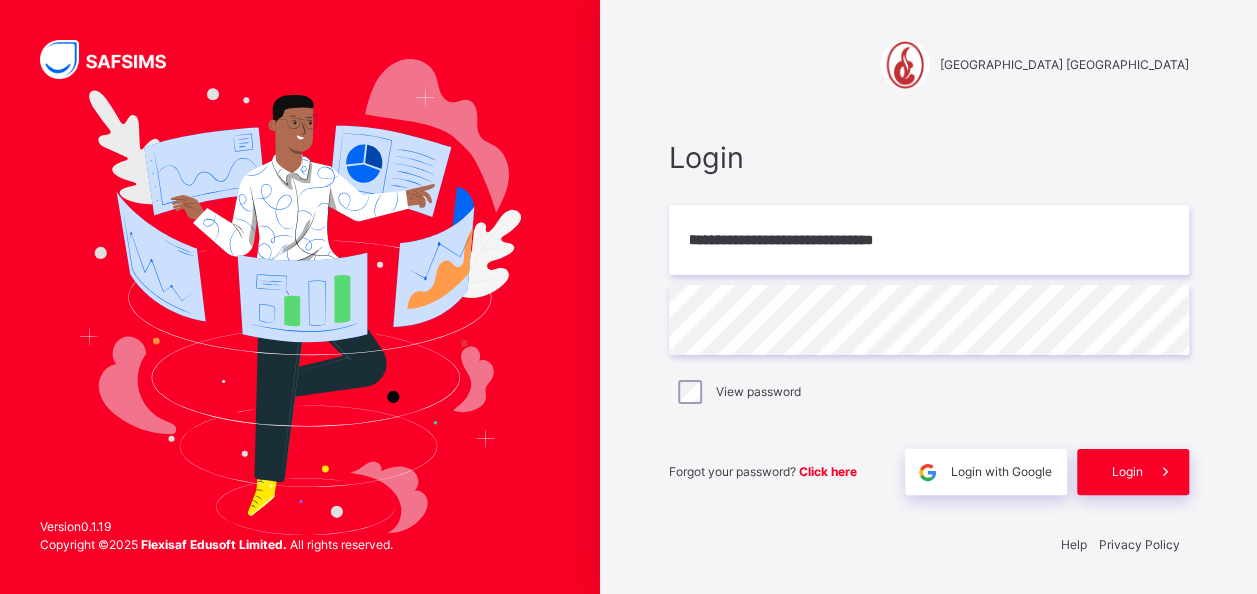 scroll, scrollTop: 0, scrollLeft: 0, axis: both 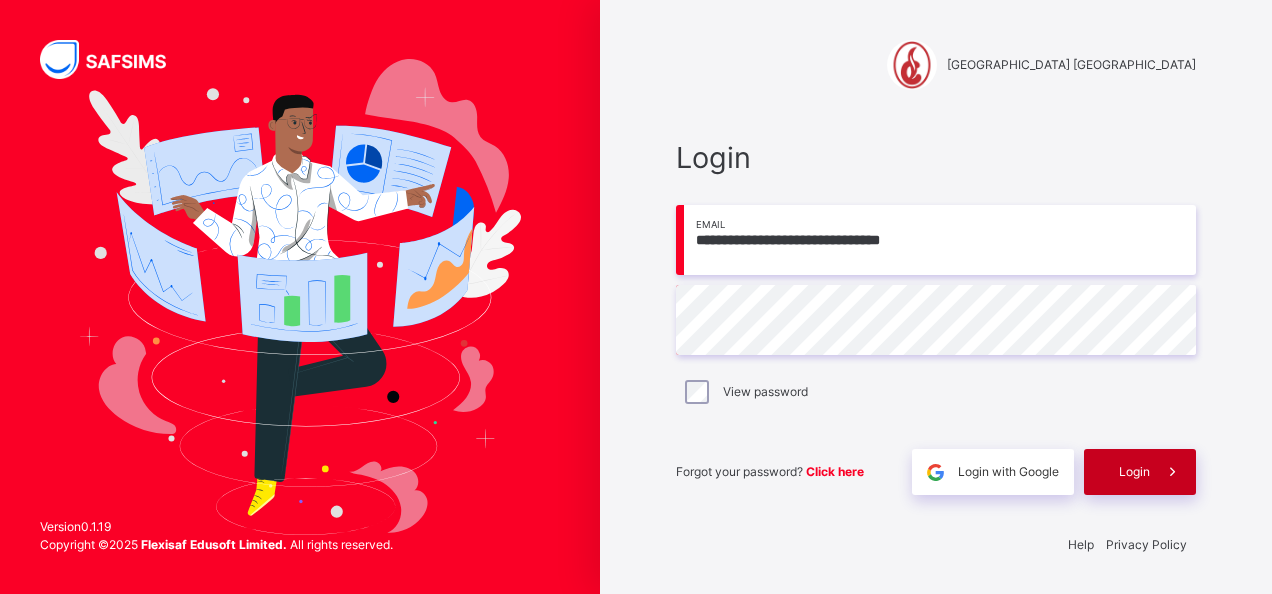 click on "Login" at bounding box center (1134, 472) 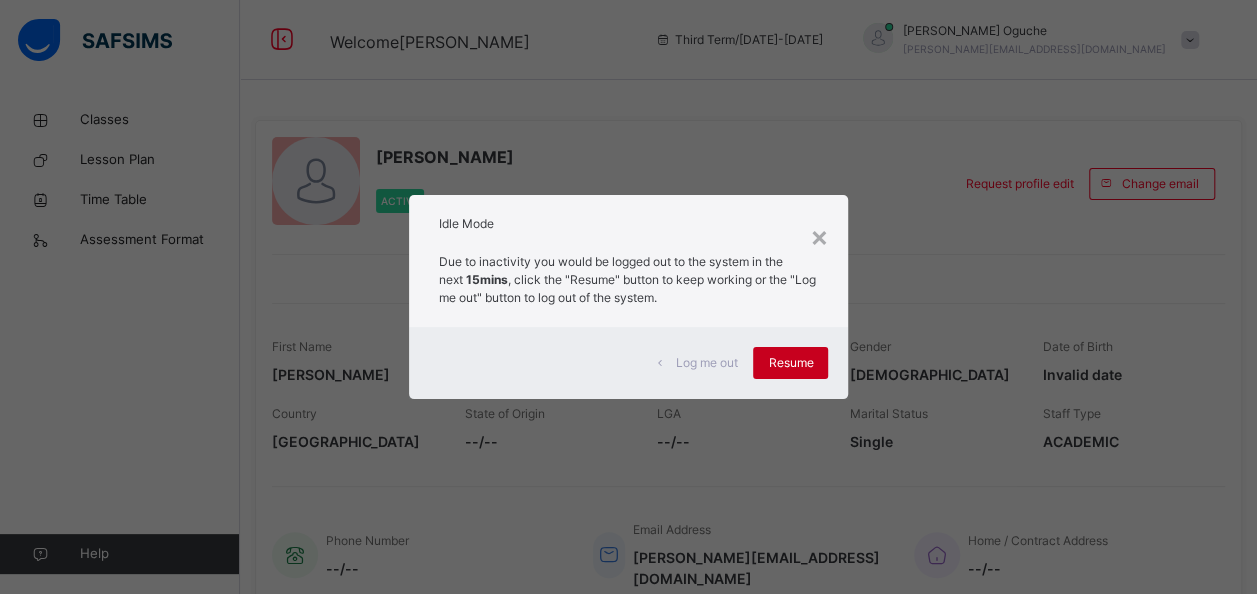 click on "Resume" at bounding box center (790, 363) 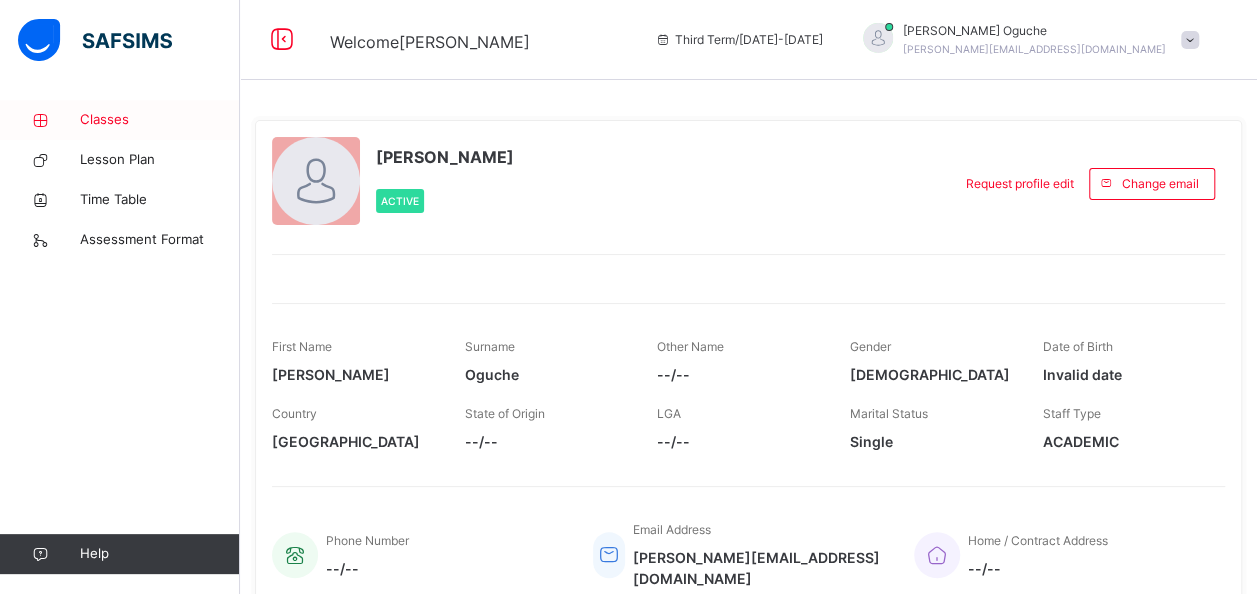 click on "Classes" at bounding box center (160, 120) 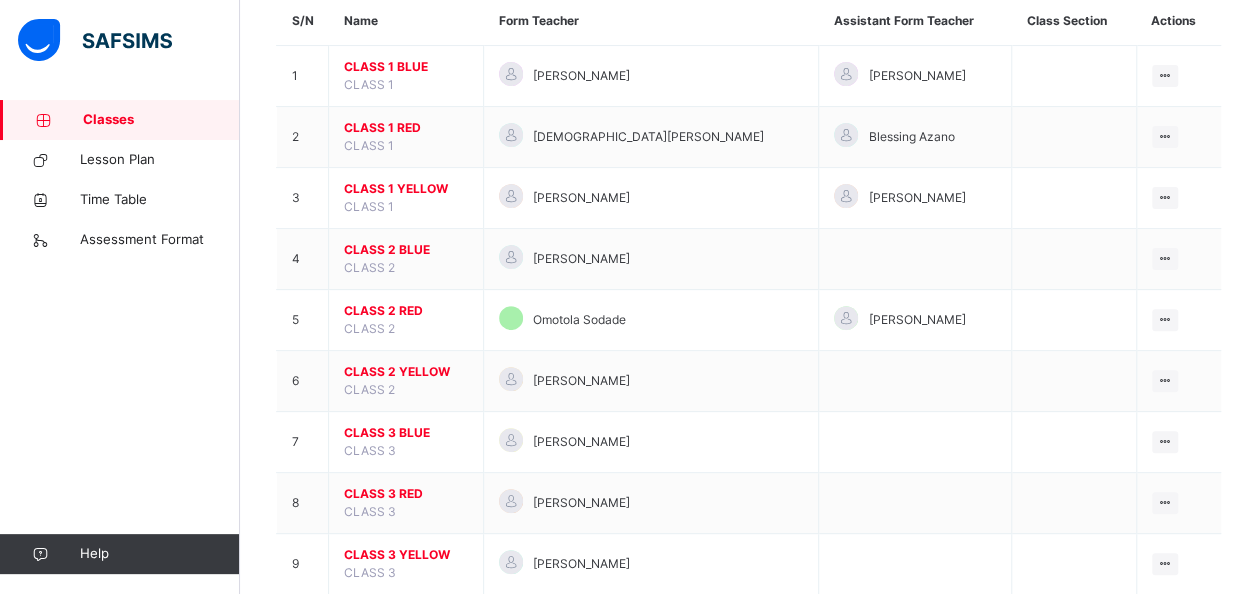 scroll, scrollTop: 200, scrollLeft: 0, axis: vertical 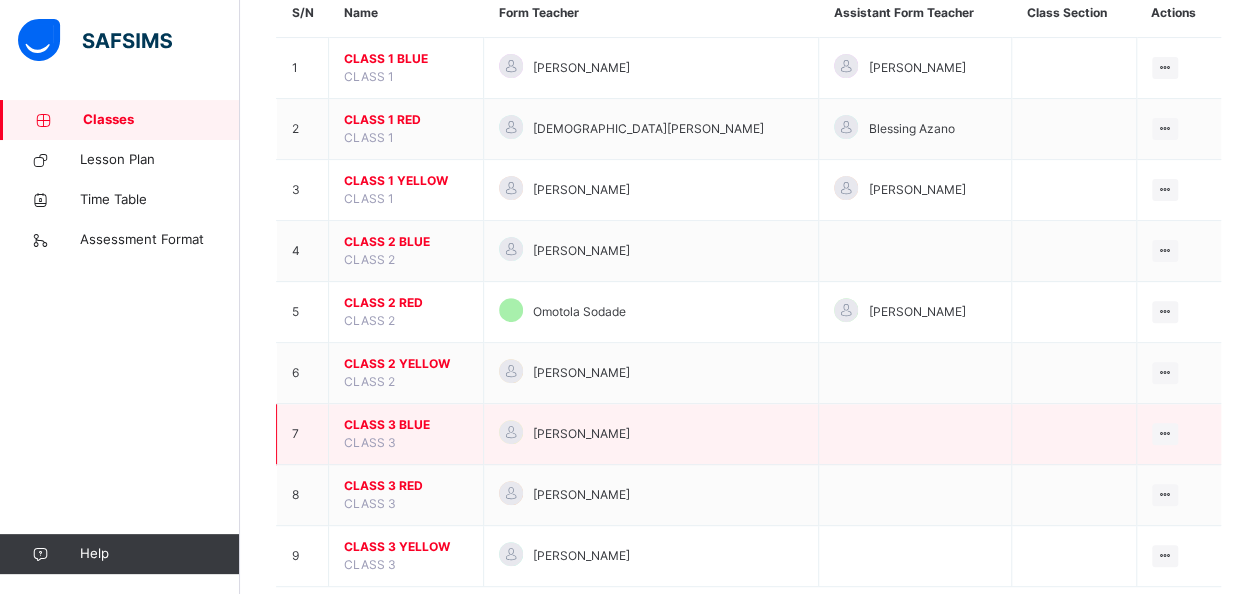 click on "CLASS 3   BLUE" at bounding box center [406, 425] 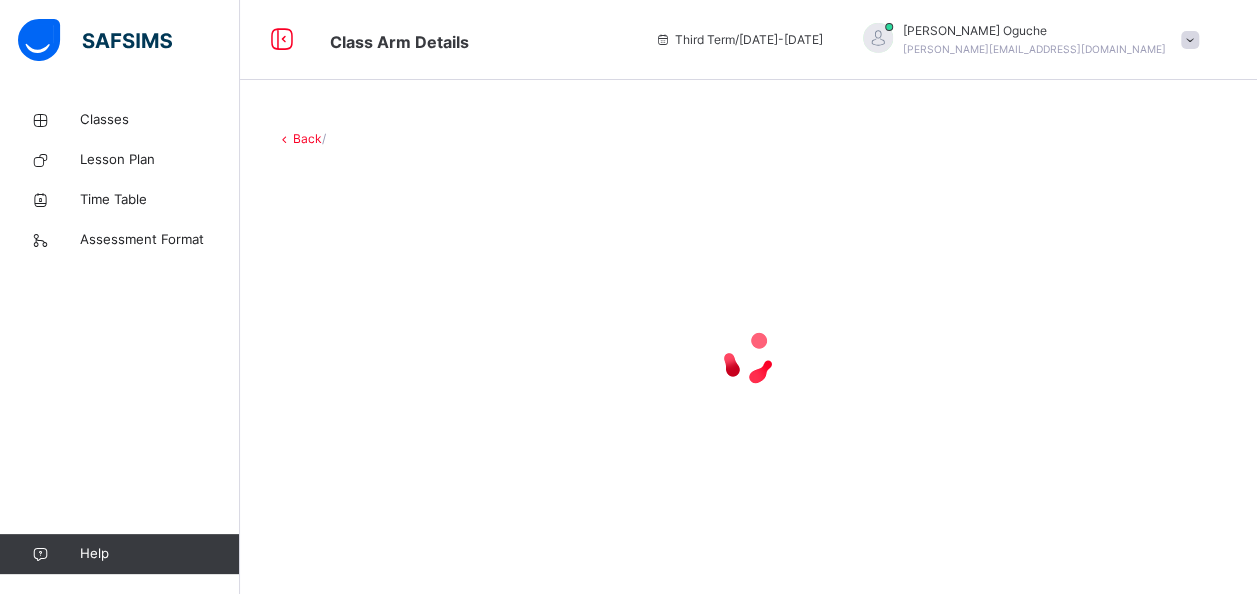 scroll, scrollTop: 0, scrollLeft: 0, axis: both 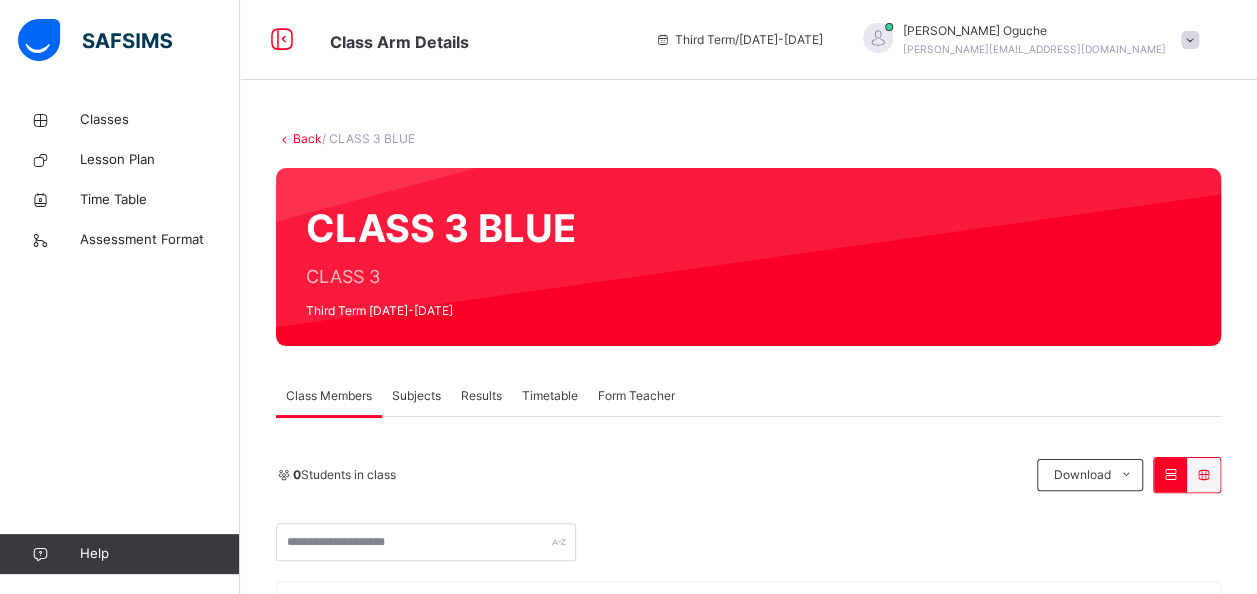 click on "Subjects" at bounding box center [416, 396] 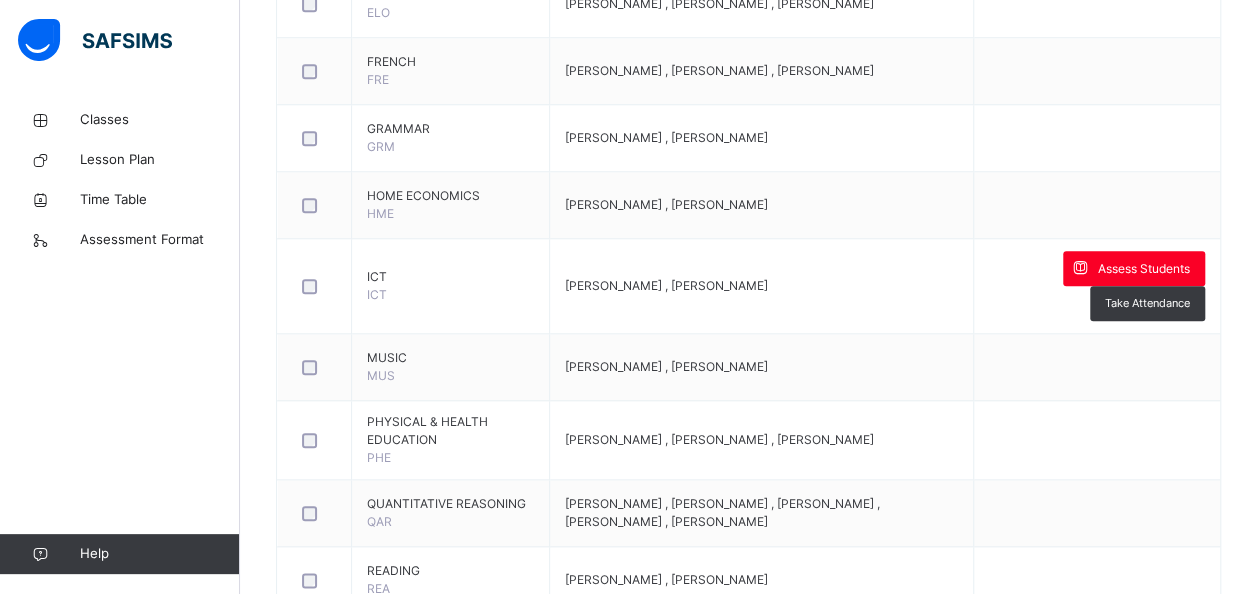 scroll, scrollTop: 920, scrollLeft: 0, axis: vertical 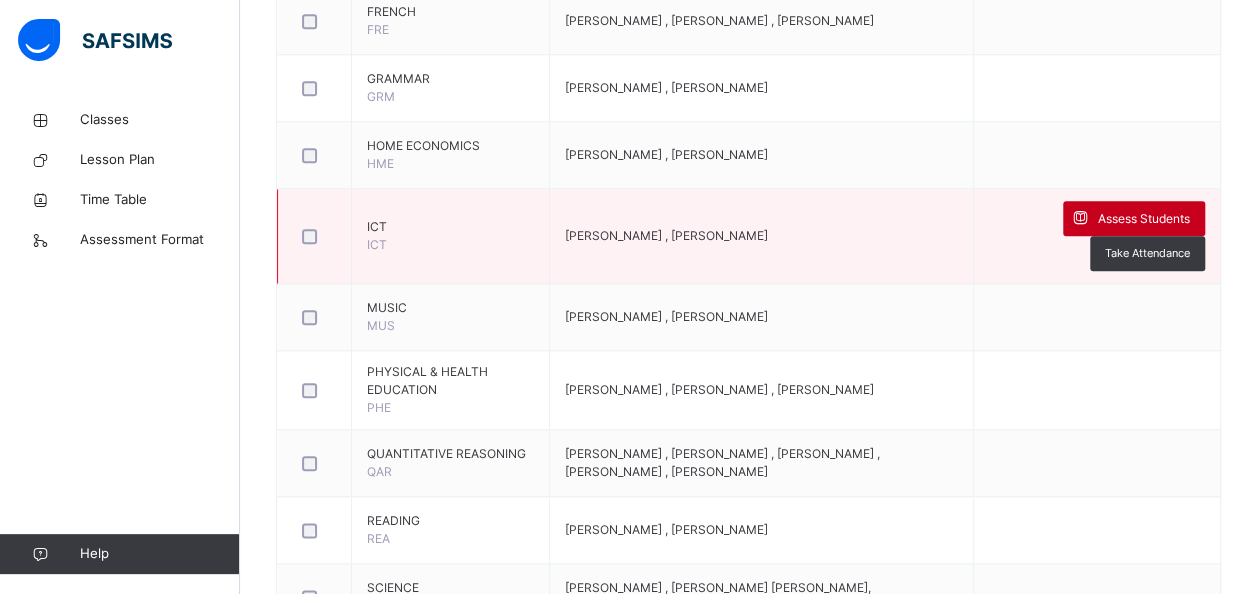 click on "Assess Students" at bounding box center (1144, 219) 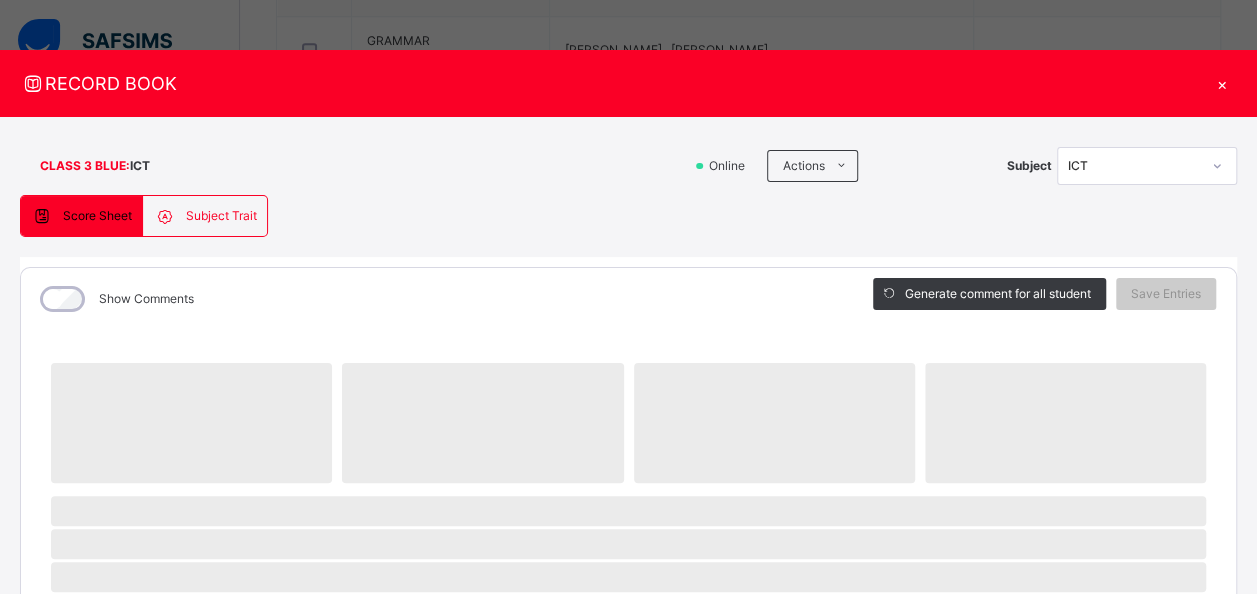 scroll, scrollTop: 960, scrollLeft: 0, axis: vertical 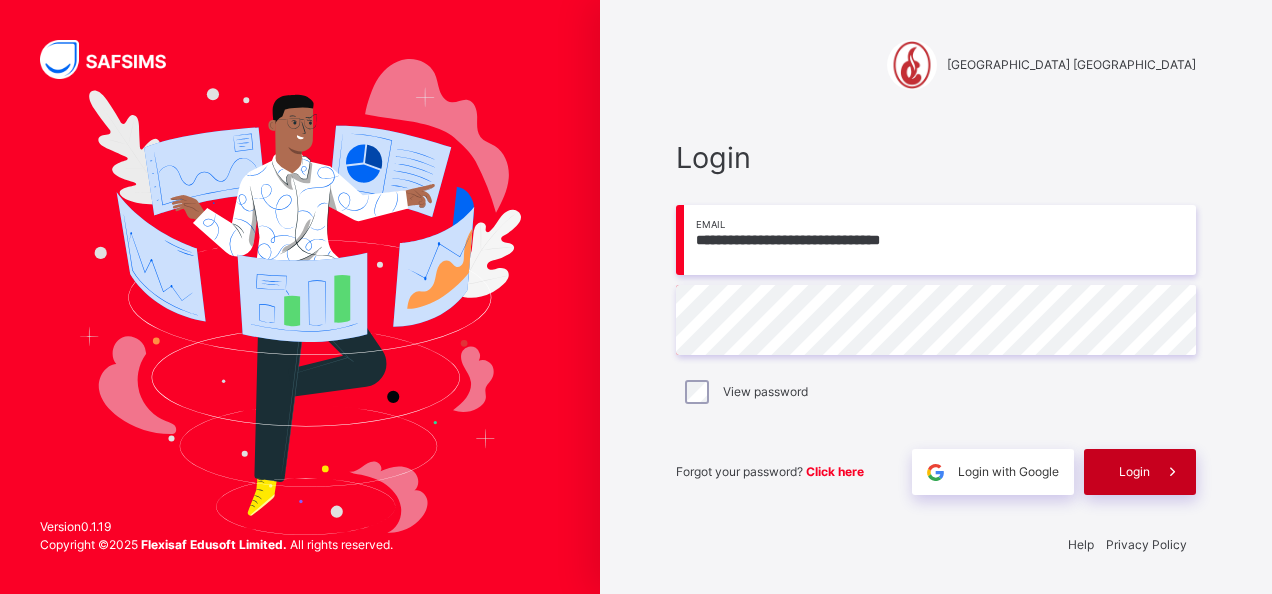 click on "Login" at bounding box center (1134, 472) 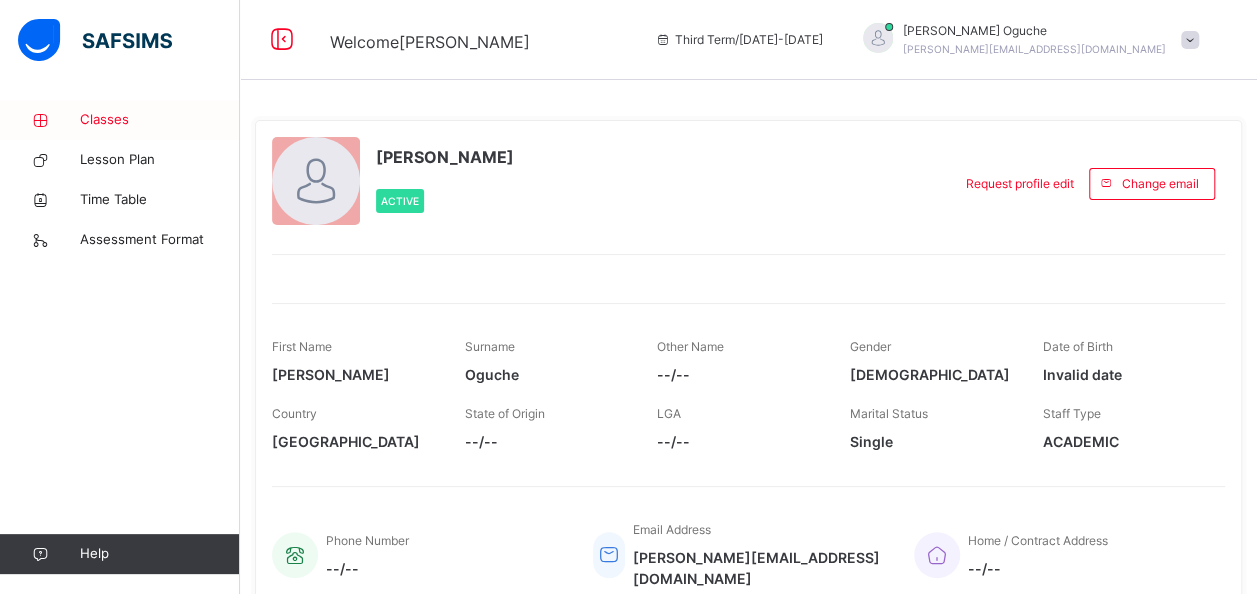 click on "Classes" at bounding box center (160, 120) 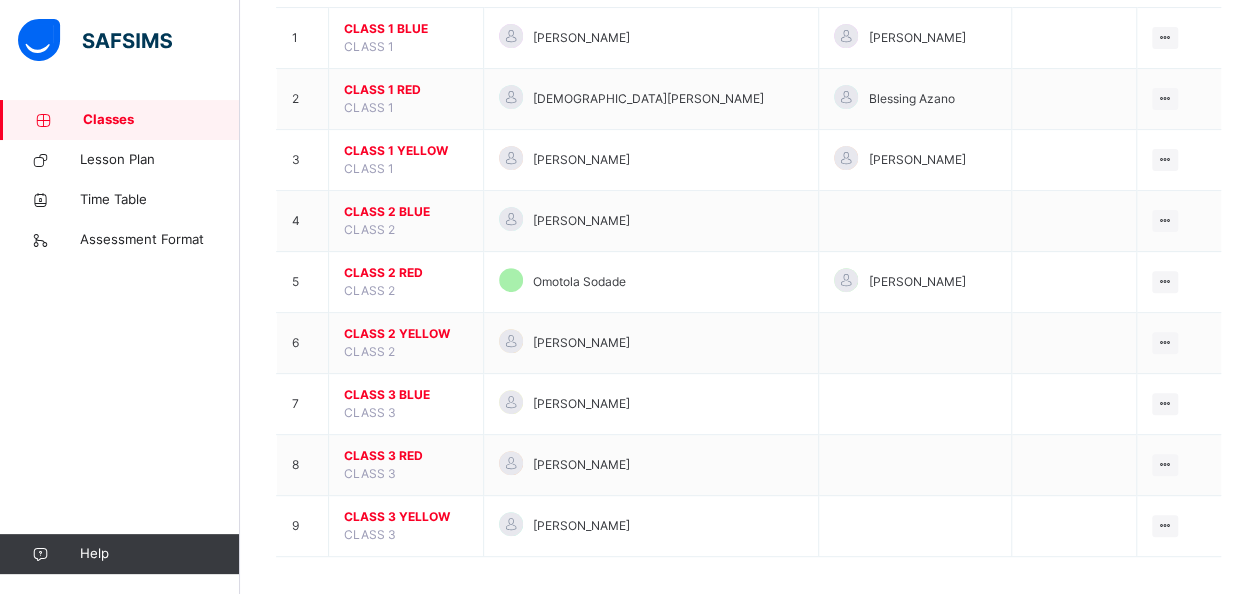 scroll, scrollTop: 239, scrollLeft: 0, axis: vertical 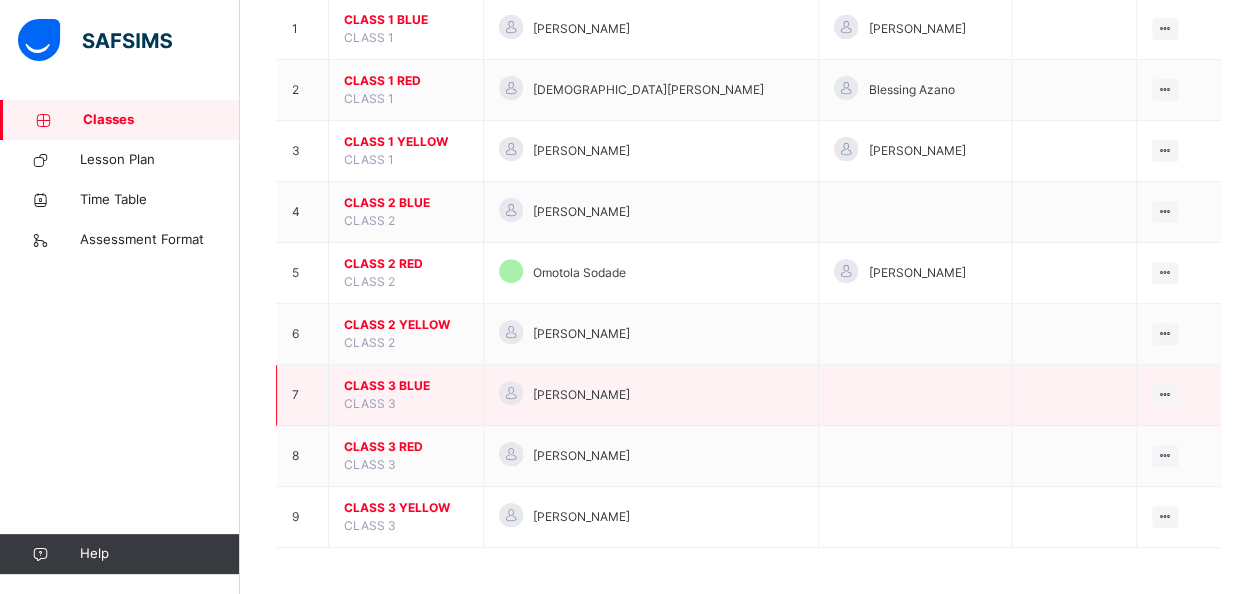 click on "CLASS 3   BLUE" at bounding box center (406, 386) 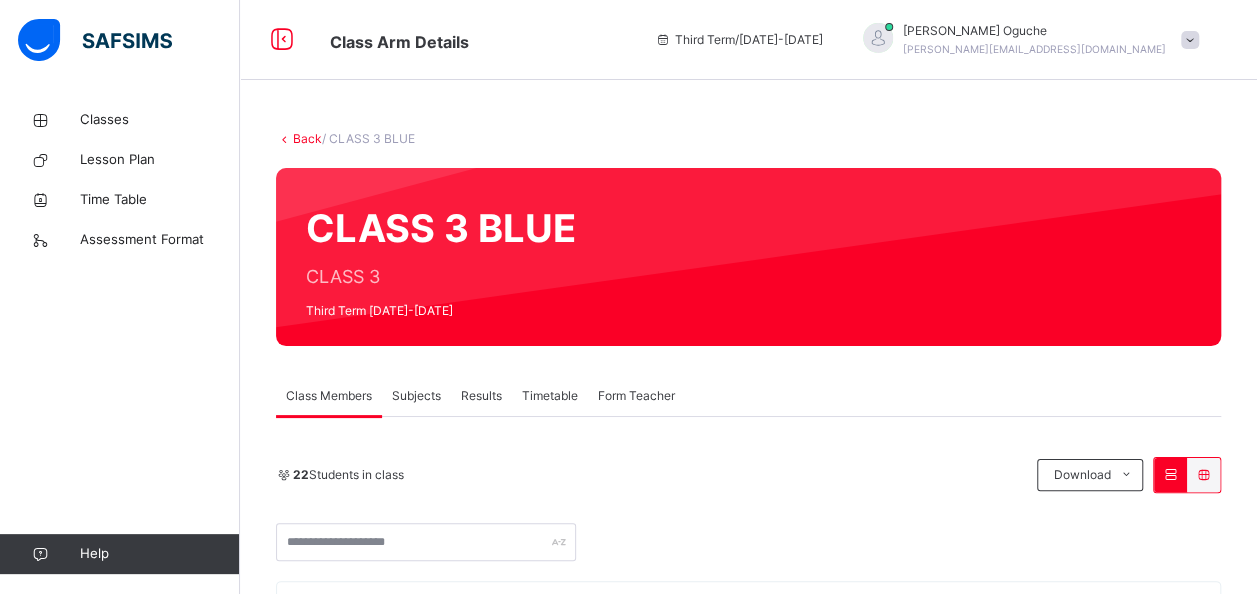 click on "Subjects" at bounding box center (416, 396) 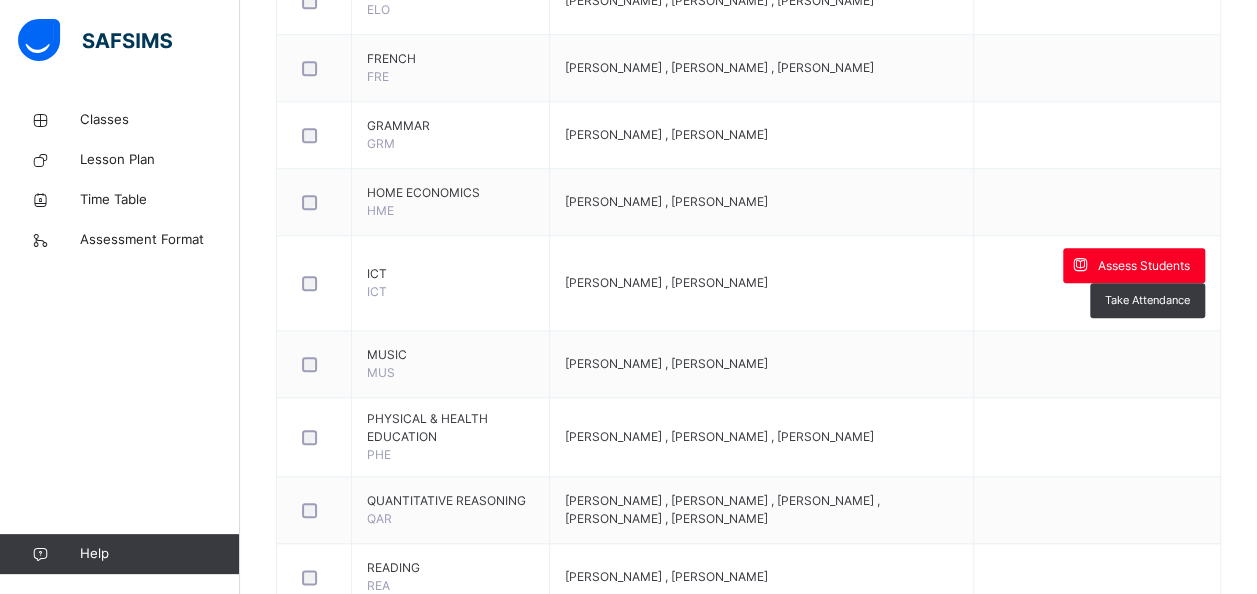 scroll, scrollTop: 880, scrollLeft: 0, axis: vertical 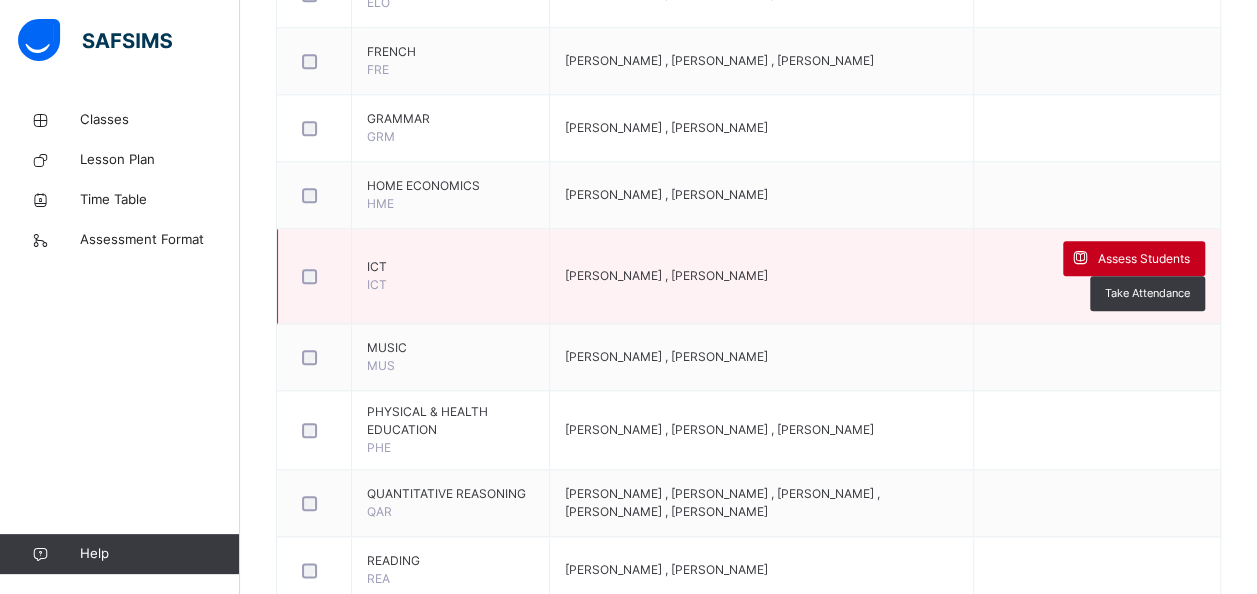 click on "Assess Students" at bounding box center [1144, 259] 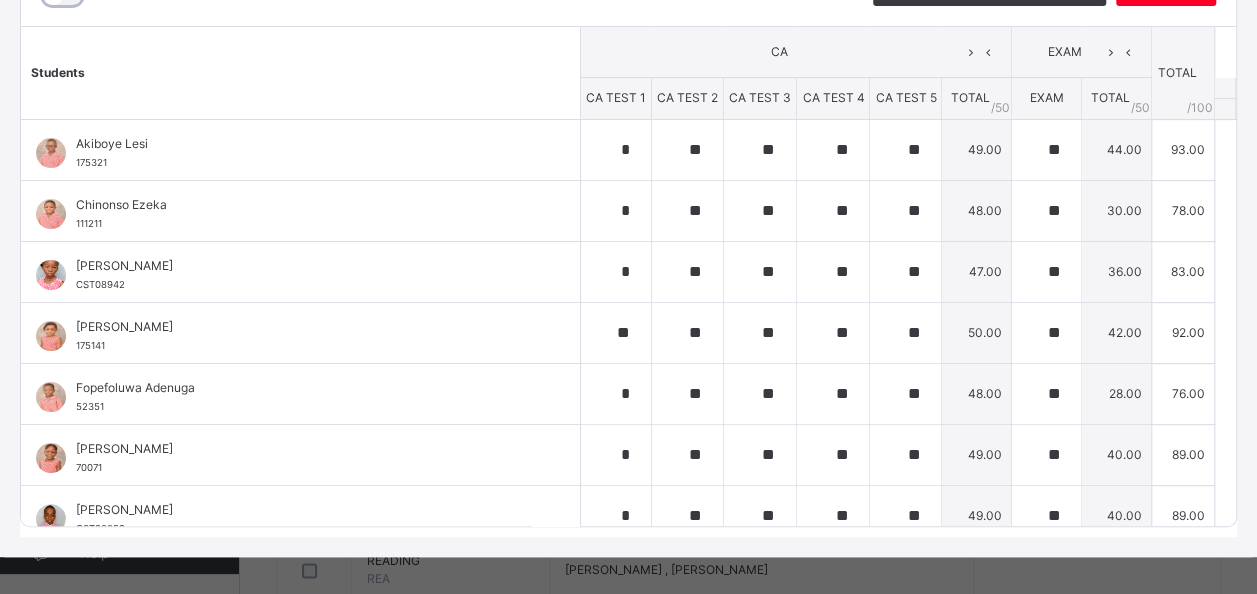 scroll, scrollTop: 316, scrollLeft: 0, axis: vertical 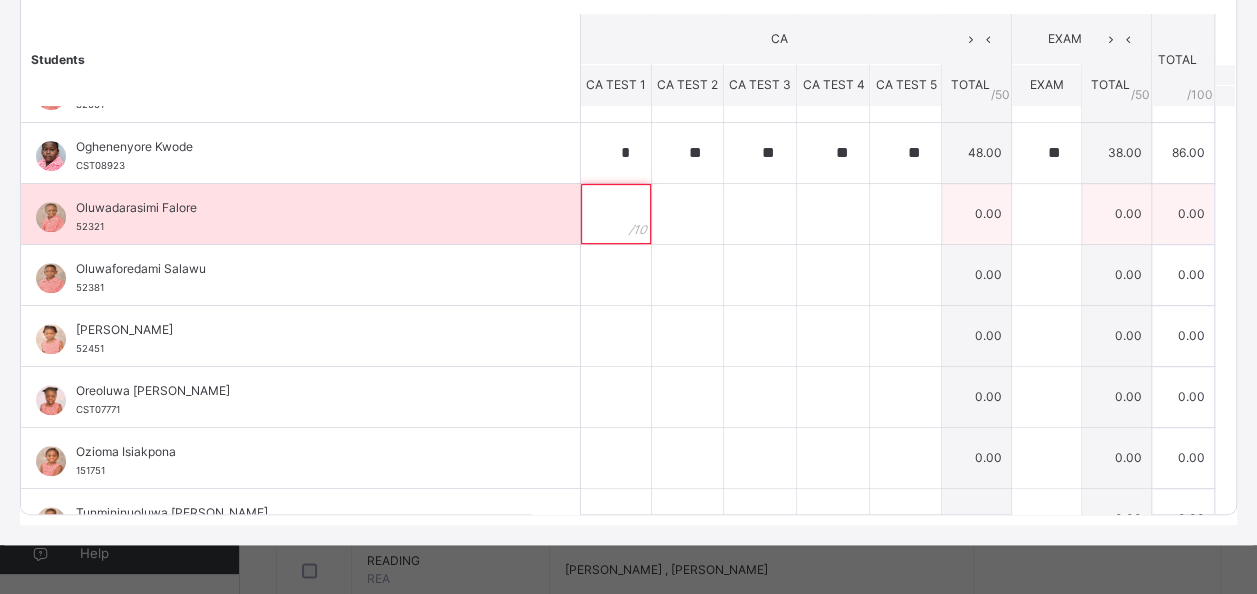 click at bounding box center (616, 214) 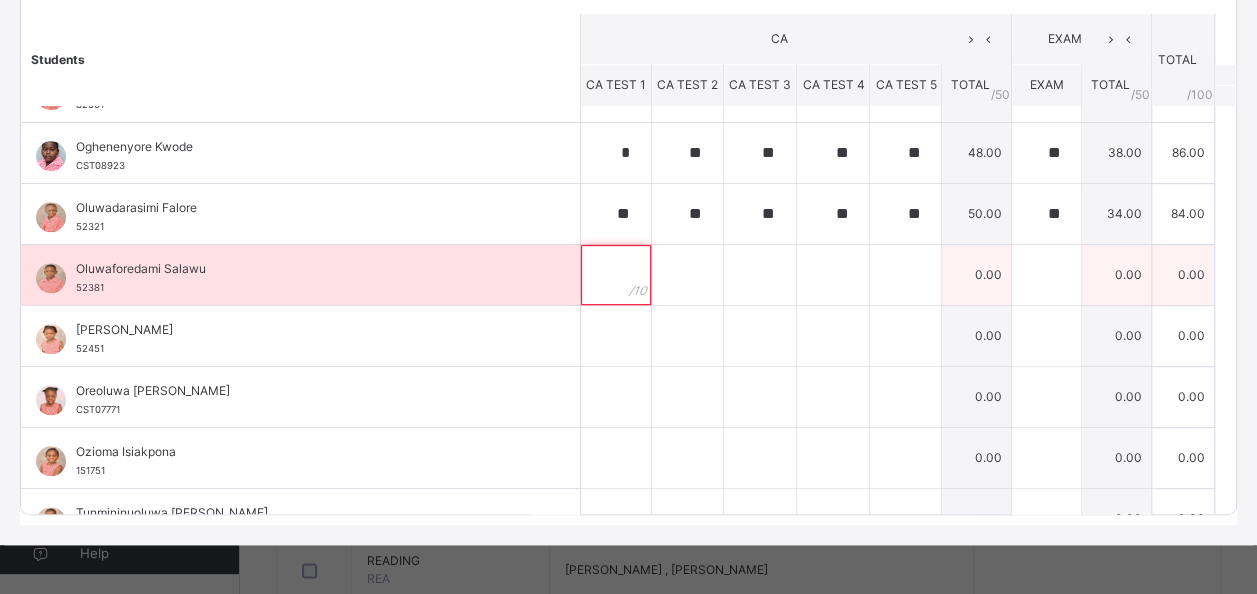 click at bounding box center (616, 275) 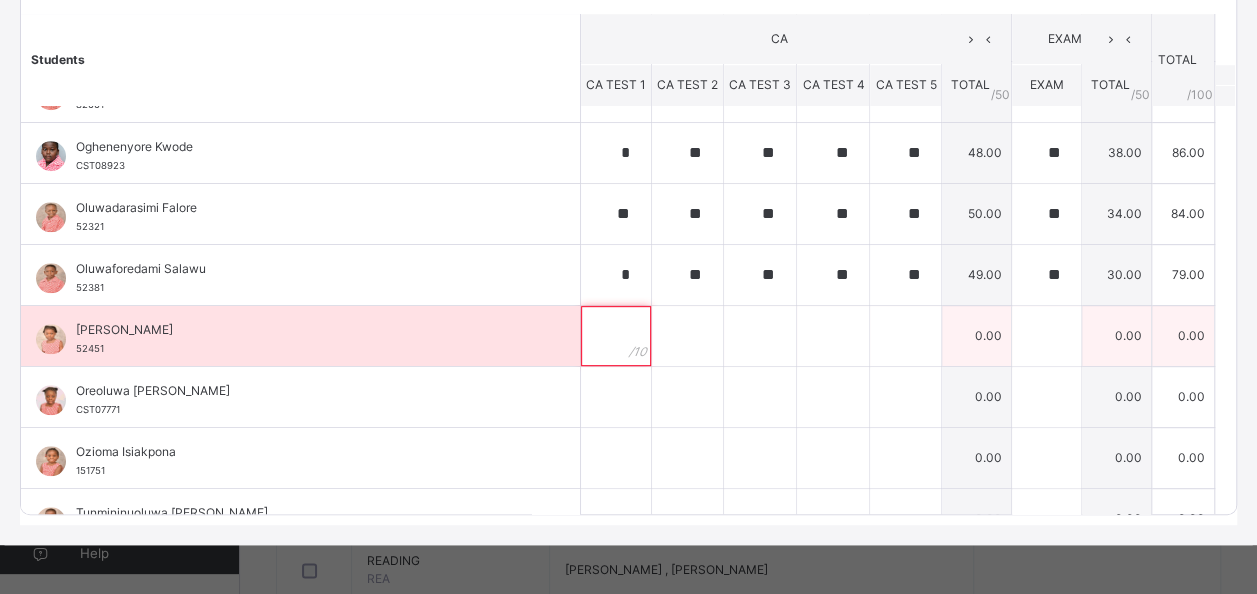 click at bounding box center [616, 336] 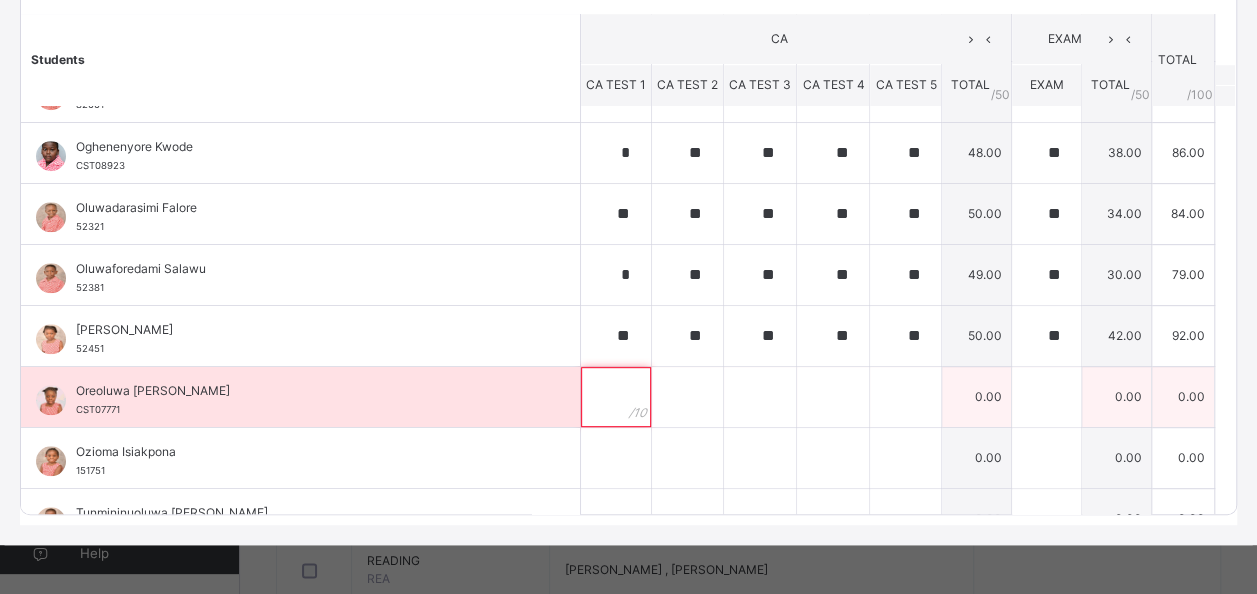click at bounding box center (616, 397) 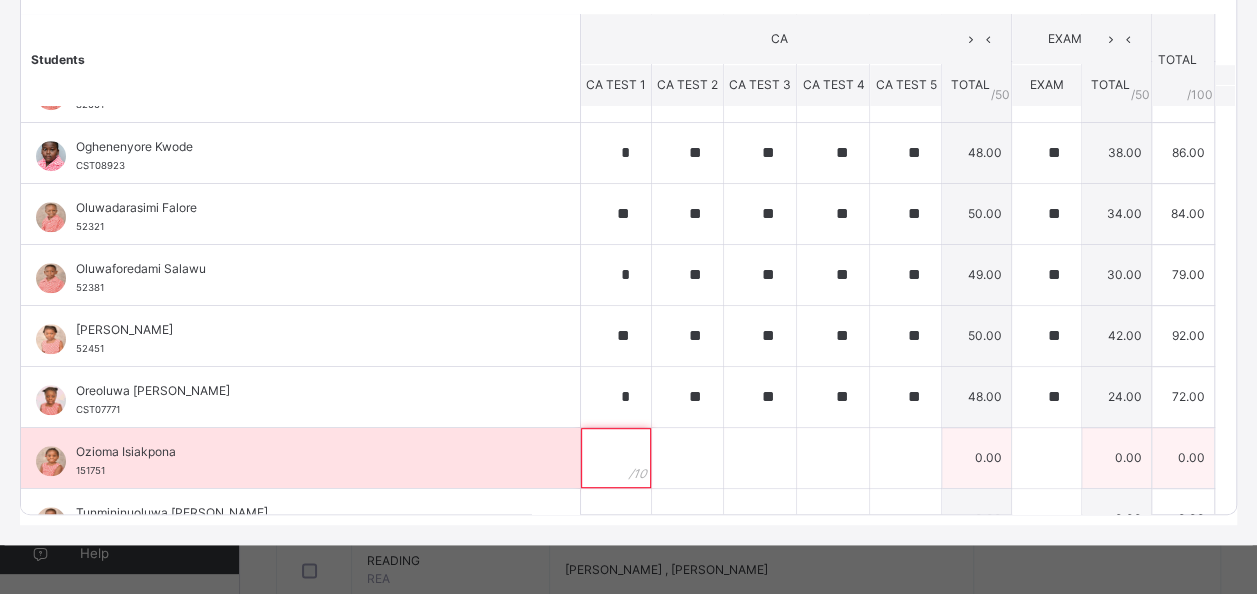 click at bounding box center [616, 458] 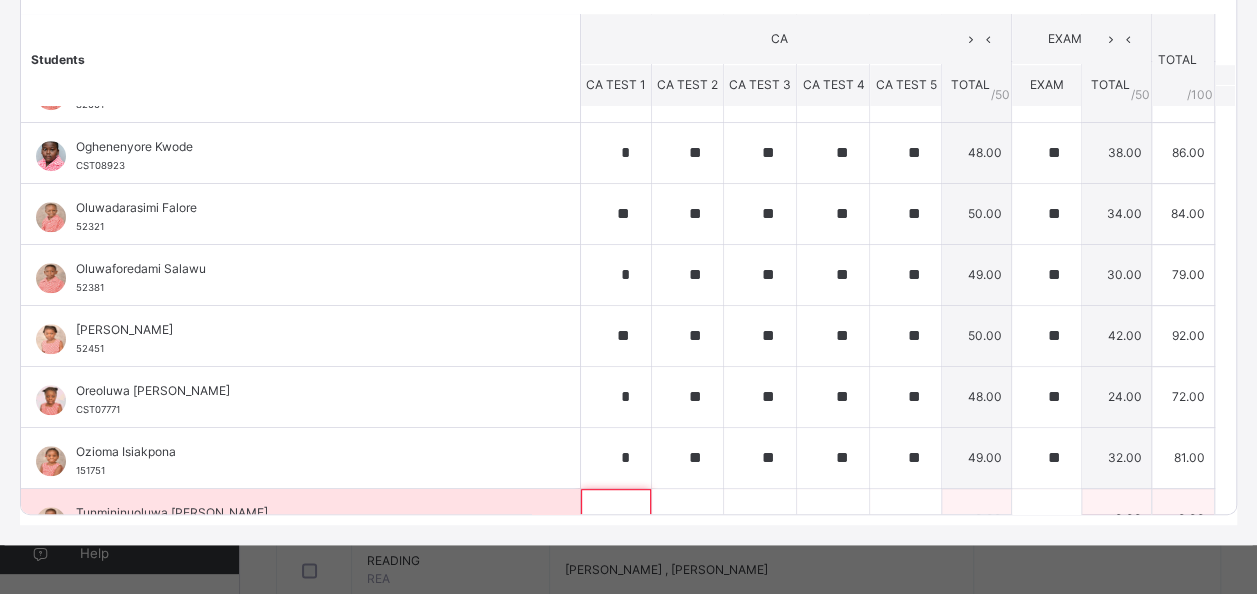 click at bounding box center [616, 519] 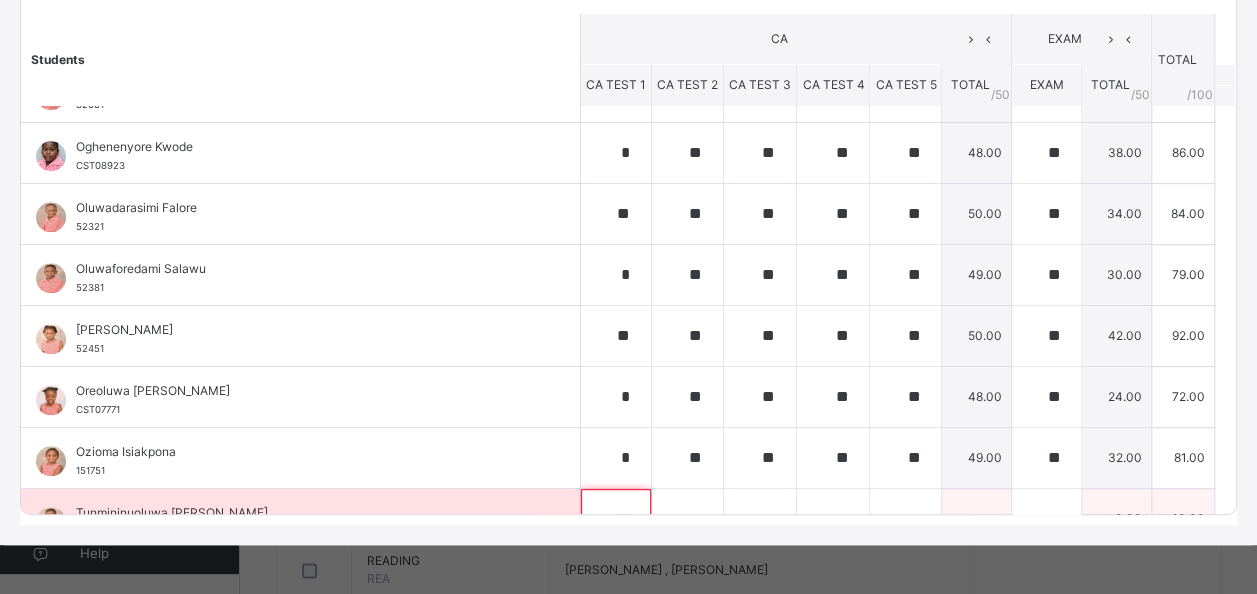 scroll, scrollTop: 845, scrollLeft: 0, axis: vertical 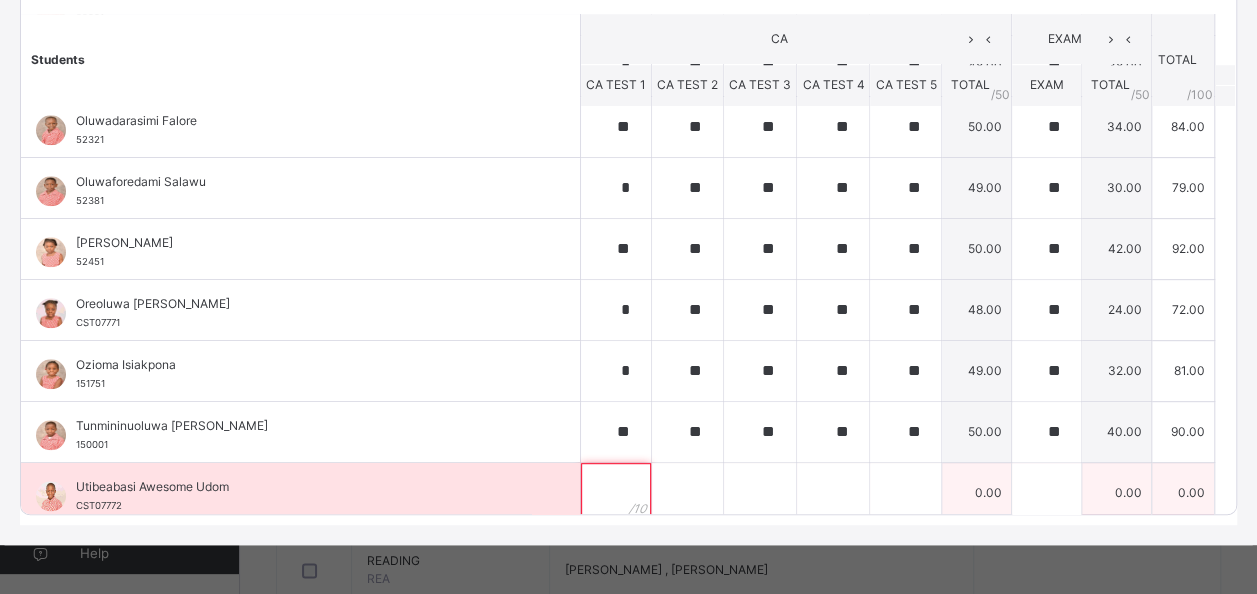 click at bounding box center [616, 493] 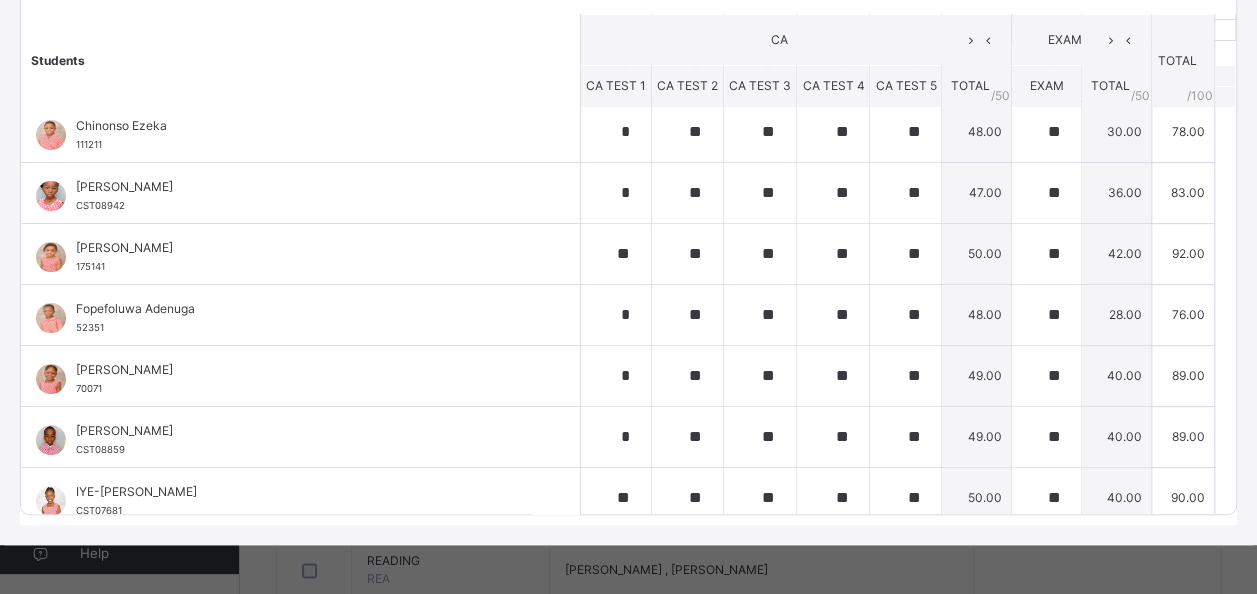 scroll, scrollTop: 0, scrollLeft: 0, axis: both 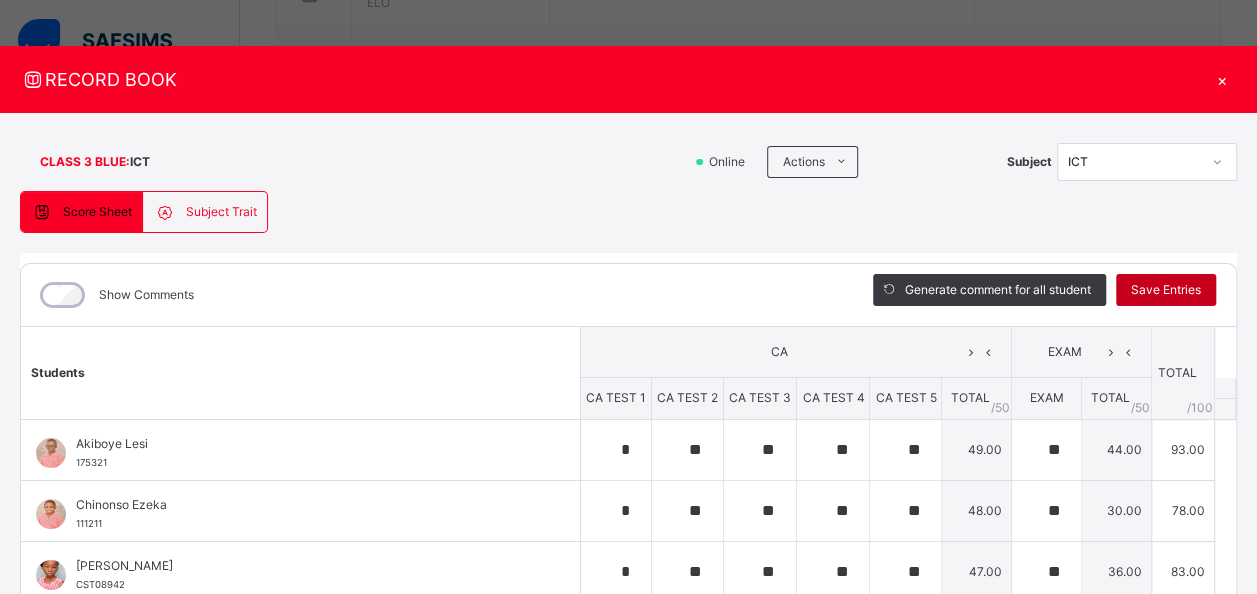 click on "Save Entries" at bounding box center [1166, 290] 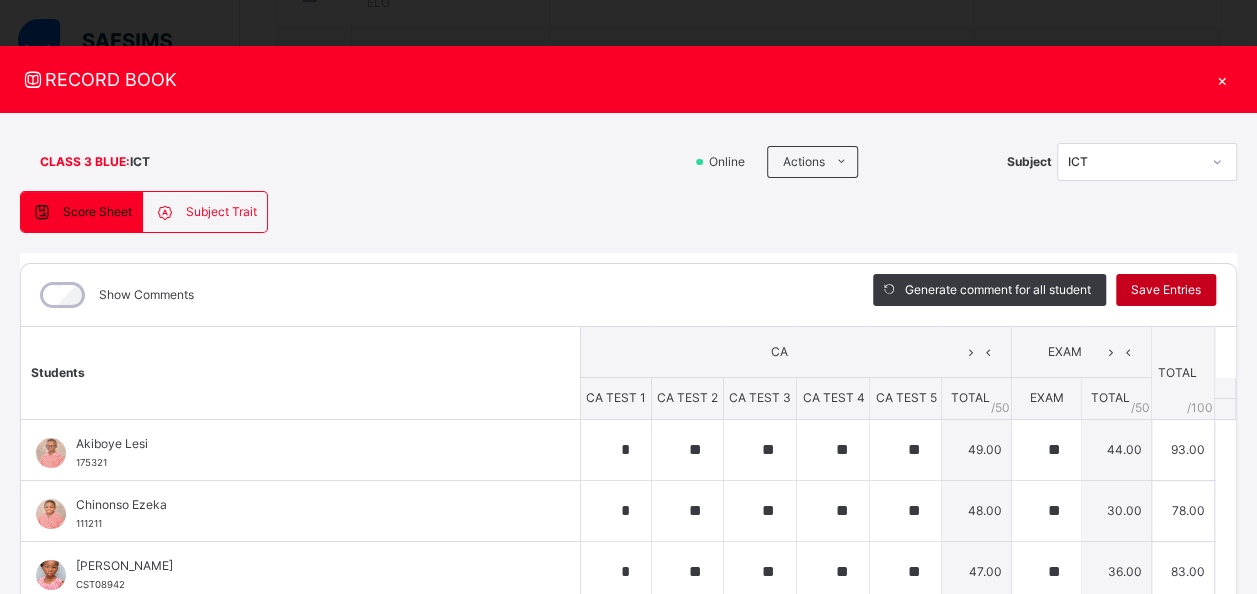 click on "Save Entries" at bounding box center [1166, 290] 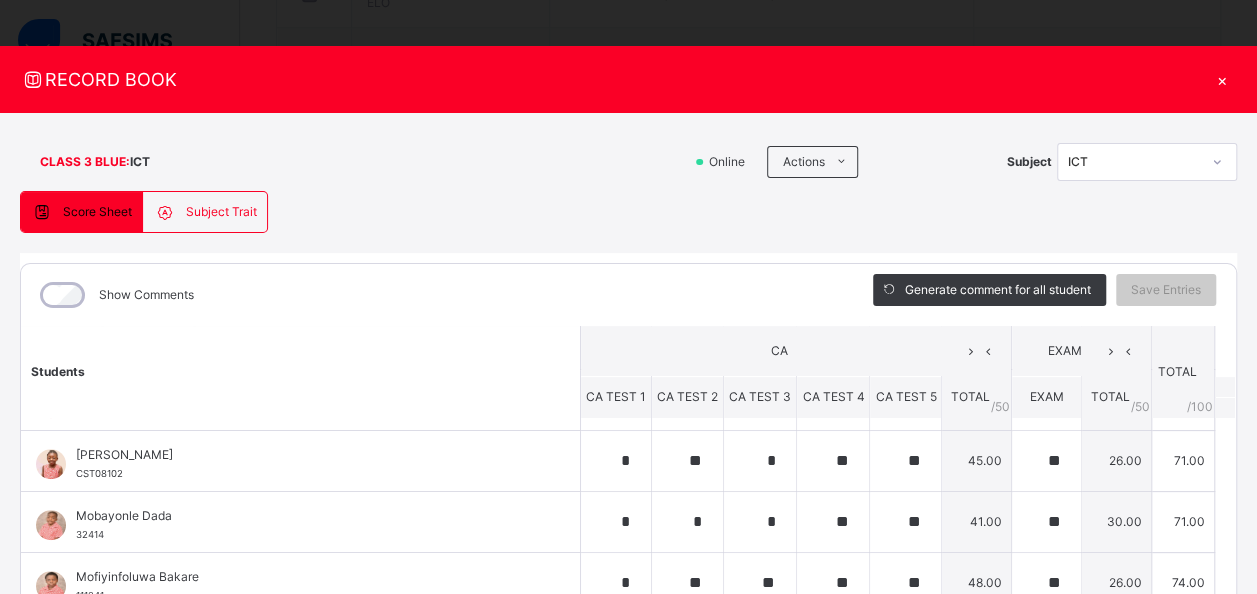 scroll, scrollTop: 788, scrollLeft: 0, axis: vertical 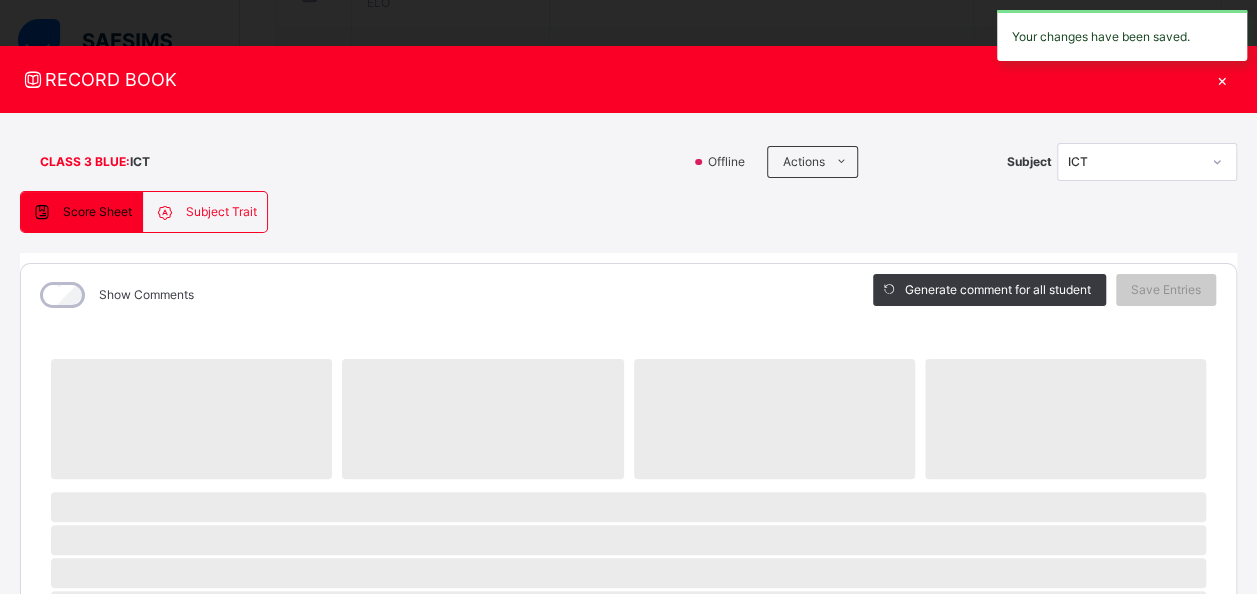 drag, startPoint x: 1216, startPoint y: 384, endPoint x: 1204, endPoint y: 364, distance: 23.323807 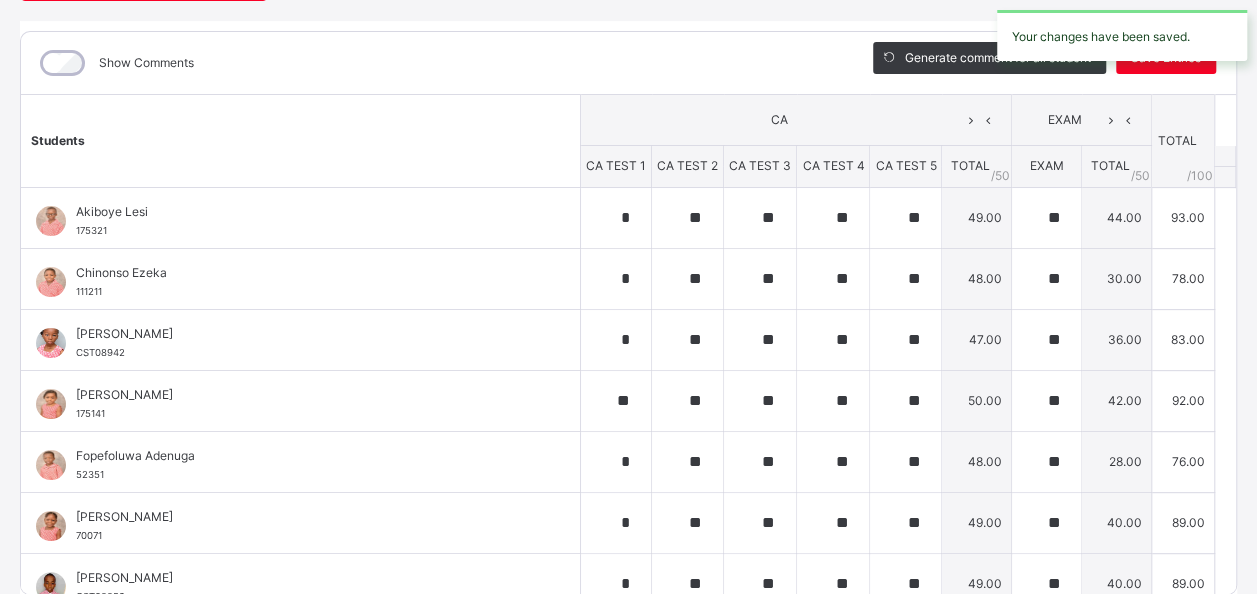 scroll, scrollTop: 316, scrollLeft: 0, axis: vertical 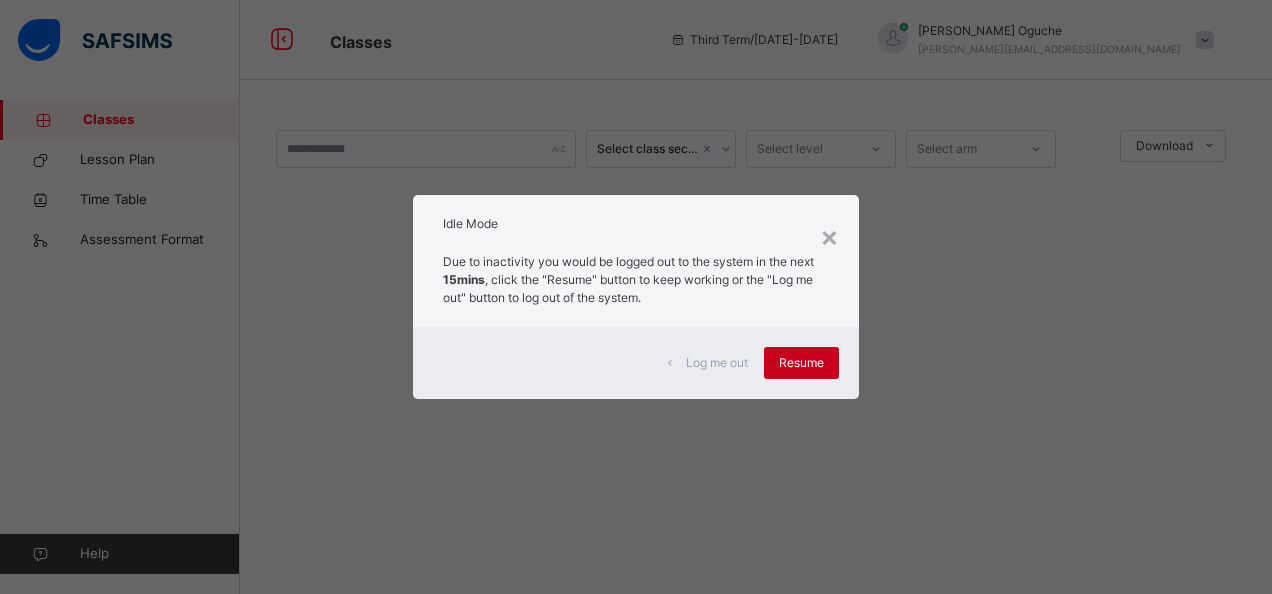 click on "Resume" at bounding box center [801, 363] 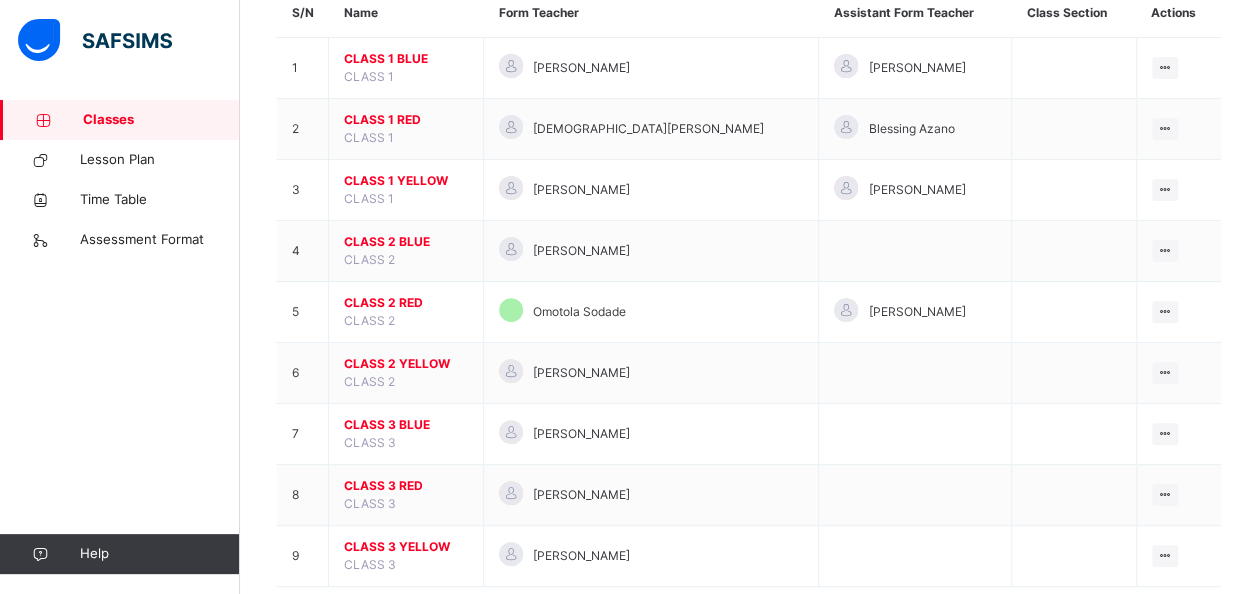 scroll, scrollTop: 239, scrollLeft: 0, axis: vertical 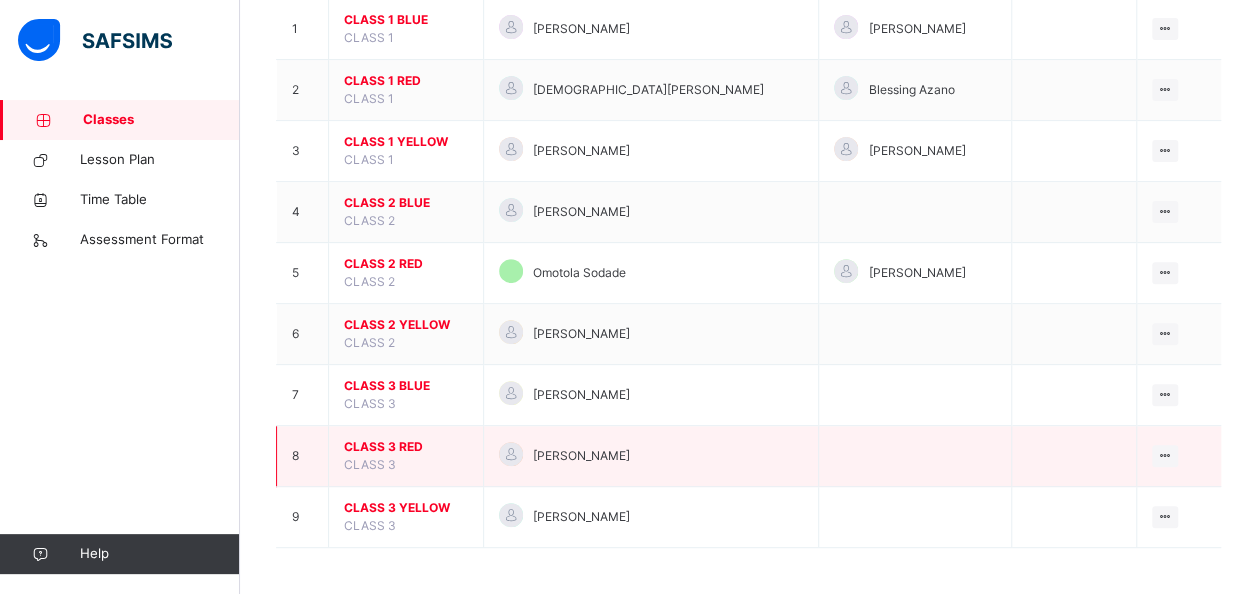 click on "CLASS 3   RED" at bounding box center (406, 447) 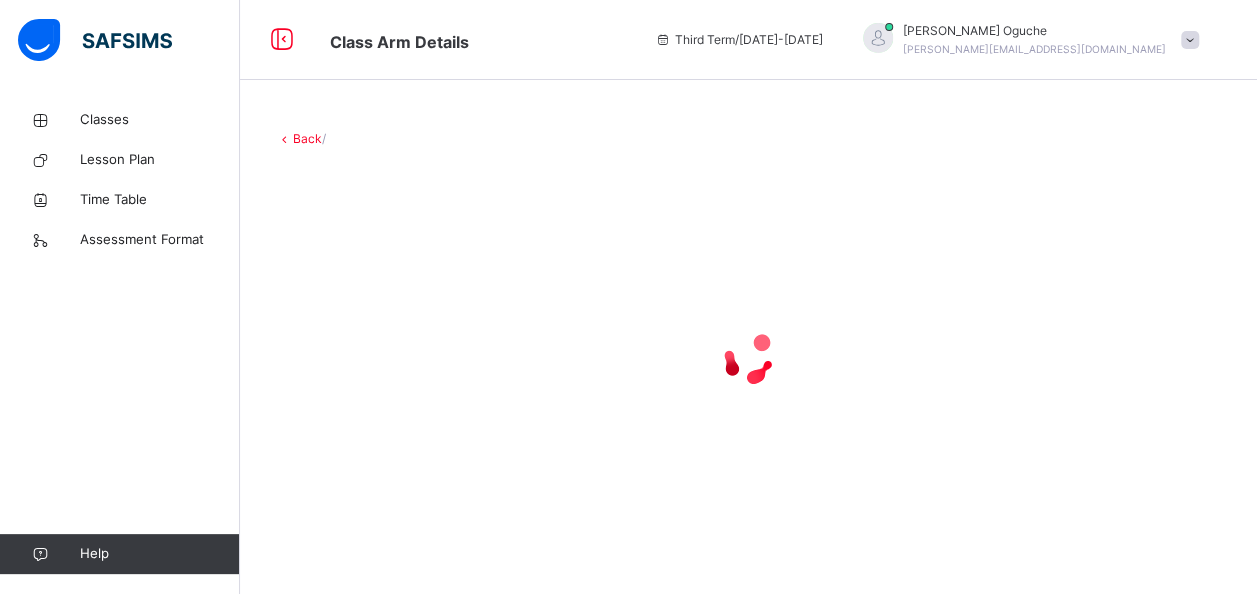 scroll, scrollTop: 0, scrollLeft: 0, axis: both 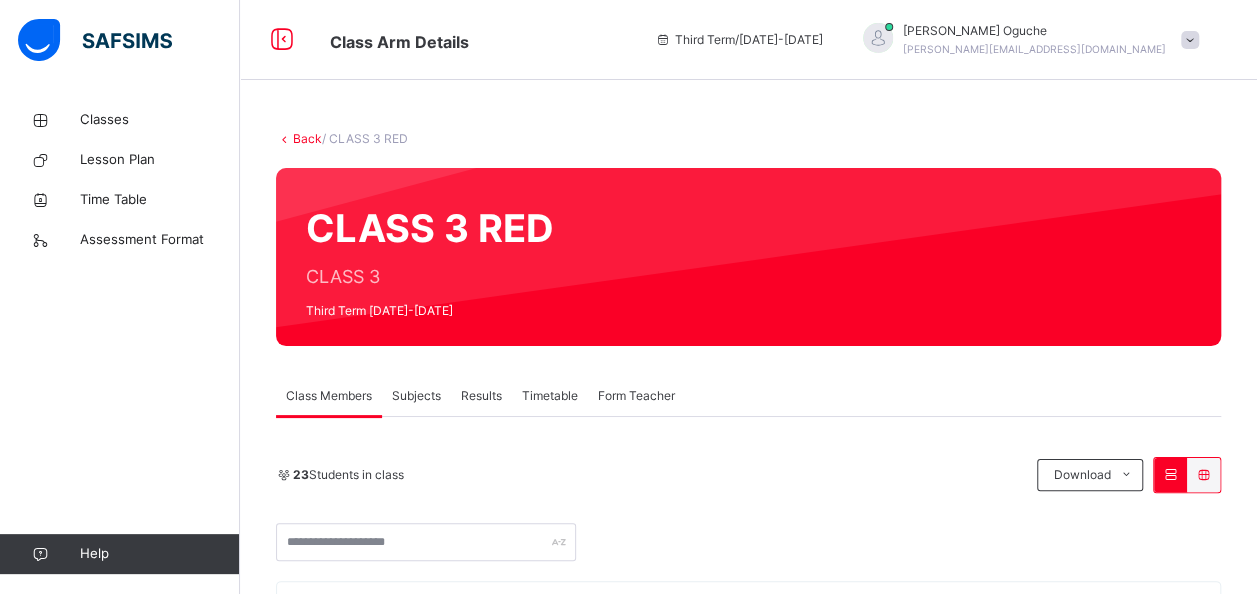 click on "Subjects" at bounding box center (416, 396) 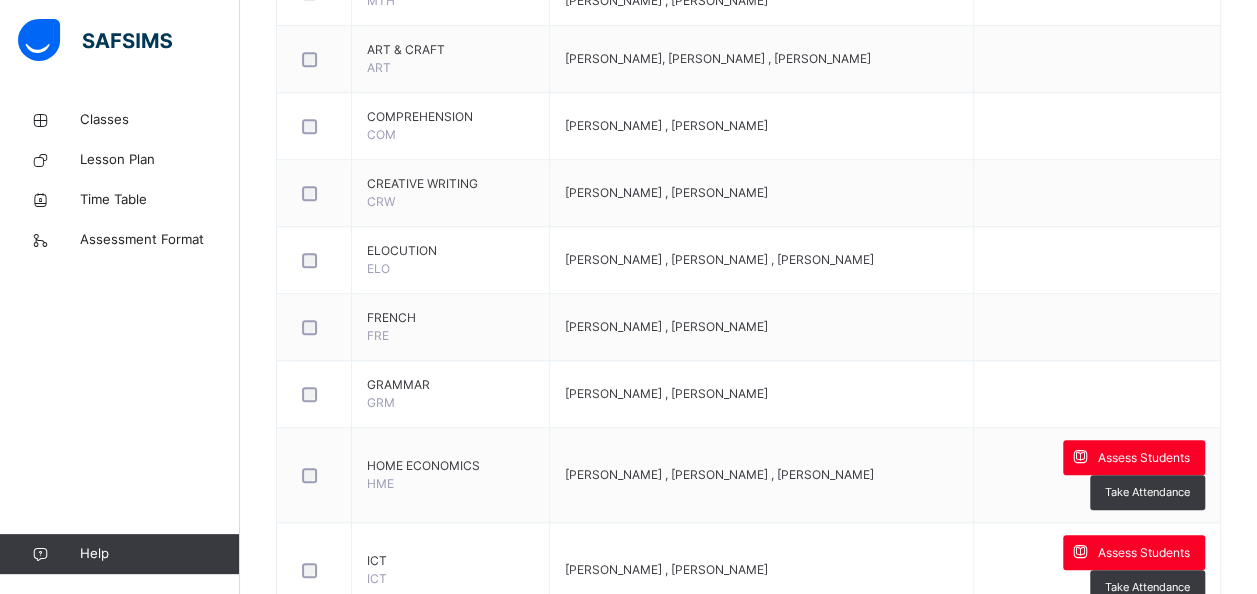 scroll, scrollTop: 640, scrollLeft: 0, axis: vertical 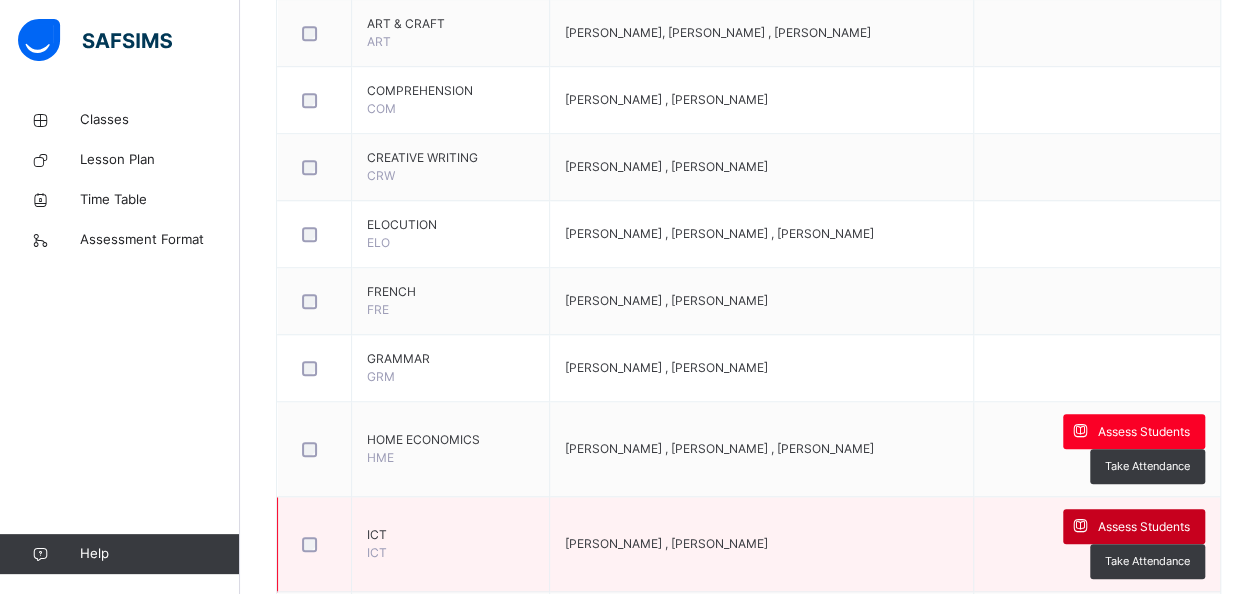 click on "Assess Students" at bounding box center (1144, 527) 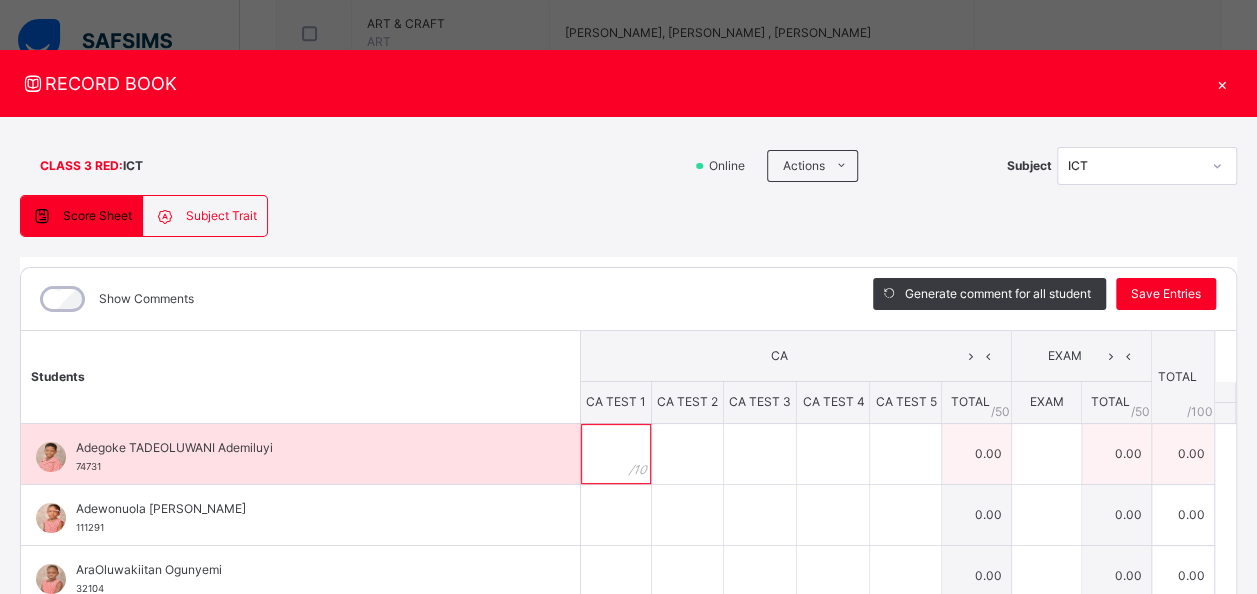 click at bounding box center [616, 454] 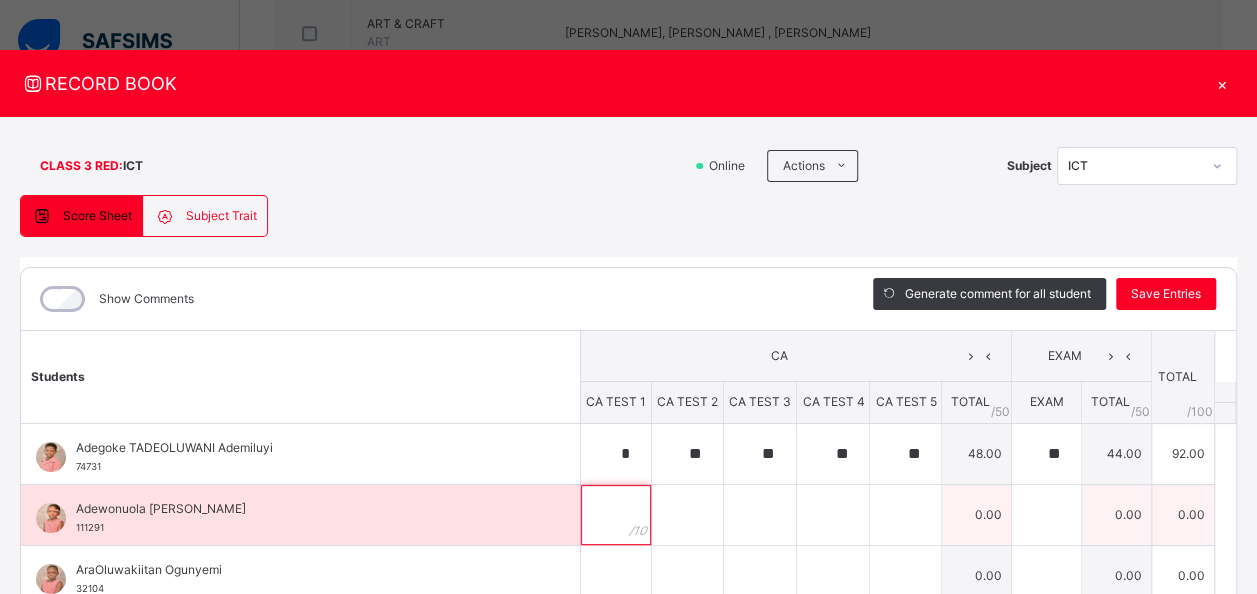 click at bounding box center [616, 515] 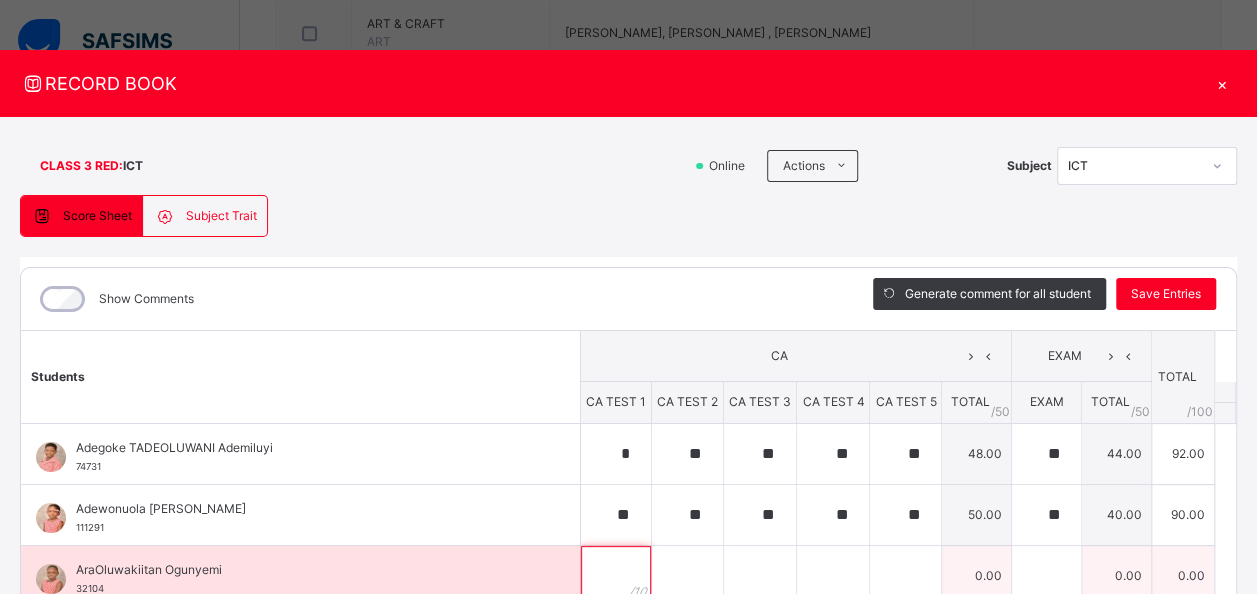click at bounding box center [616, 576] 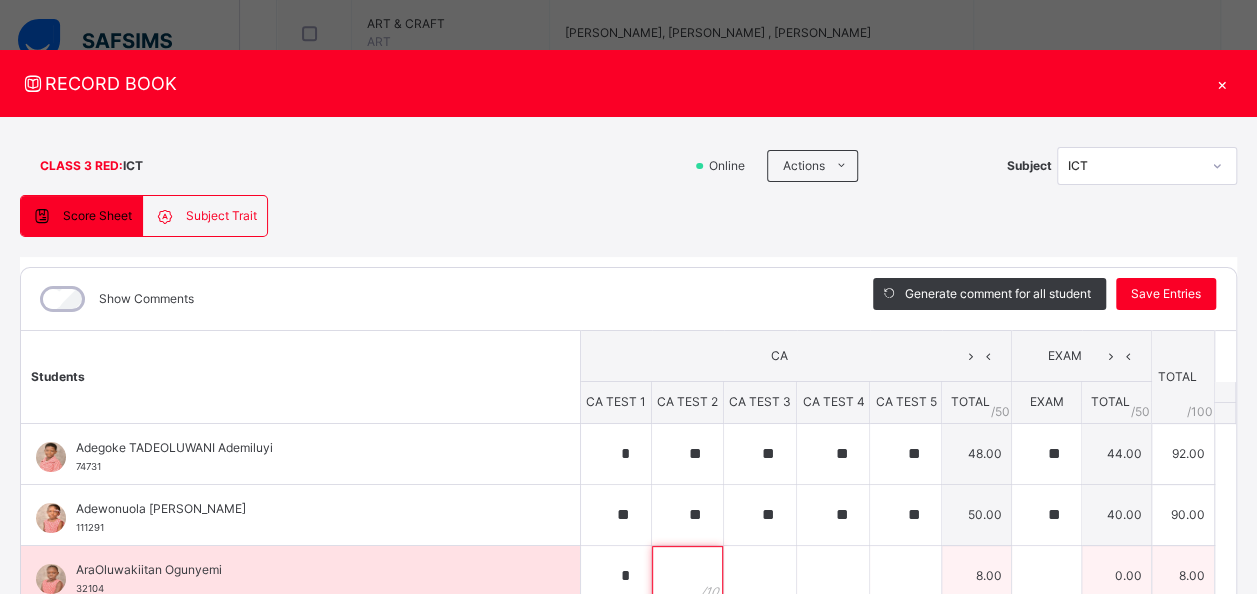 scroll, scrollTop: 8, scrollLeft: 0, axis: vertical 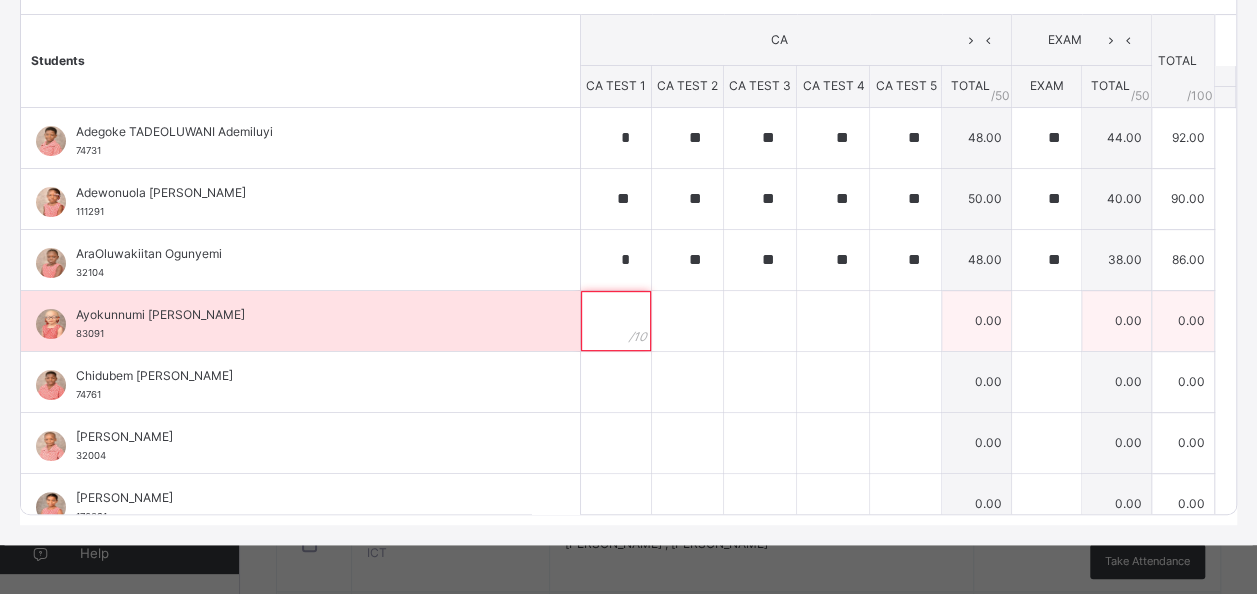 click at bounding box center (616, 321) 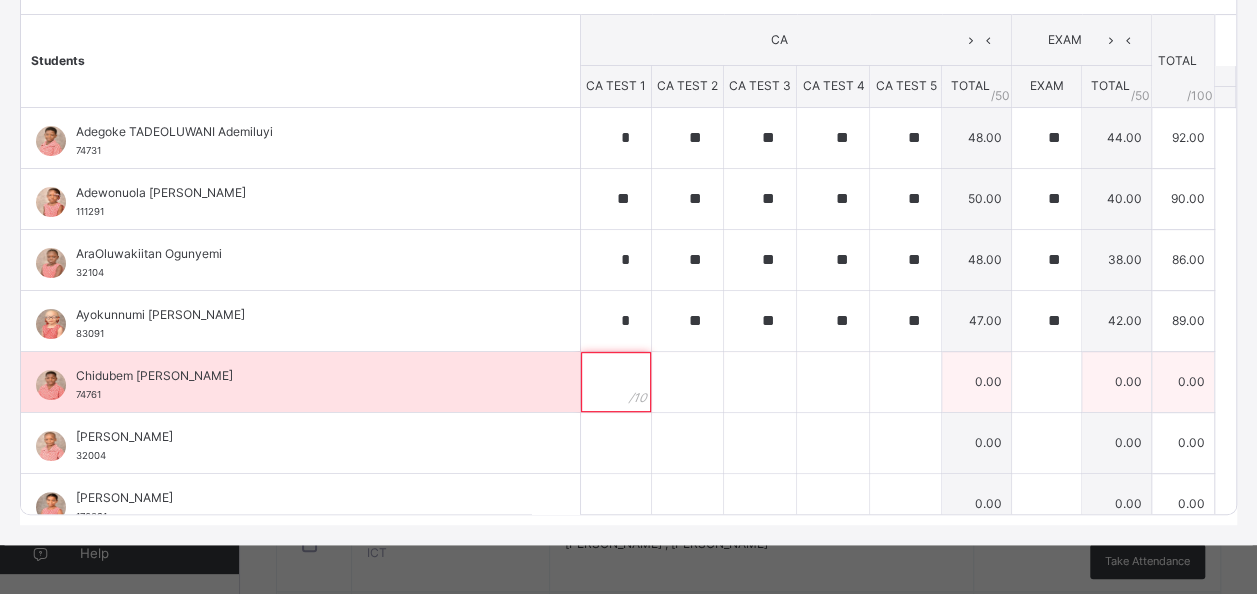 click at bounding box center [616, 382] 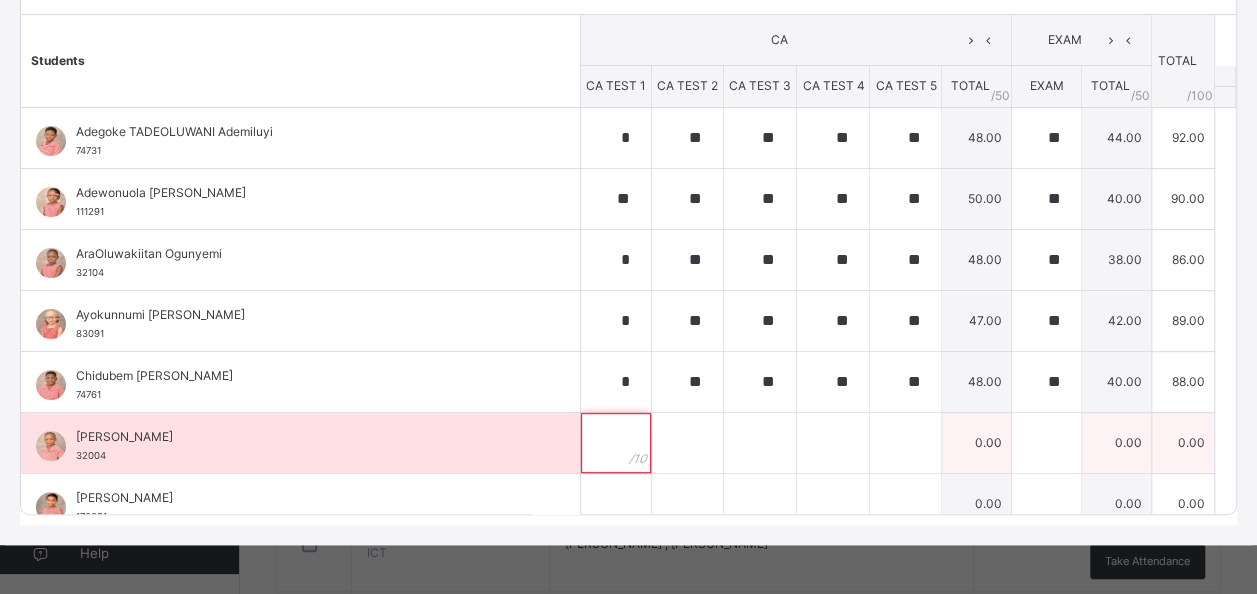 click at bounding box center (616, 443) 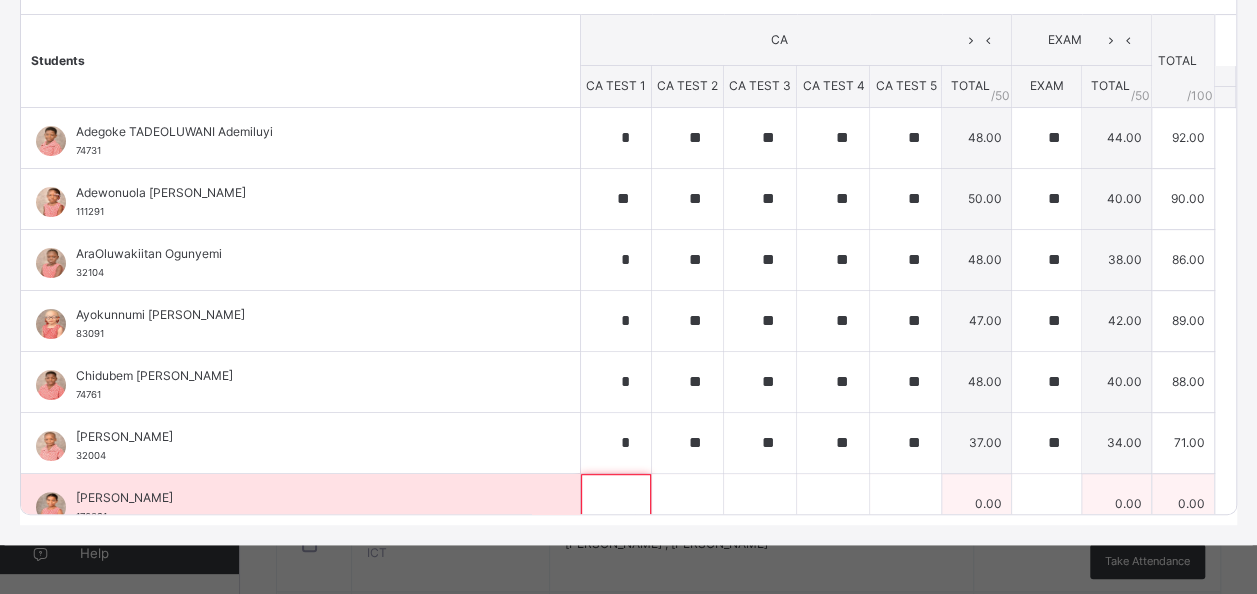 click at bounding box center (616, 504) 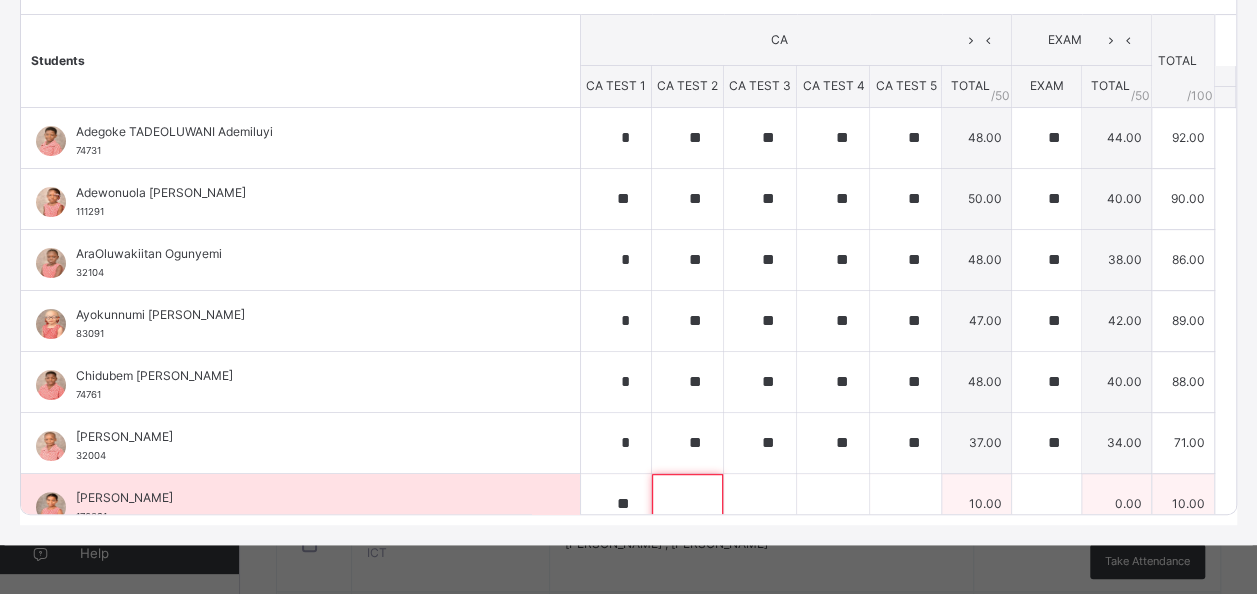 scroll, scrollTop: 16, scrollLeft: 0, axis: vertical 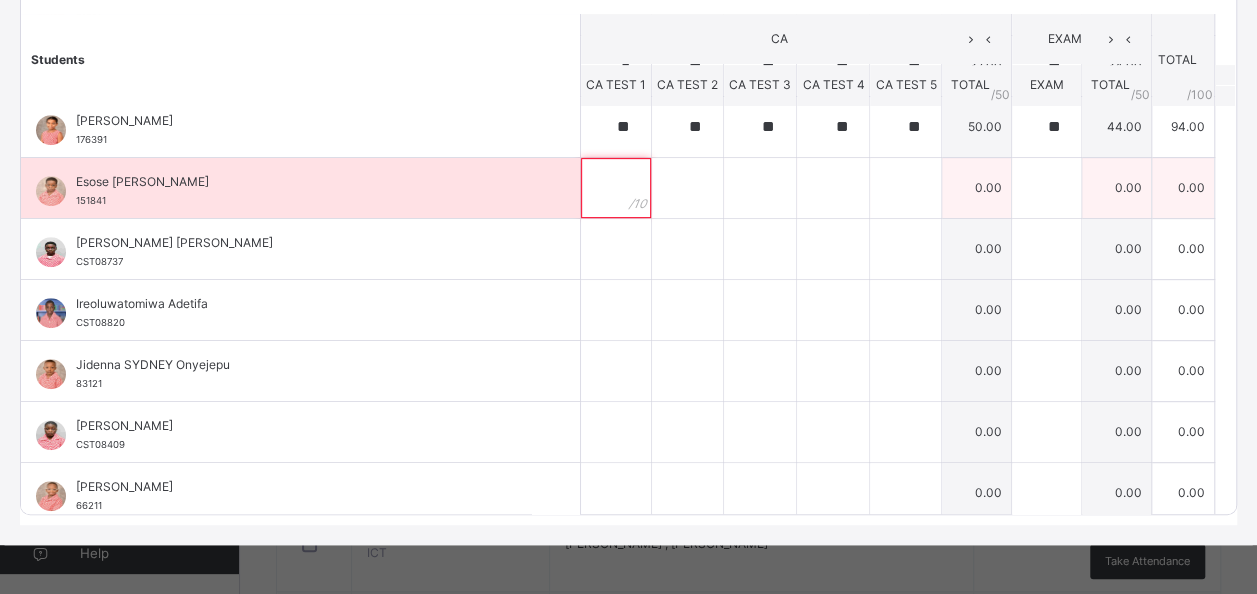 click at bounding box center (616, 188) 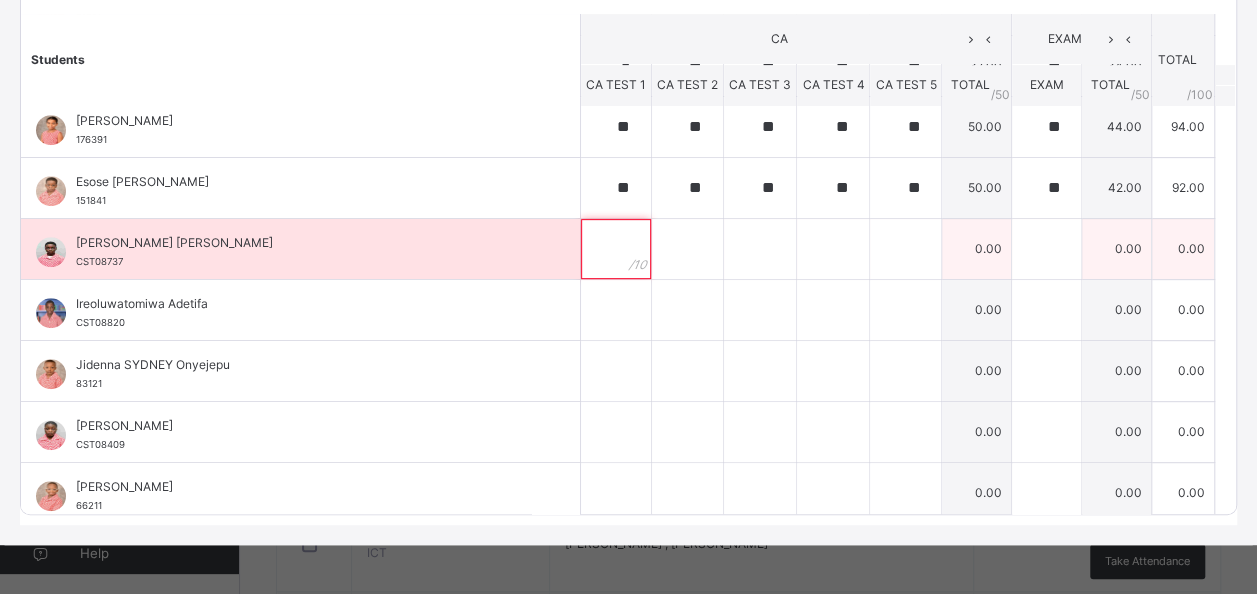 click at bounding box center [616, 249] 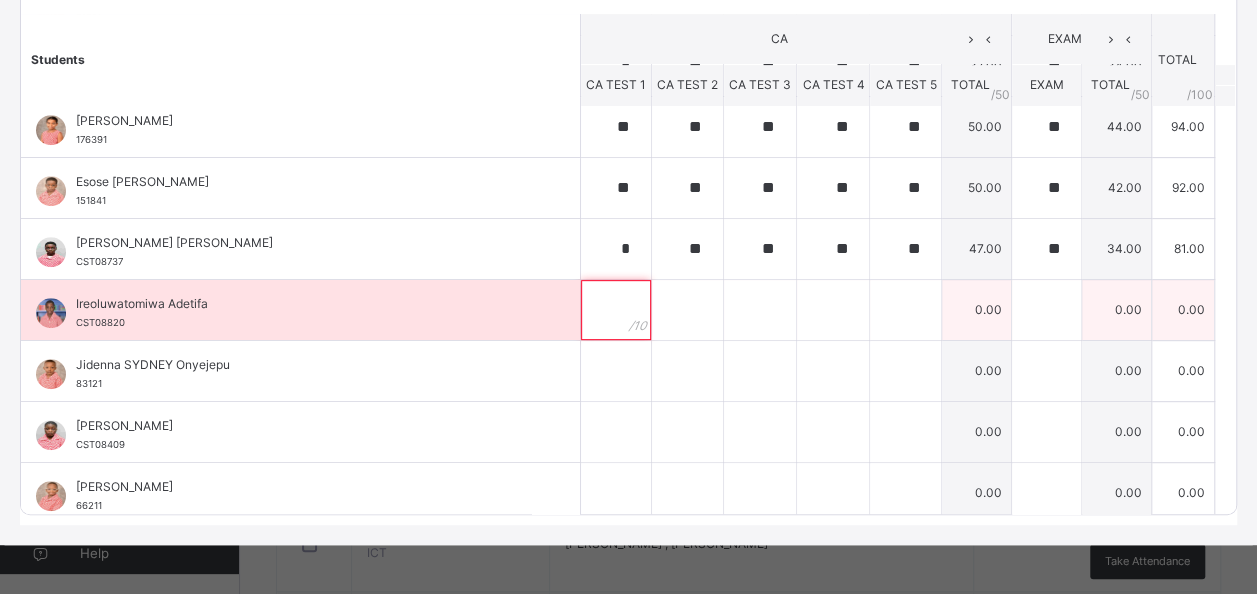 click at bounding box center (616, 310) 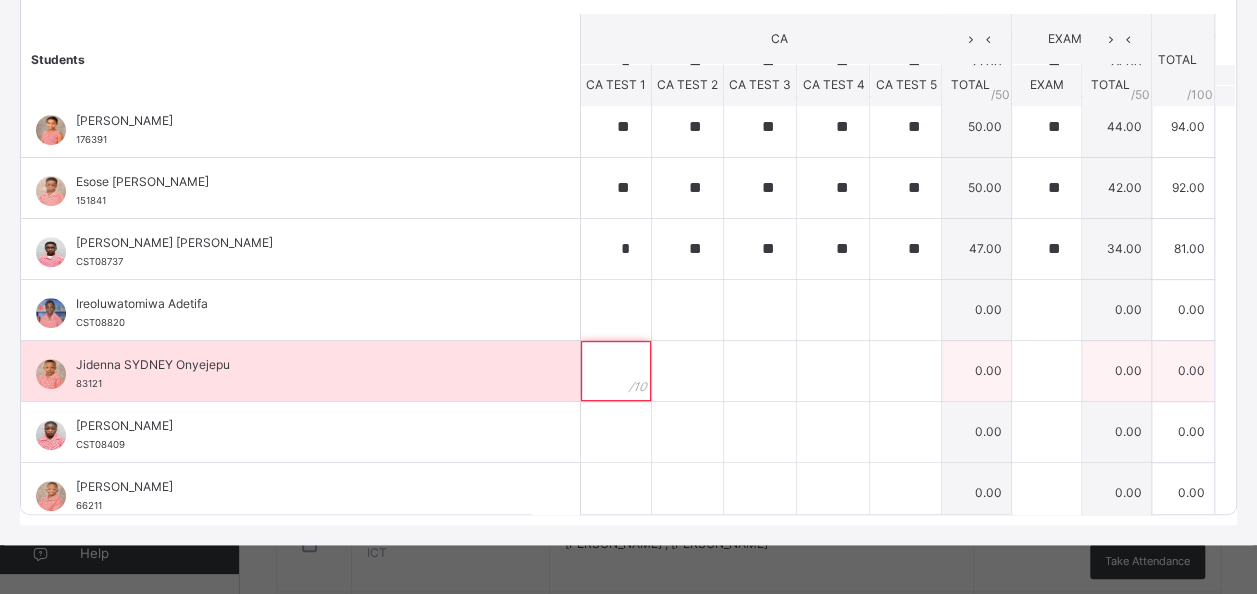 click at bounding box center [616, 371] 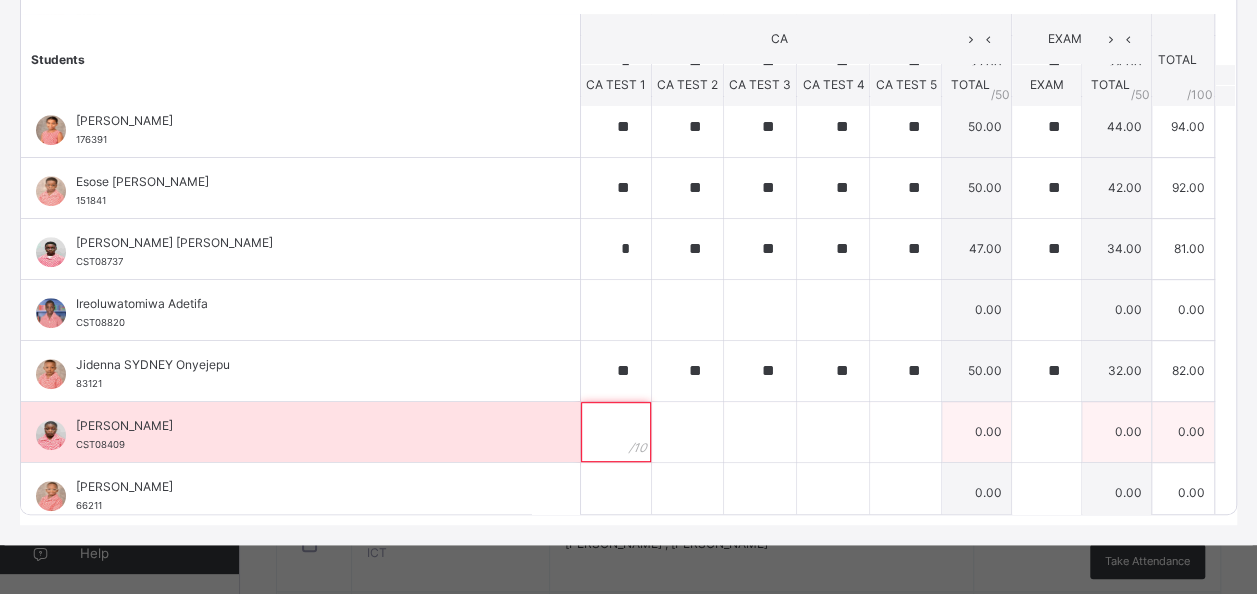 click at bounding box center (616, 432) 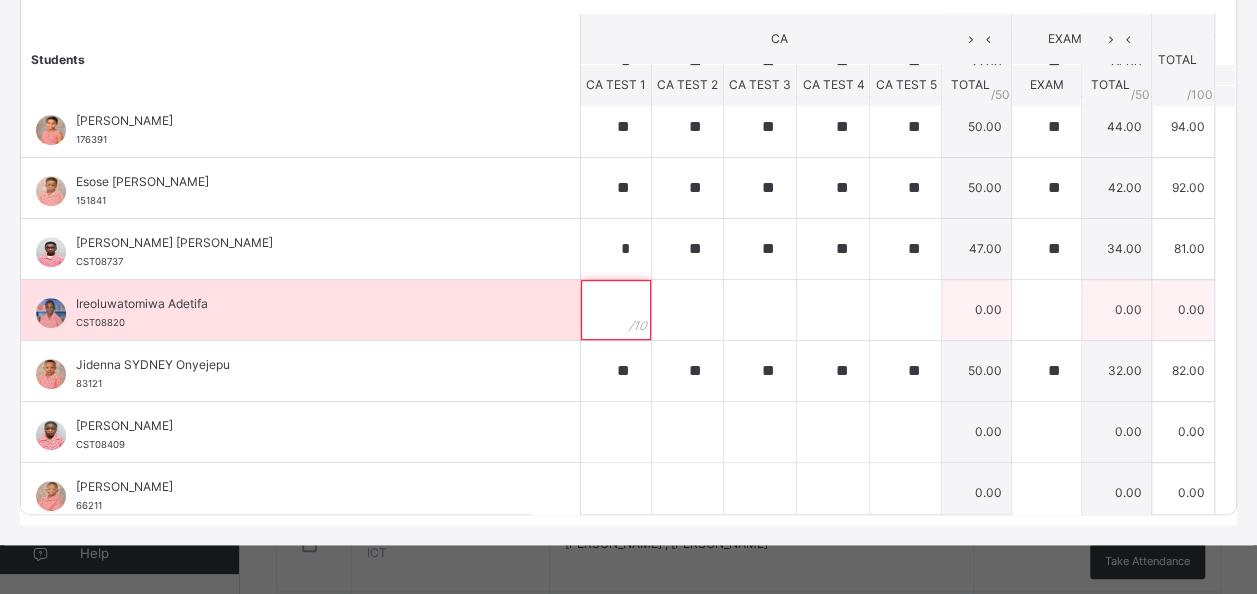 click at bounding box center [616, 310] 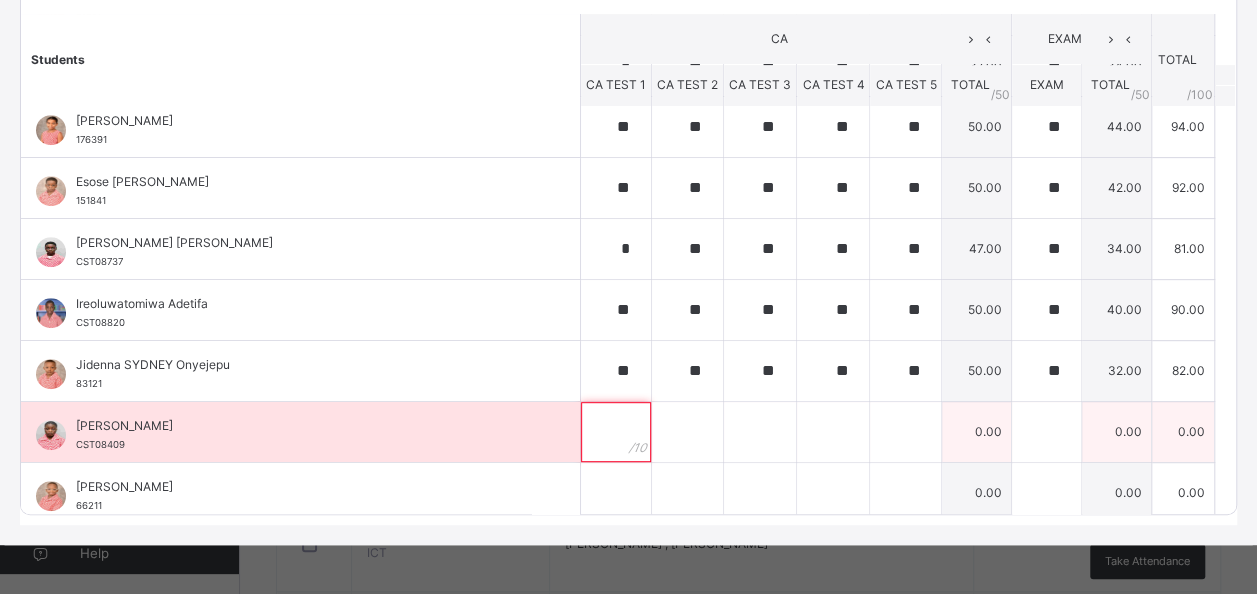 click at bounding box center [616, 432] 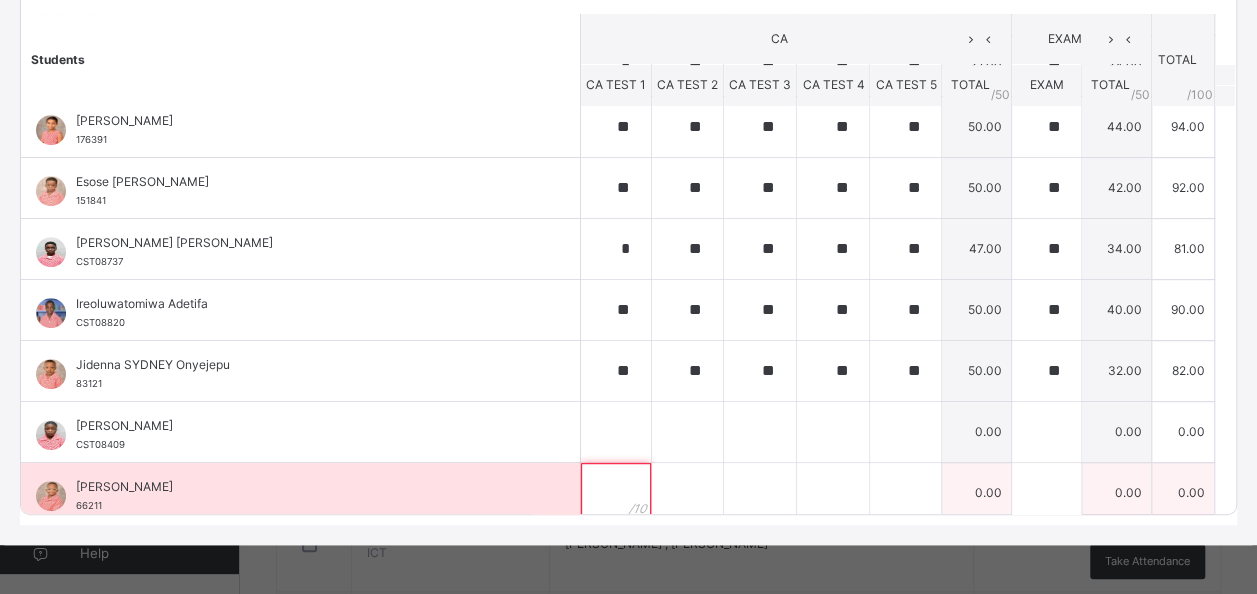 click at bounding box center (616, 493) 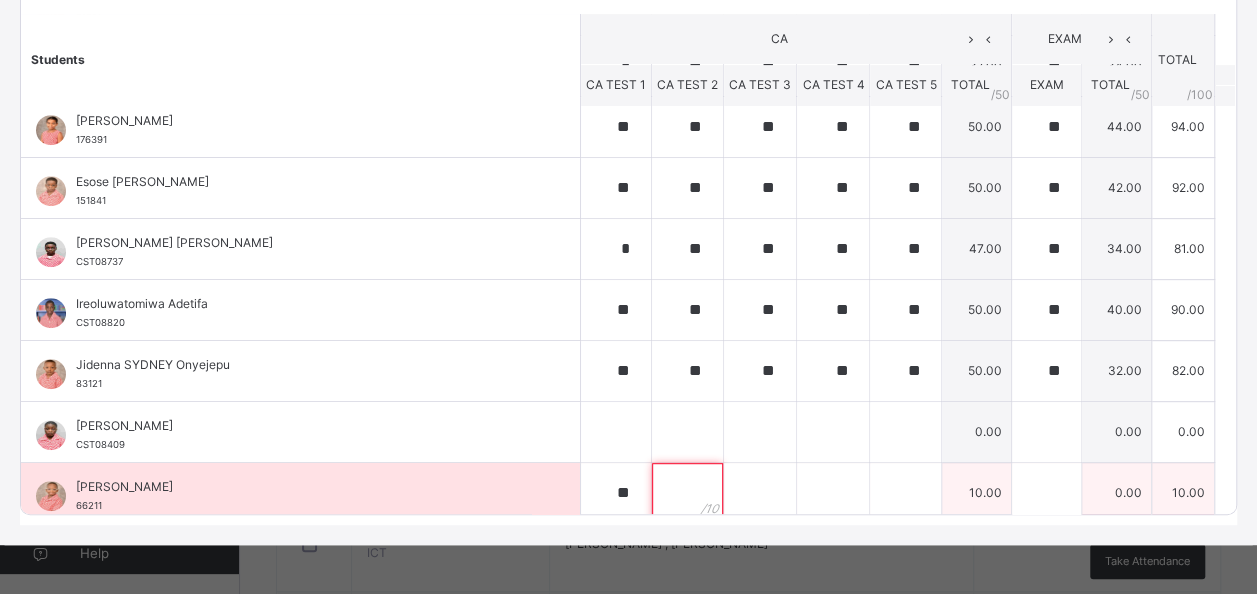 scroll, scrollTop: 380, scrollLeft: 0, axis: vertical 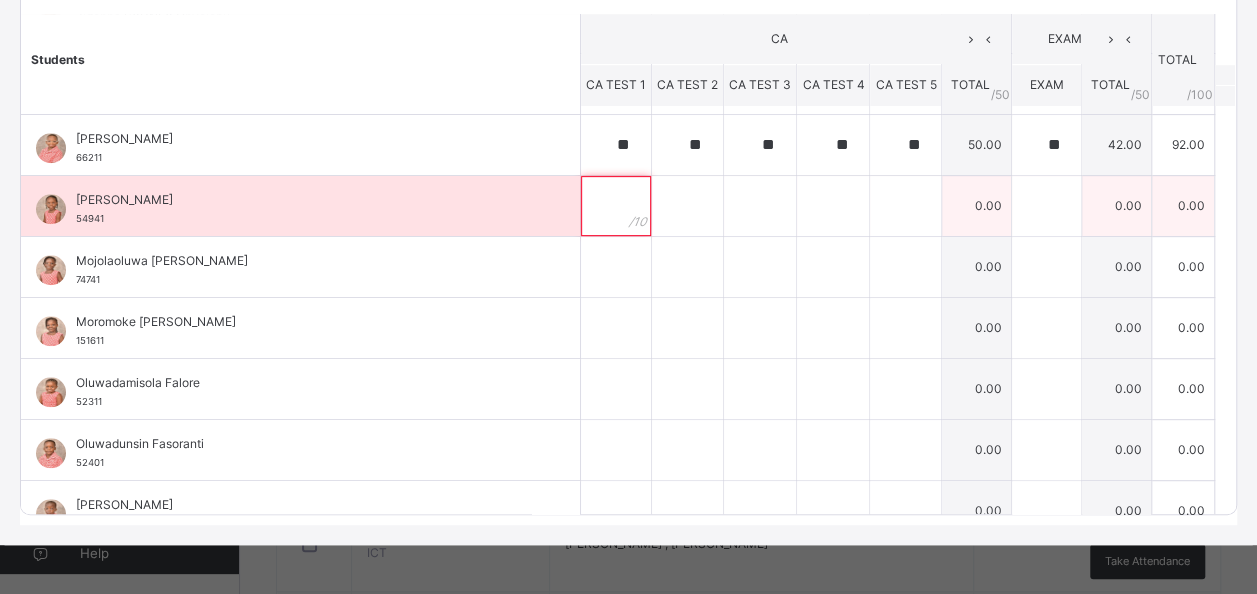 click at bounding box center [616, 206] 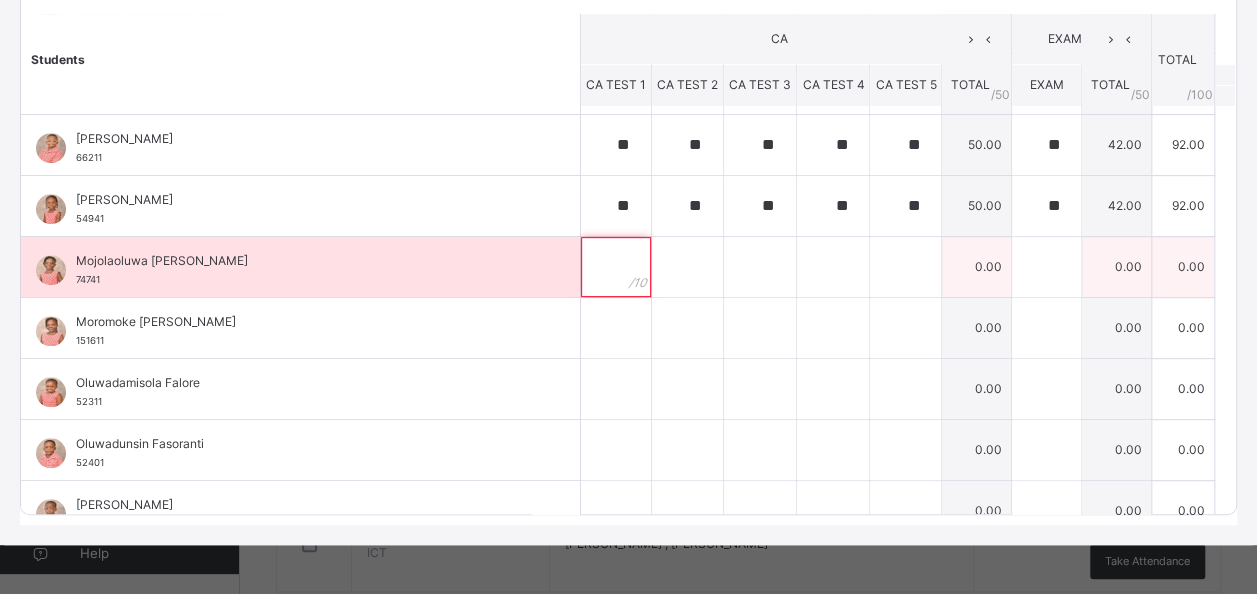 click at bounding box center (616, 267) 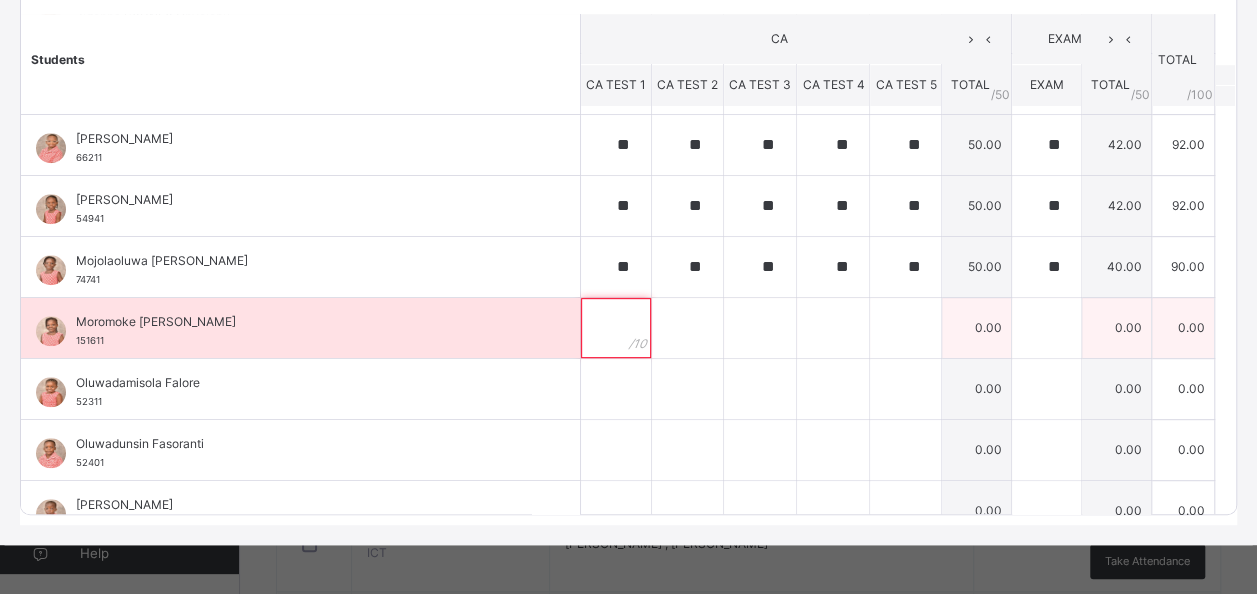 click at bounding box center [616, 328] 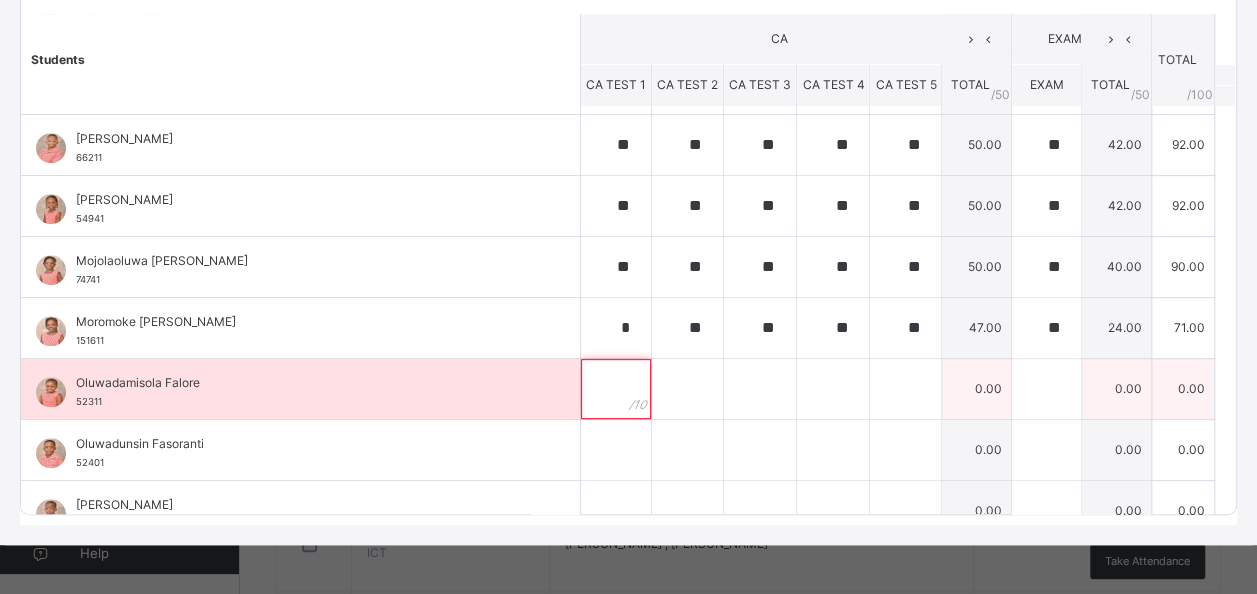 click at bounding box center (616, 389) 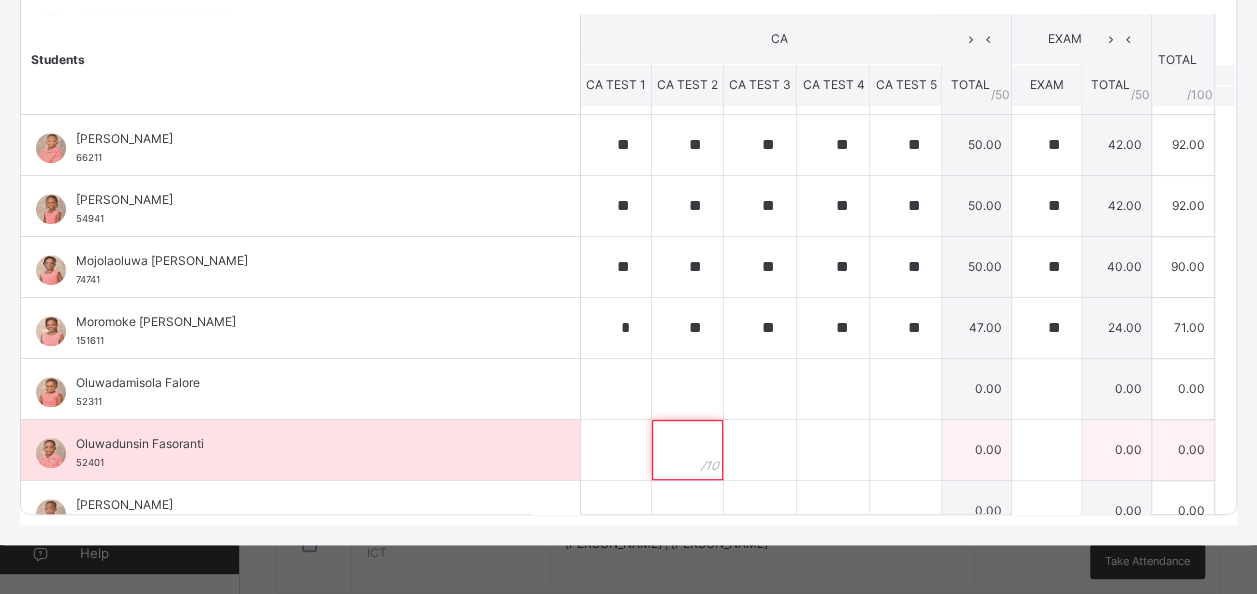 drag, startPoint x: 624, startPoint y: 397, endPoint x: 665, endPoint y: 439, distance: 58.694122 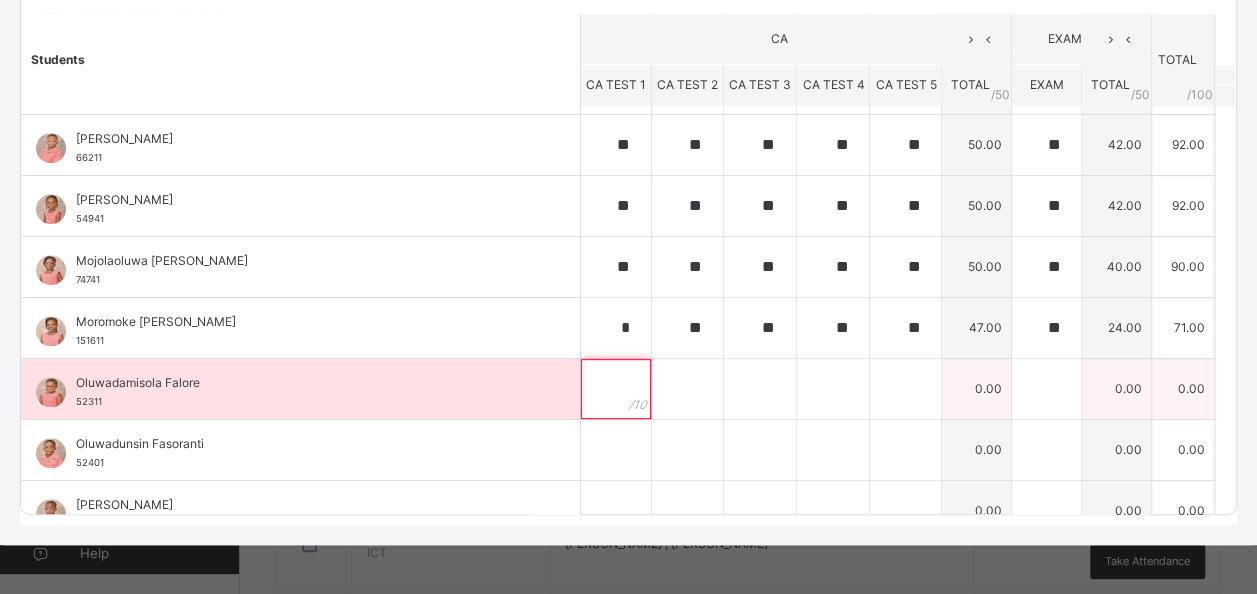 click at bounding box center [616, 389] 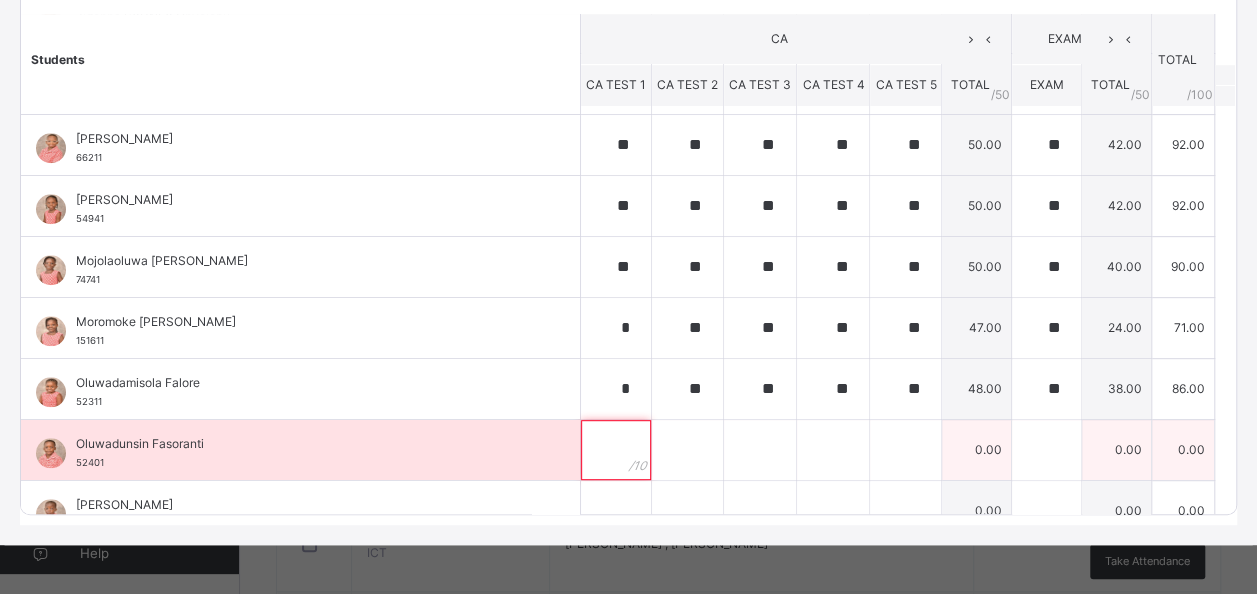 click at bounding box center [616, 450] 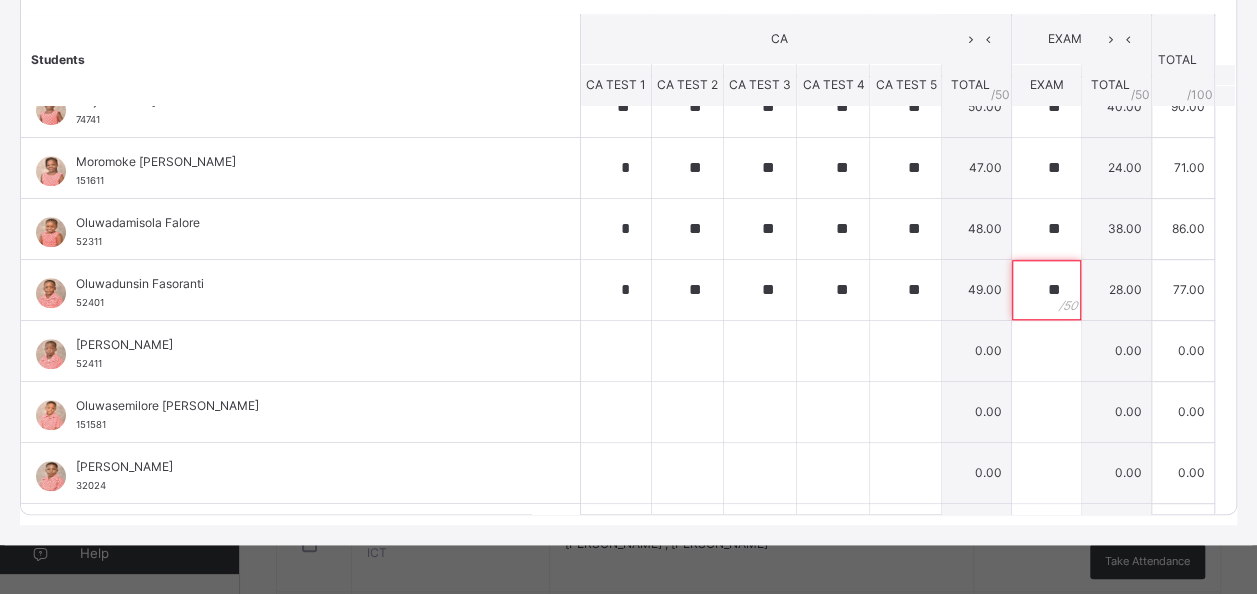 scroll, scrollTop: 925, scrollLeft: 0, axis: vertical 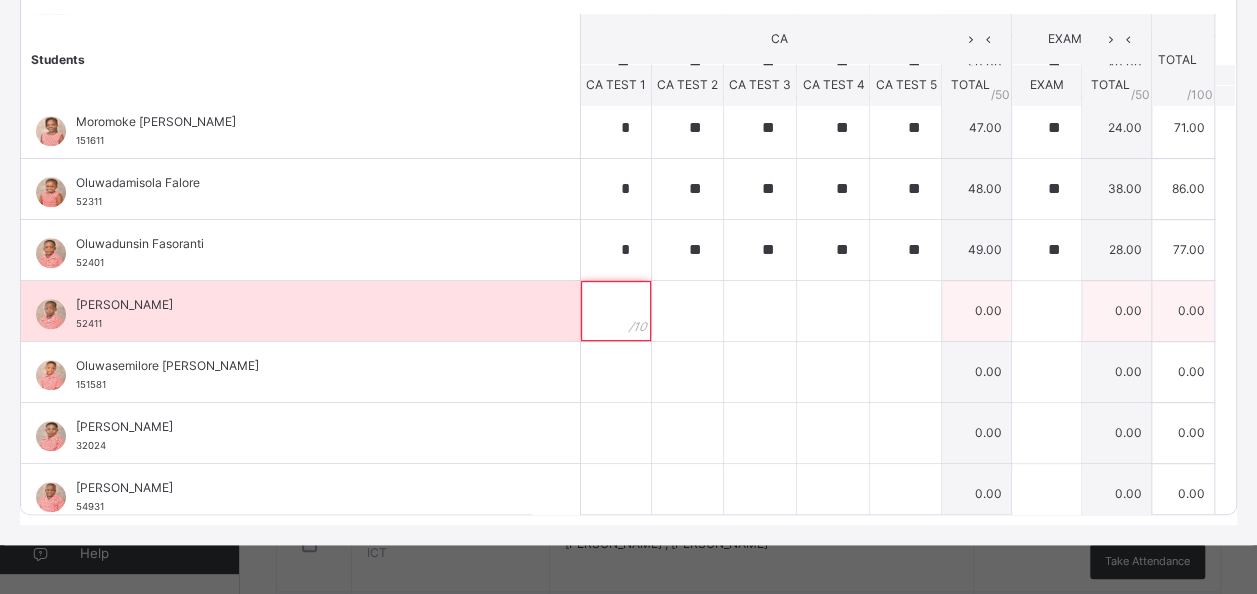 click at bounding box center (616, 311) 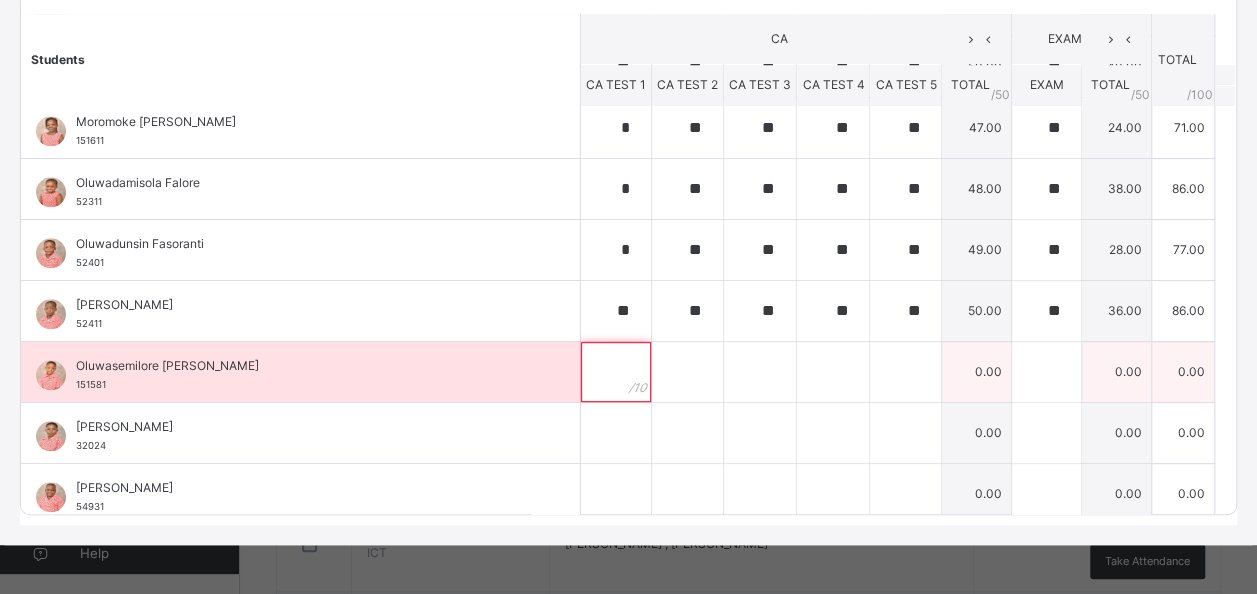 click at bounding box center (616, 372) 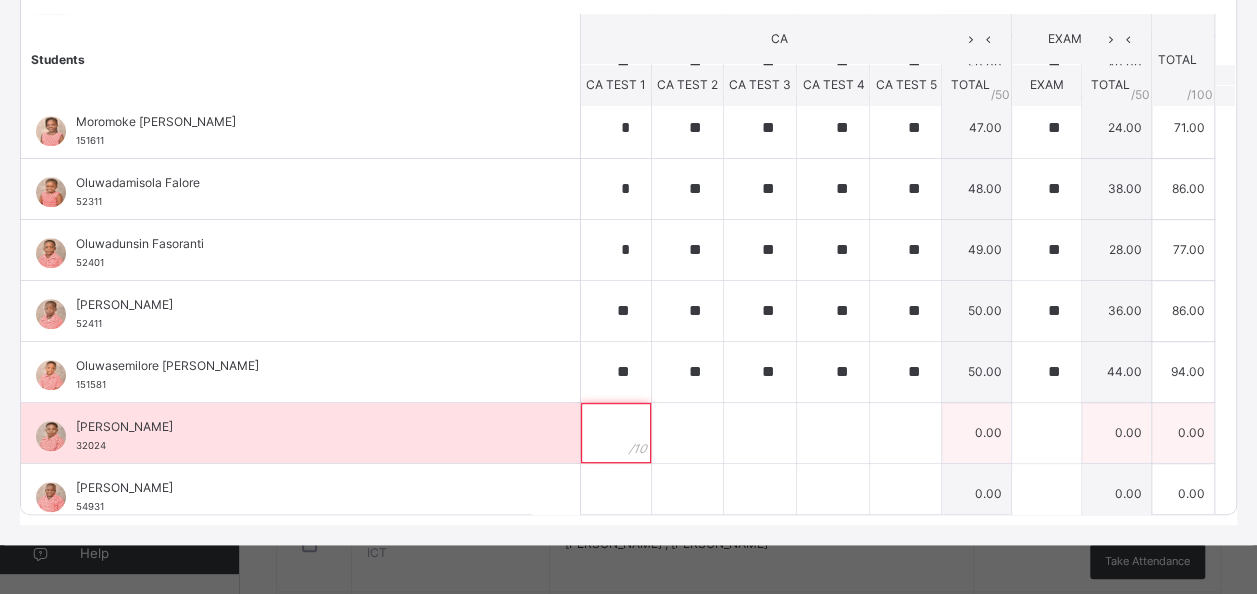 click at bounding box center [616, 433] 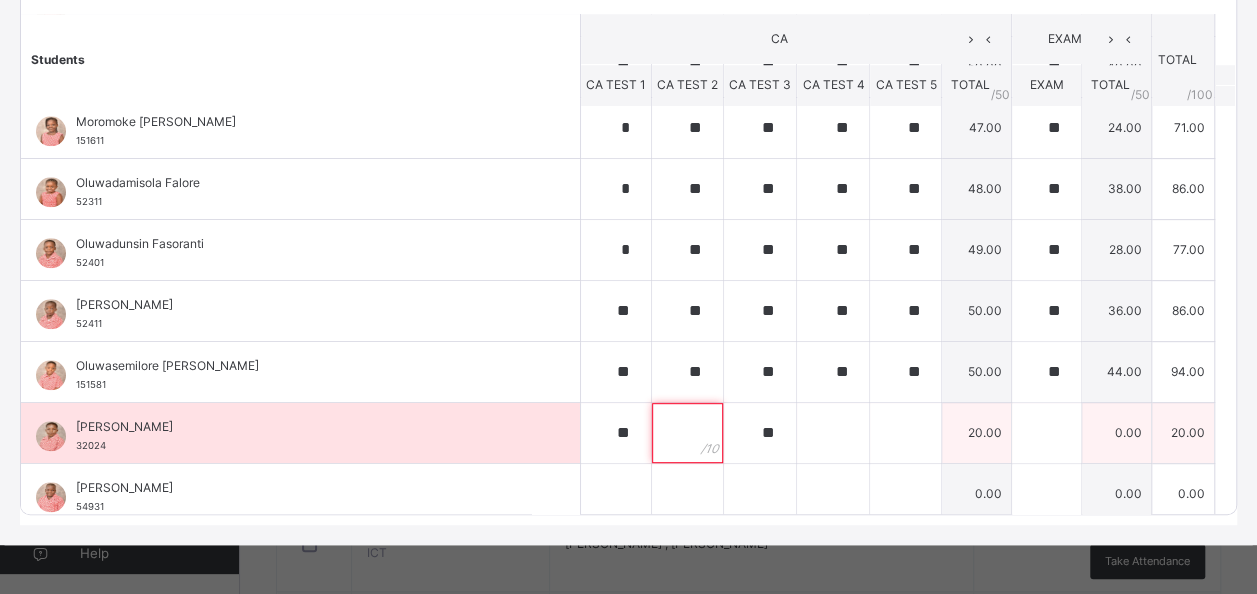 click at bounding box center [687, 433] 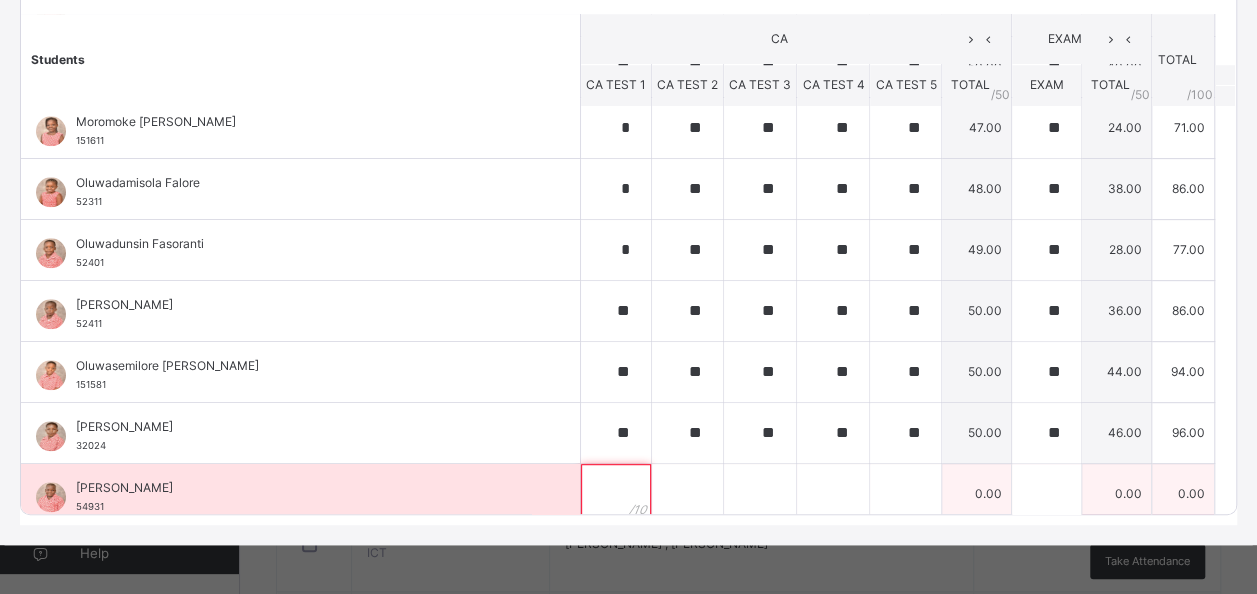 click at bounding box center (616, 494) 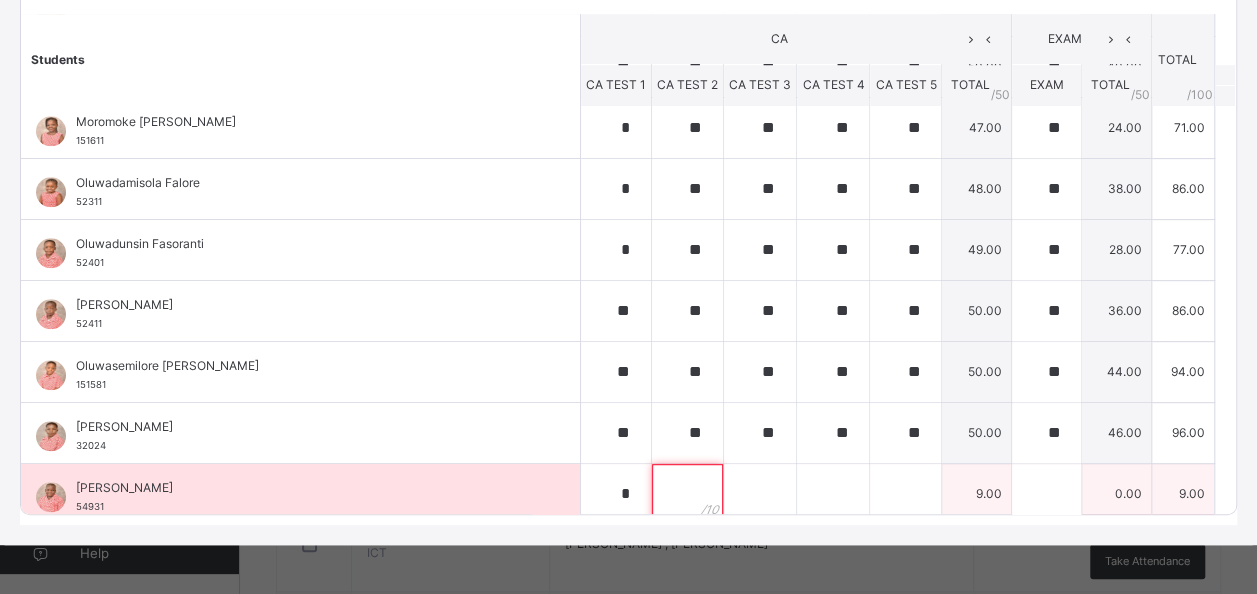 scroll, scrollTop: 926, scrollLeft: 0, axis: vertical 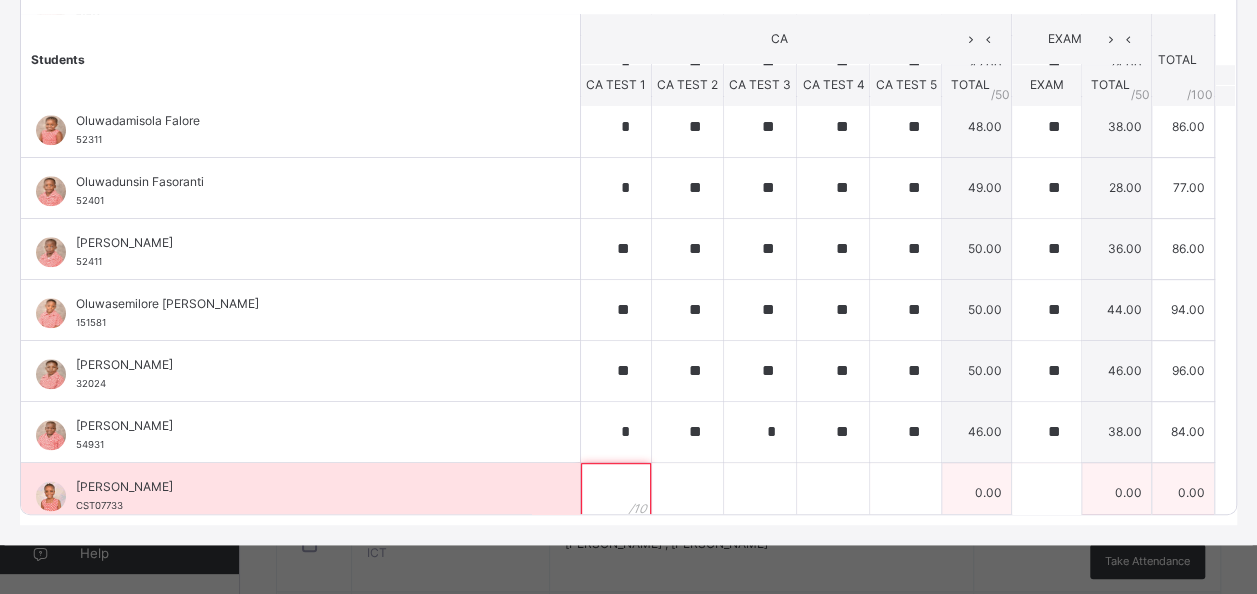 click at bounding box center [616, 493] 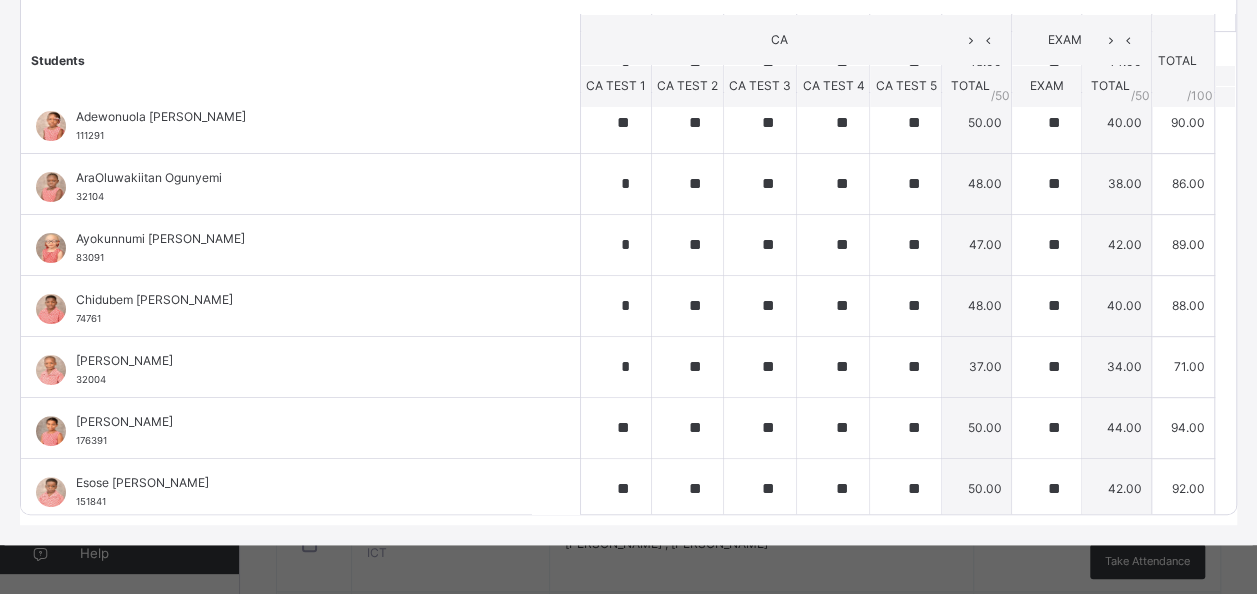 scroll, scrollTop: 0, scrollLeft: 0, axis: both 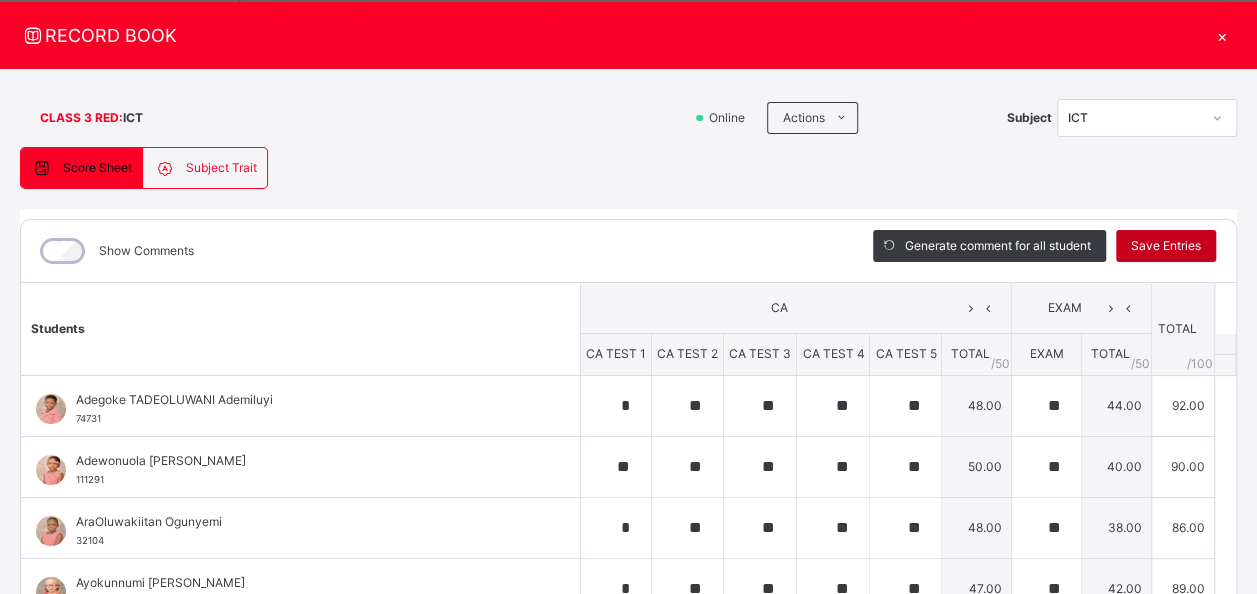 click on "Save Entries" at bounding box center (1166, 246) 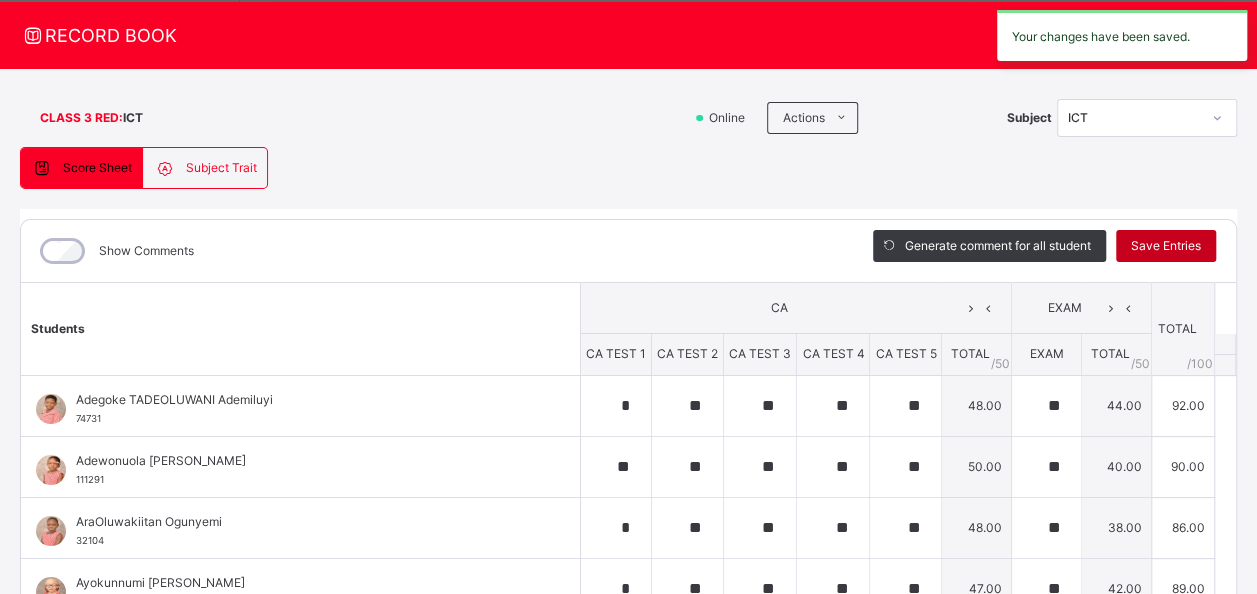 click on "Save Entries" at bounding box center [1166, 246] 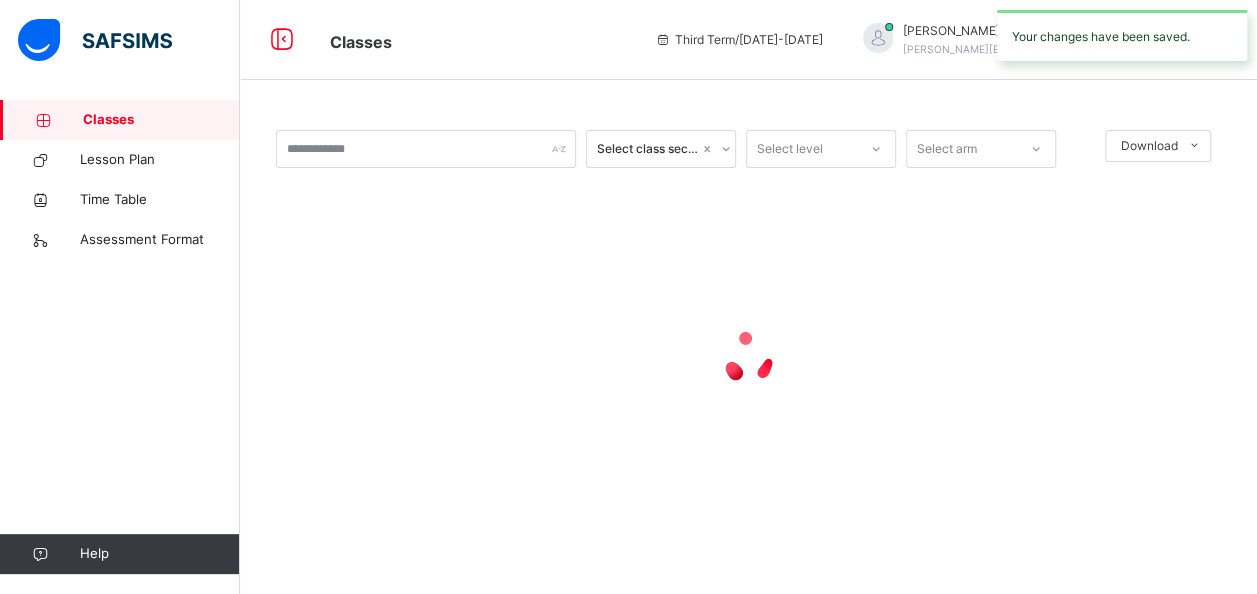 scroll, scrollTop: 0, scrollLeft: 0, axis: both 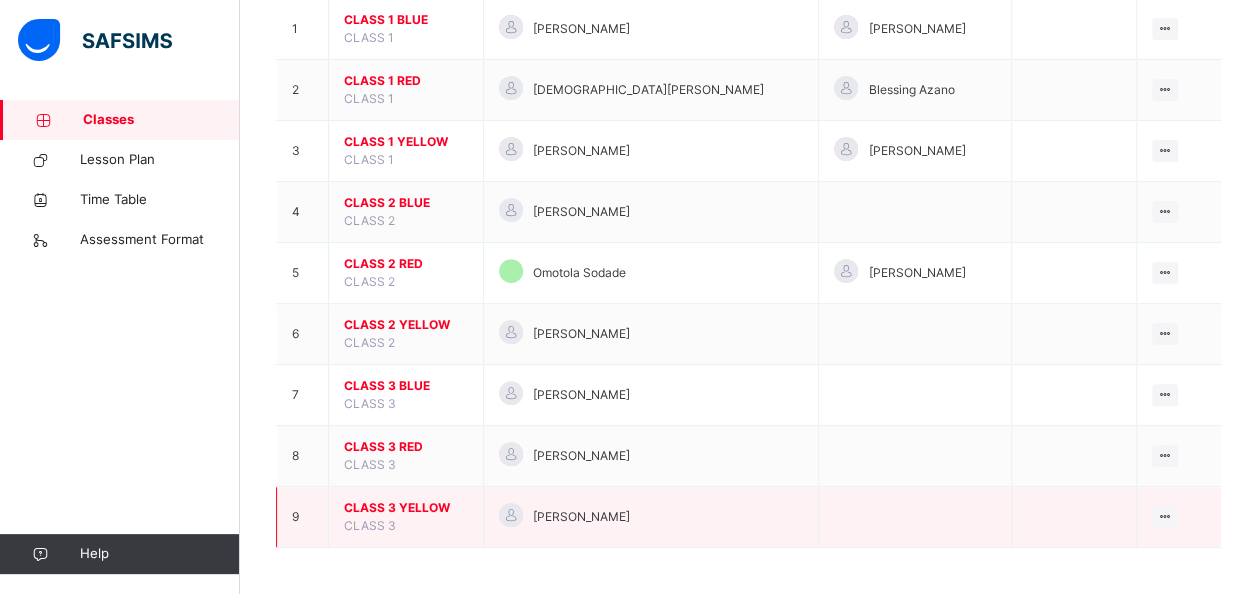 click on "CLASS 3   YELLOW" at bounding box center [406, 508] 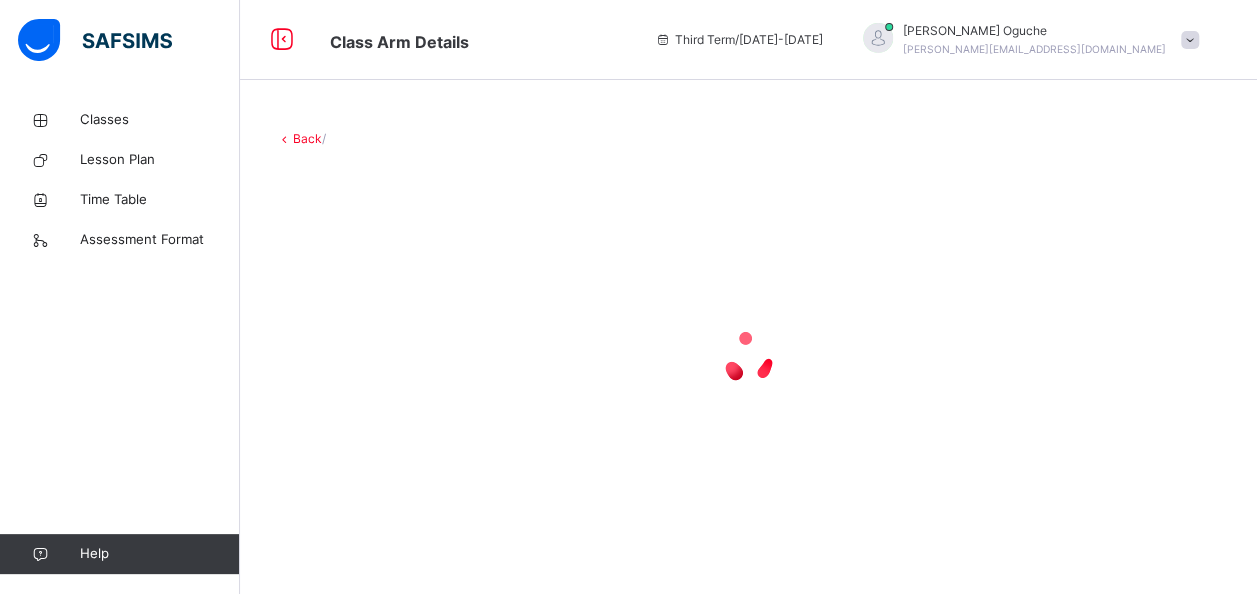 scroll, scrollTop: 0, scrollLeft: 0, axis: both 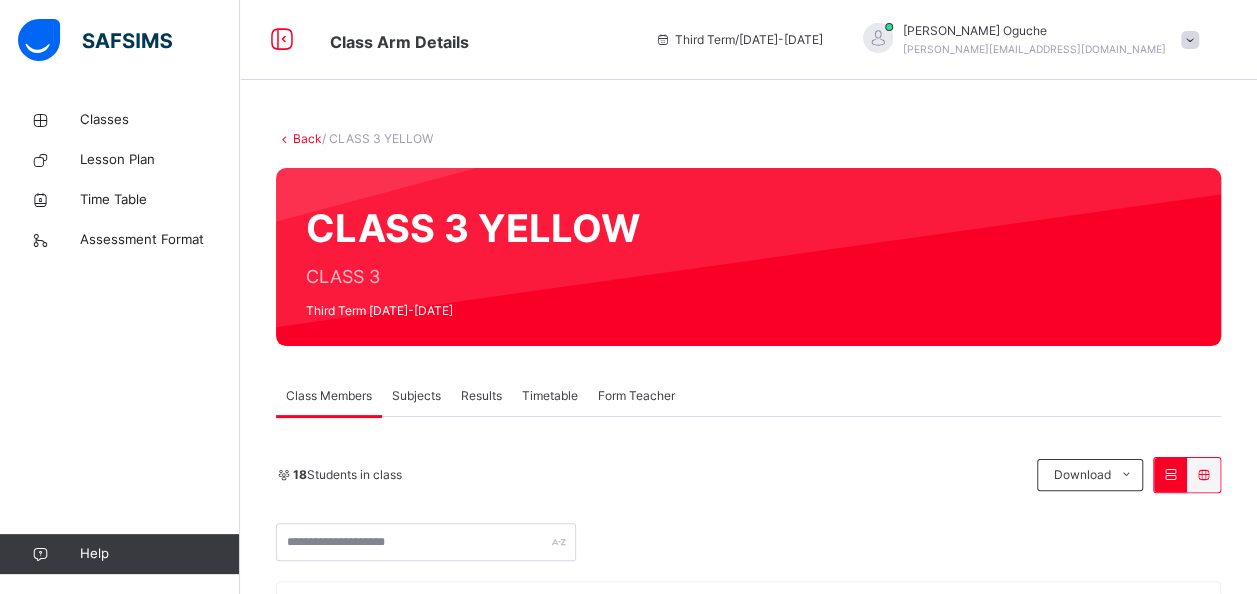 click on "Subjects" at bounding box center (416, 396) 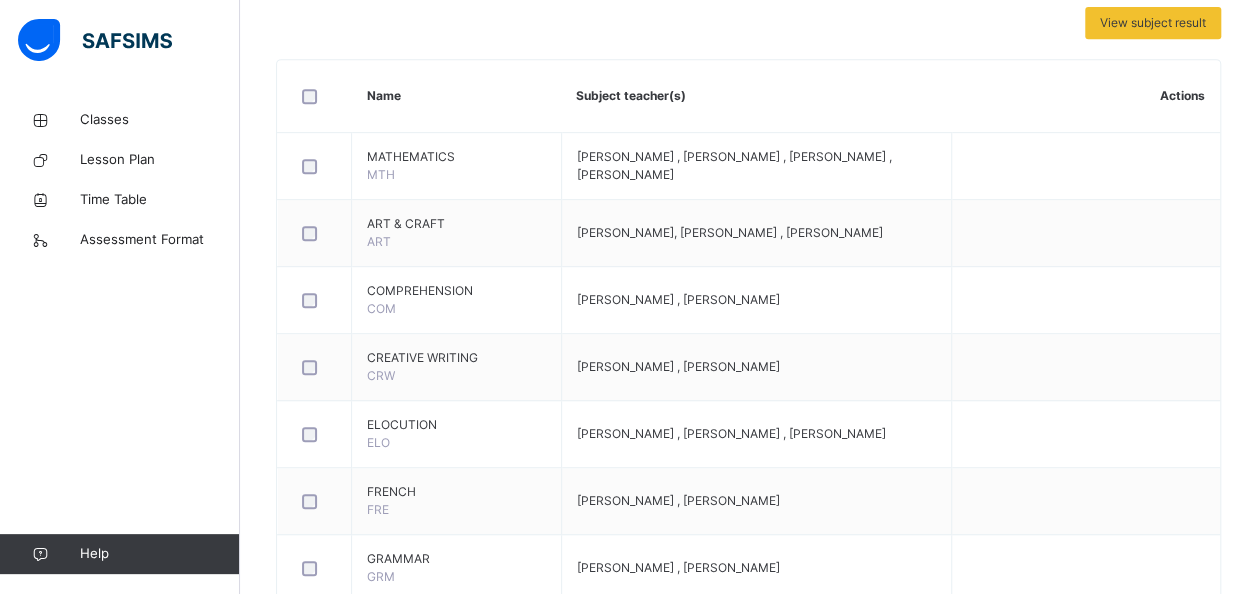 scroll, scrollTop: 640, scrollLeft: 0, axis: vertical 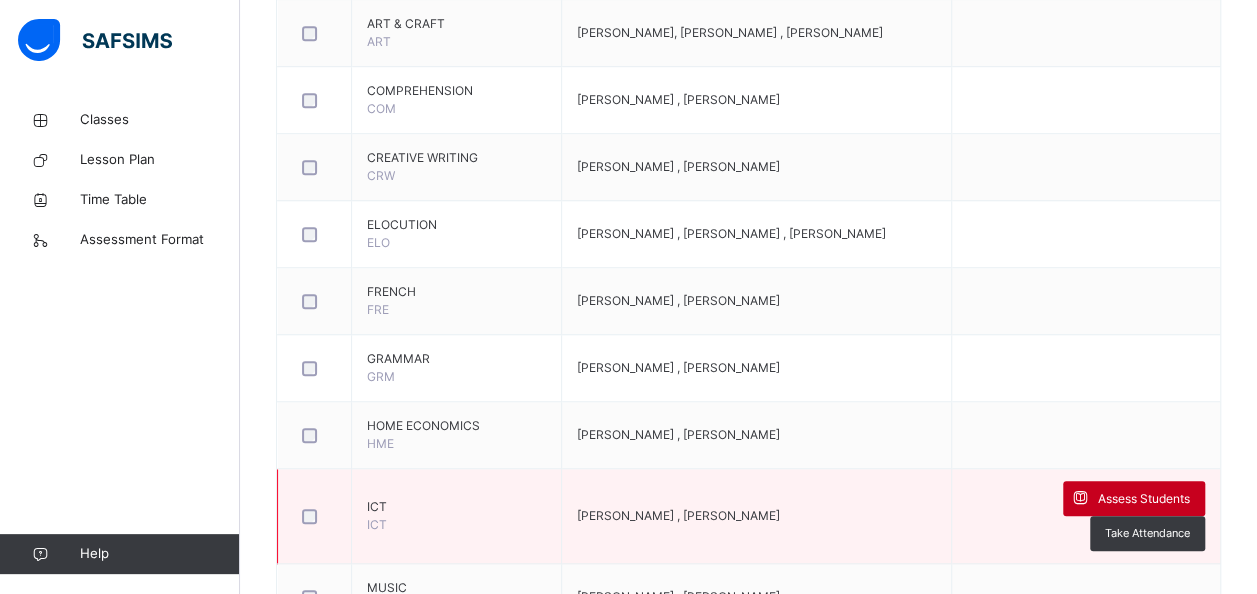 click at bounding box center (1080, 498) 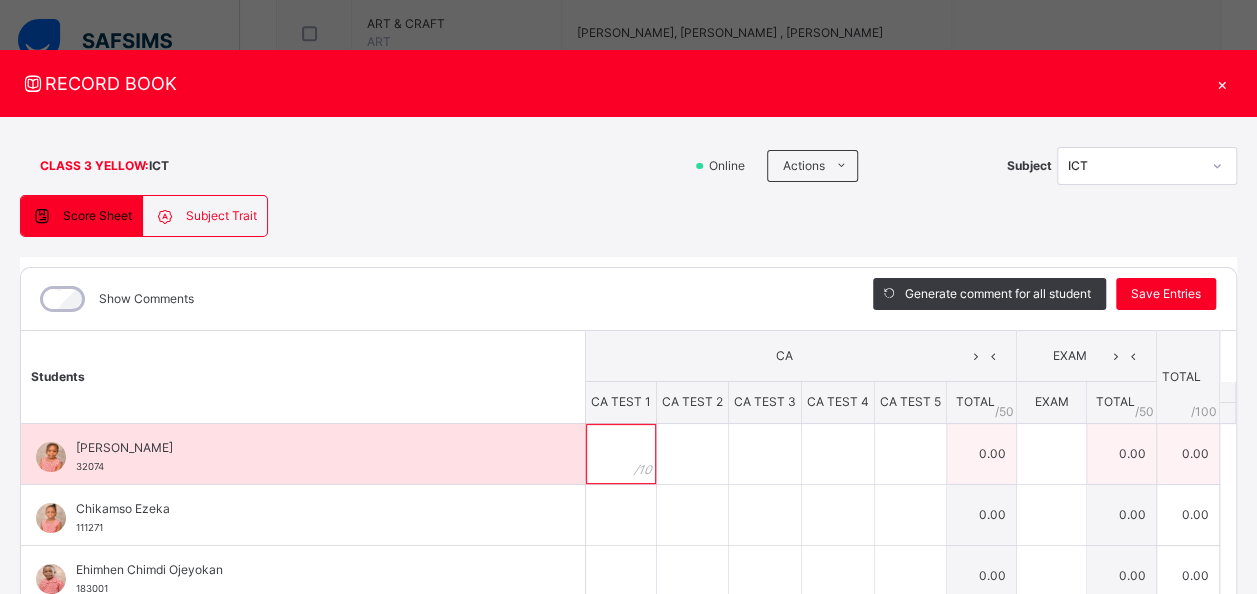 click at bounding box center (621, 454) 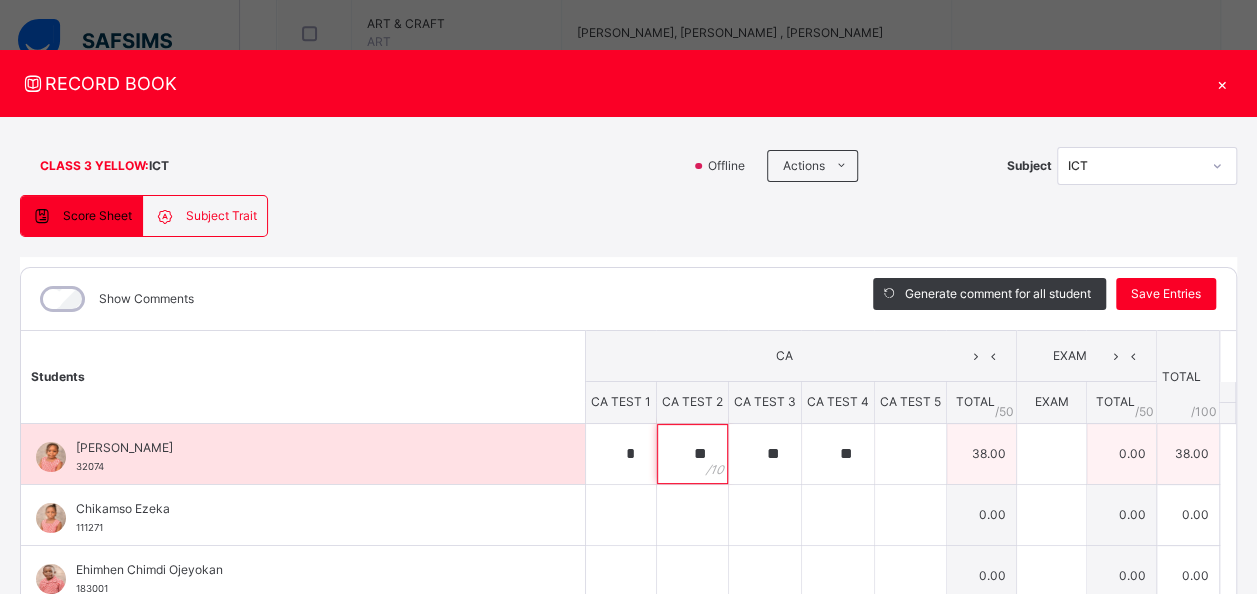 click on "*" at bounding box center [621, 454] 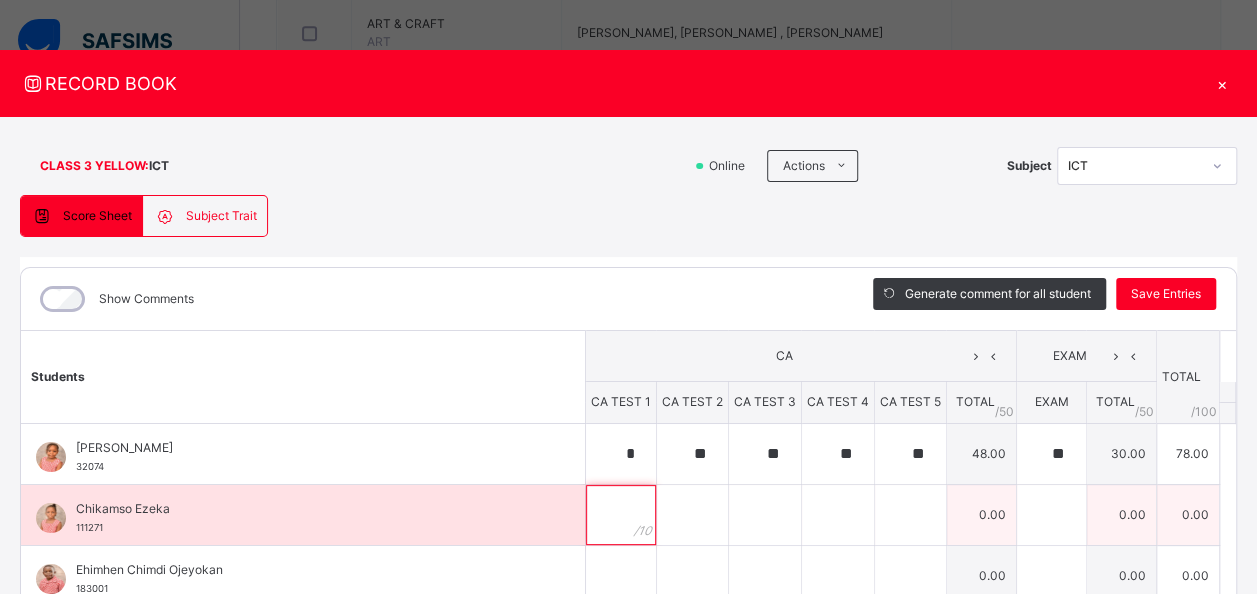 click at bounding box center (621, 515) 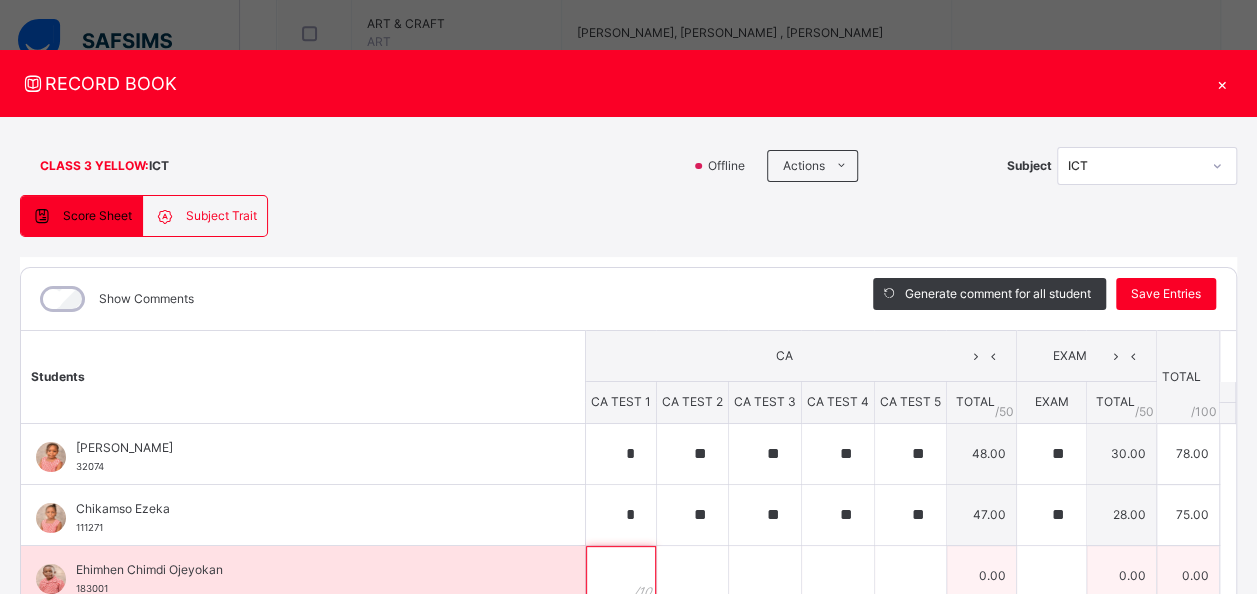 click at bounding box center (621, 576) 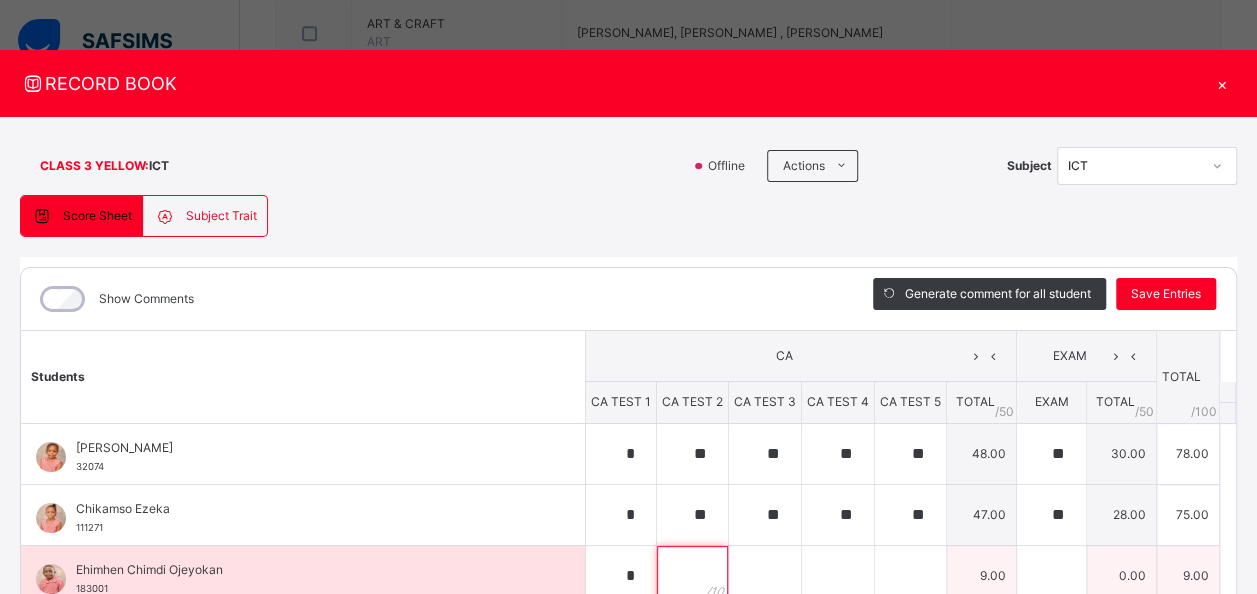 scroll, scrollTop: 8, scrollLeft: 0, axis: vertical 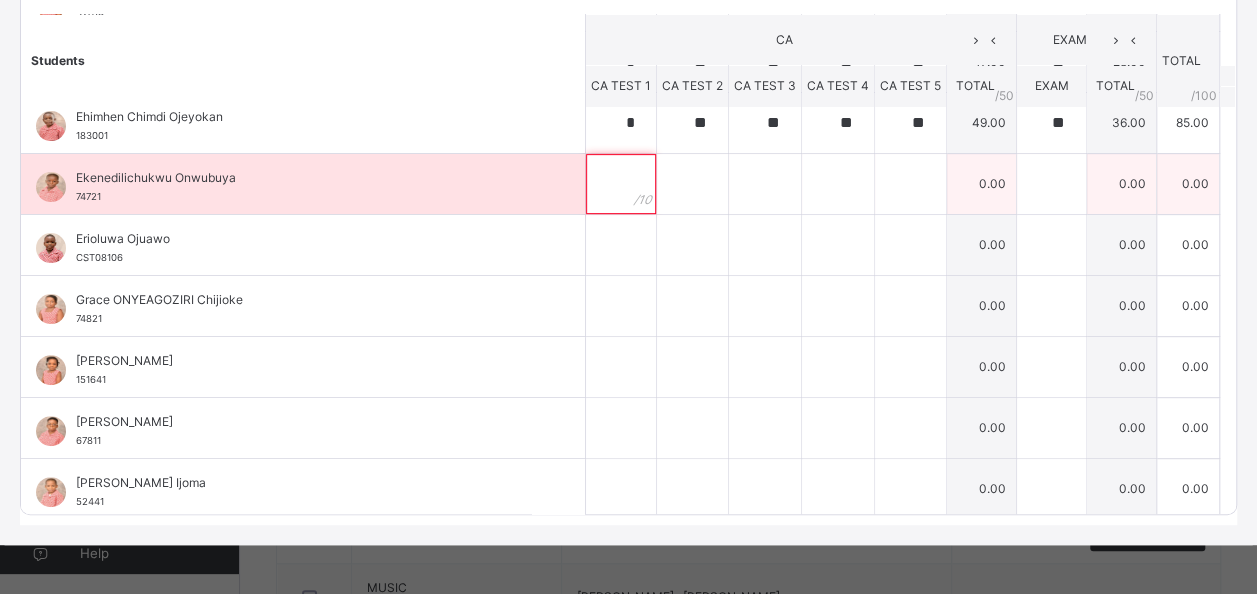 click at bounding box center (621, 184) 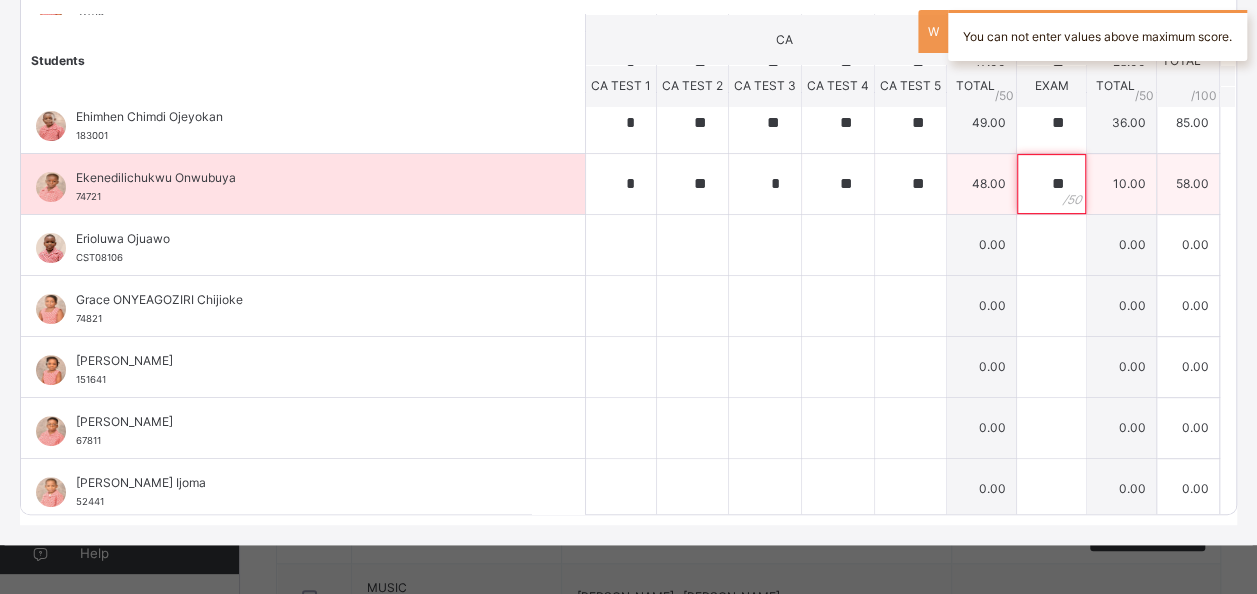 click on "**" at bounding box center [1051, 184] 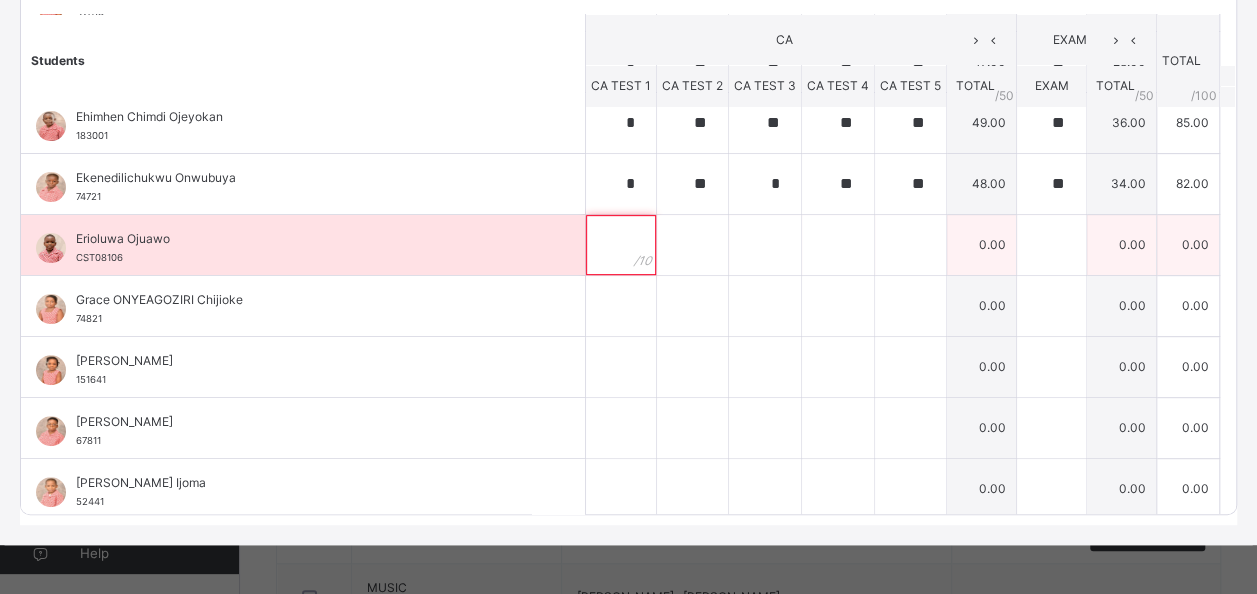 click at bounding box center (621, 245) 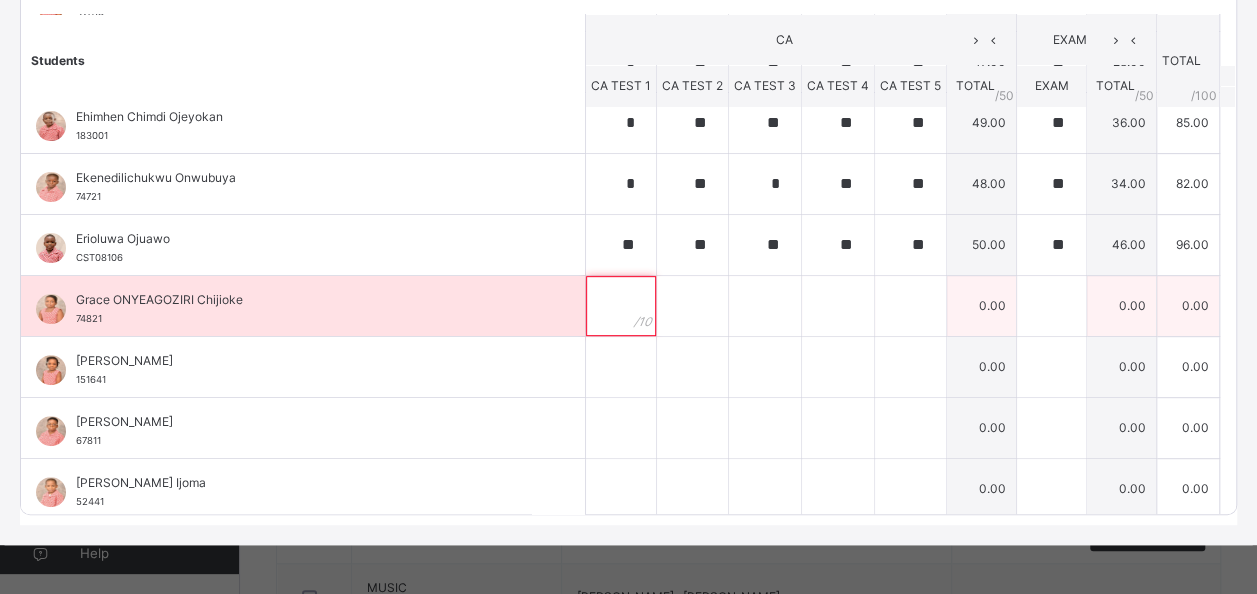 click at bounding box center (621, 306) 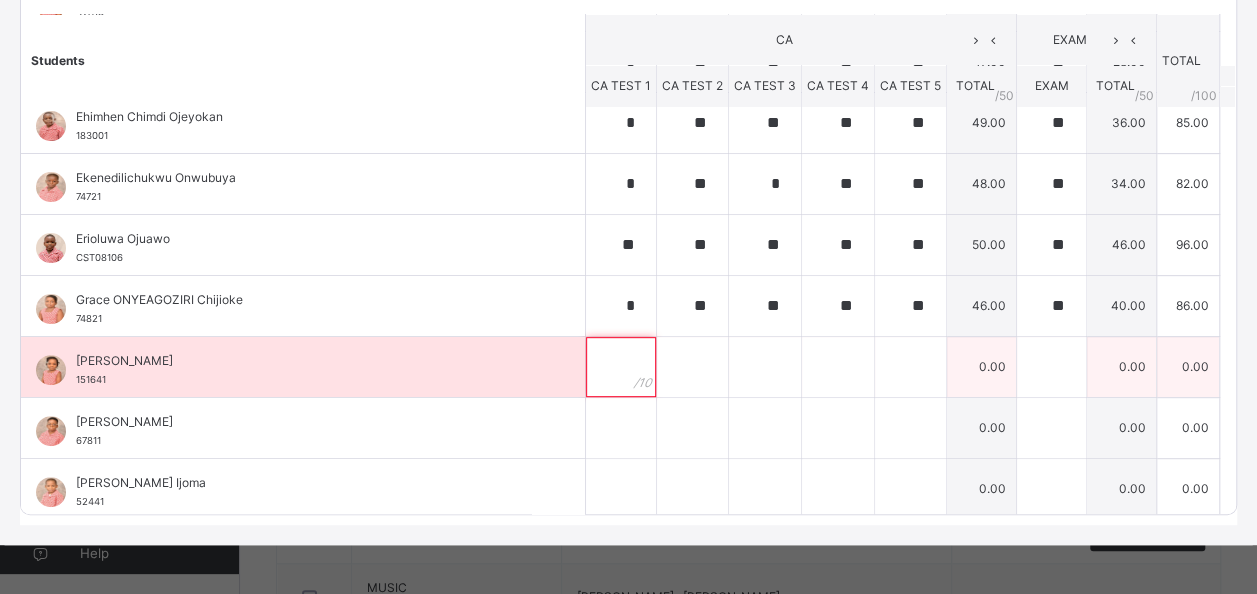 click at bounding box center [621, 367] 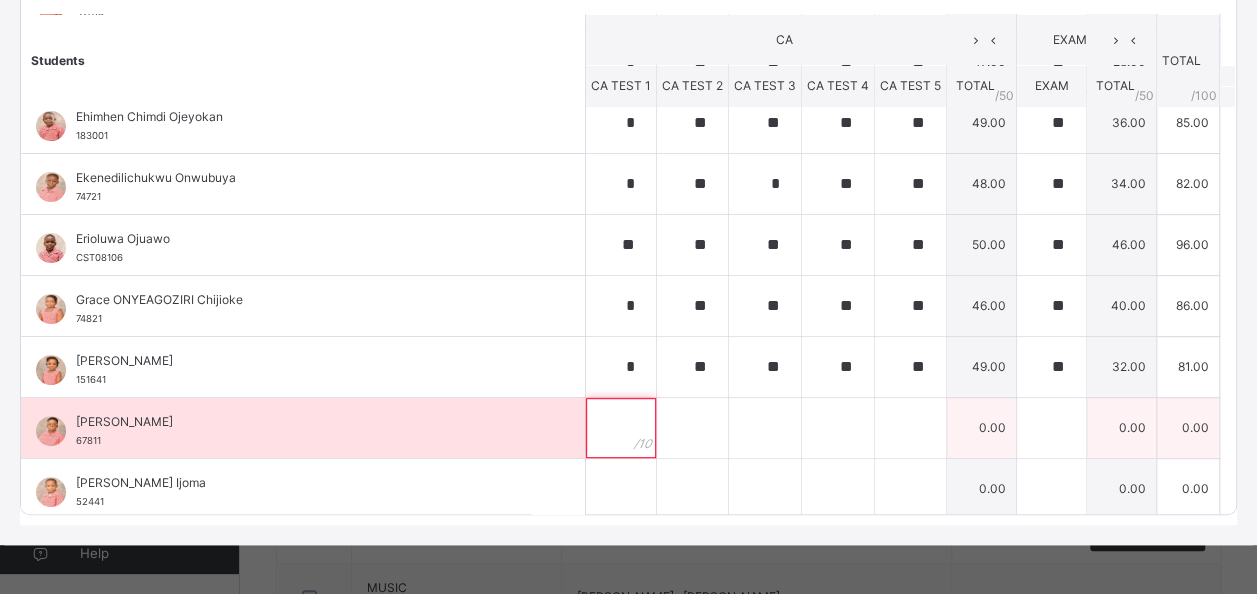 click at bounding box center [621, 428] 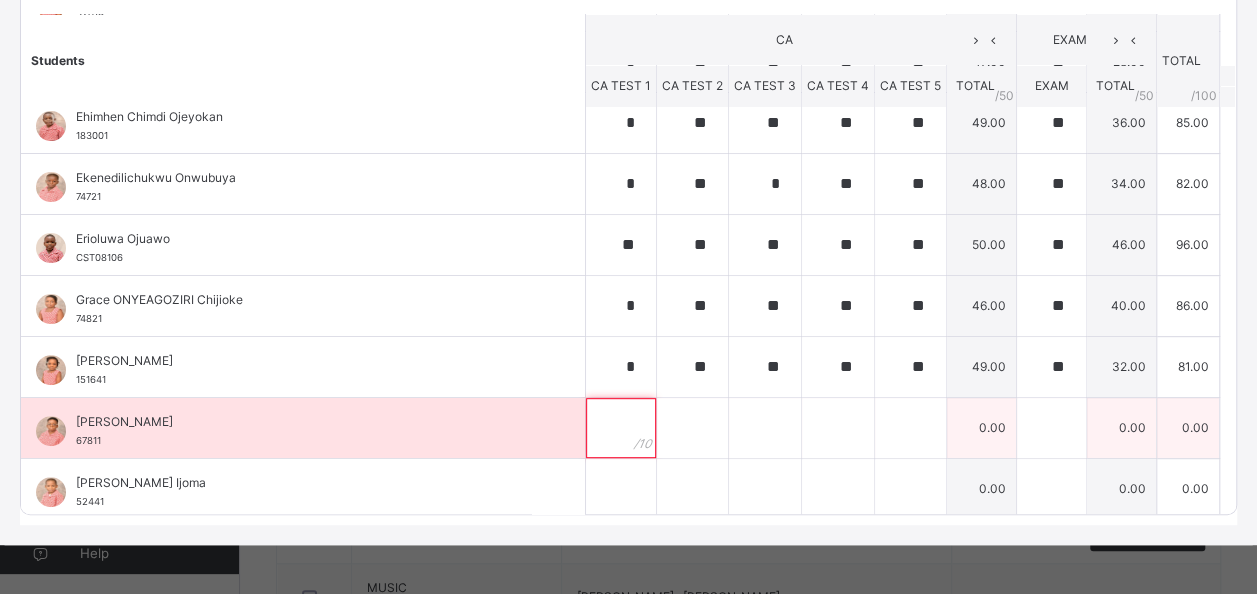 click at bounding box center [621, 428] 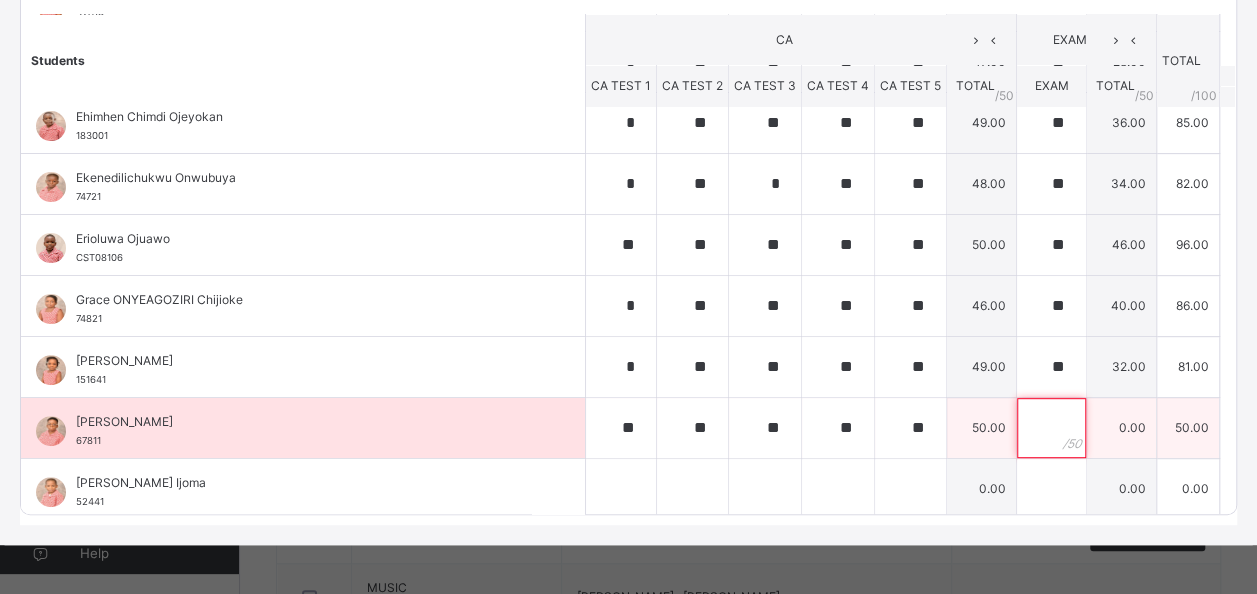 drag, startPoint x: 601, startPoint y: 441, endPoint x: 620, endPoint y: 446, distance: 19.646883 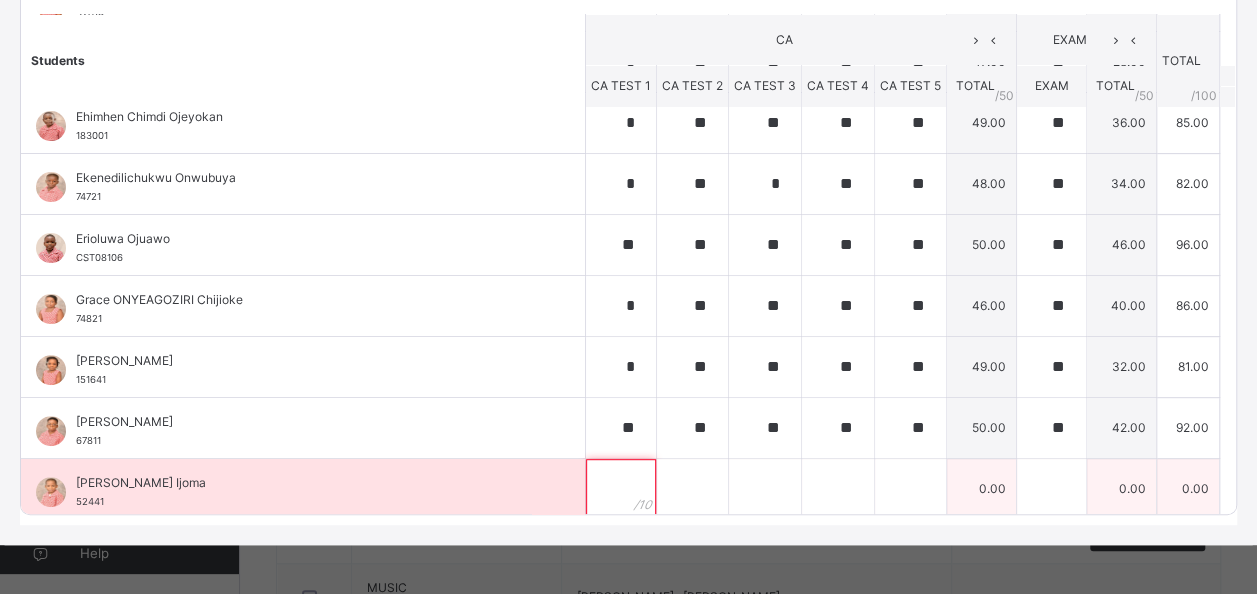 click at bounding box center (621, 489) 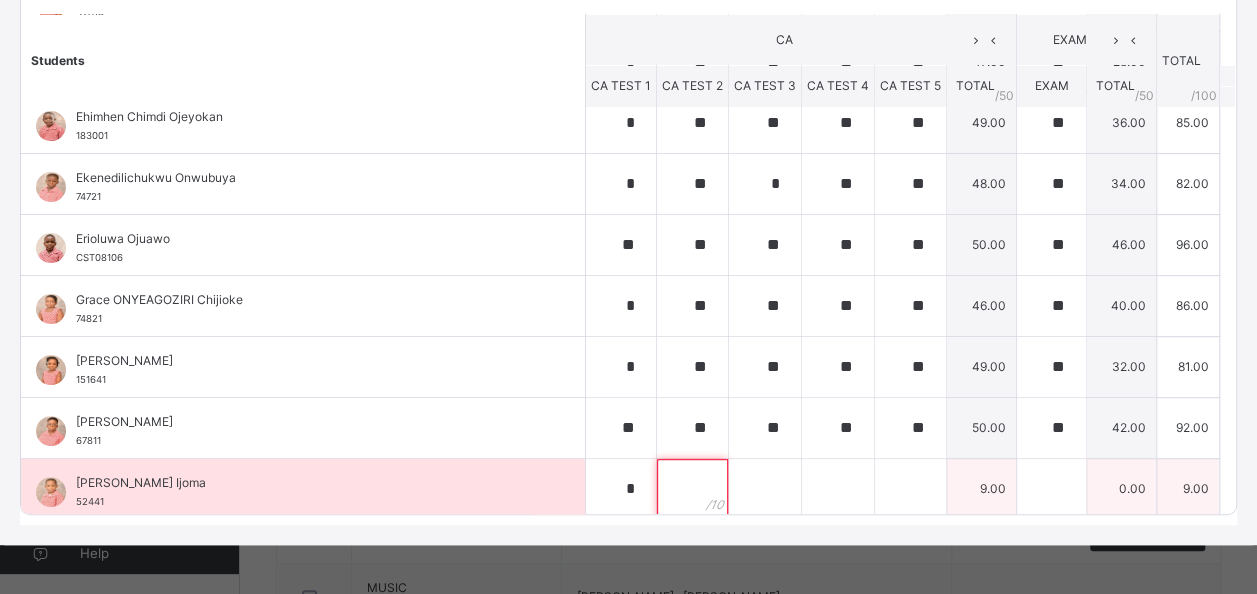 scroll, scrollTop: 138, scrollLeft: 0, axis: vertical 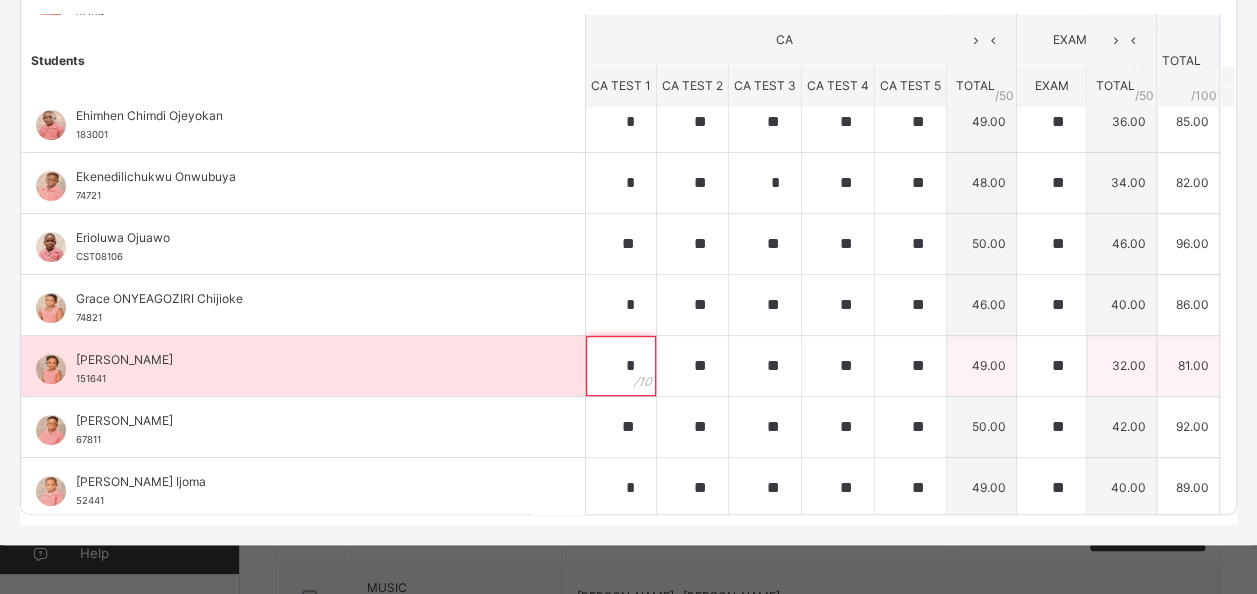 click on "*" at bounding box center [621, 366] 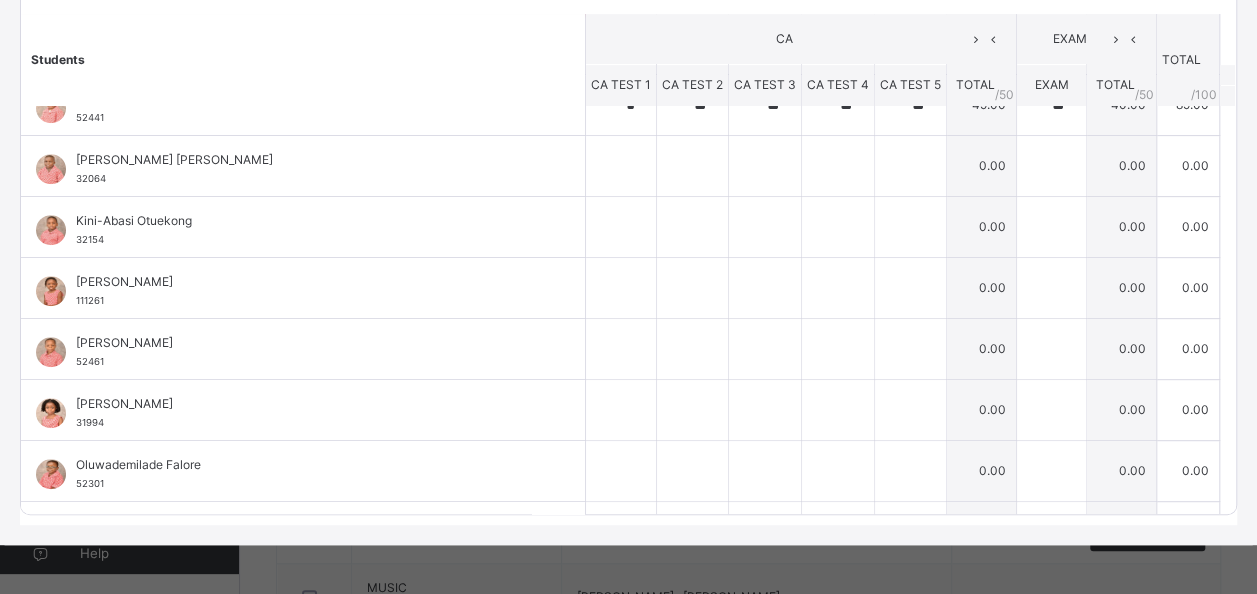 scroll, scrollTop: 524, scrollLeft: 0, axis: vertical 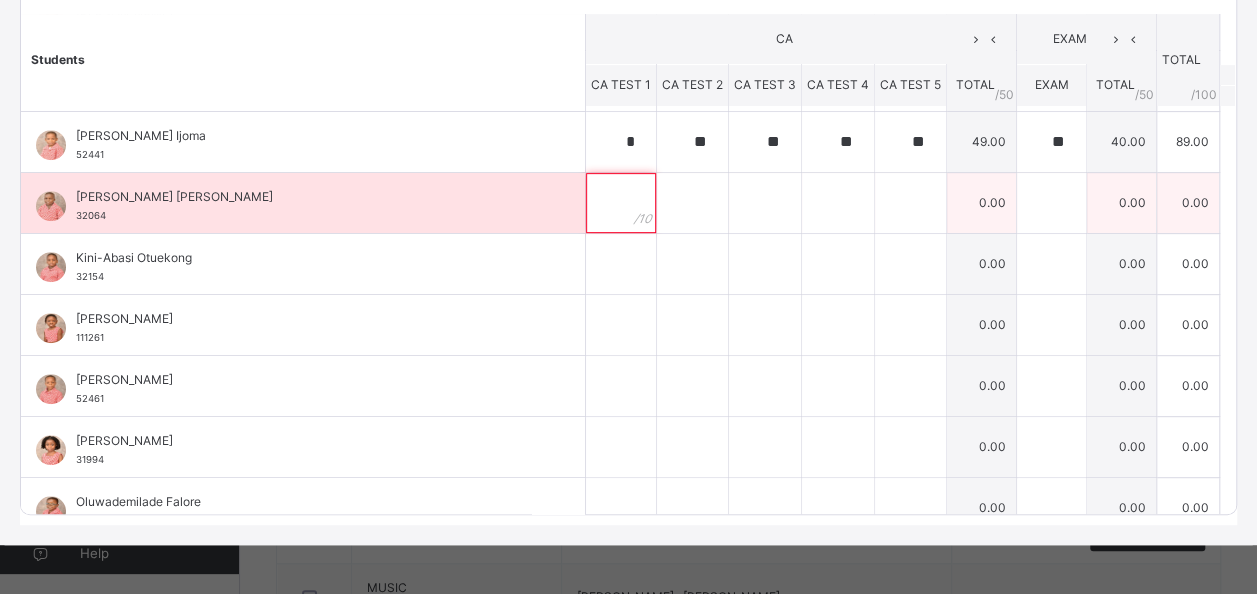 click at bounding box center (621, 203) 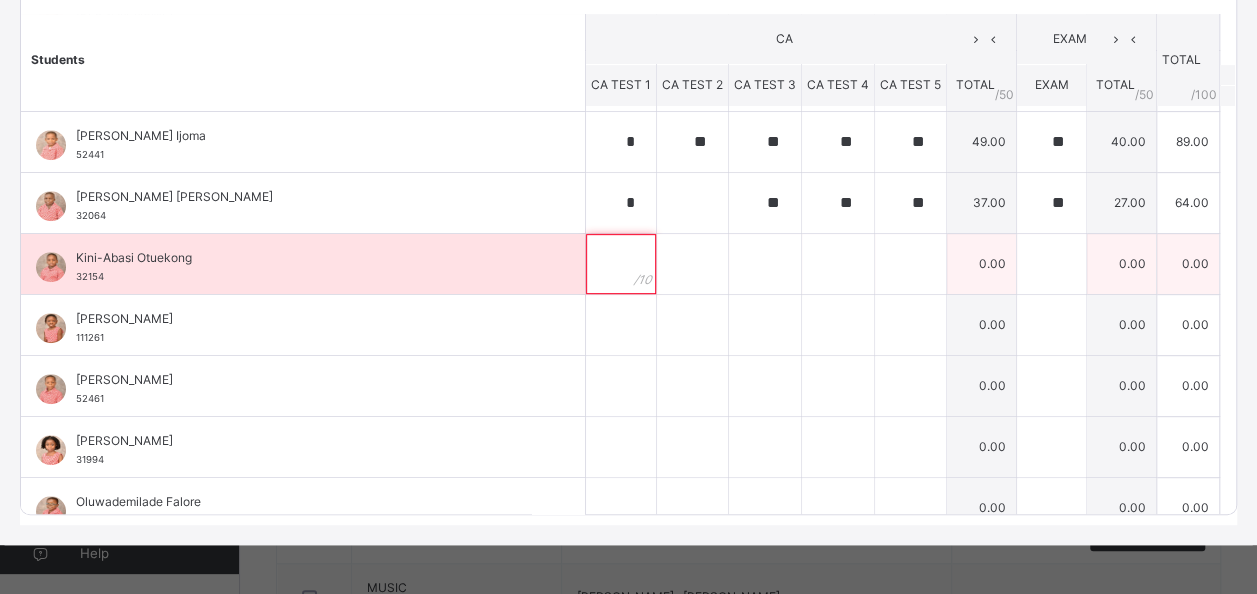 click at bounding box center [621, 264] 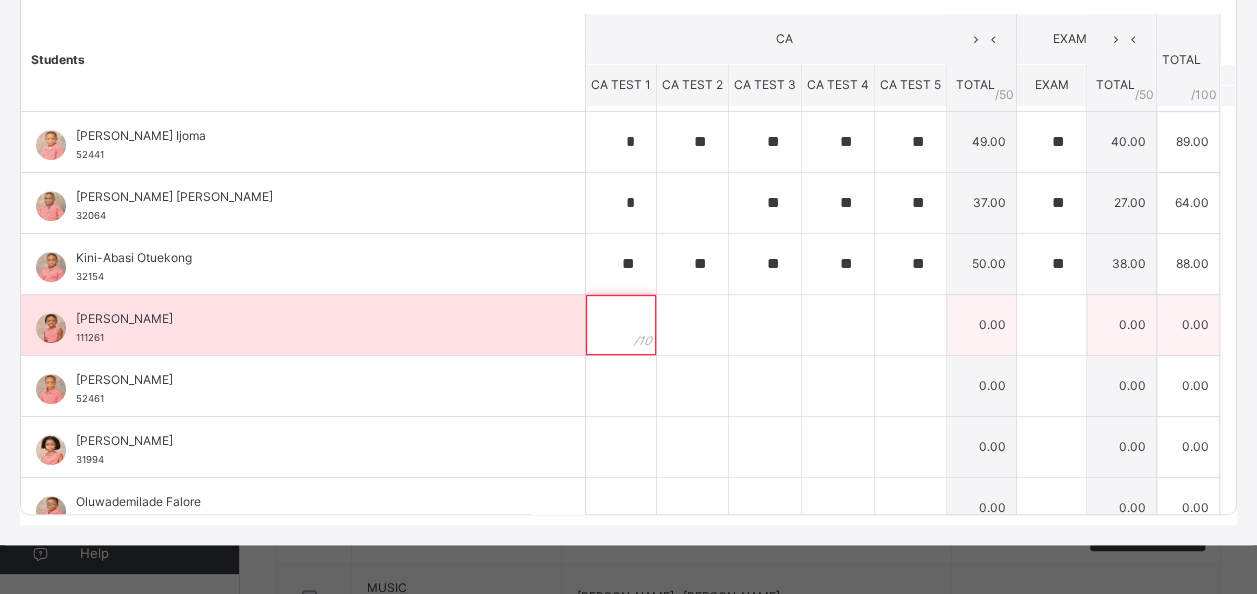 click at bounding box center (621, 325) 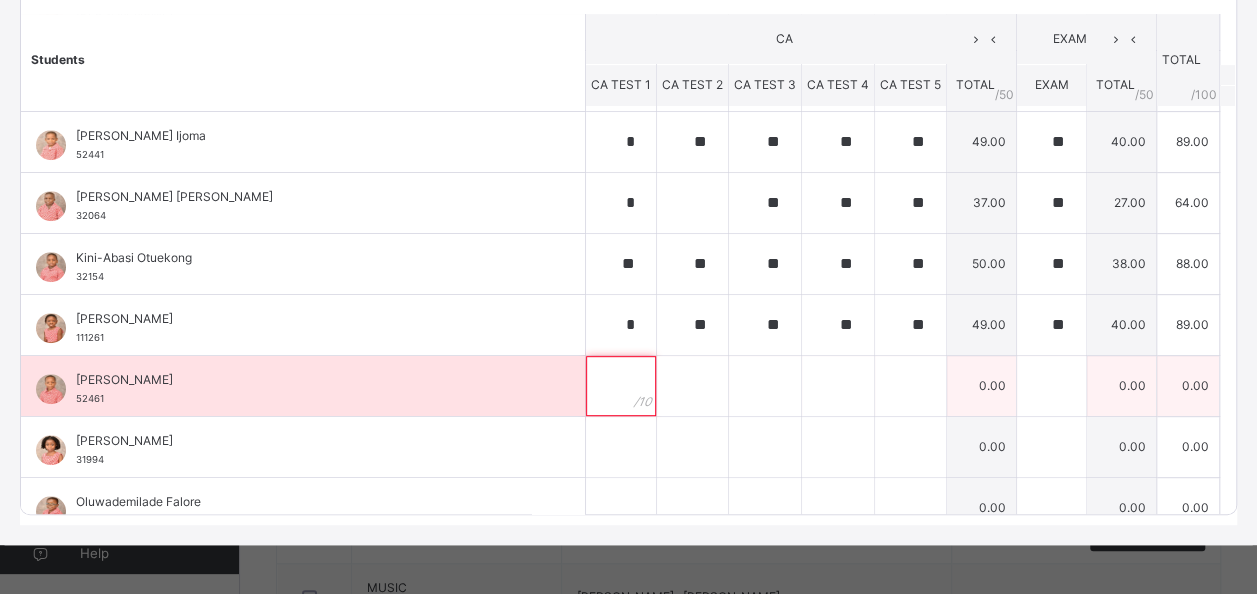 click at bounding box center (621, 386) 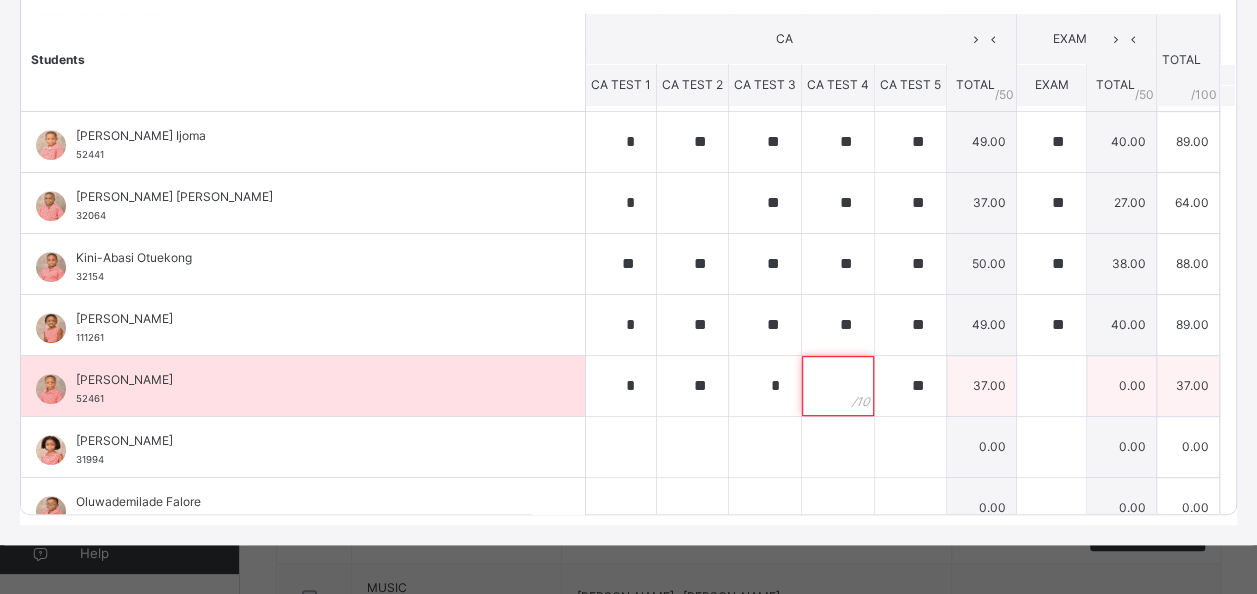 click at bounding box center [838, 386] 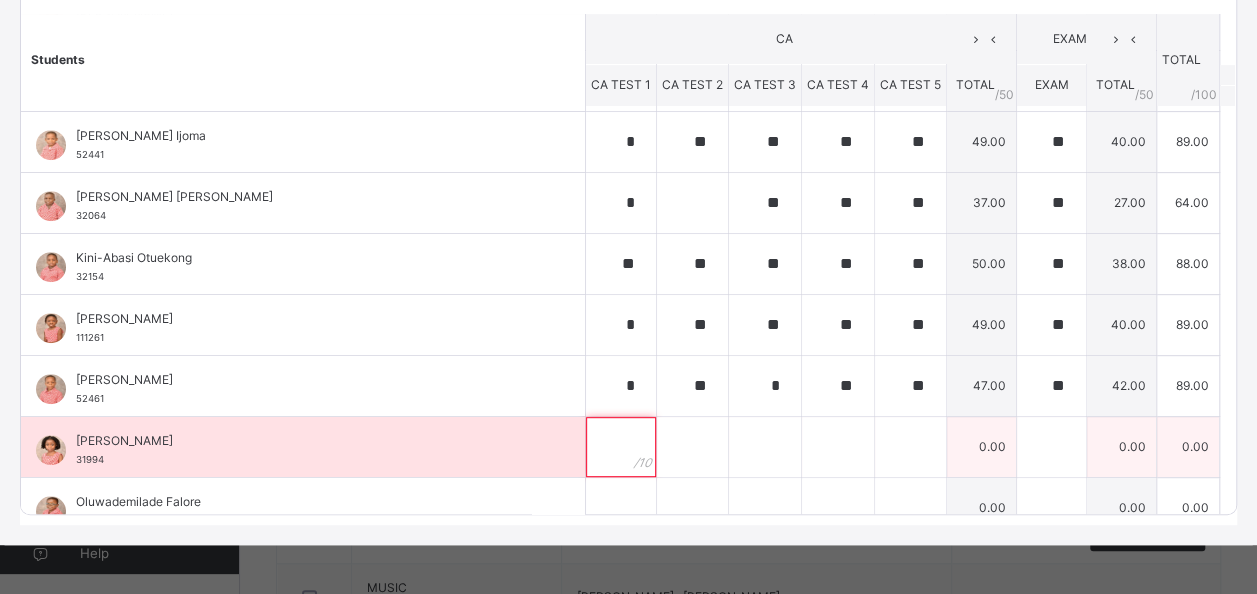 click at bounding box center (621, 447) 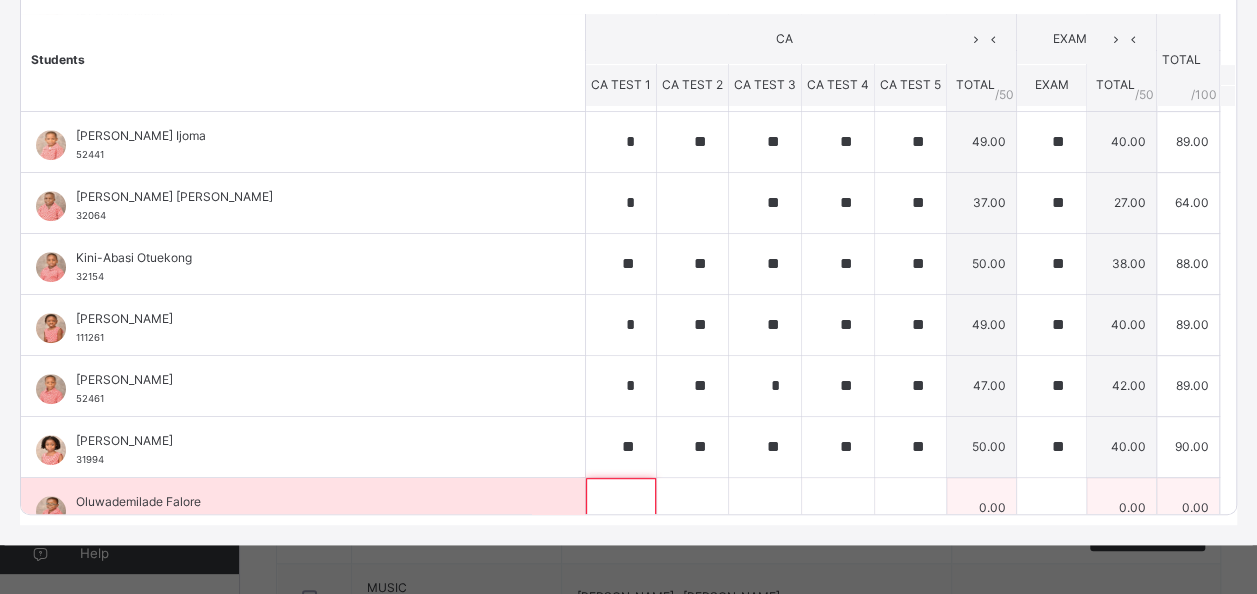 click at bounding box center [621, 508] 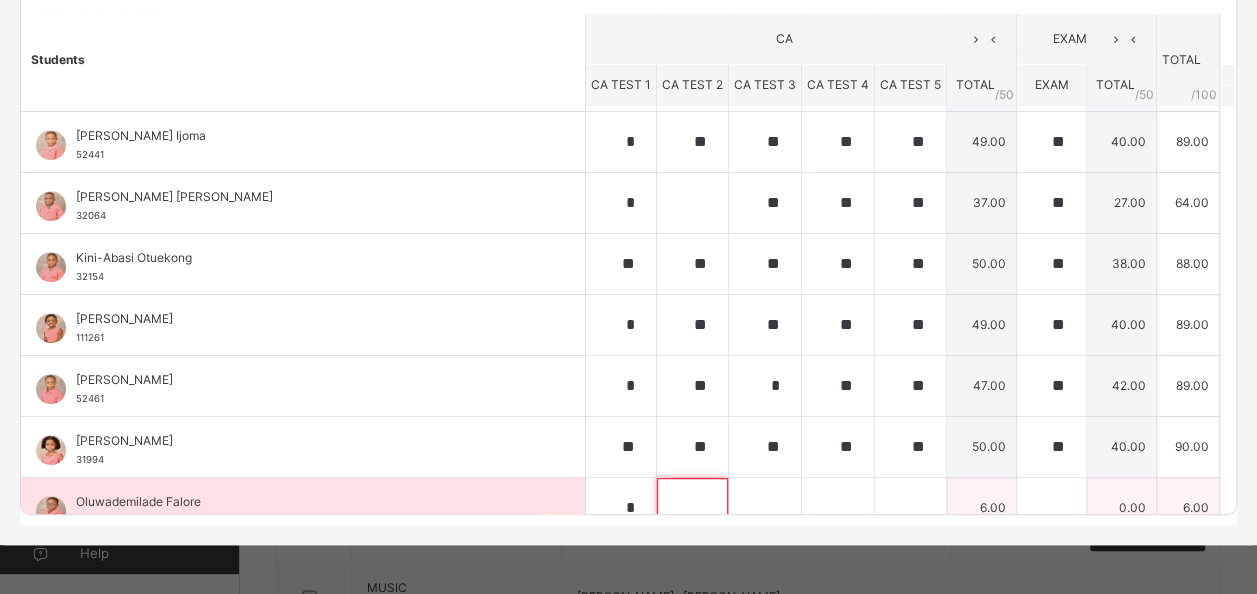 scroll, scrollTop: 502, scrollLeft: 0, axis: vertical 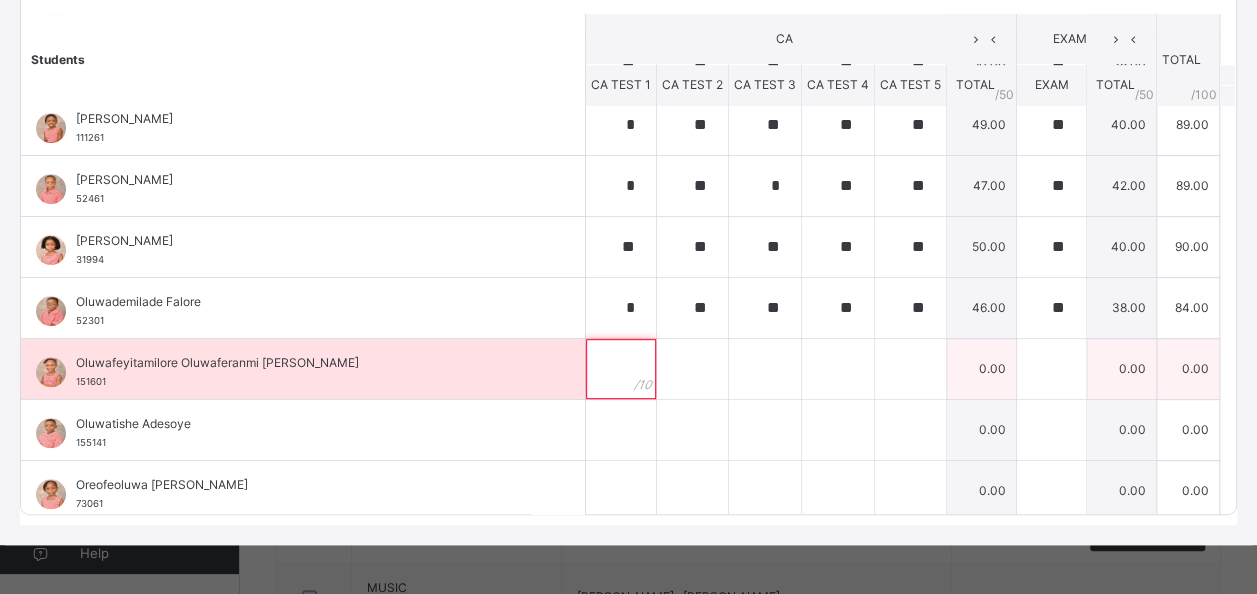 click at bounding box center (621, 369) 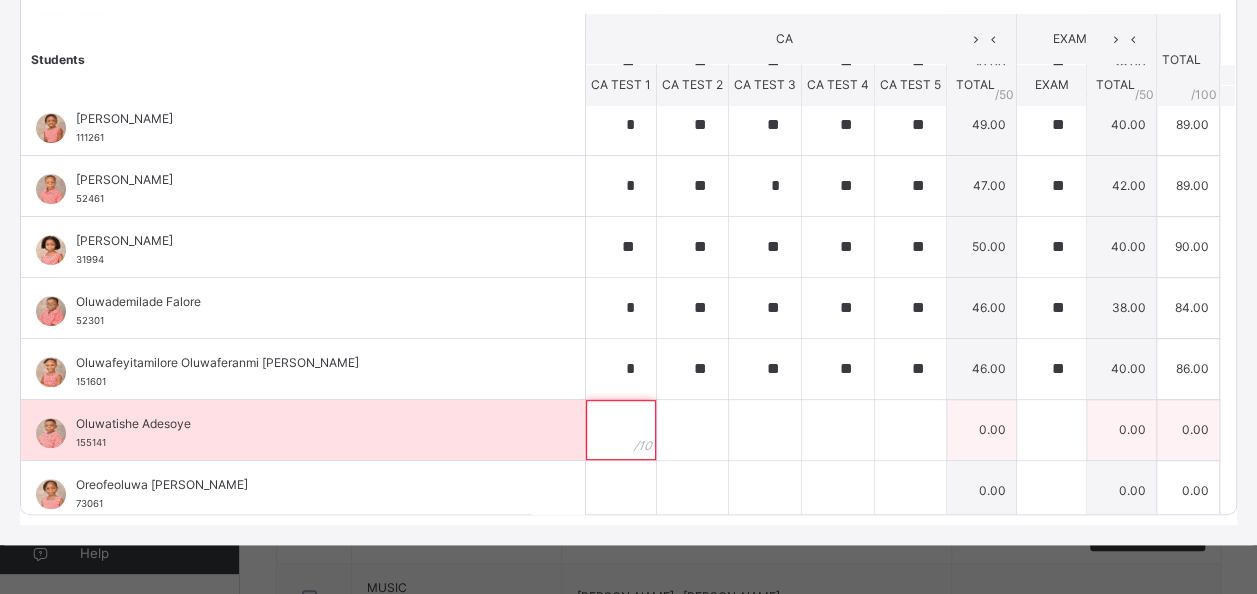 click at bounding box center [621, 430] 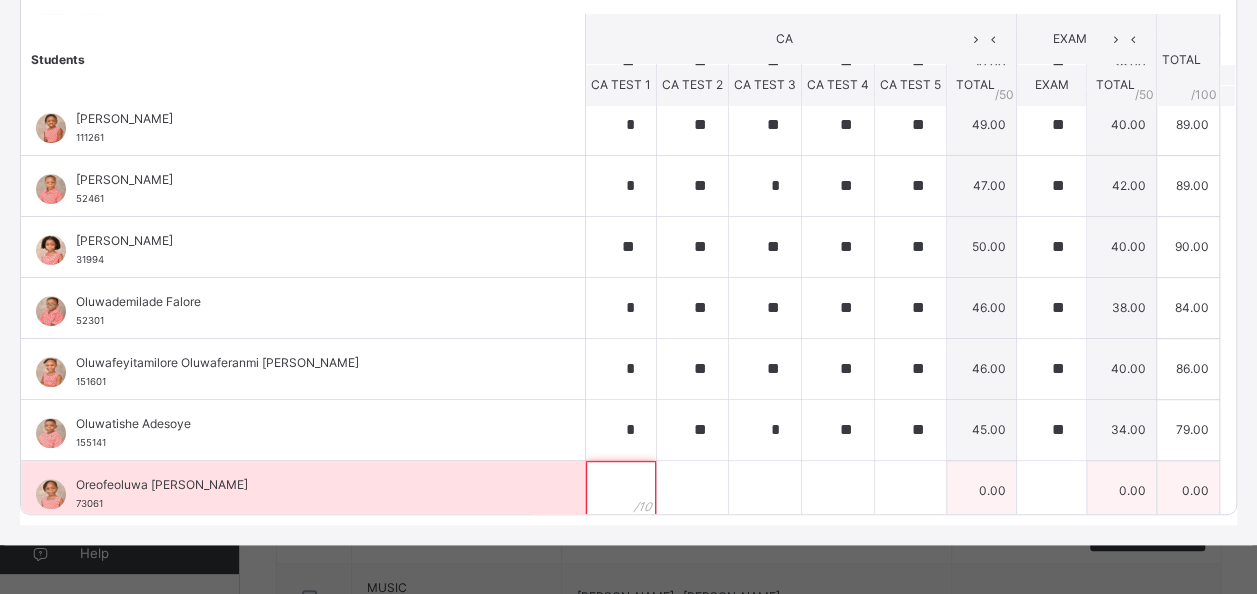 click at bounding box center (621, 491) 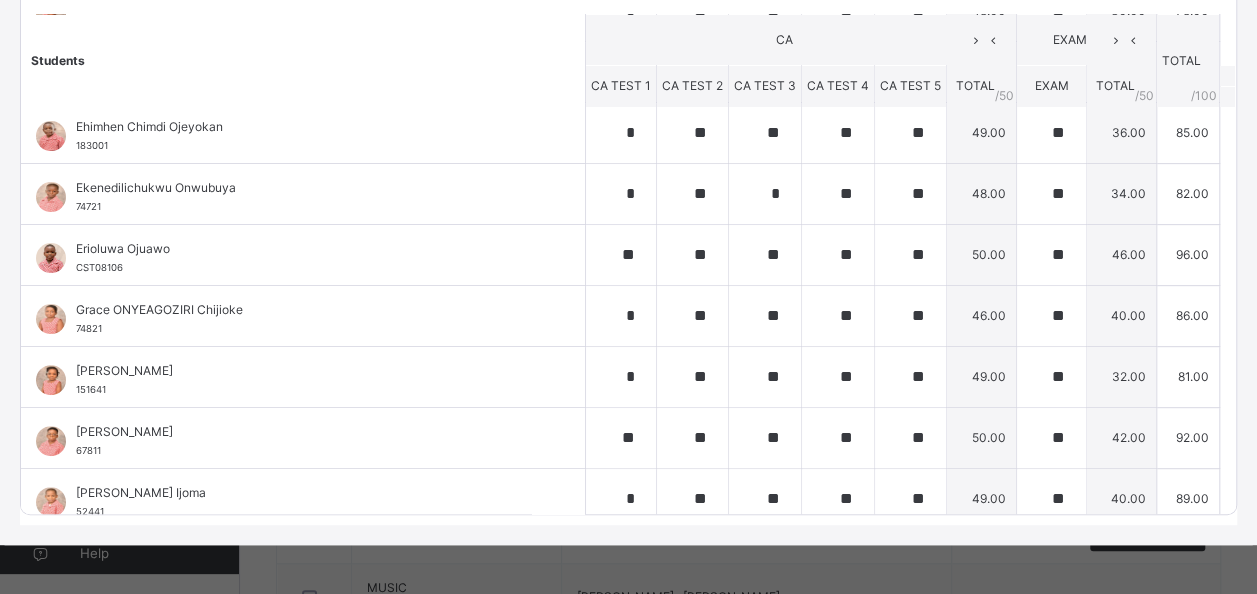 scroll, scrollTop: 0, scrollLeft: 0, axis: both 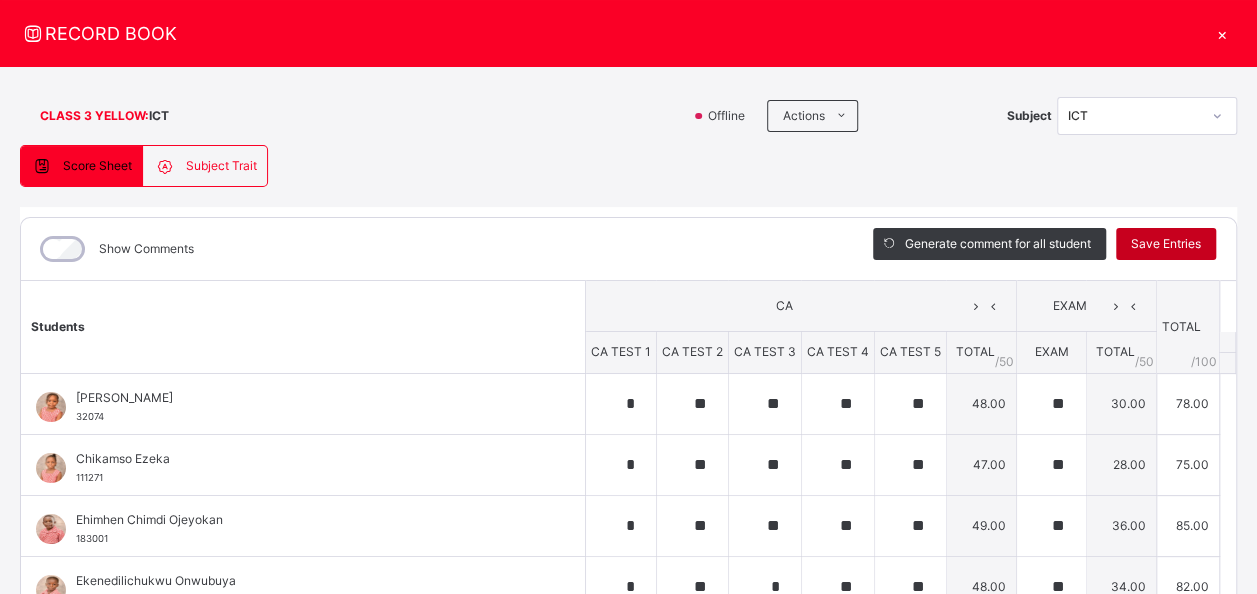 click on "Save Entries" at bounding box center [1166, 244] 